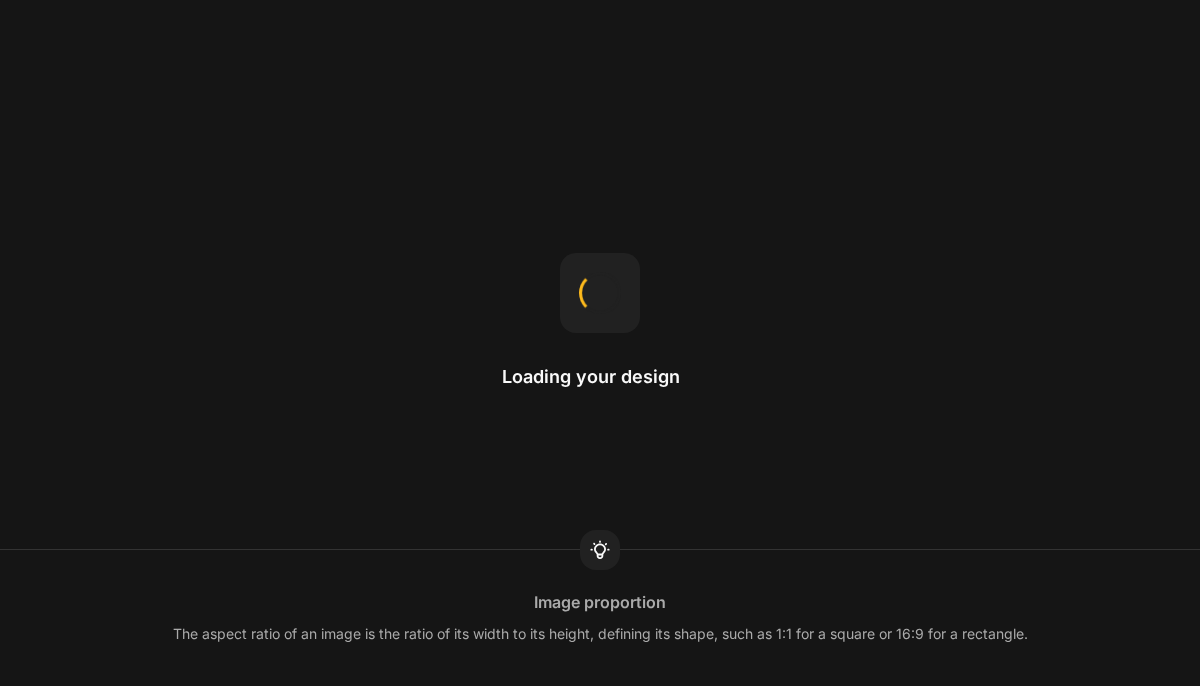 scroll, scrollTop: 0, scrollLeft: 0, axis: both 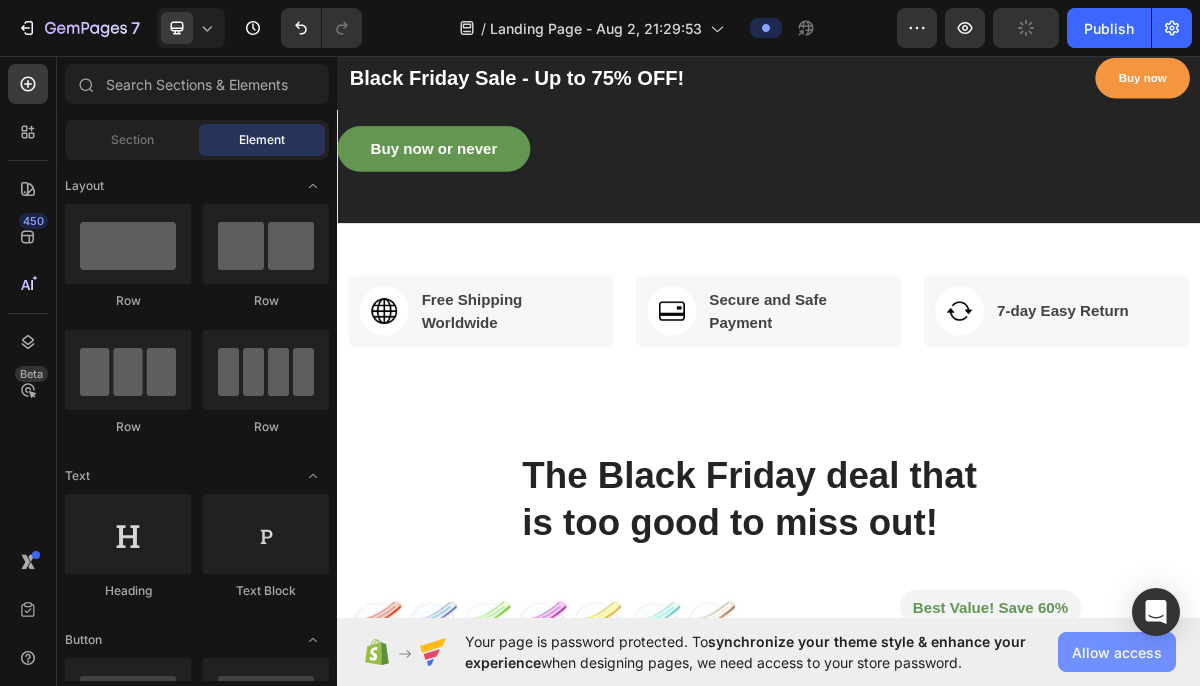 click on "Allow access" 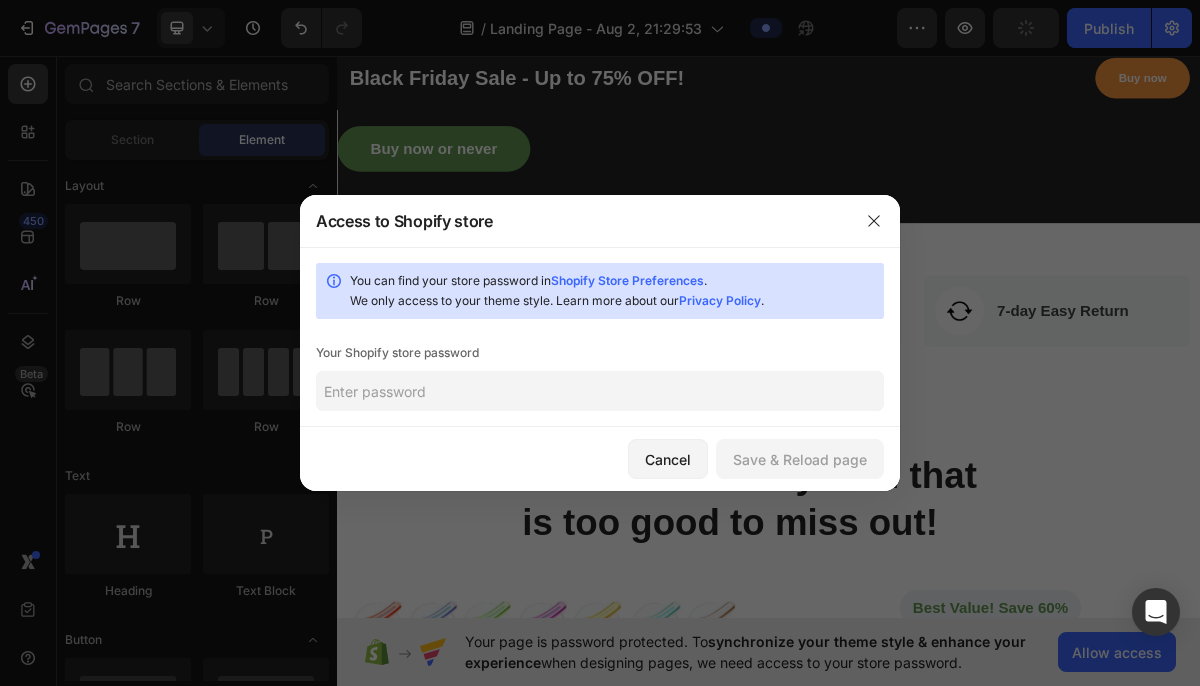click 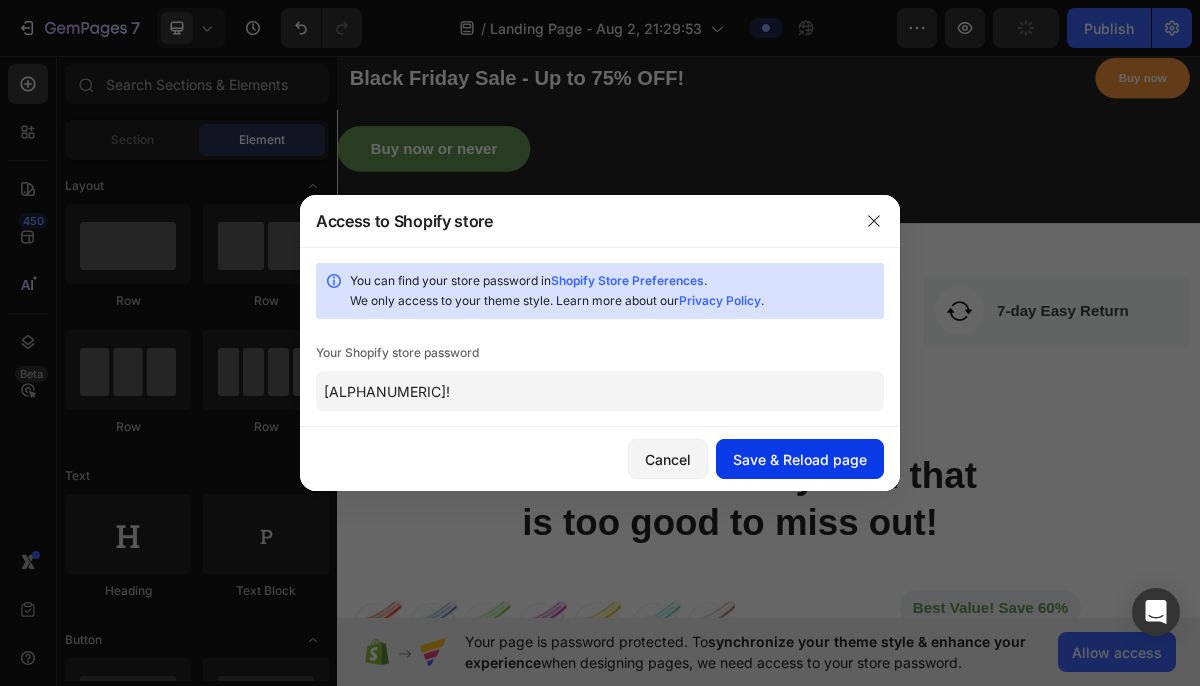 click on "Save & Reload page" 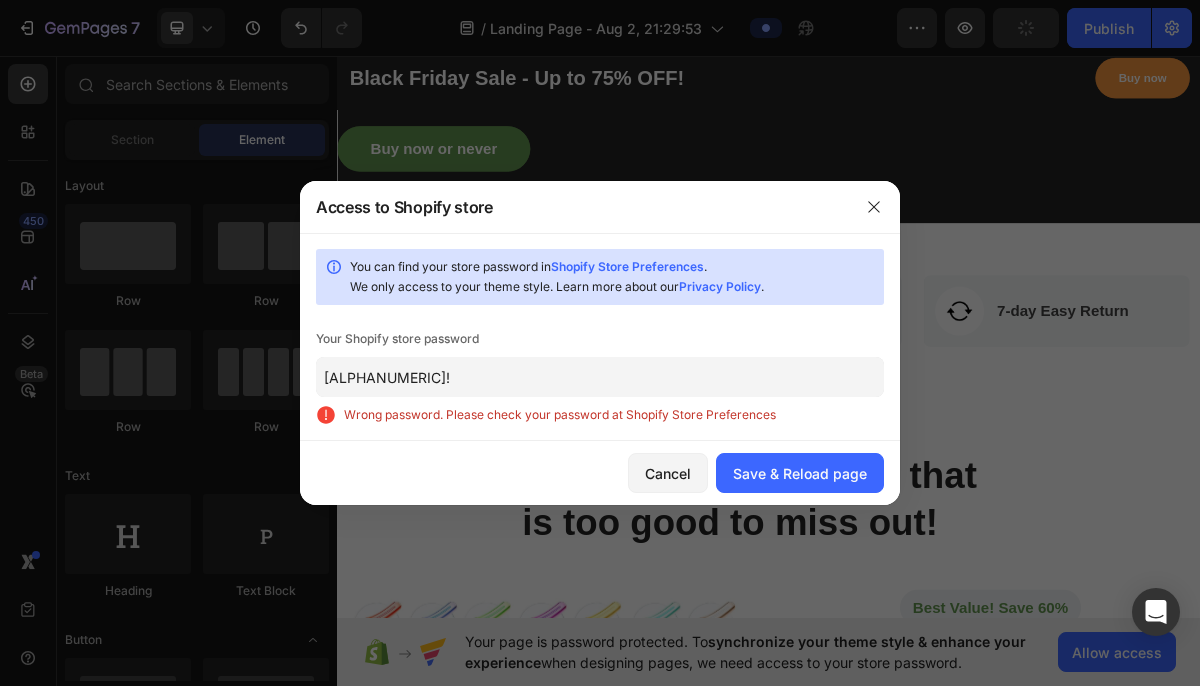 click on "[ALPHANUMERIC]!" 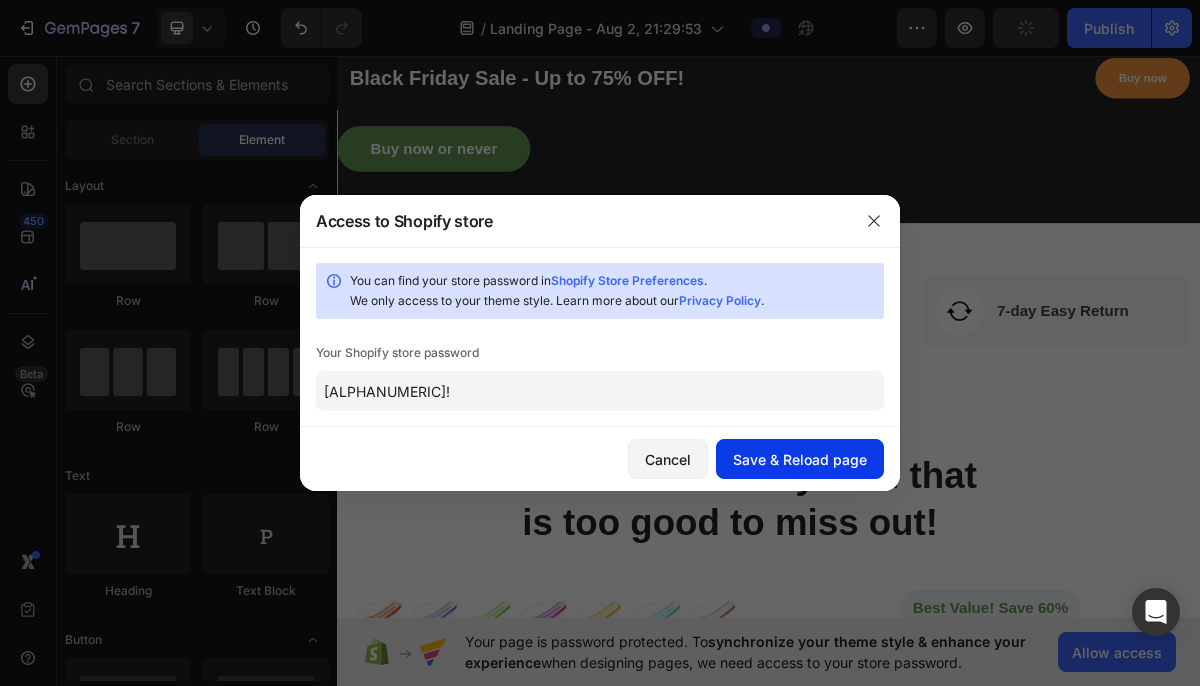 click on "Save & Reload page" at bounding box center (800, 459) 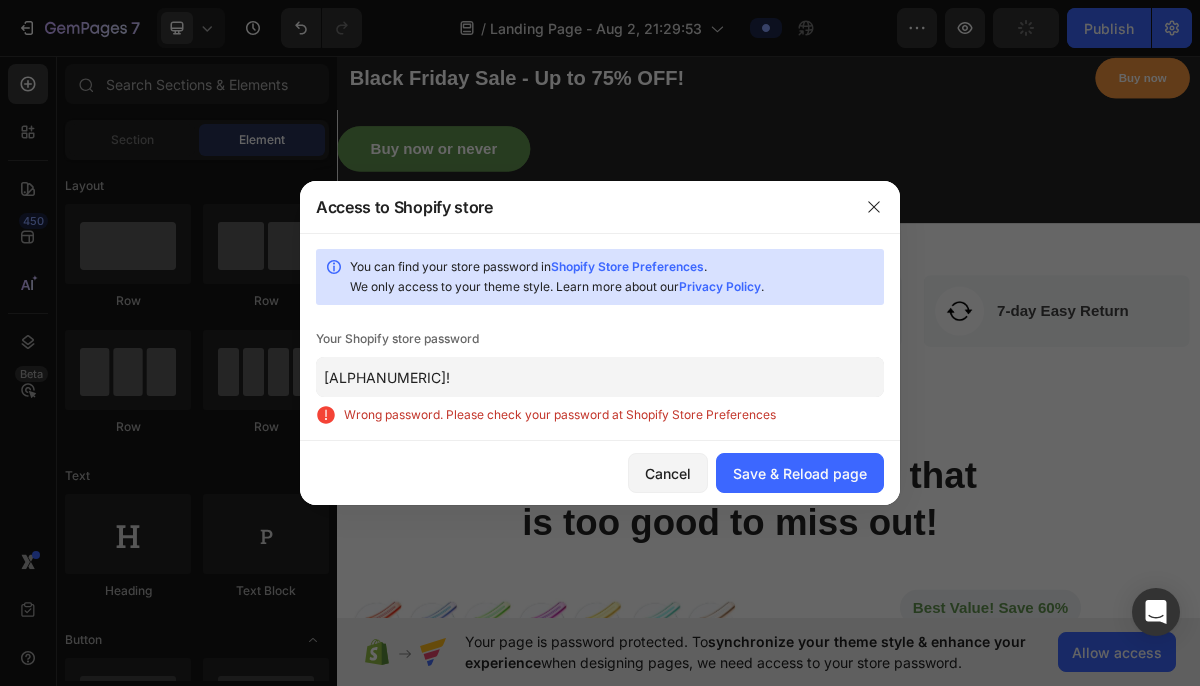 click on "[ALPHANUMERIC]!" 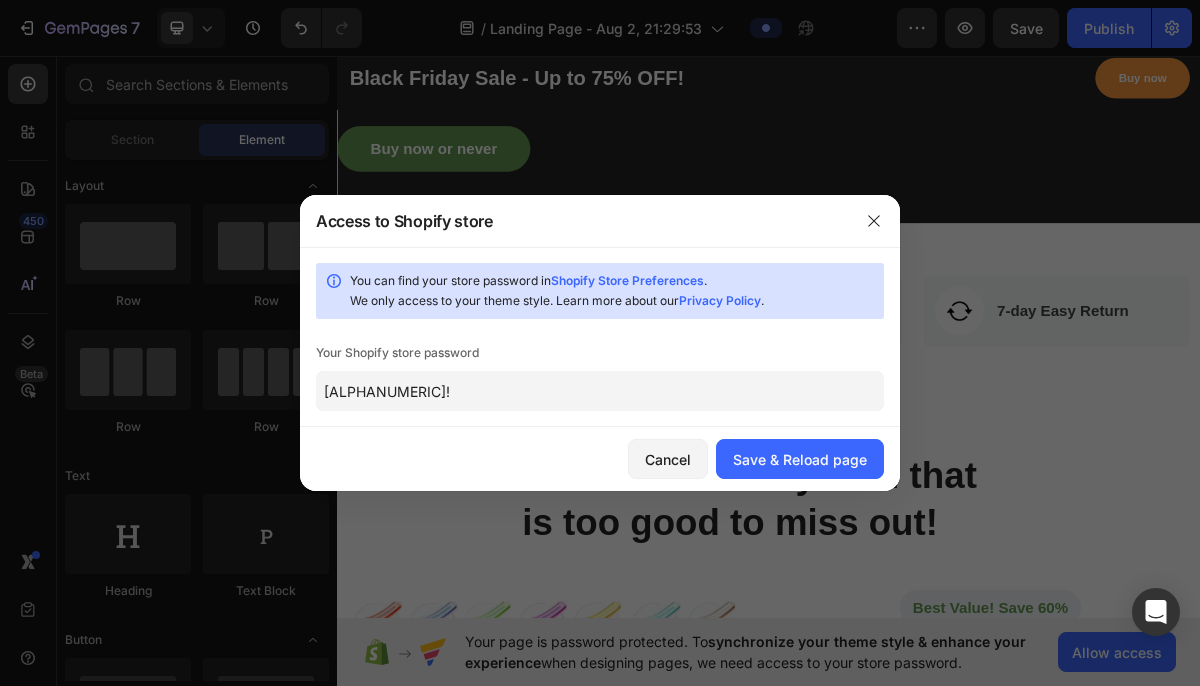 click on "[ALPHANUMERIC]!" 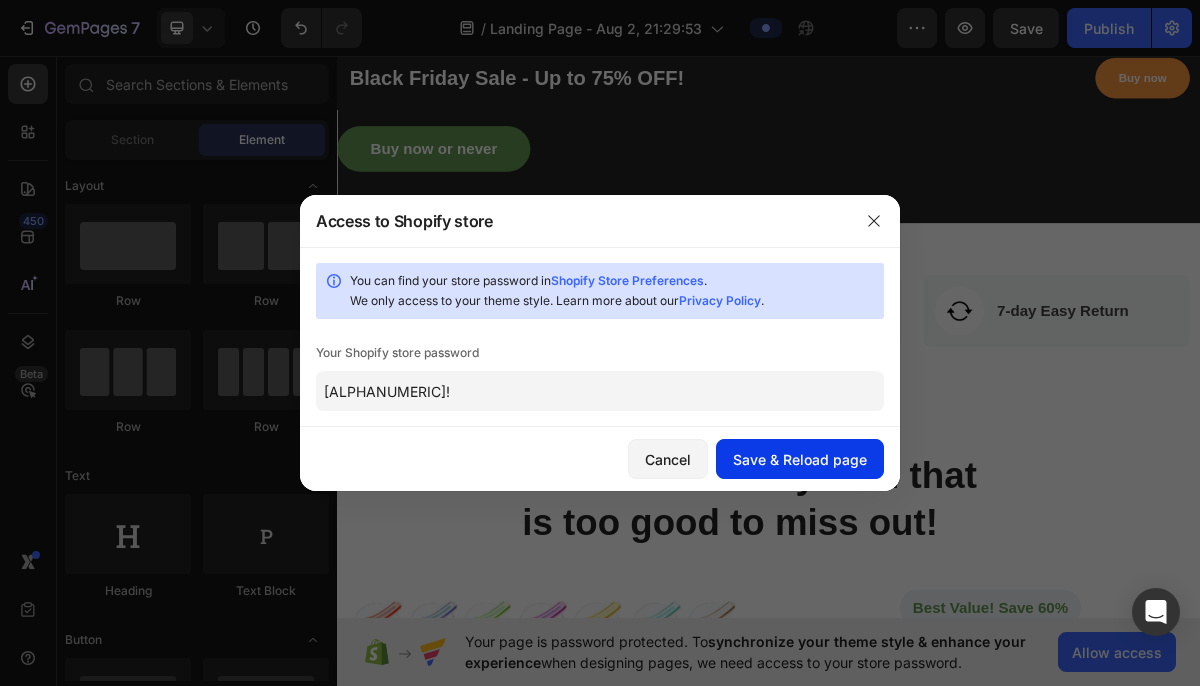 type on "[ALPHANUMERIC]!" 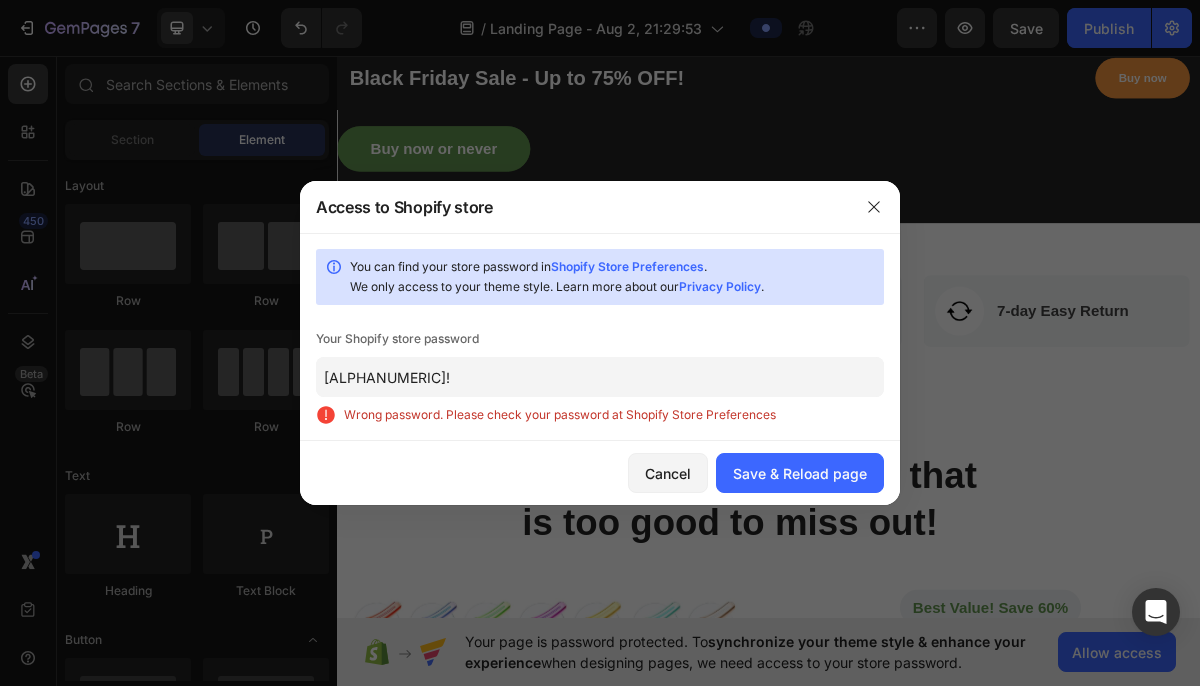 click on "Shopify Store Preferences" at bounding box center (627, 266) 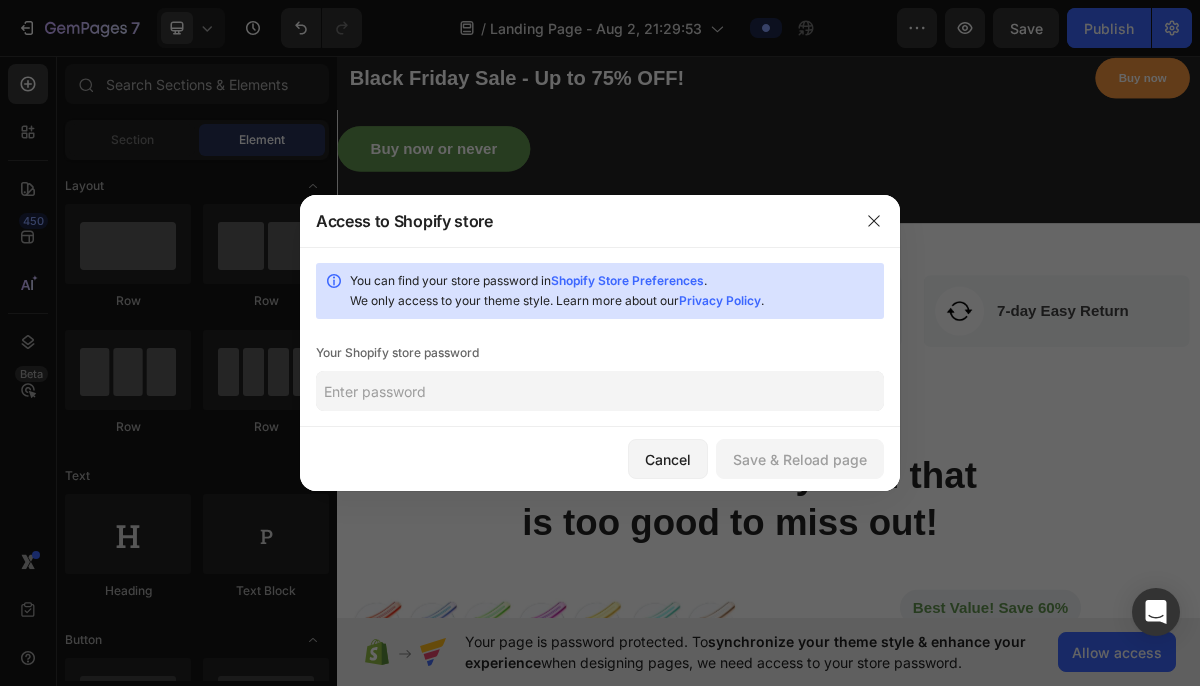 paste on "meovau" 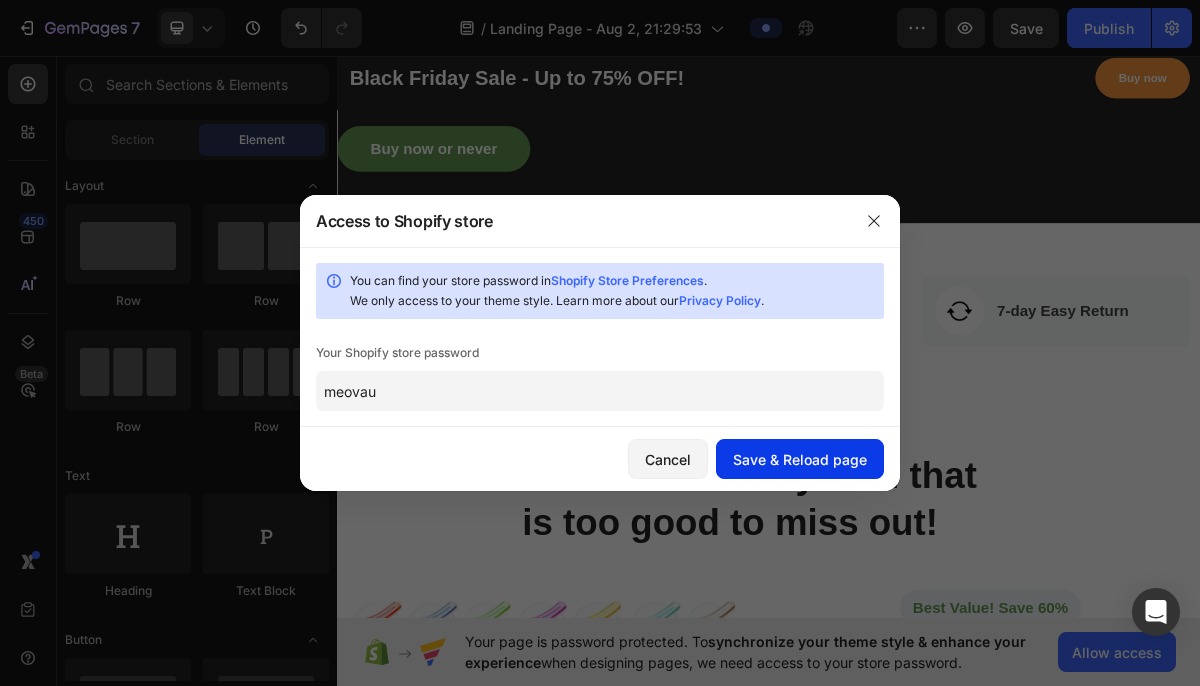 type on "meovau" 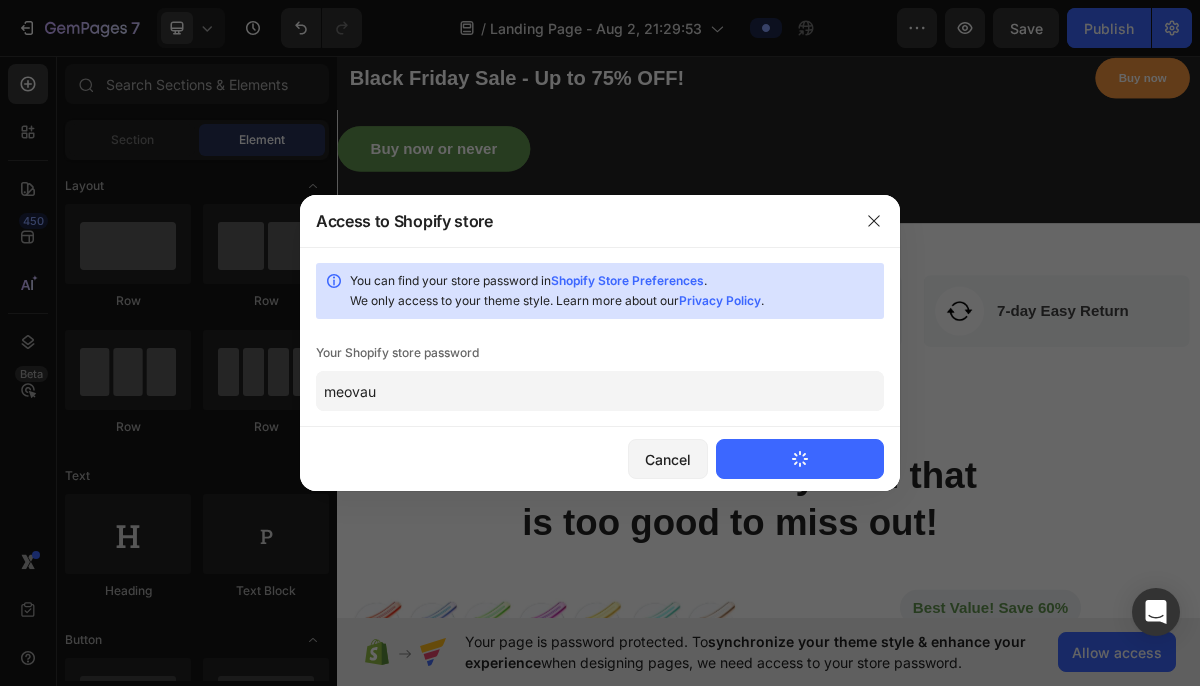 type 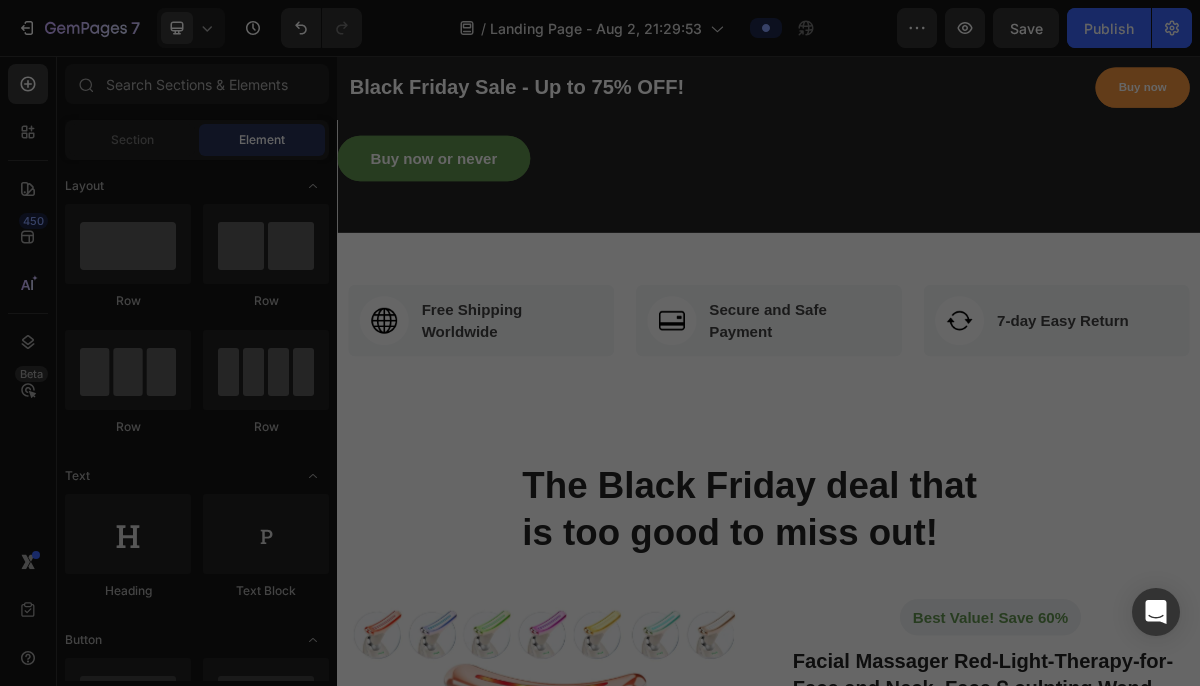 scroll, scrollTop: 0, scrollLeft: 0, axis: both 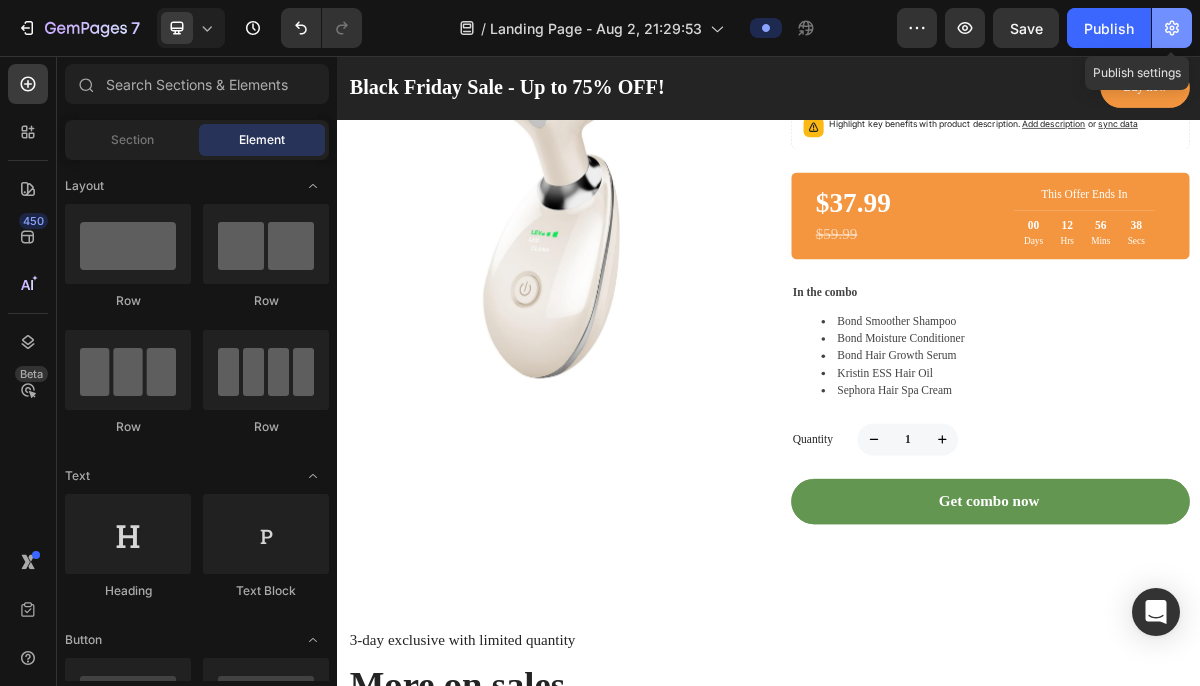 click 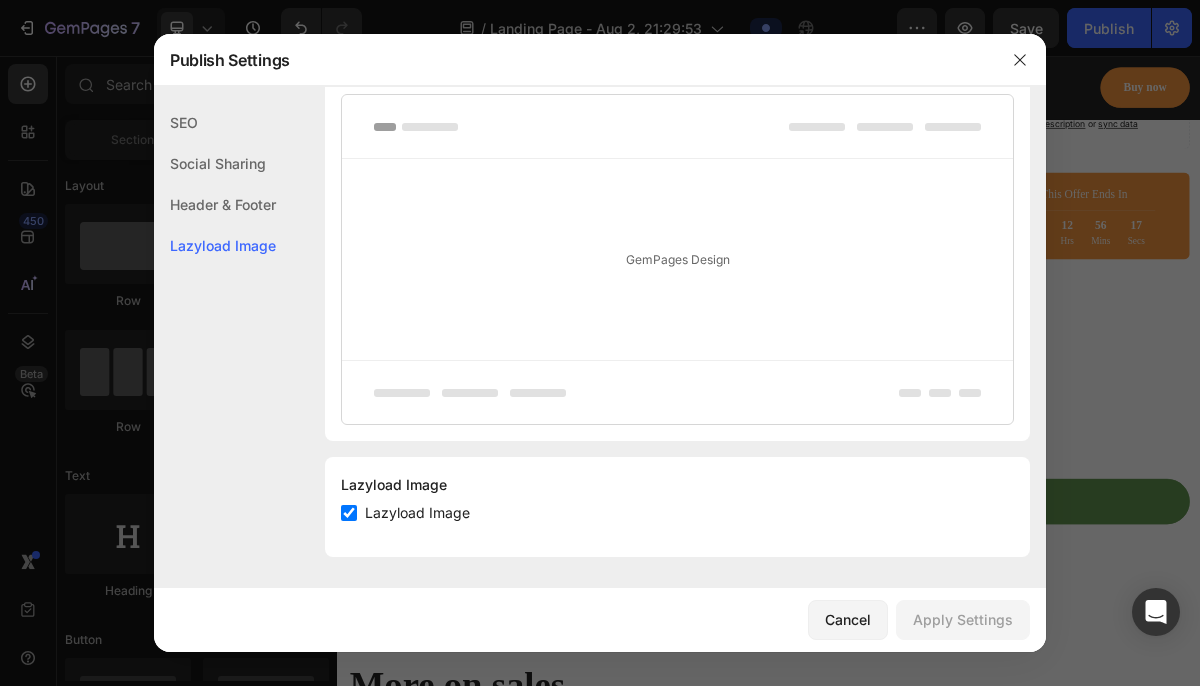 scroll, scrollTop: 1085, scrollLeft: 0, axis: vertical 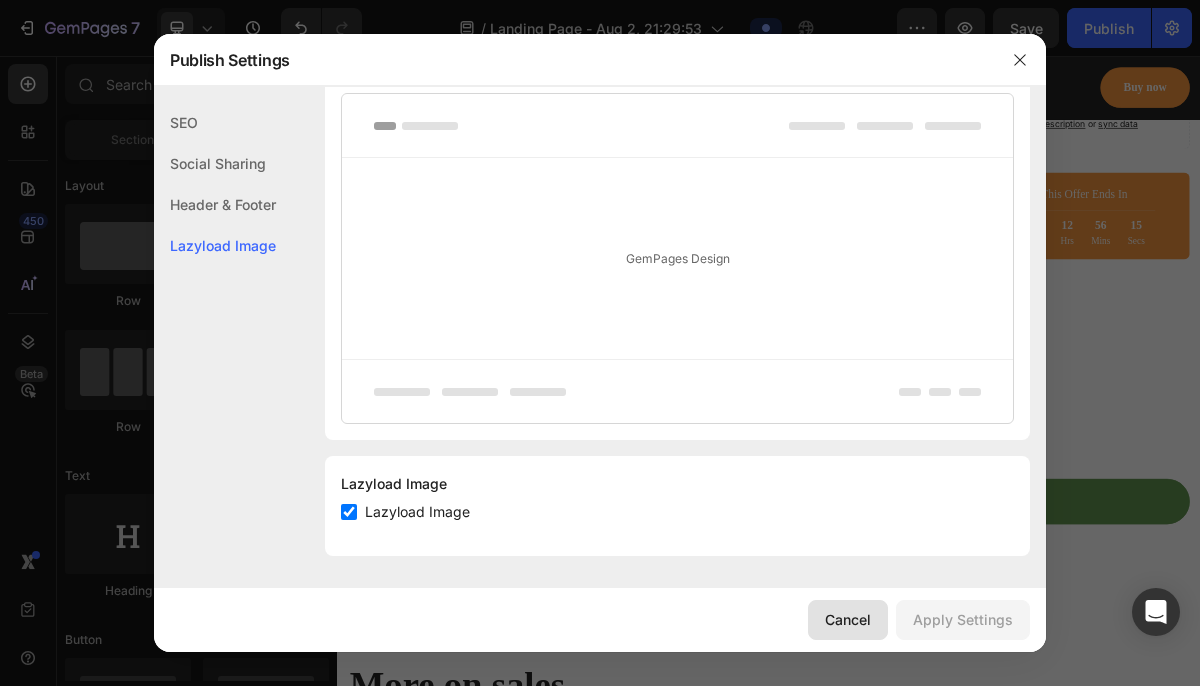click on "Cancel" at bounding box center [848, 619] 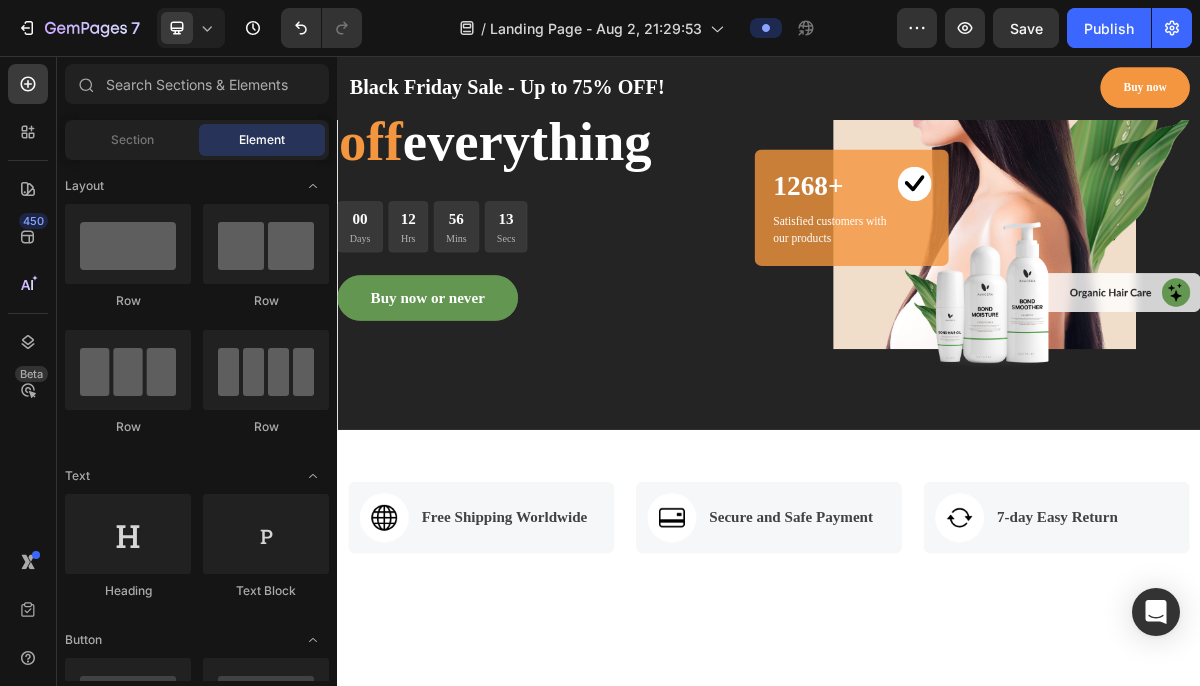 scroll, scrollTop: 0, scrollLeft: 0, axis: both 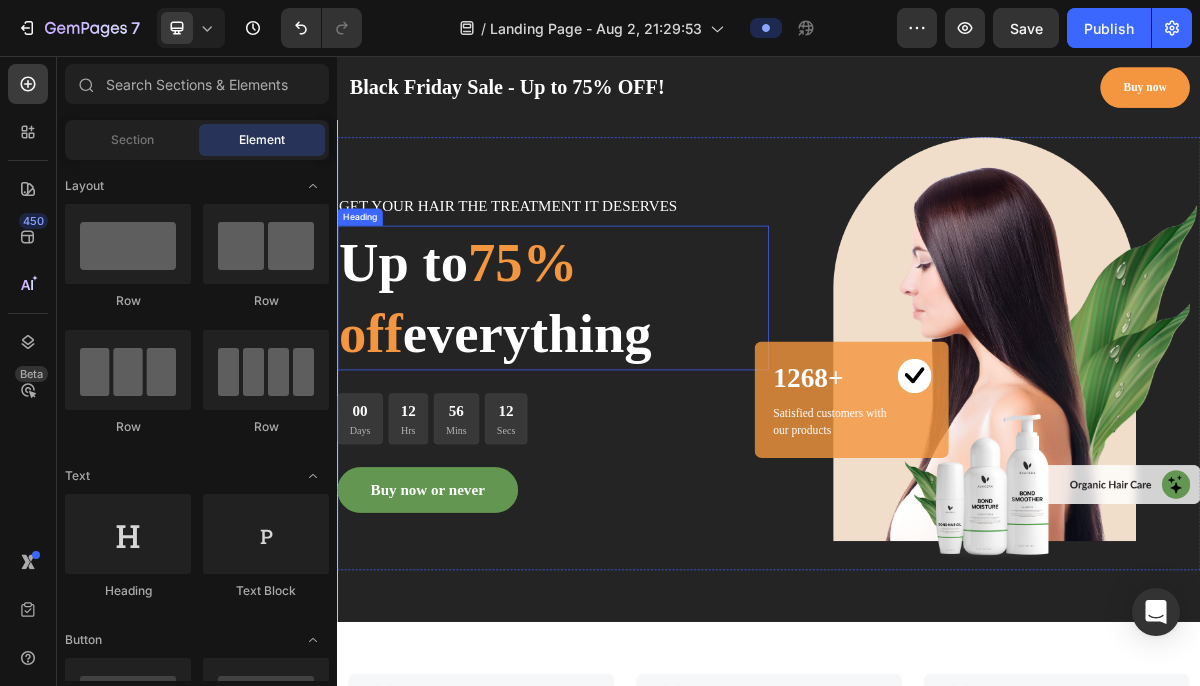 click on "75% off" at bounding box center (504, 392) 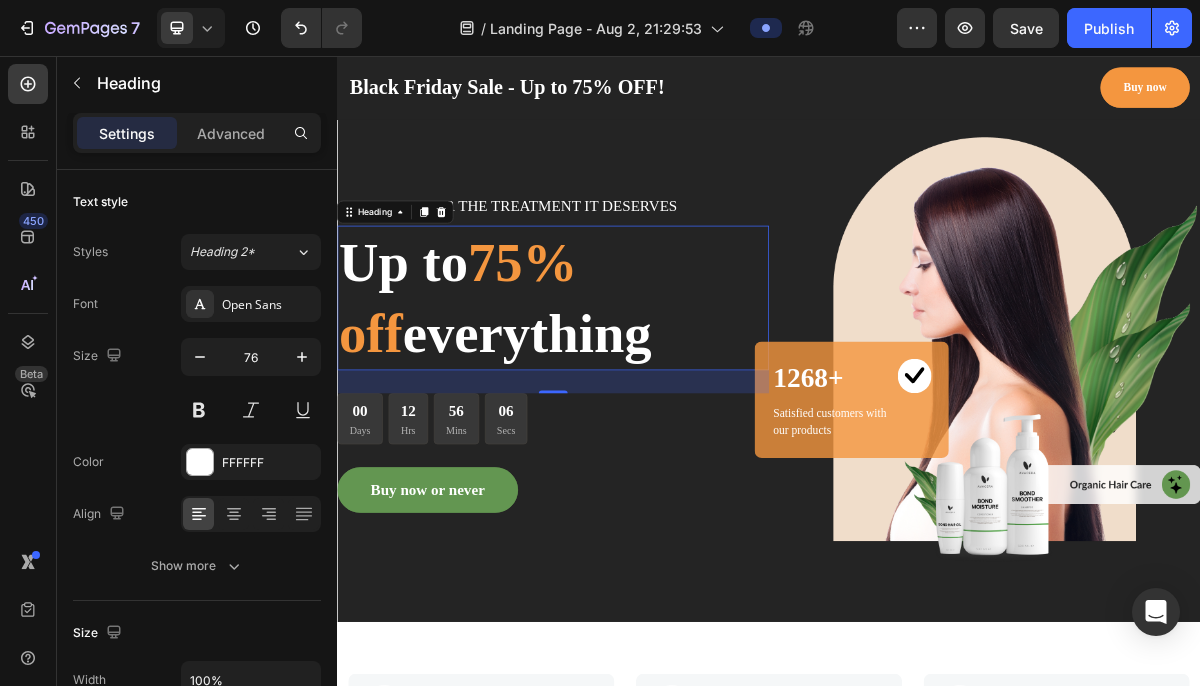 click on "75% off" at bounding box center [504, 392] 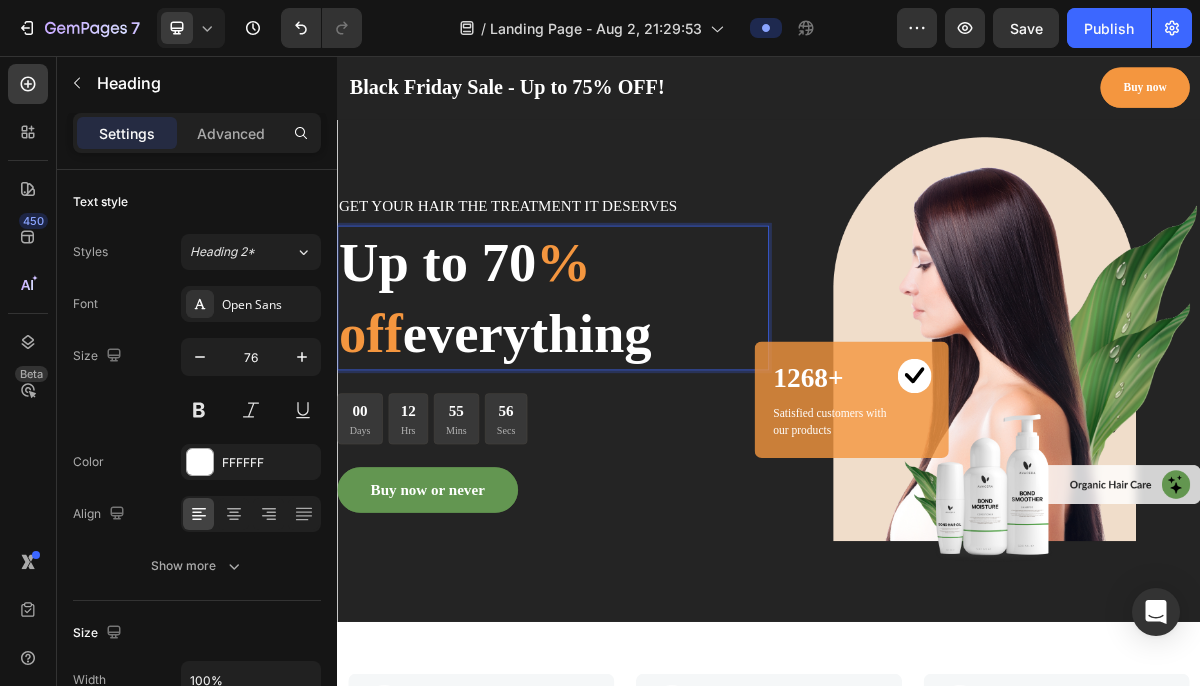 click on "Up to 70 % off  everything" at bounding box center (637, 393) 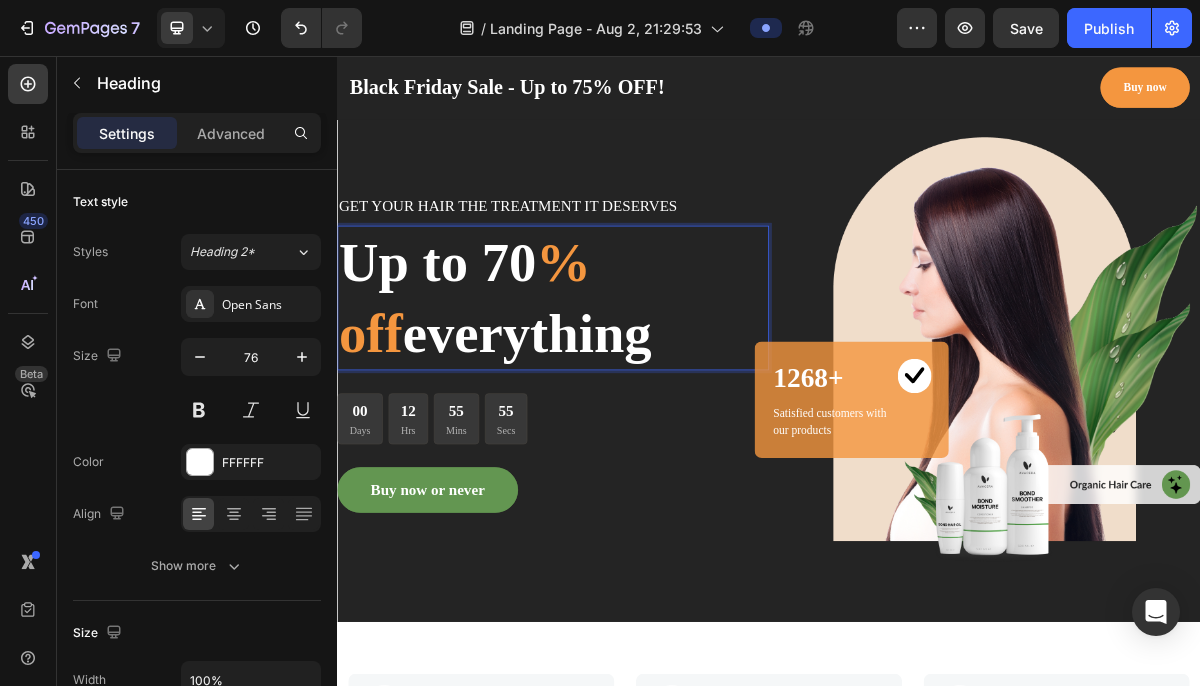 click on "Up to 70 % off  everything" at bounding box center [637, 393] 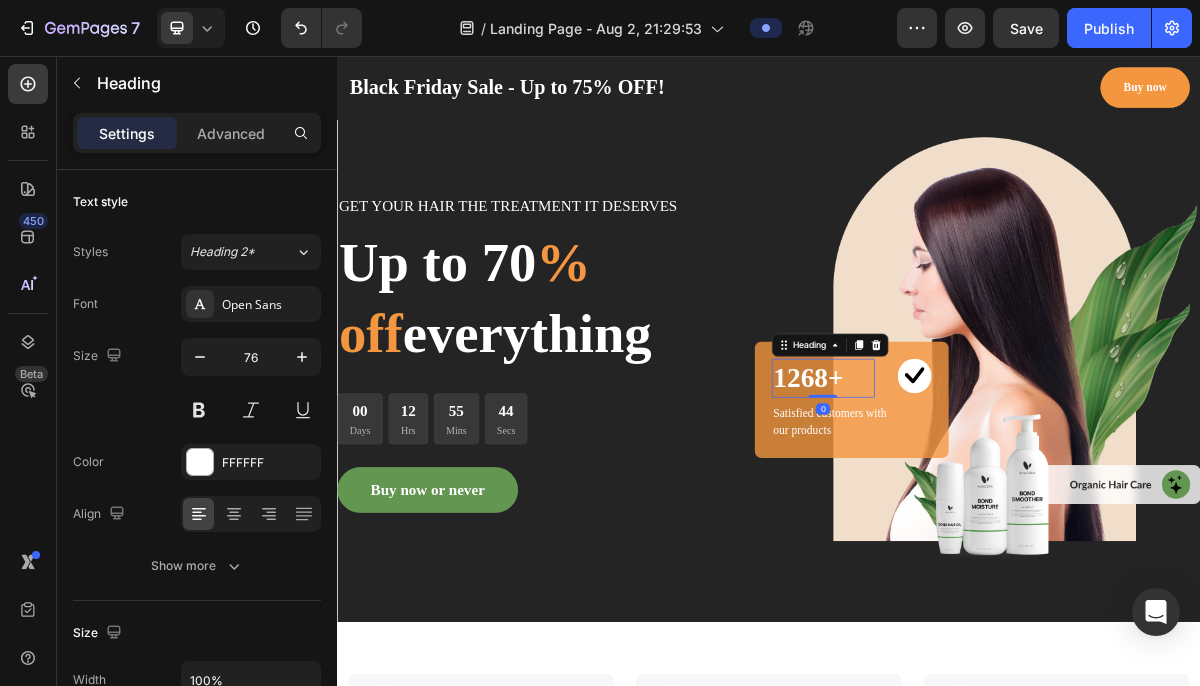 click on "1268+" at bounding box center [1012, 503] 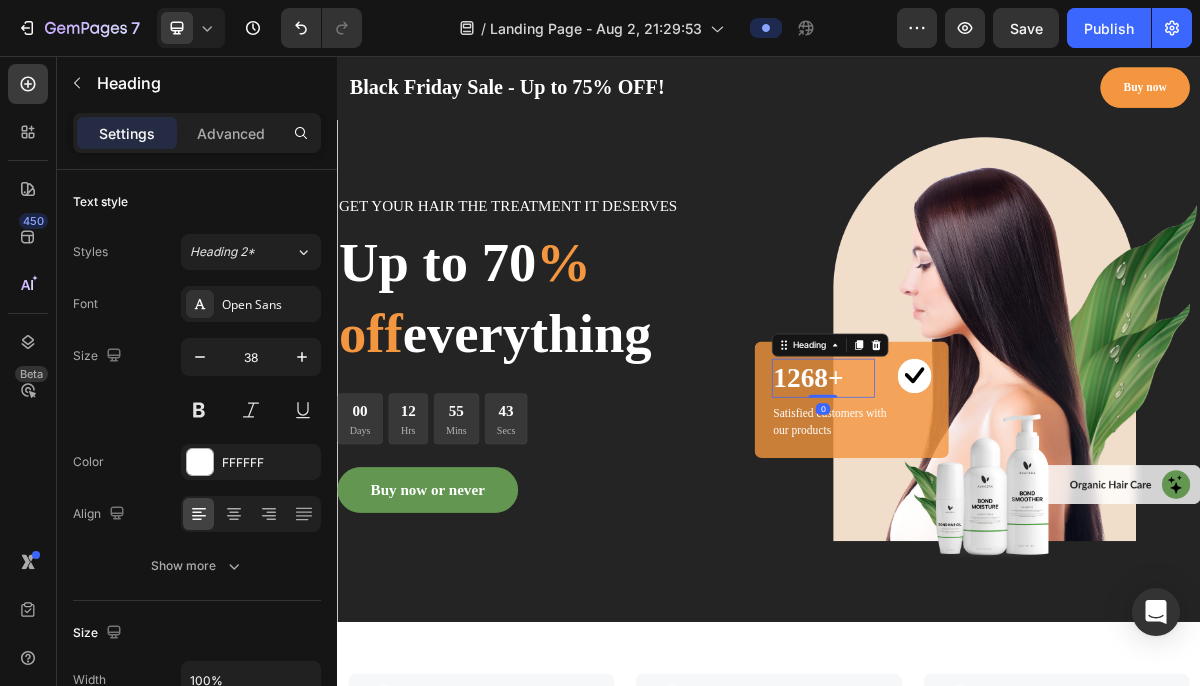 click on "1268+" at bounding box center [1012, 503] 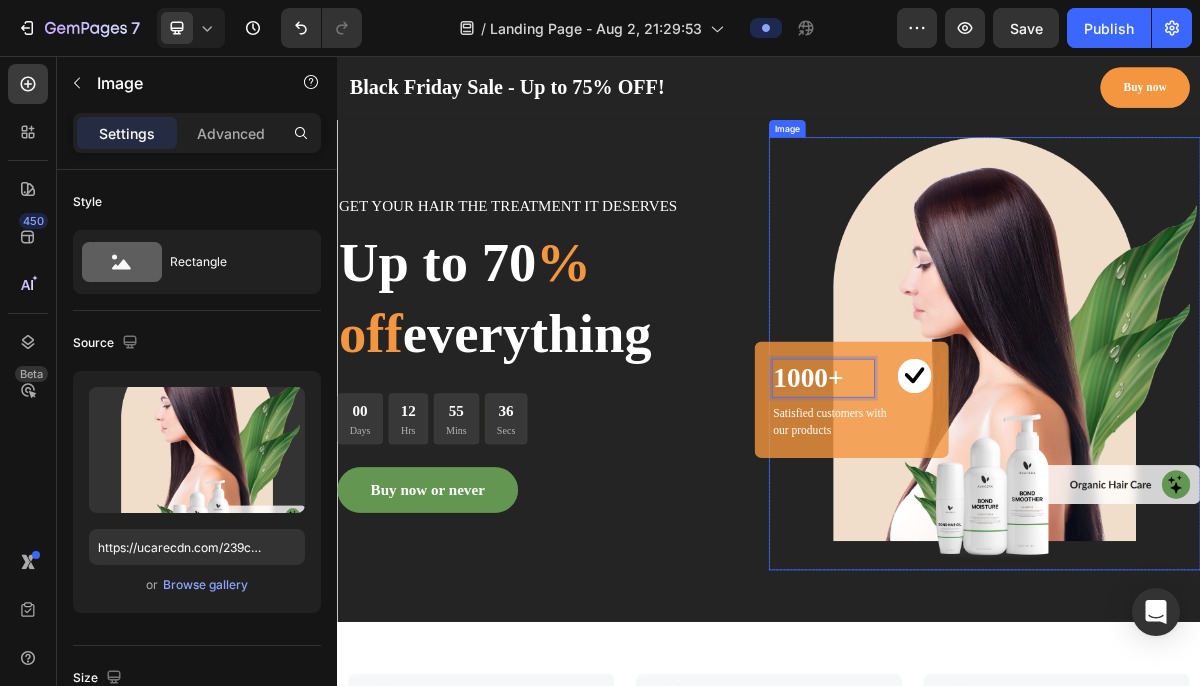 click at bounding box center (1237, 470) 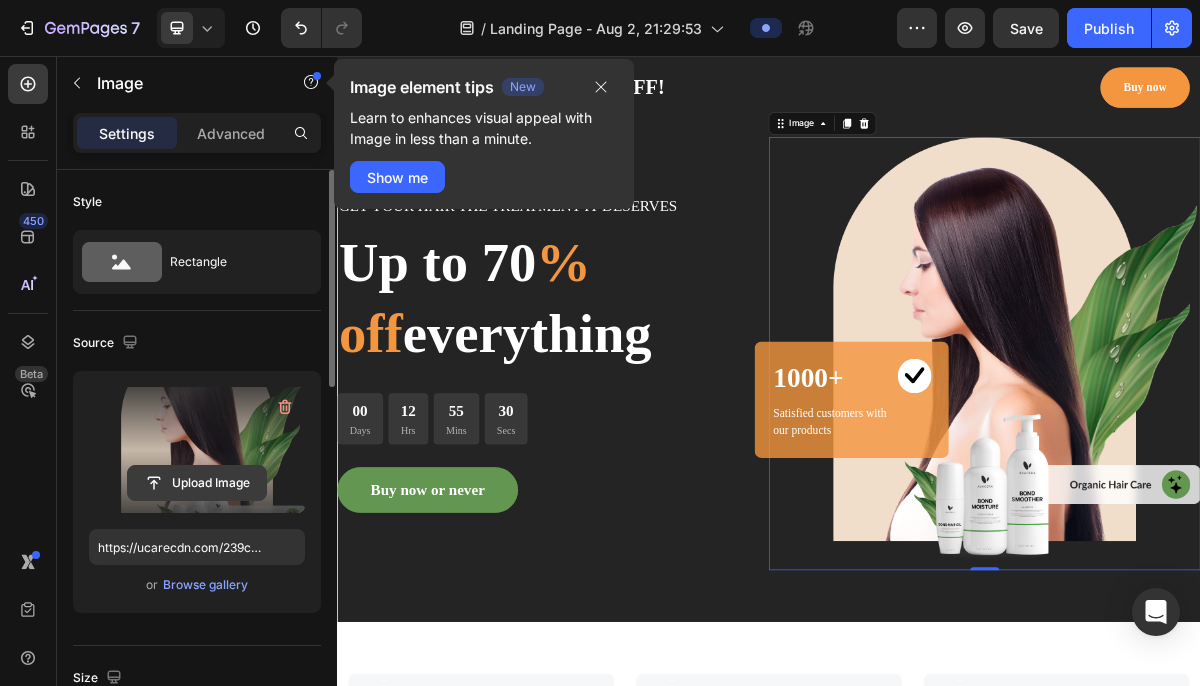 click 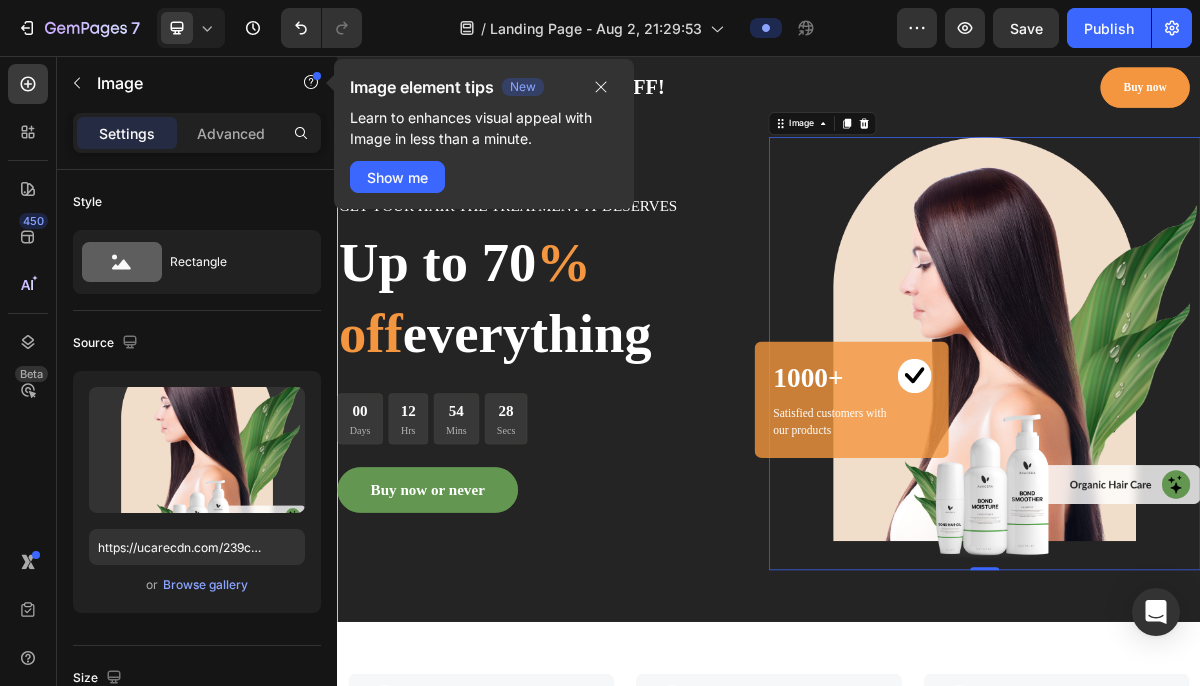 click at bounding box center (1237, 470) 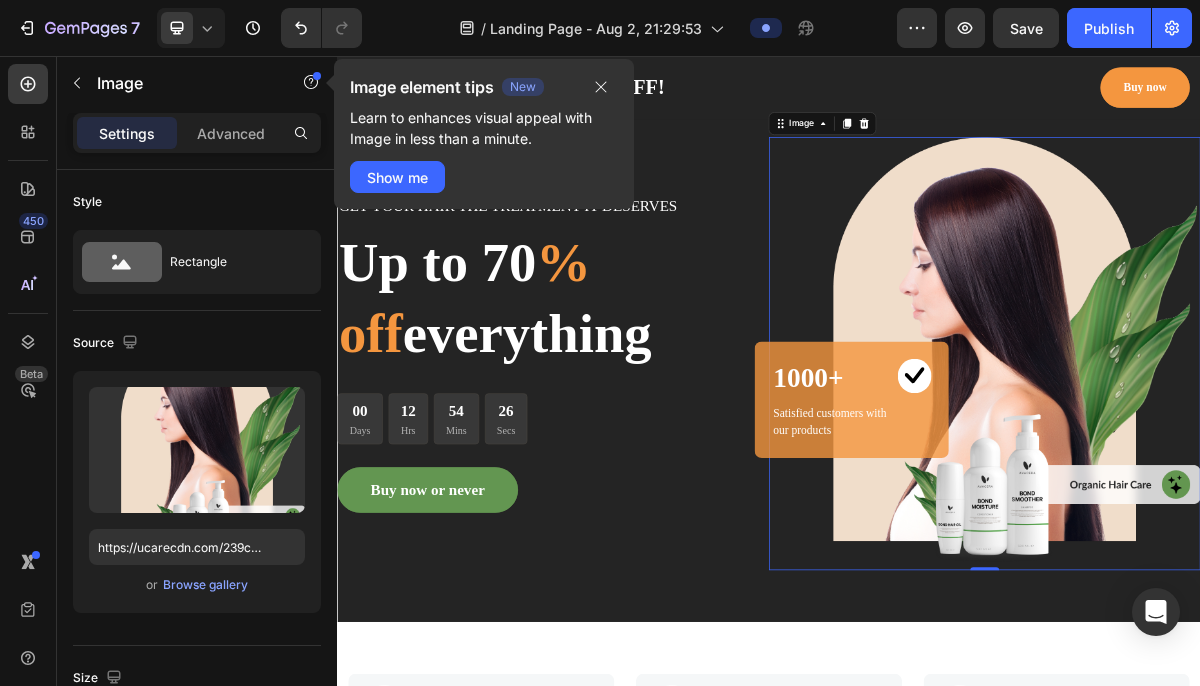 click at bounding box center [1237, 470] 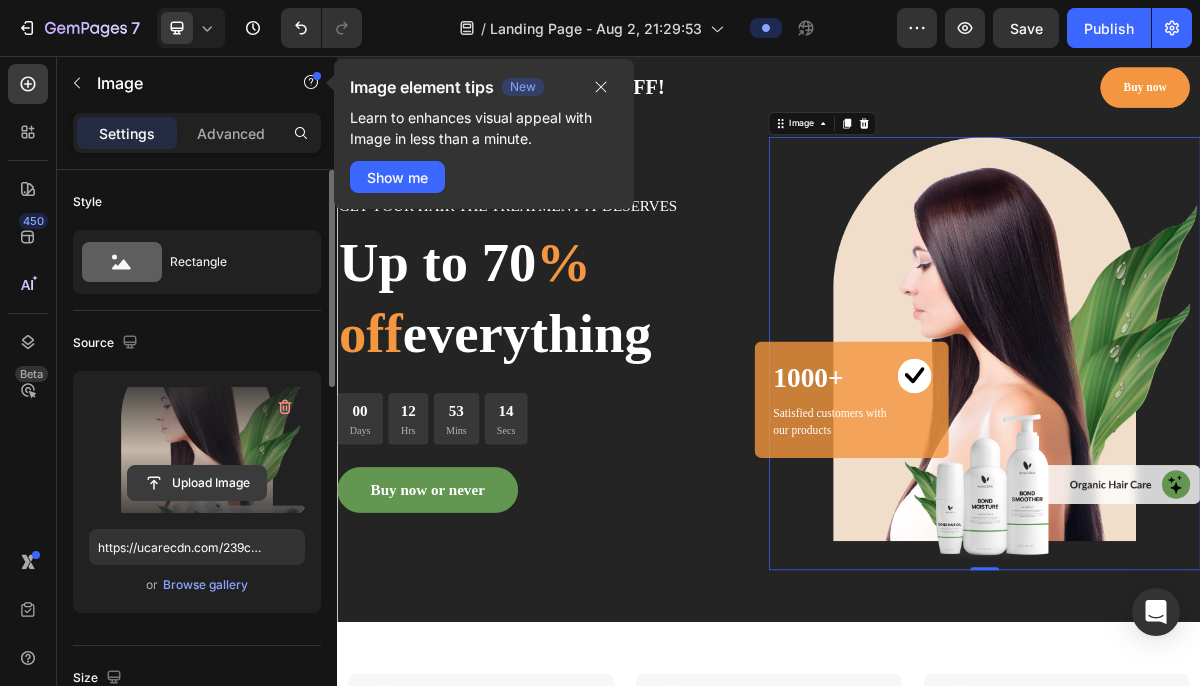 click 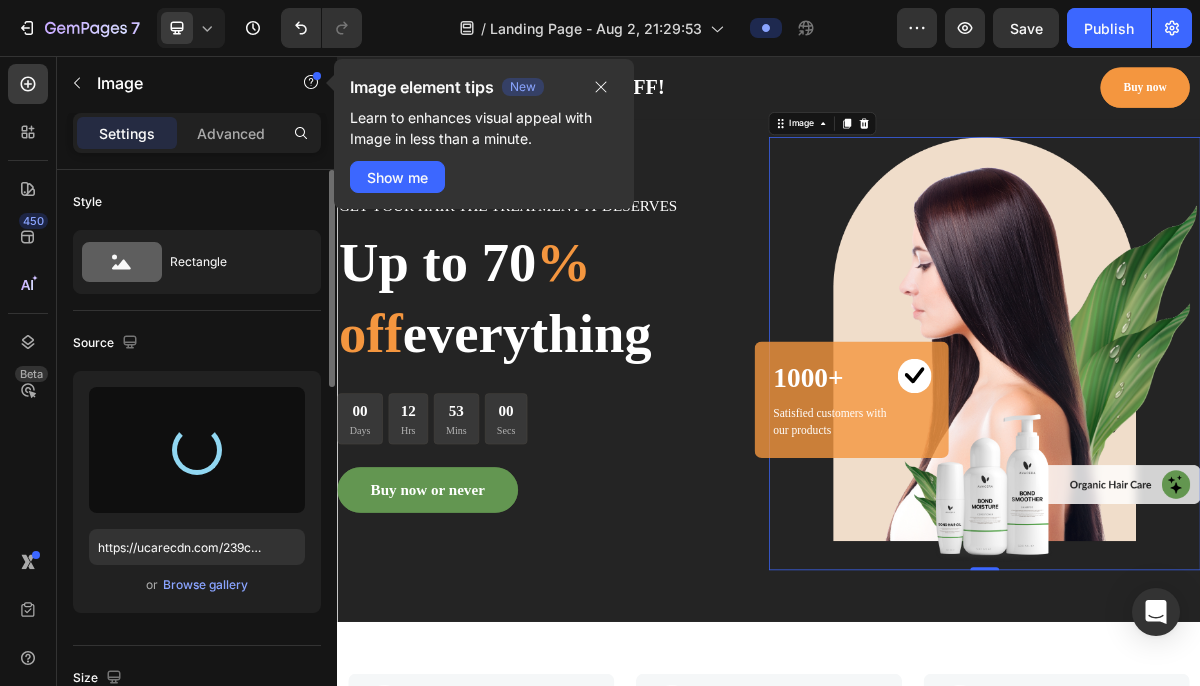 type on "https://cdn.shopify.com/s/files/1/0959/9542/9152/files/gempages_578240876493406908-b7b5f639-f5d4-4834-b7ff-cc3aa6f2ad33.jpg" 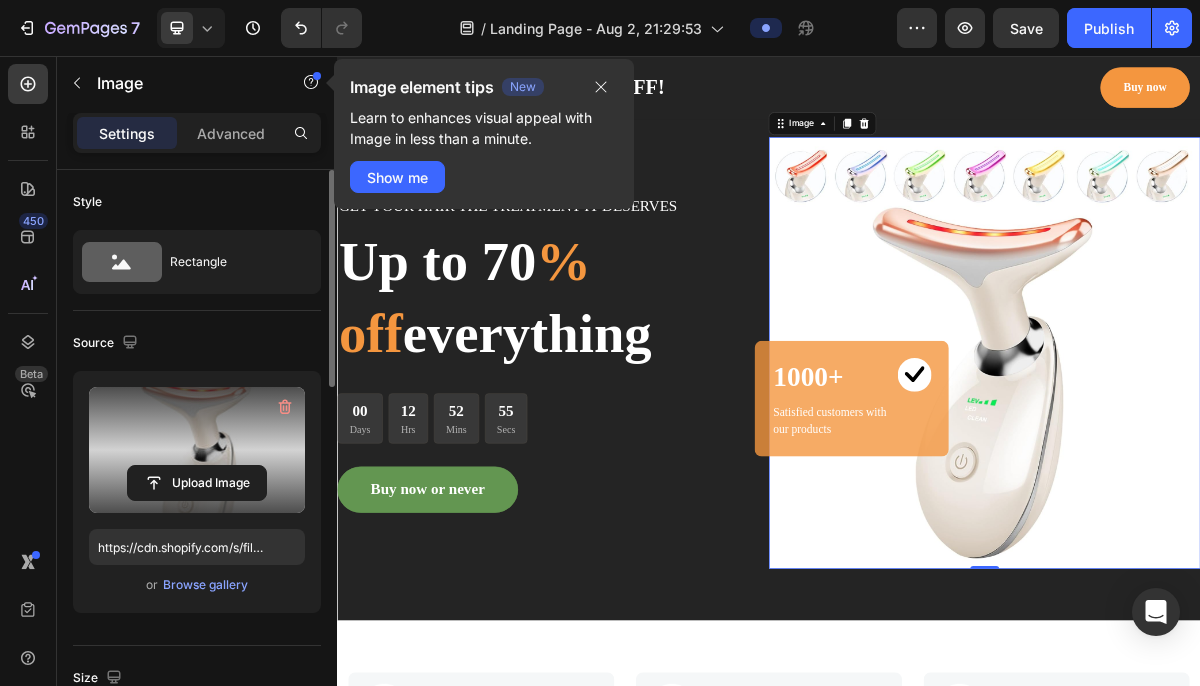 click at bounding box center (1237, 469) 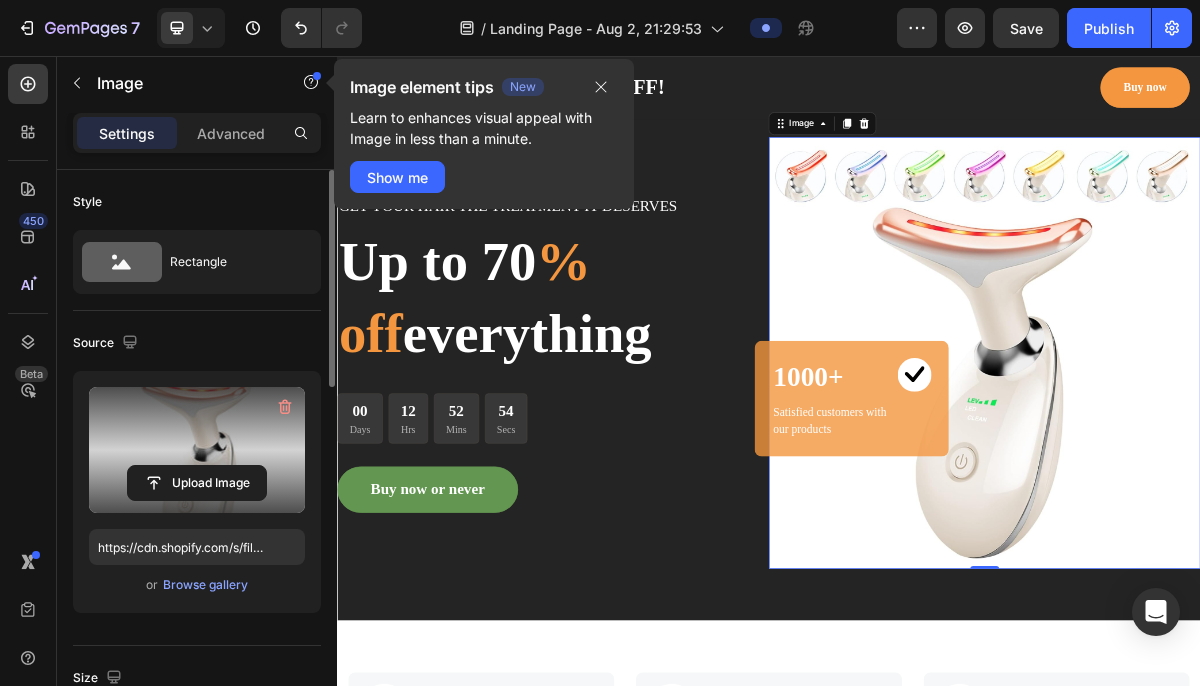 click at bounding box center [1237, 469] 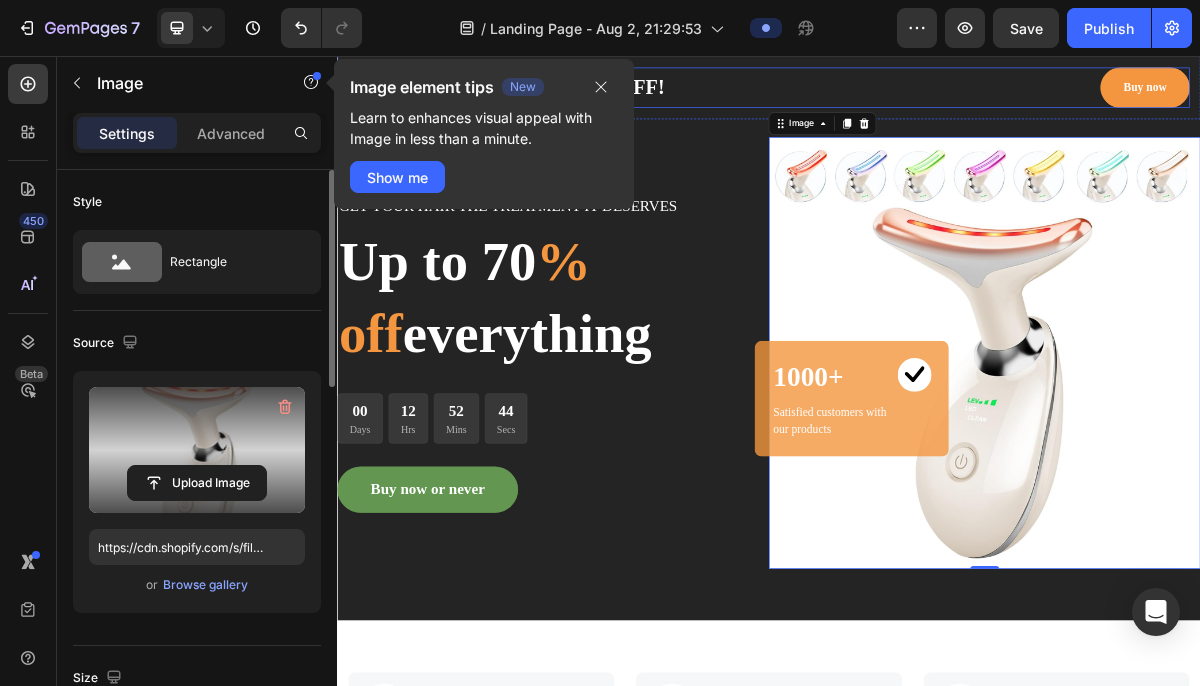 click on "Black Friday Sale - Up to 75% OFF! Text block" at bounding box center [785, 100] 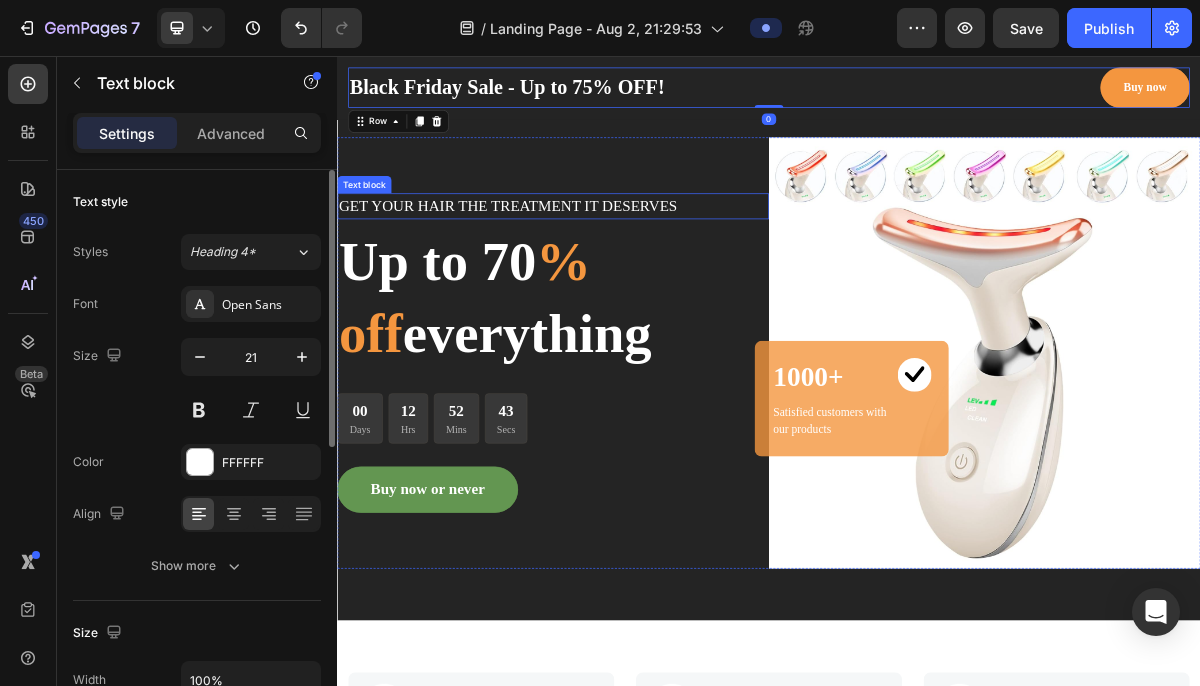 click on "GET YOUR HAIR THE TREATMENT IT DESERVES" at bounding box center (637, 265) 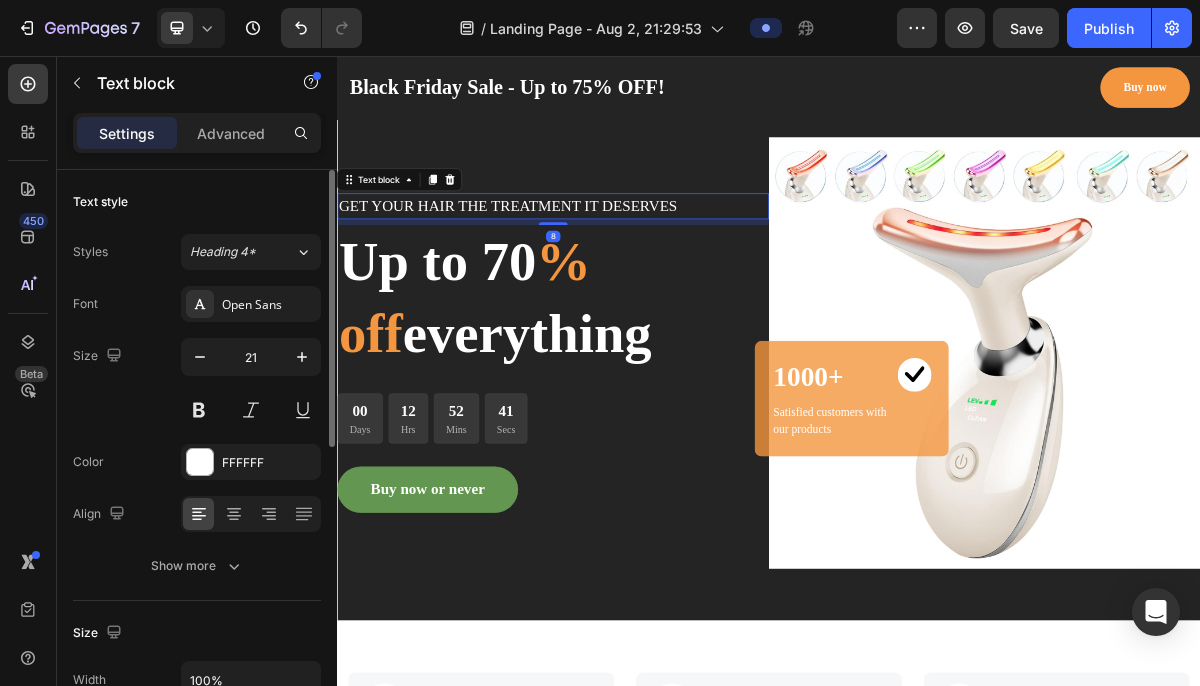 click on "GET YOUR HAIR THE TREATMENT IT DESERVES" at bounding box center (637, 265) 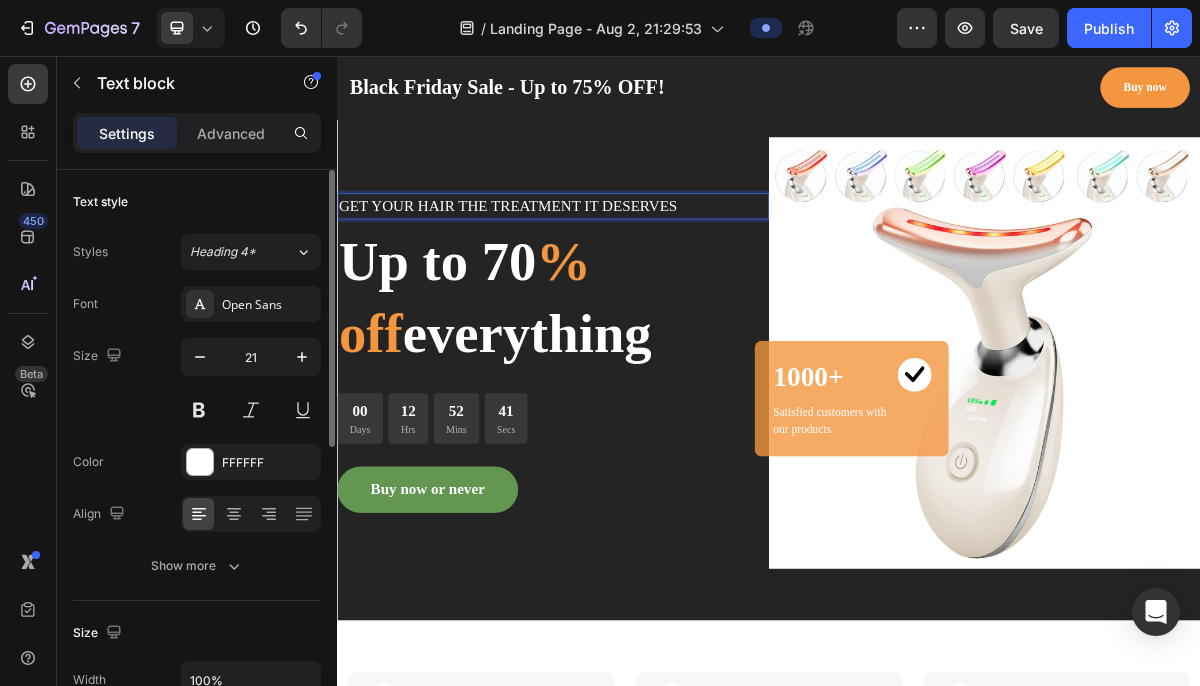 click on "GET YOUR HAIR THE TREATMENT IT DESERVES" at bounding box center [637, 265] 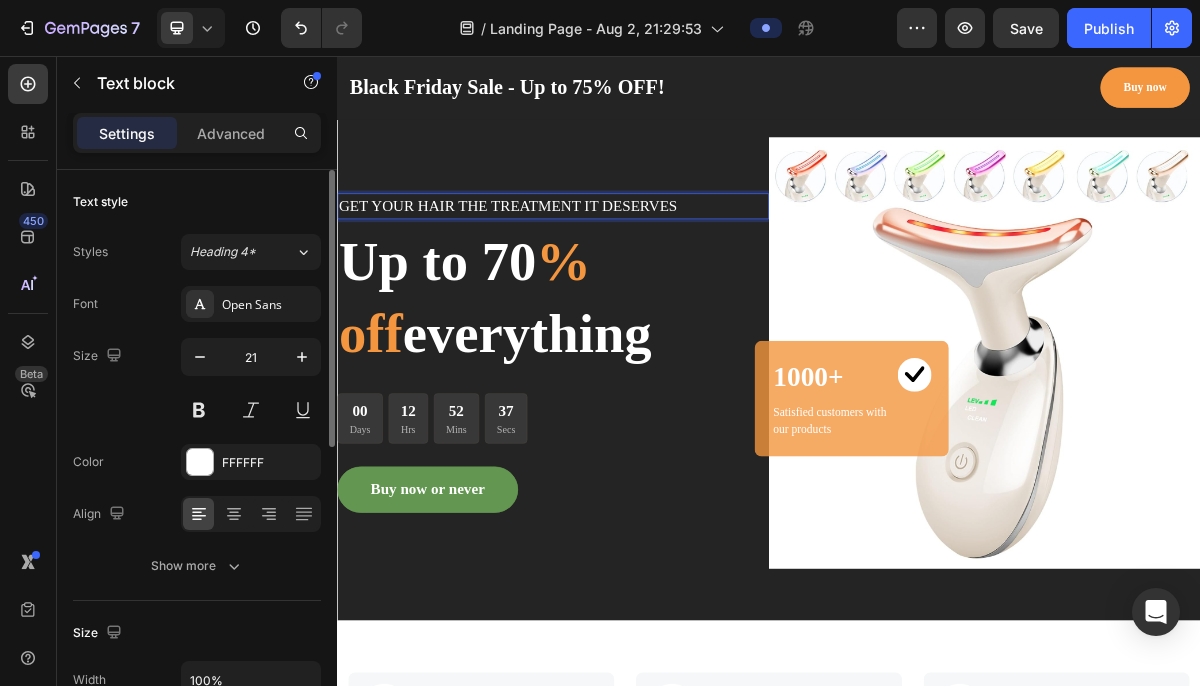 click on "GET YOUR HAIR THE TREATMENT IT DESERVES" at bounding box center (637, 265) 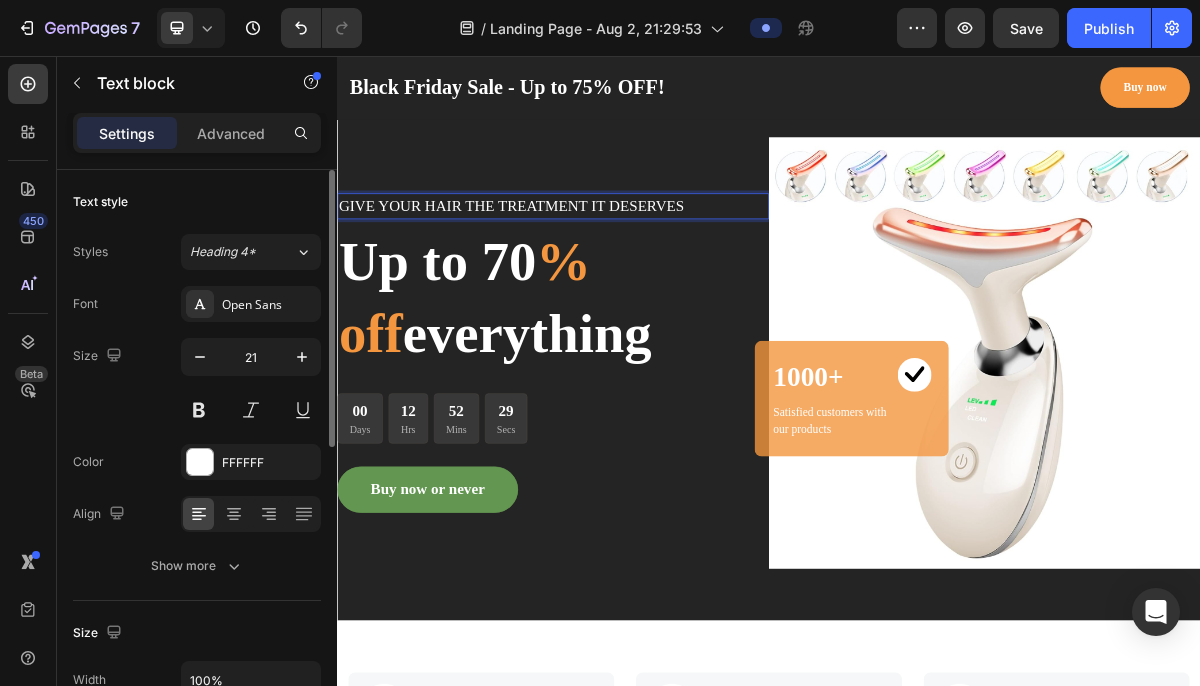 click on "GIVE YOUR HAIR THE TREATMENT IT DESERVES" at bounding box center [637, 265] 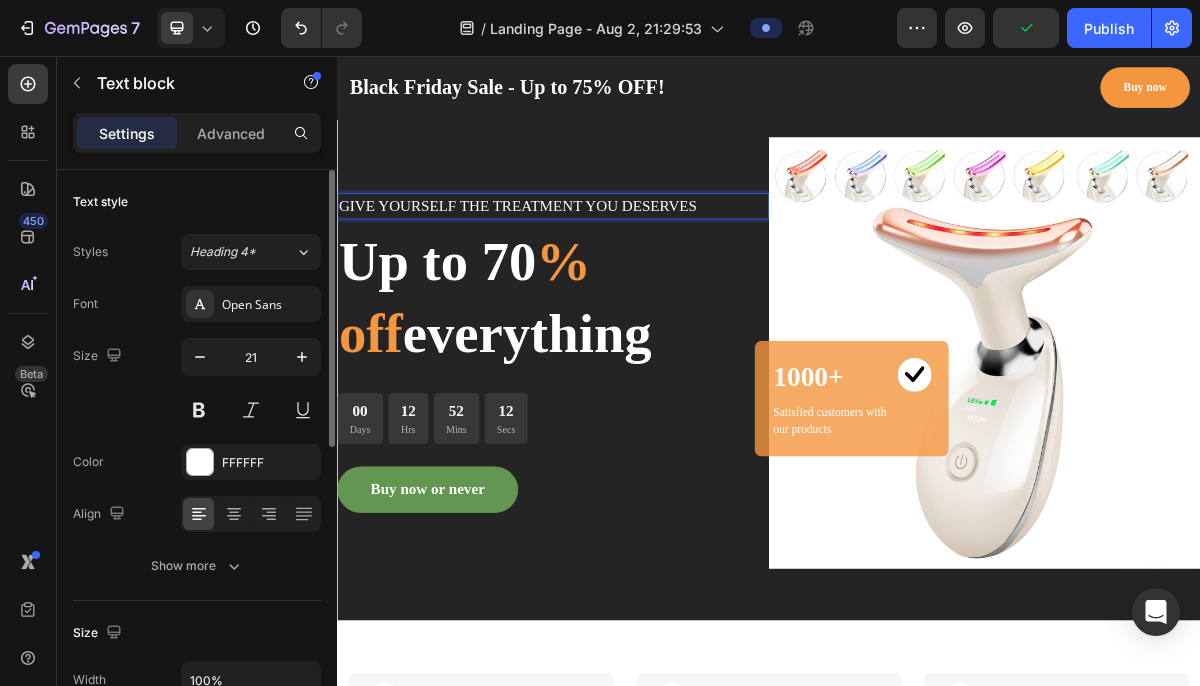 click on "GIVE YOURSELF THE TREATMENT YOU DESERVES" at bounding box center [637, 265] 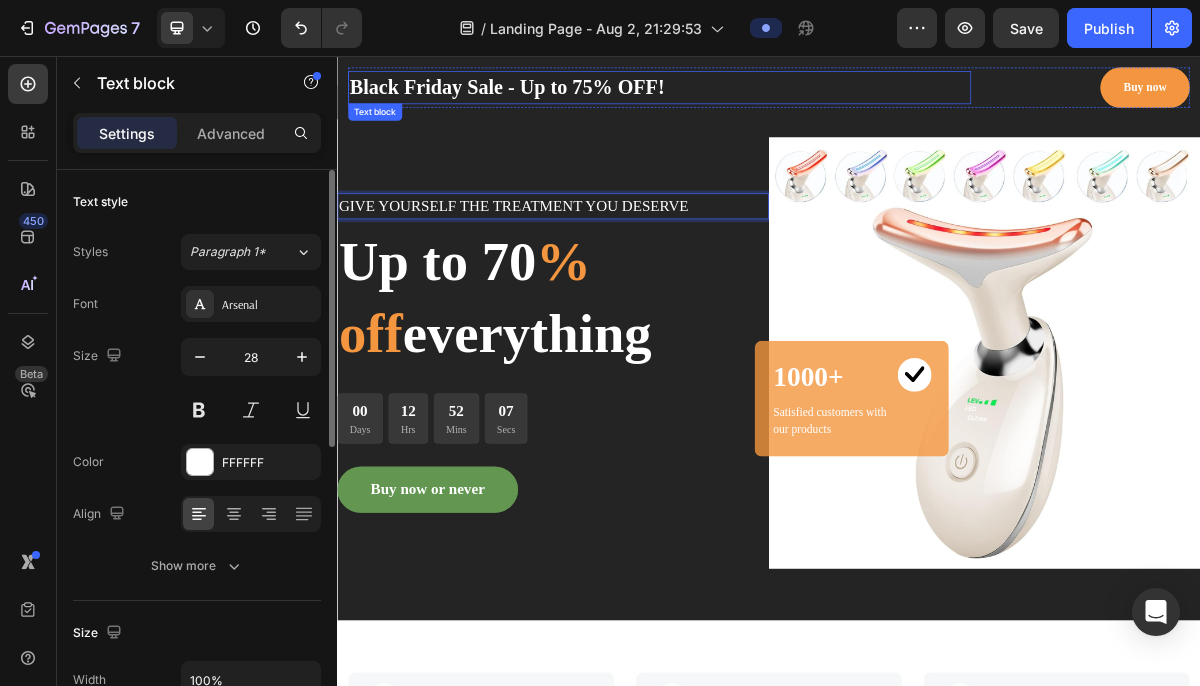 click on "Black Friday Sale - Up to 75% OFF!" at bounding box center [785, 100] 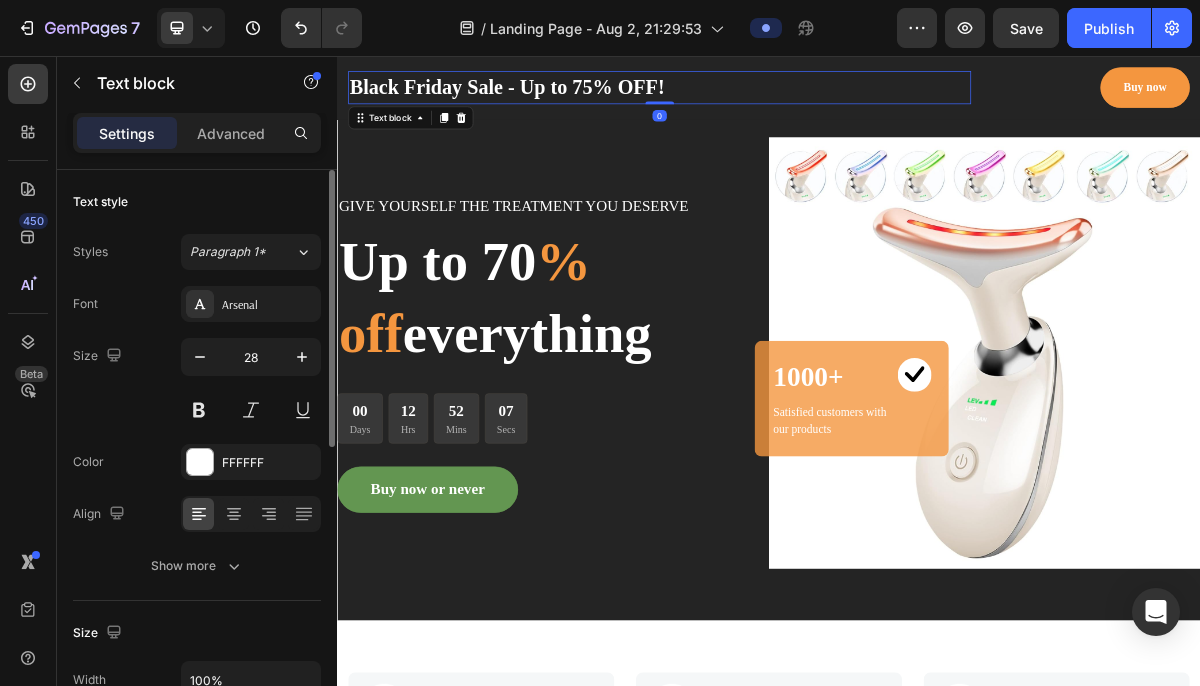 click on "Black Friday Sale - Up to 75% OFF!" at bounding box center [785, 100] 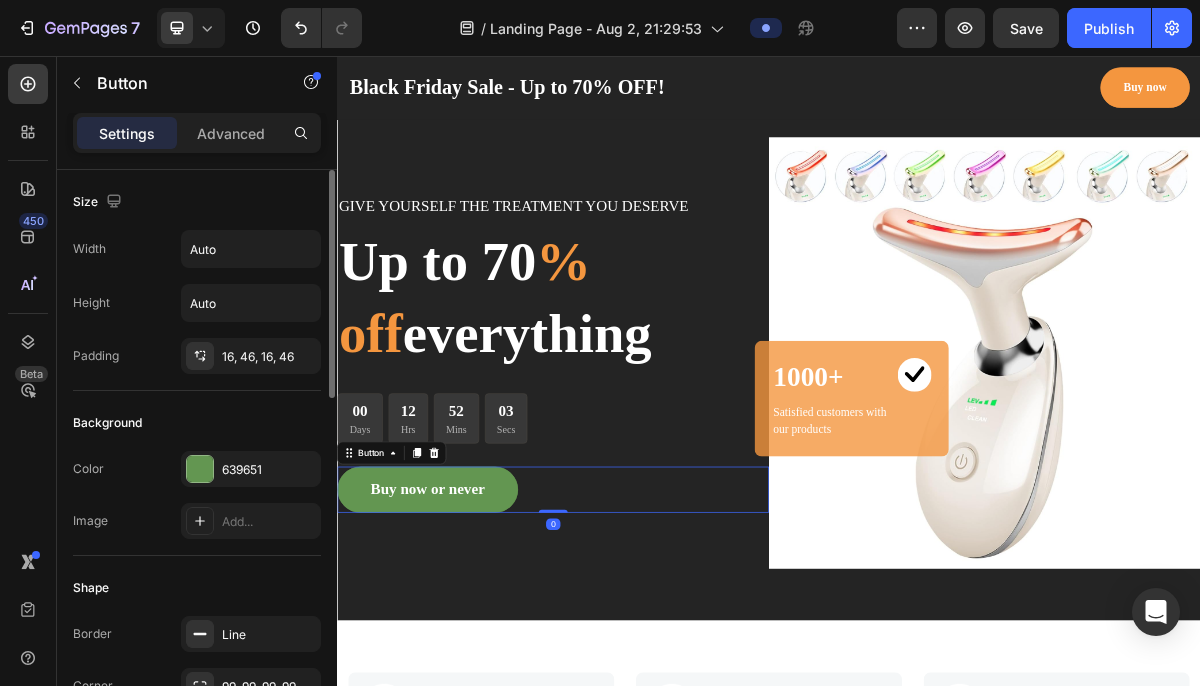 click on "Buy now or never Button   0" at bounding box center [637, 659] 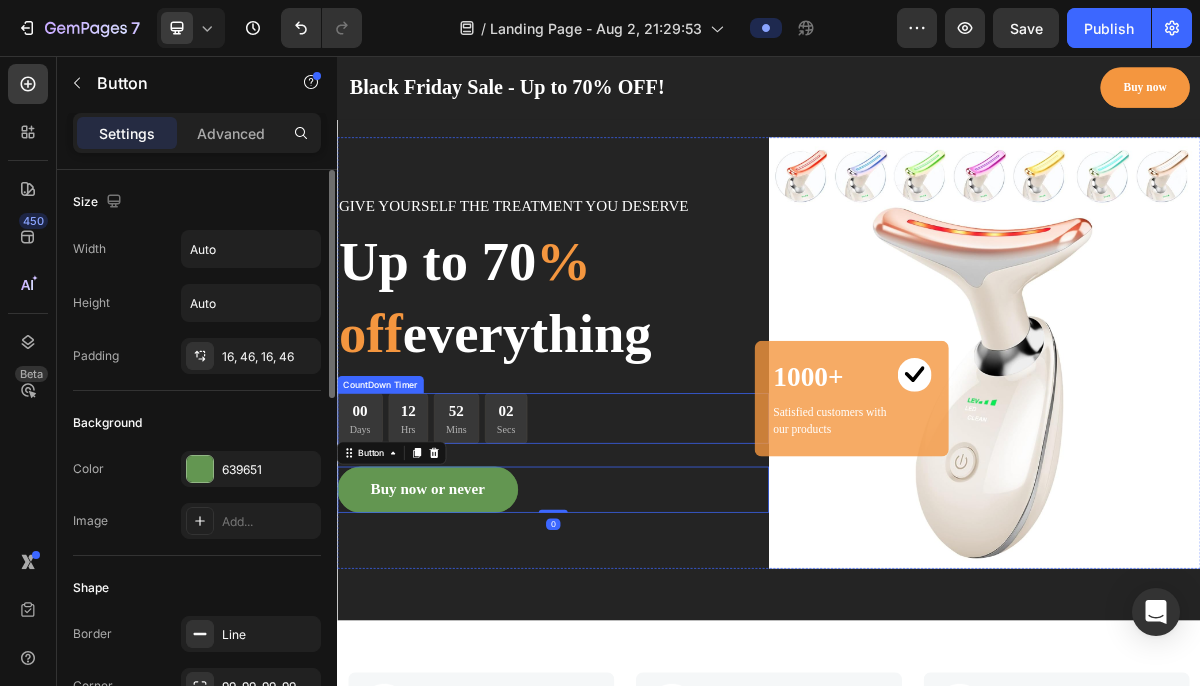 click on "00 Days 12 Hrs 52 Mins 02 Secs" at bounding box center (637, 560) 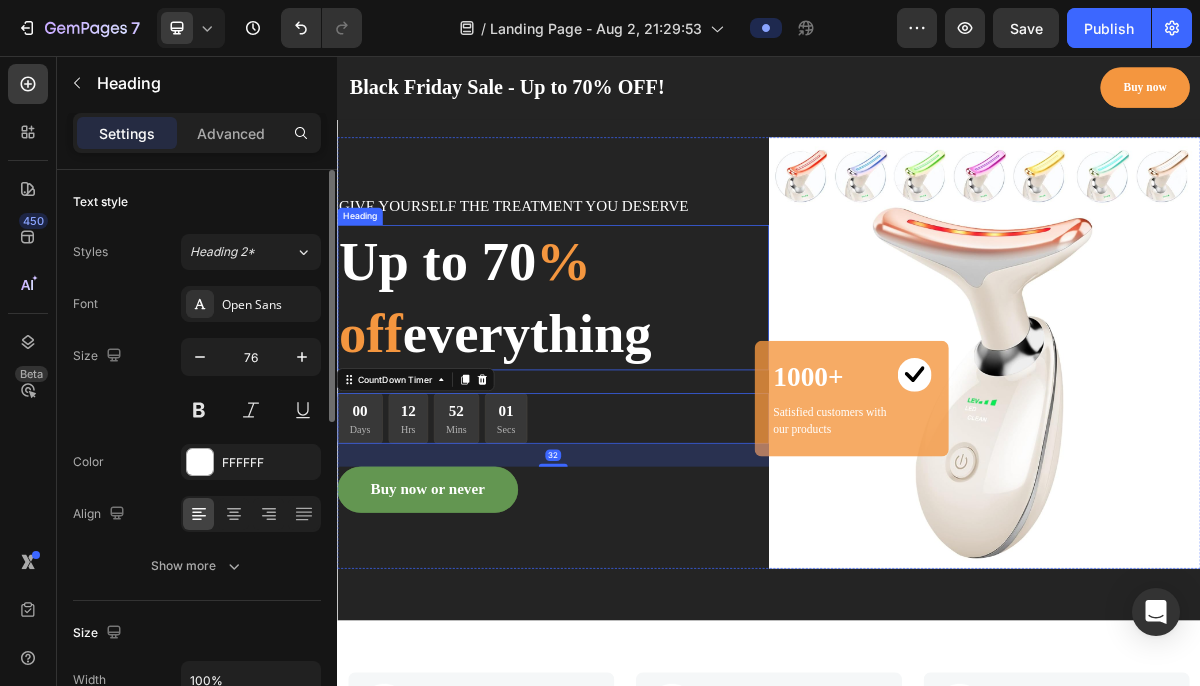 click on "Up to 70 % off  everything" at bounding box center (637, 392) 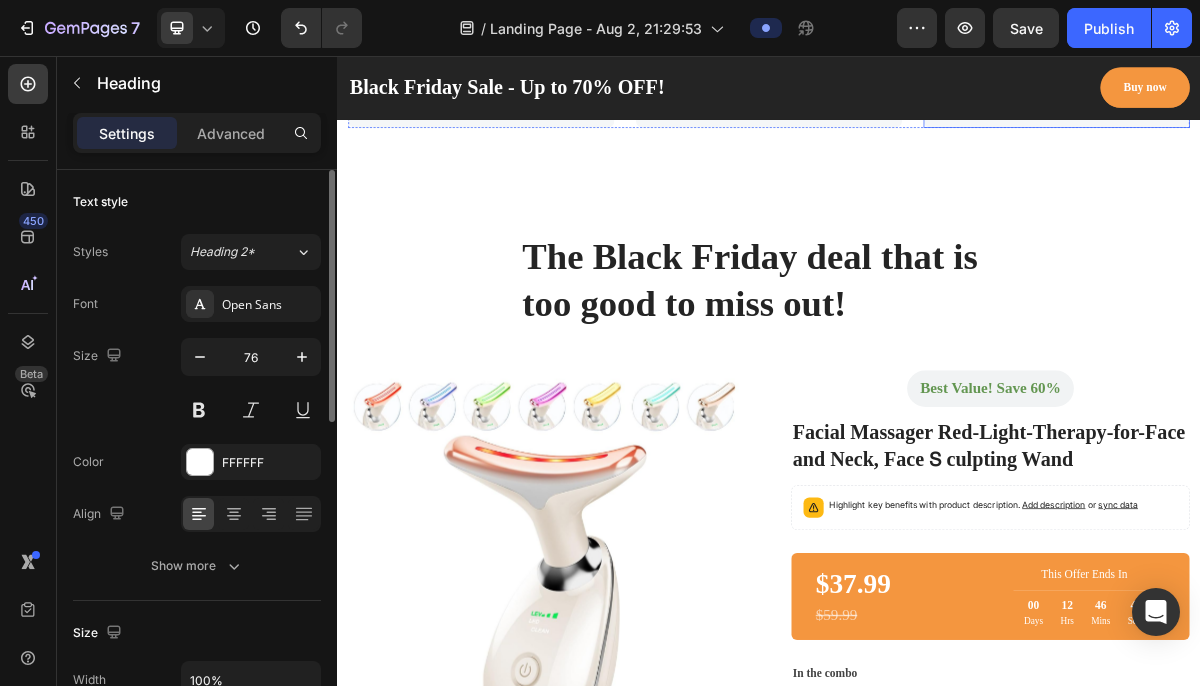 scroll, scrollTop: 858, scrollLeft: 0, axis: vertical 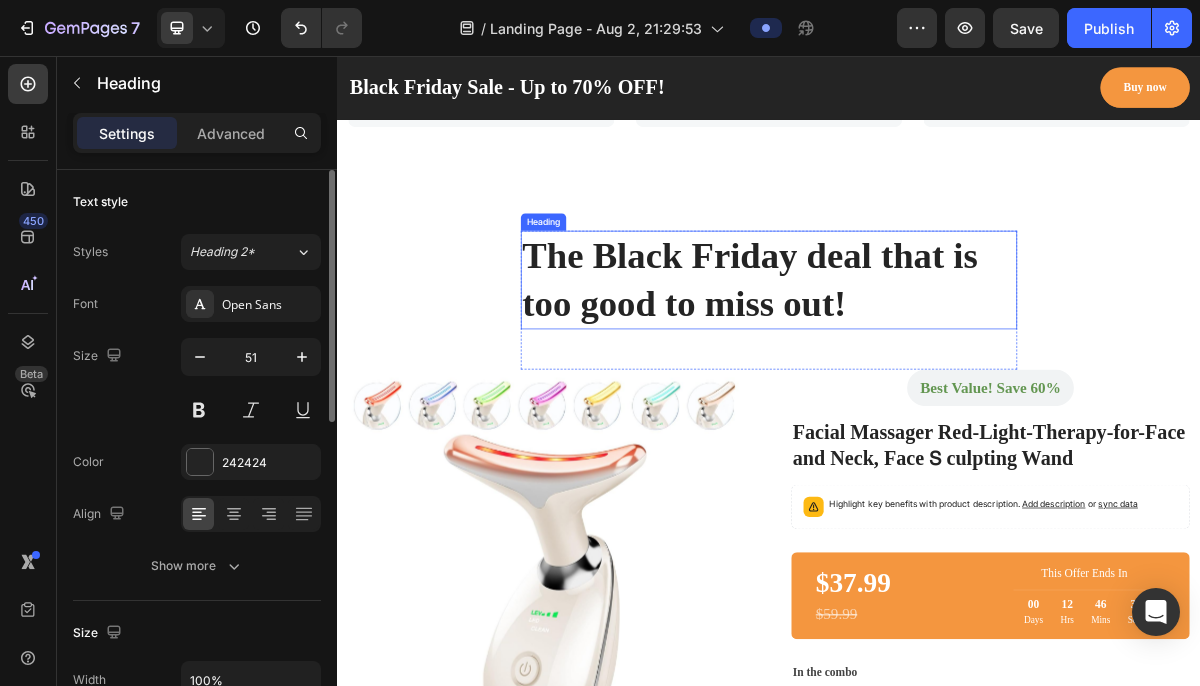 click on "The Black Friday deal that is too good to miss out!" at bounding box center (937, 367) 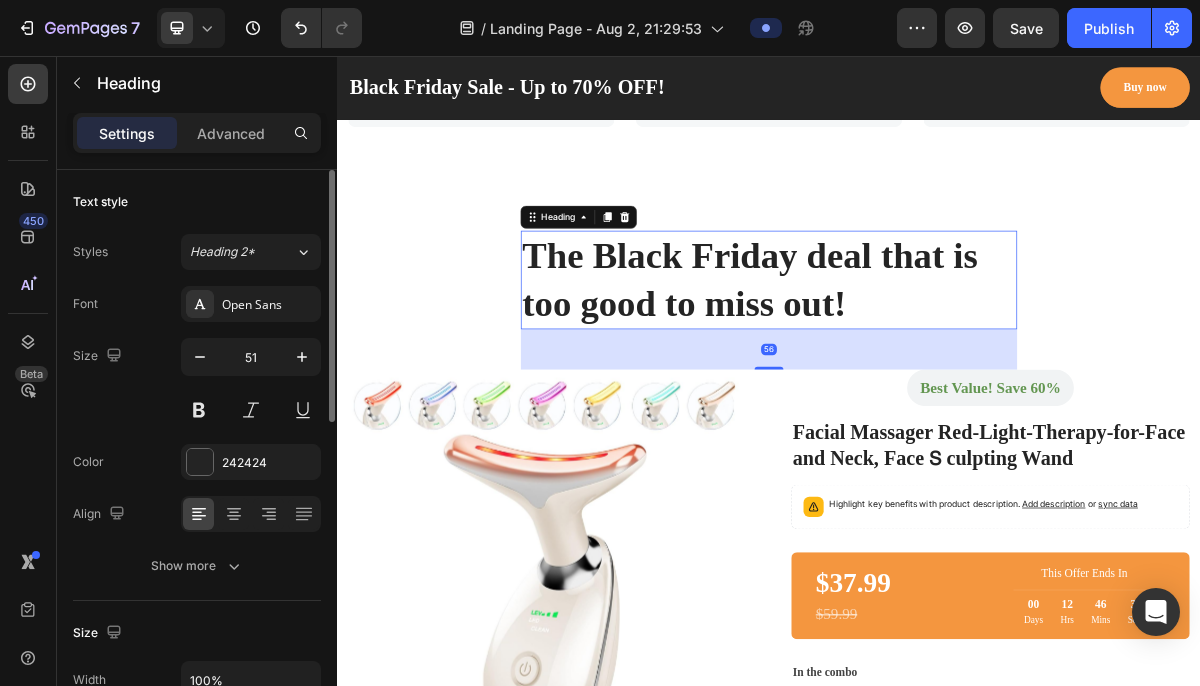 click on "The Black Friday deal that is too good to miss out!" at bounding box center [937, 367] 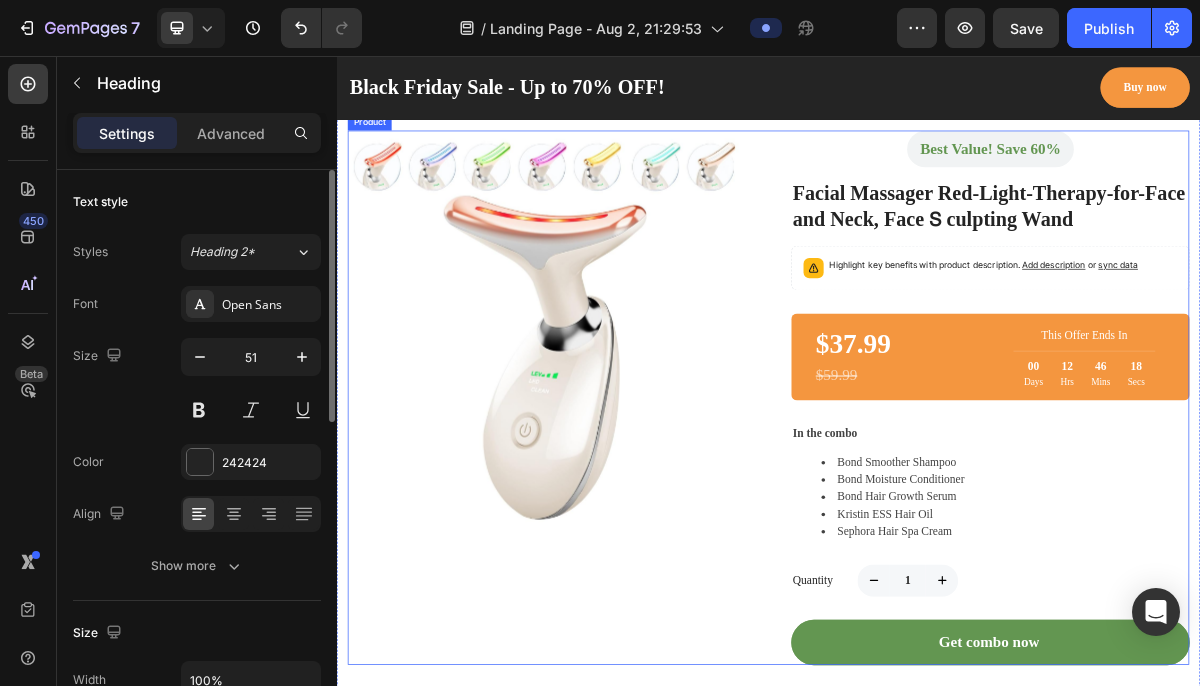 scroll, scrollTop: 1280, scrollLeft: 0, axis: vertical 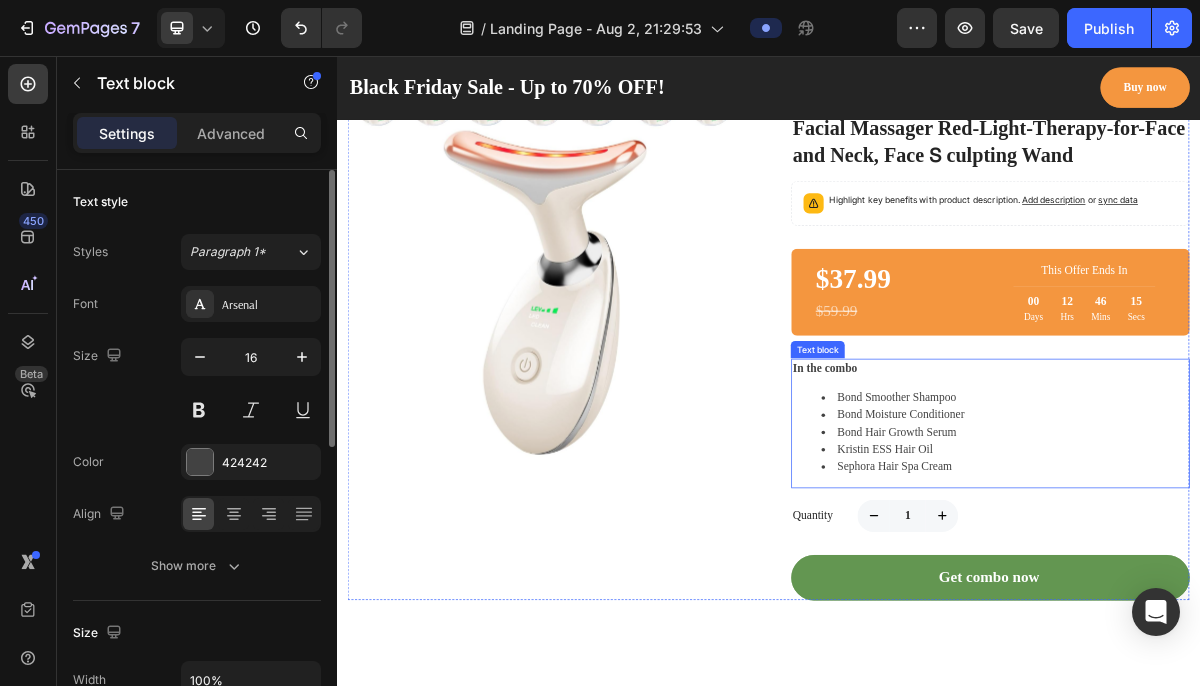 click on "Bond Smoother Shampoo" at bounding box center [1265, 531] 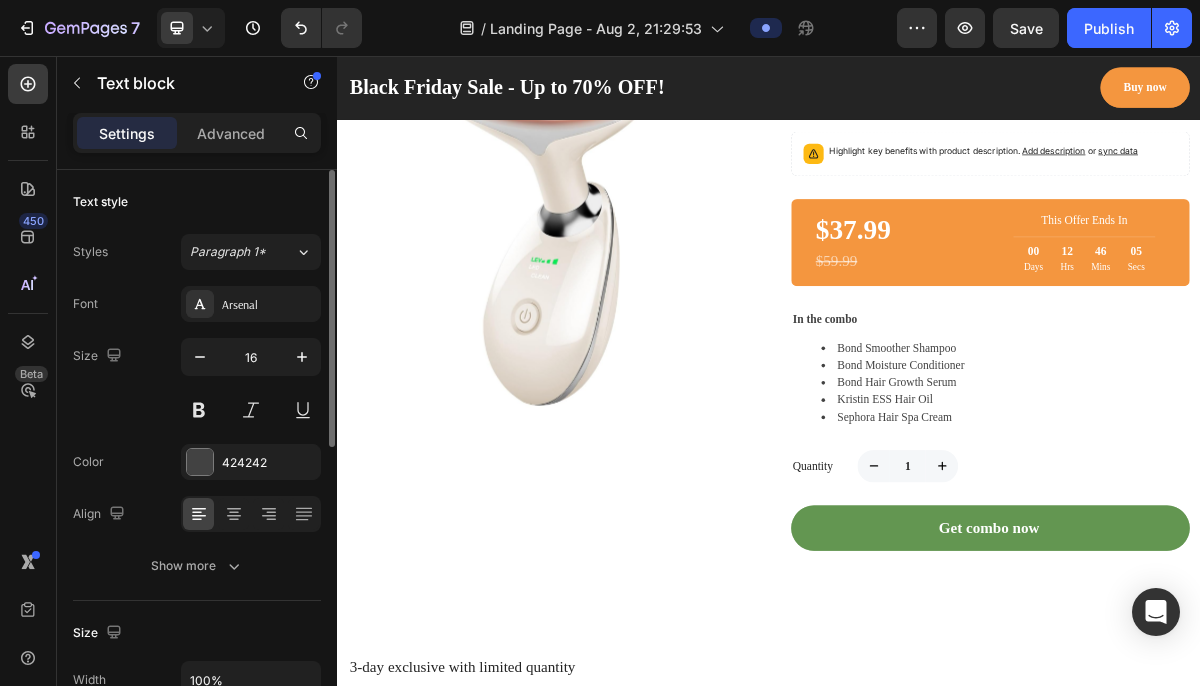 scroll, scrollTop: 1336, scrollLeft: 0, axis: vertical 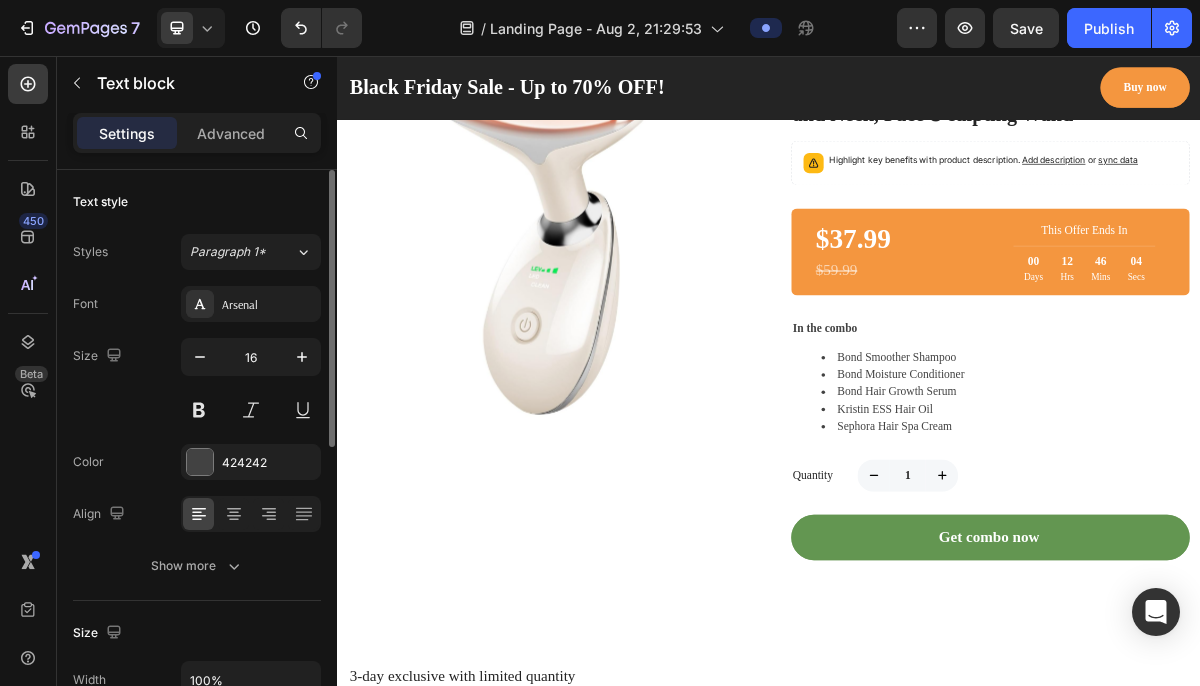 click on "Bond Smoother Shampoo" at bounding box center [1265, 475] 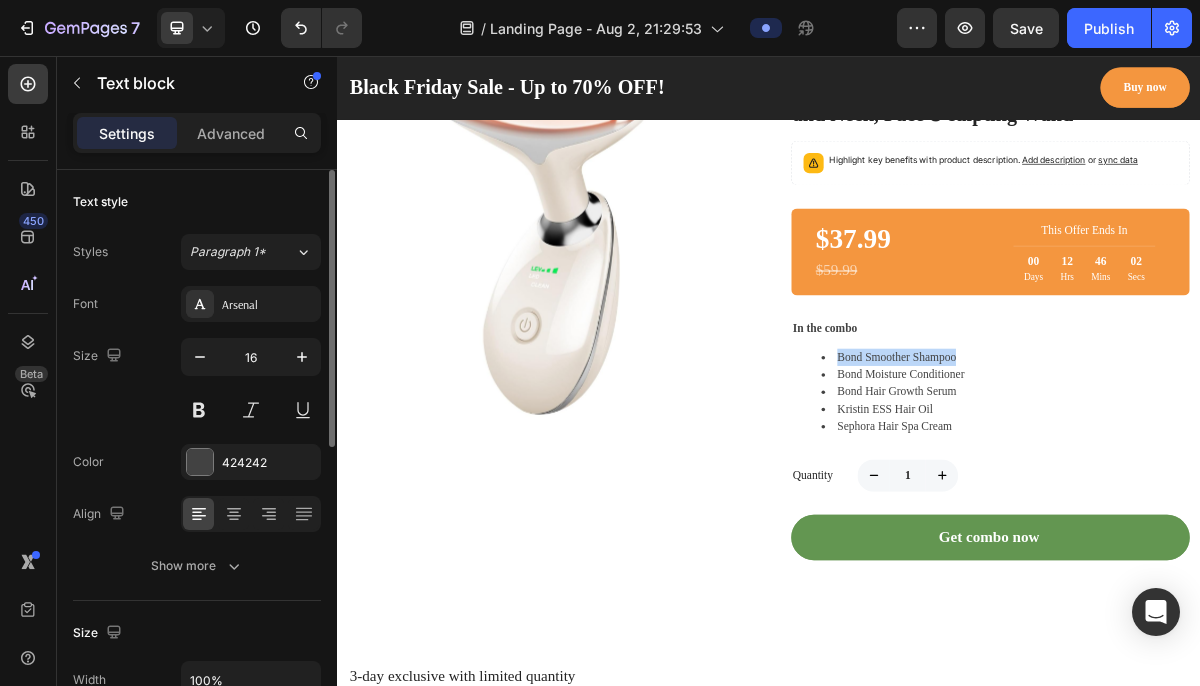 drag, startPoint x: 1198, startPoint y: 476, endPoint x: 1032, endPoint y: 484, distance: 166.19266 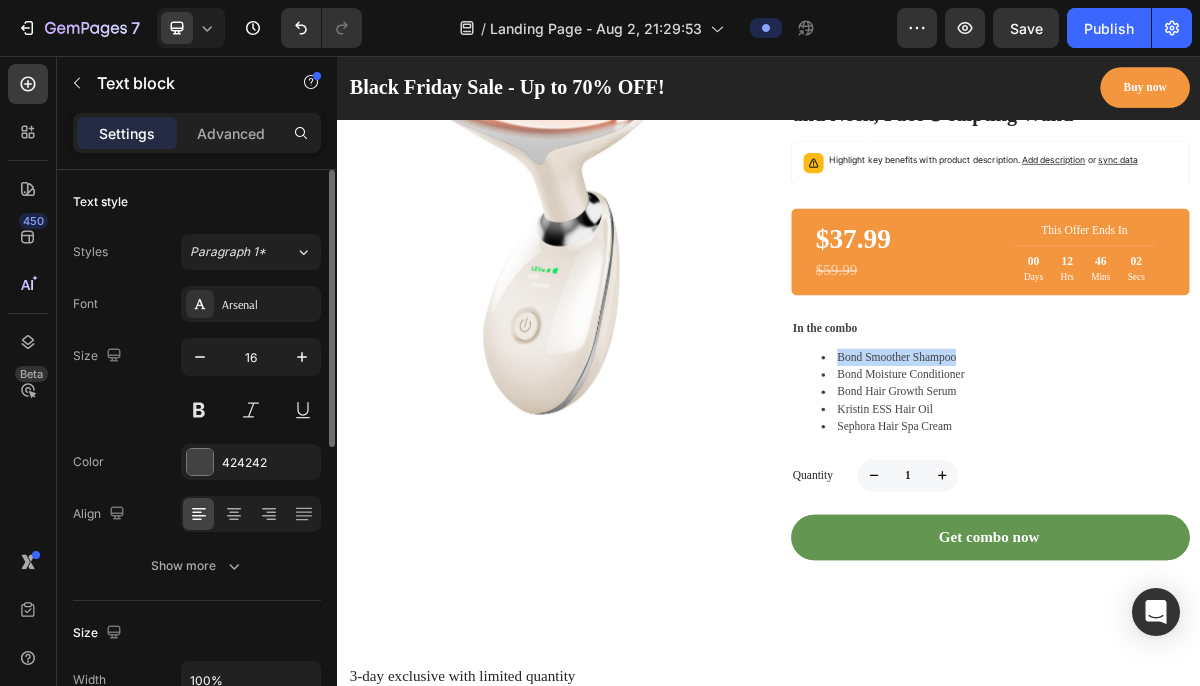 click on "Bond Smoother Shampoo" at bounding box center [1265, 475] 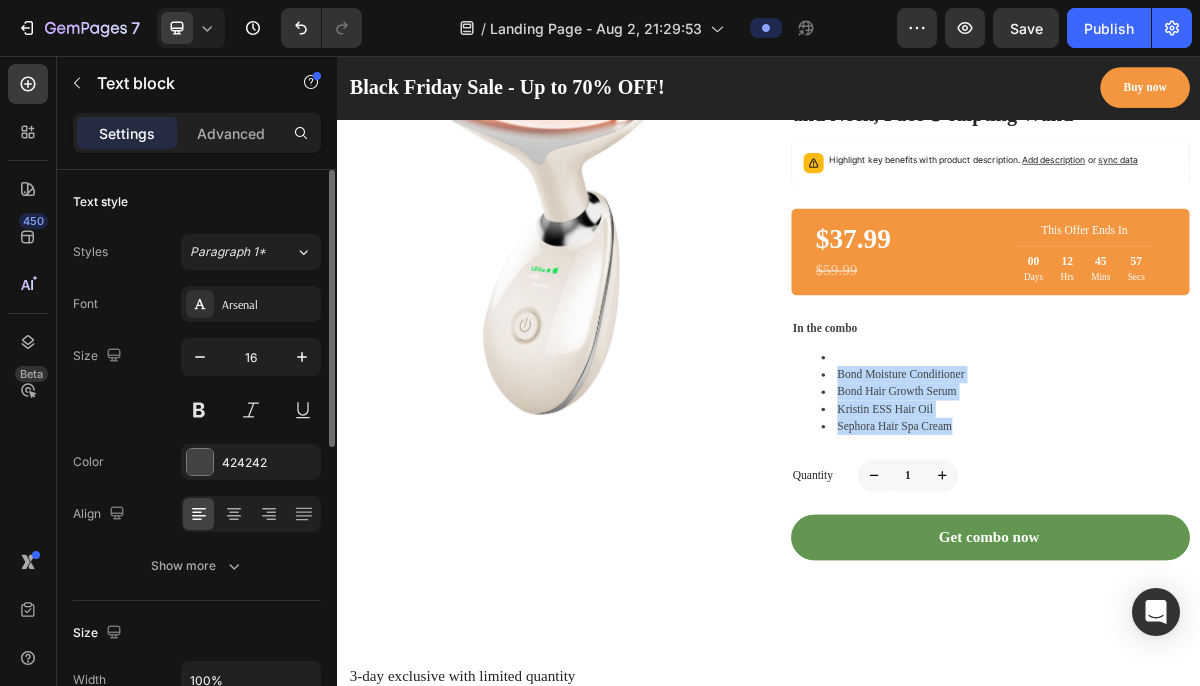 drag, startPoint x: 1187, startPoint y: 572, endPoint x: 1036, endPoint y: 501, distance: 166.85922 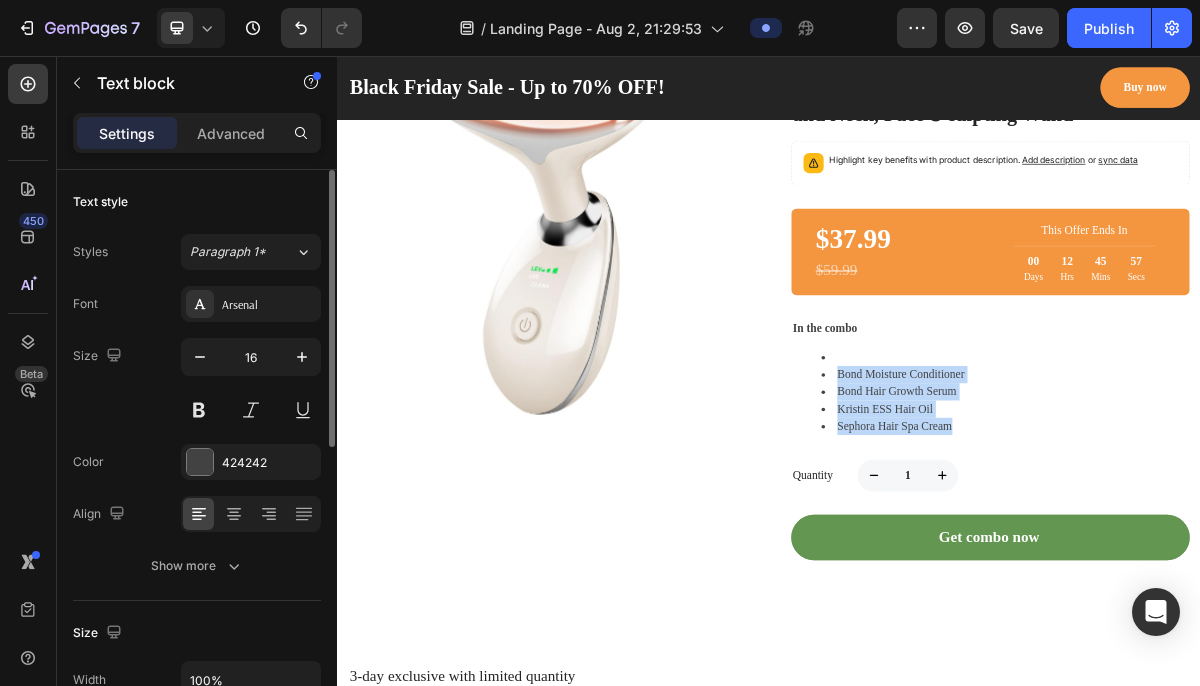 click on "Bond Moisture Conditioner Bond Hair Growth Serum Kristin ESS Hair Oil Sephora Hair Spa Cream" at bounding box center (1245, 523) 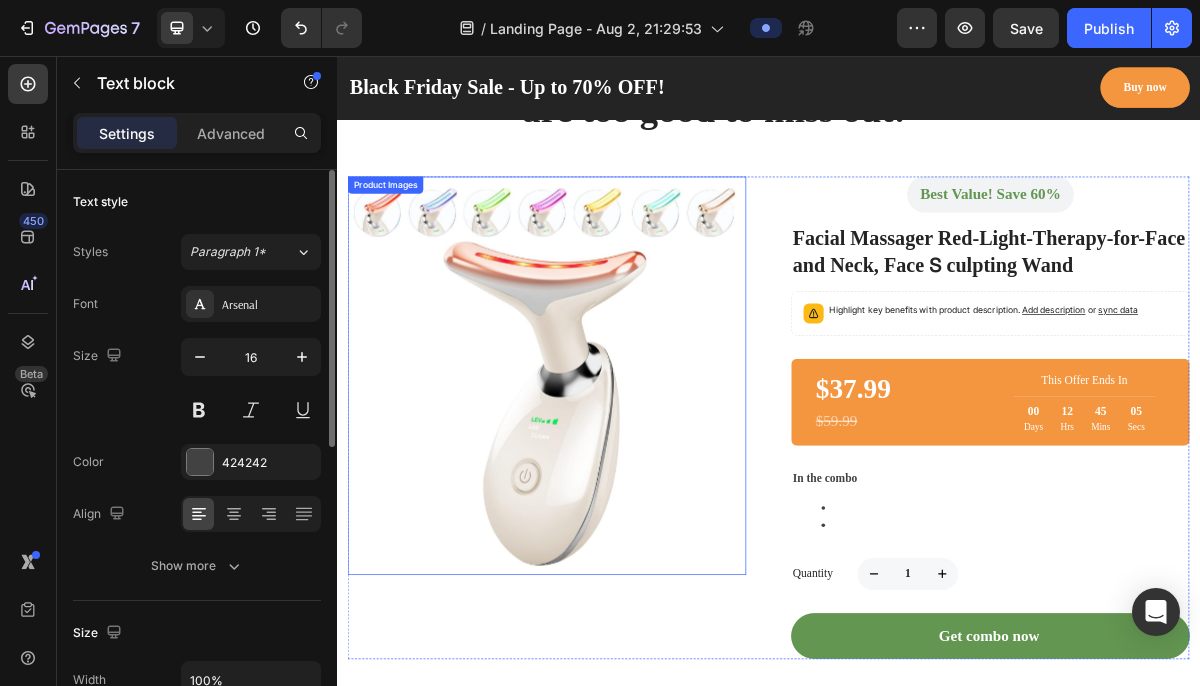 scroll, scrollTop: 1126, scrollLeft: 0, axis: vertical 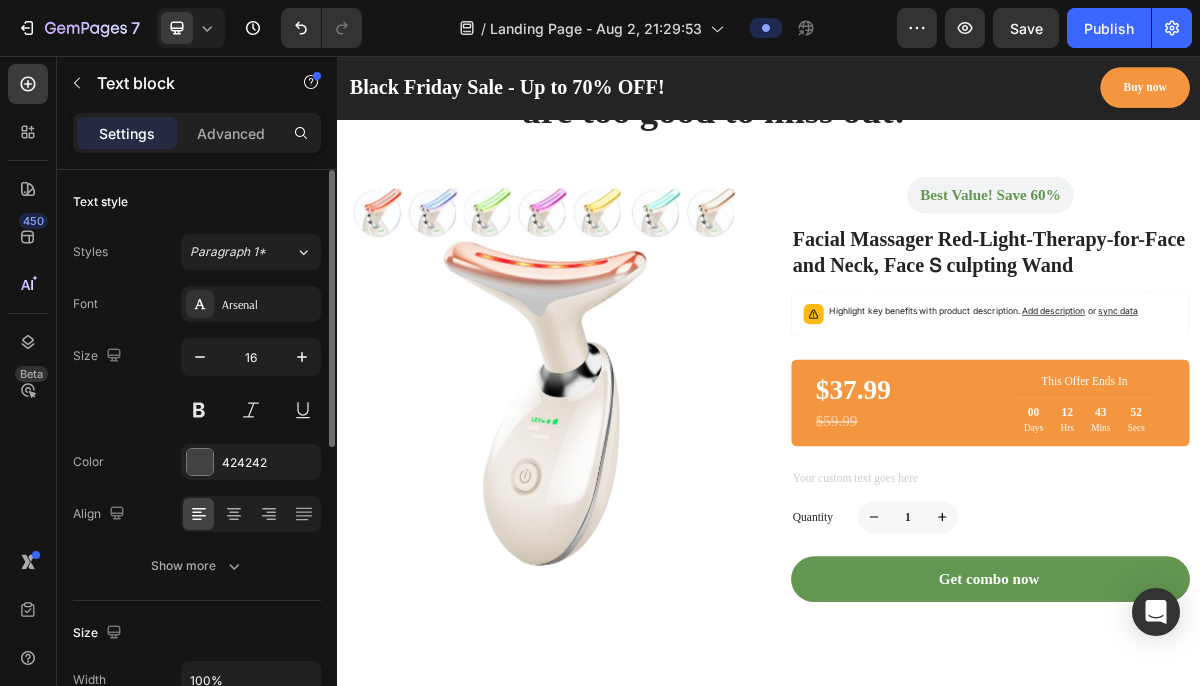 click at bounding box center [1245, 645] 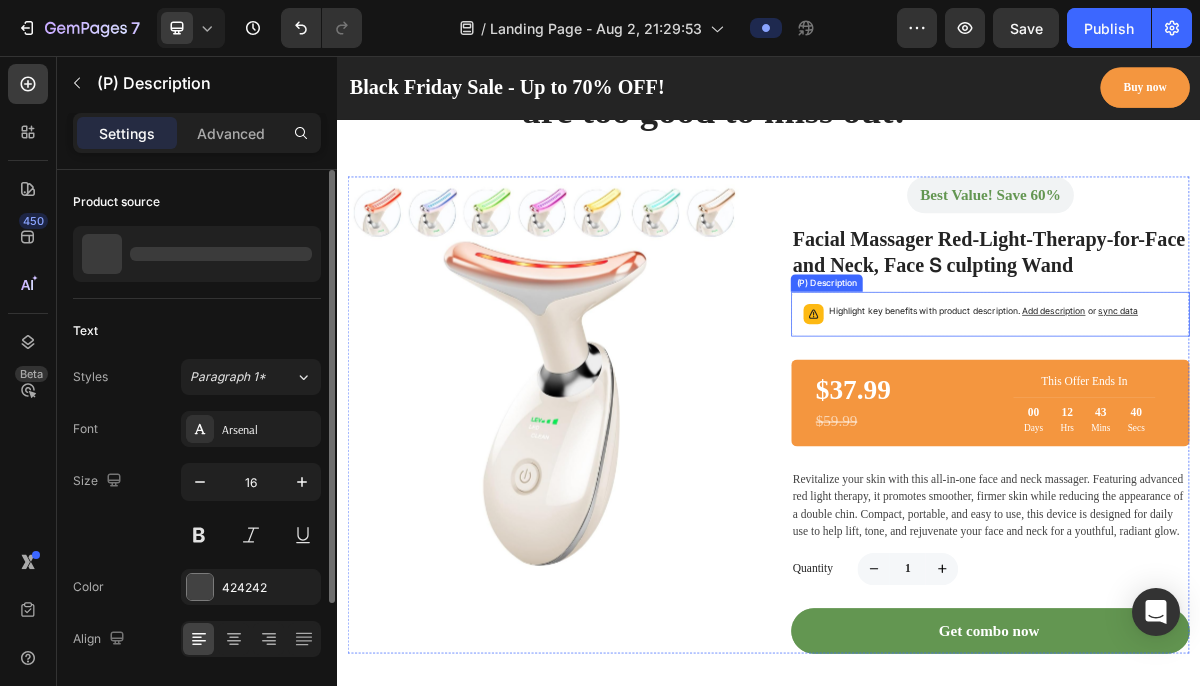 click on "Highlight key benefits with product description.       Add description   or   sync data" at bounding box center (1235, 411) 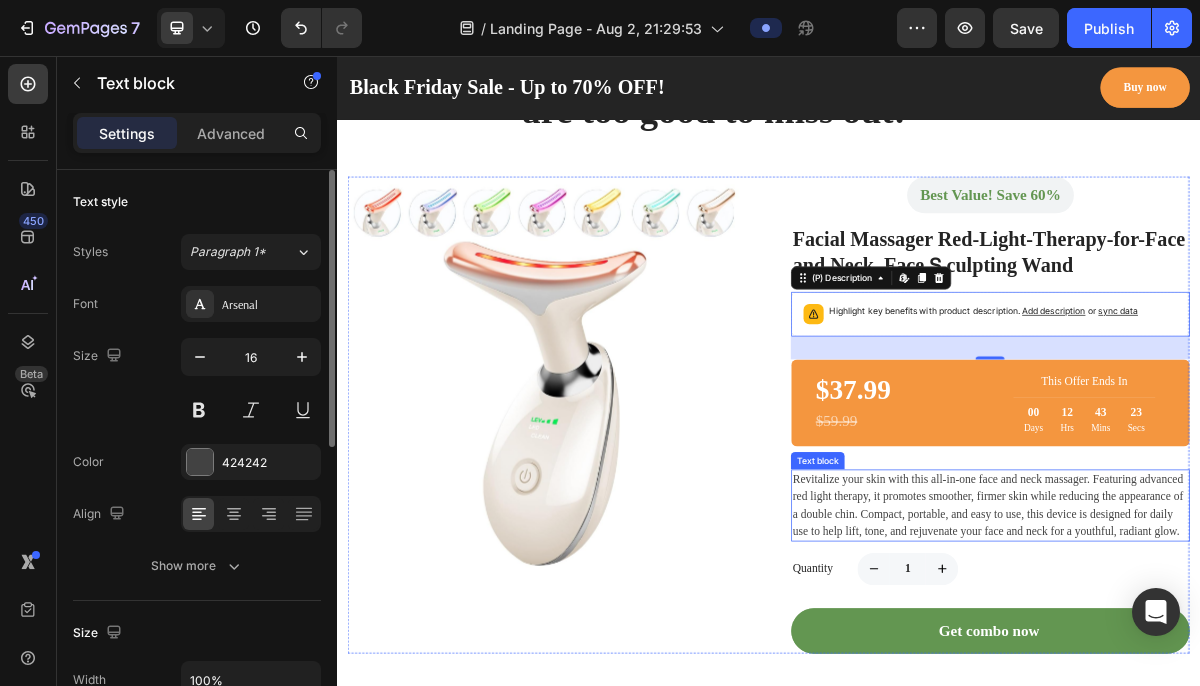click on "Revitalize your skin with this all-in-one face and neck massager. Featuring advanced red light therapy, it promotes smoother, firmer skin while reducing the appearance of a double chin. Compact, portable, and easy to use, this device is designed for daily use to help lift, tone, and rejuvenate your face and neck for a youthful, radiant glow." at bounding box center (1245, 681) 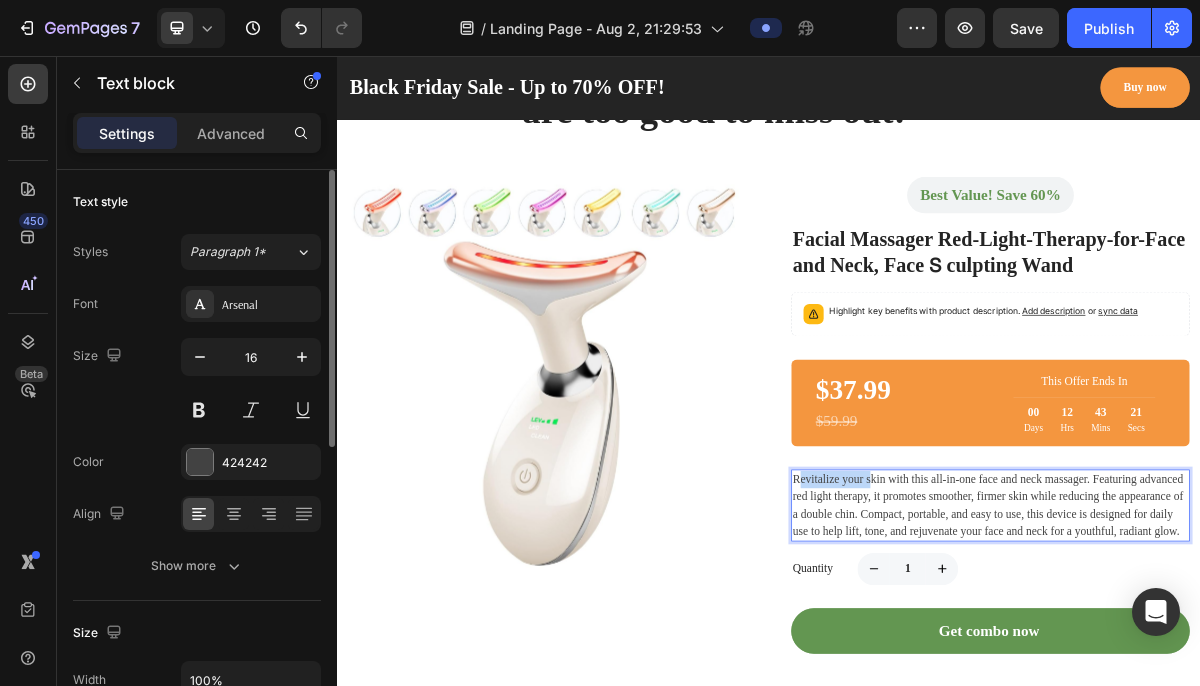 drag, startPoint x: 976, startPoint y: 642, endPoint x: 1081, endPoint y: 652, distance: 105.47511 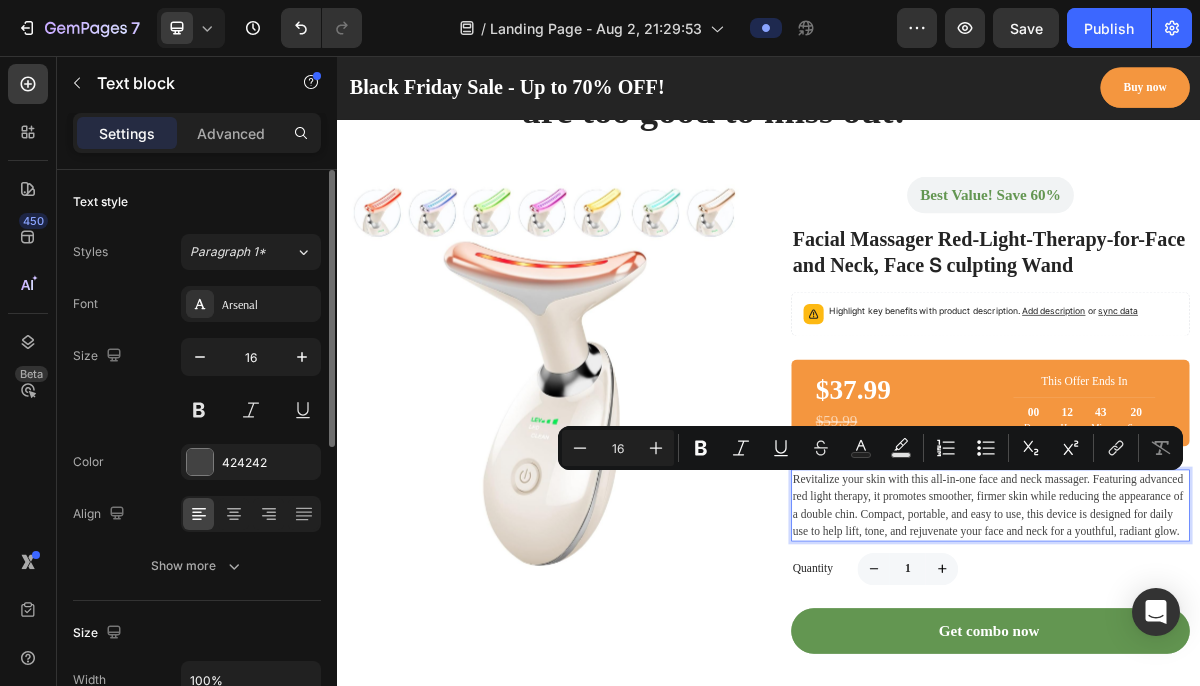 click on "Revitalize your skin with this all-in-one face and neck massager. Featuring advanced red light therapy, it promotes smoother, firmer skin while reducing the appearance of a double chin. Compact, portable, and easy to use, this device is designed for daily use to help lift, tone, and rejuvenate your face and neck for a youthful, radiant glow." at bounding box center [1245, 681] 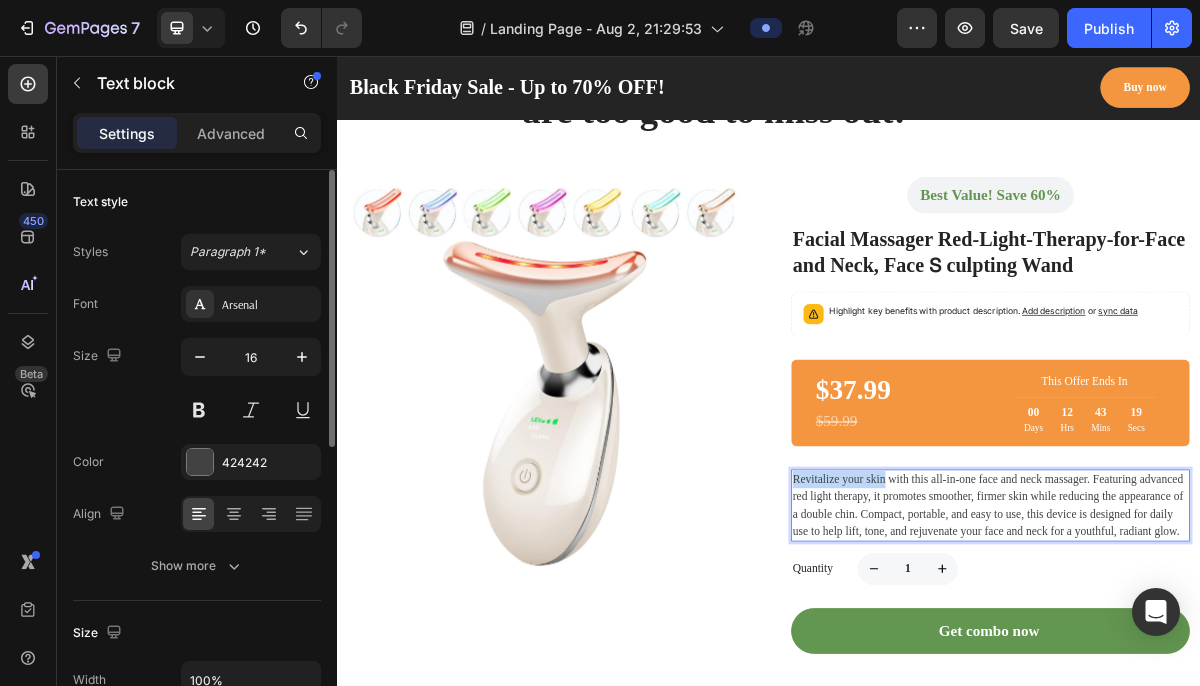 drag, startPoint x: 972, startPoint y: 641, endPoint x: 1084, endPoint y: 641, distance: 112 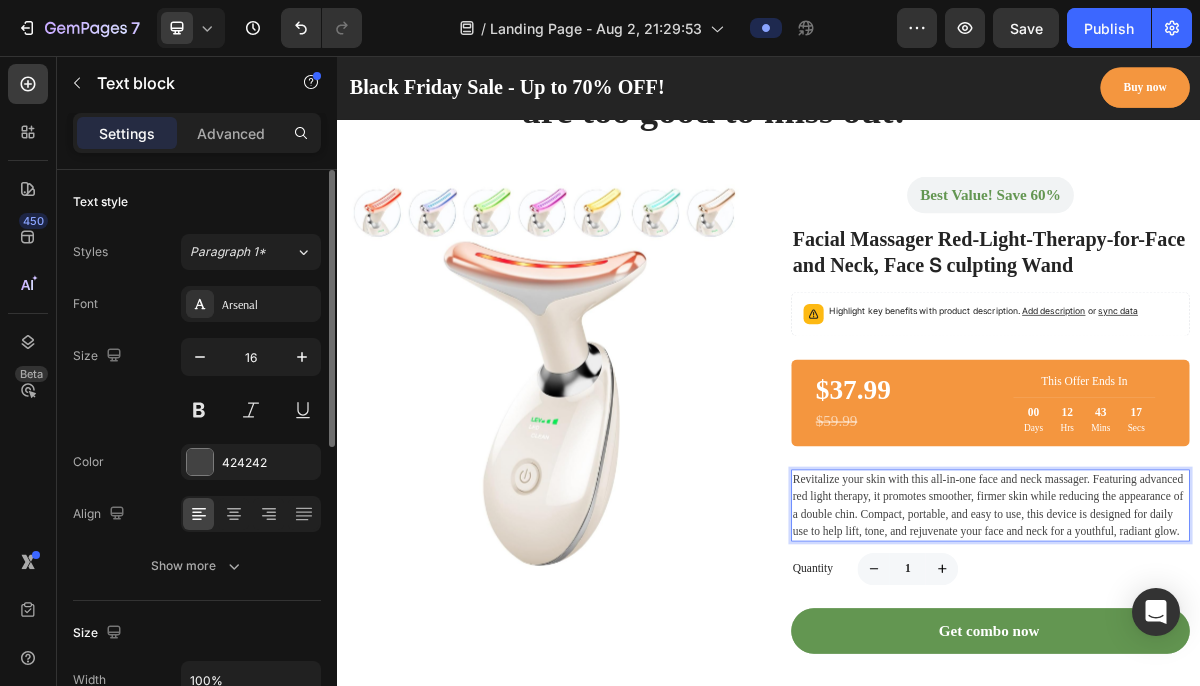 drag, startPoint x: 1084, startPoint y: 641, endPoint x: 1206, endPoint y: 643, distance: 122.016396 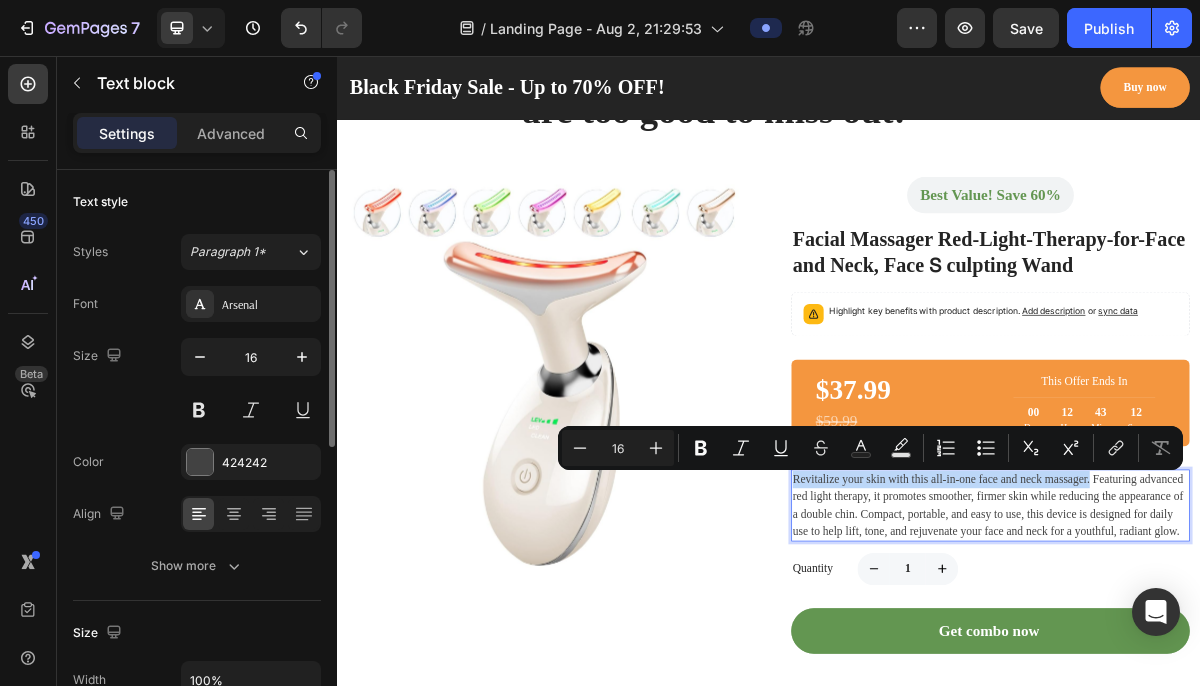drag, startPoint x: 972, startPoint y: 644, endPoint x: 1384, endPoint y: 645, distance: 412.00122 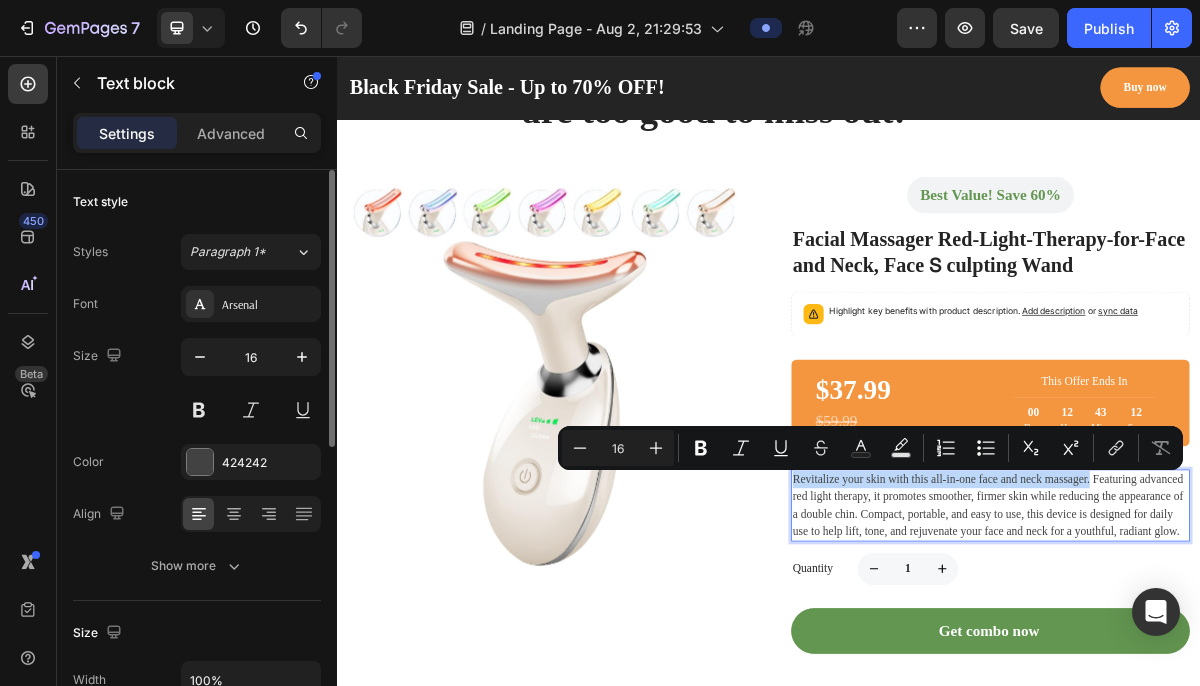 click on "Revitalize your skin with this all-in-one face and neck massager. Featuring advanced red light therapy, it promotes smoother, firmer skin while reducing the appearance of a double chin. Compact, portable, and easy to use, this device is designed for daily use to help lift, tone, and rejuvenate your face and neck for a youthful, radiant glow." at bounding box center (1245, 681) 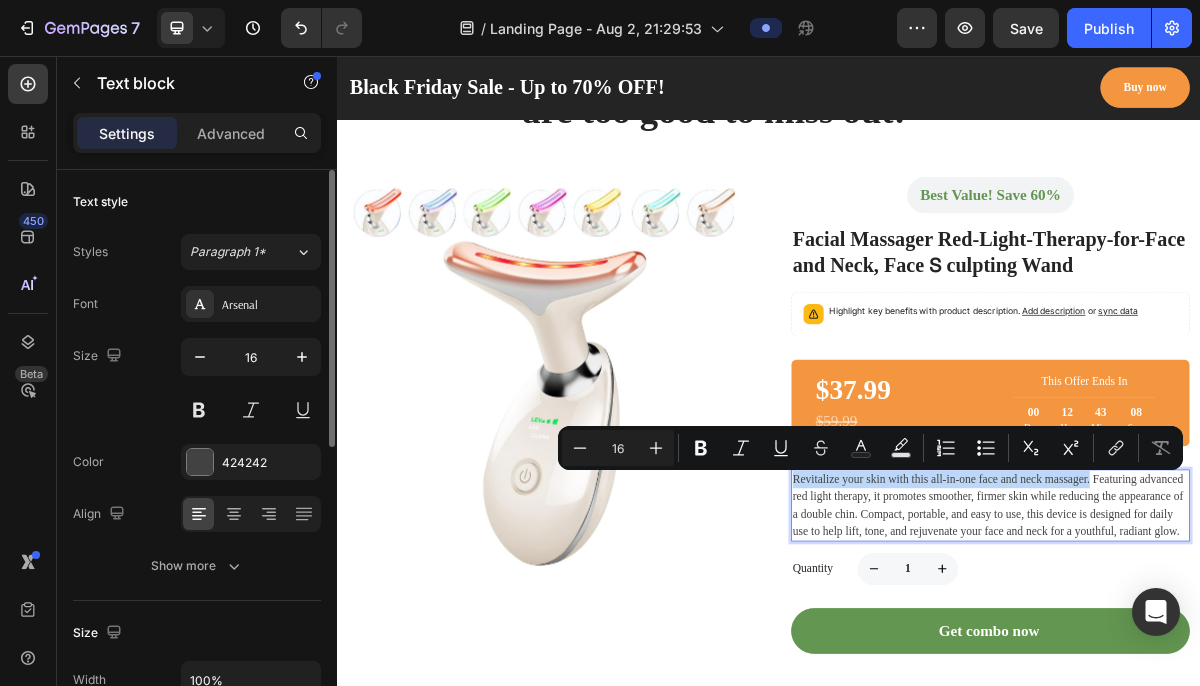 copy on "Revitalize your skin with this all-in-one face and neck massager." 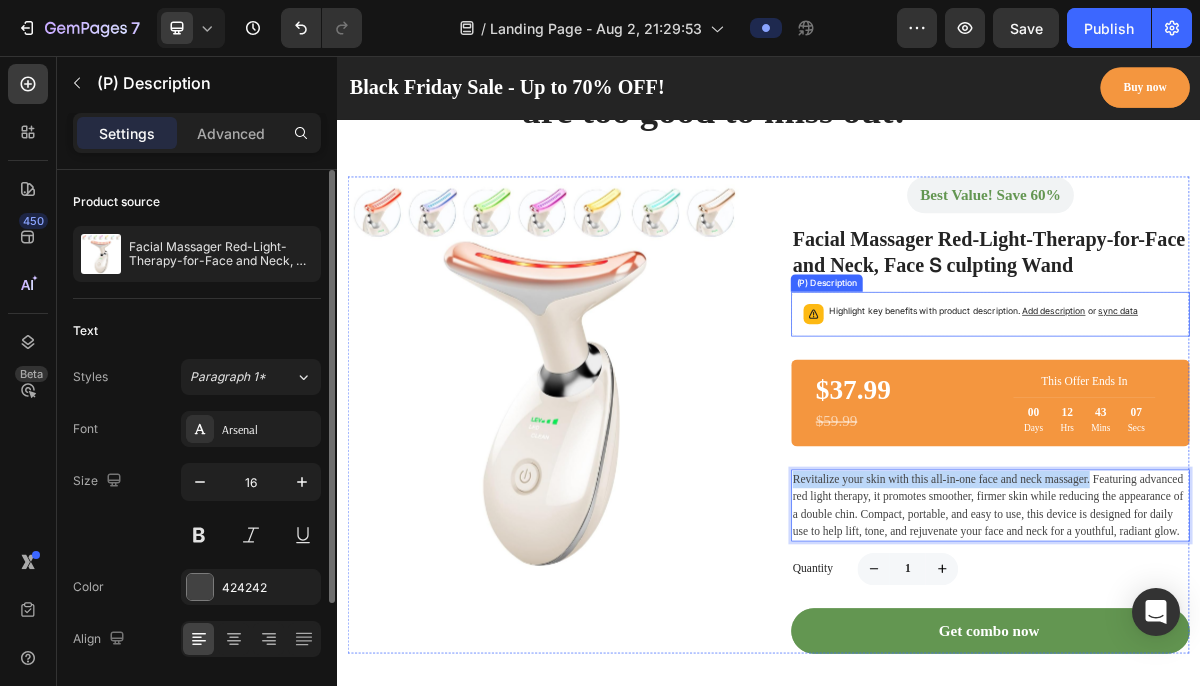 click on "Highlight key benefits with product description.       Add description   or   sync data" at bounding box center (1235, 411) 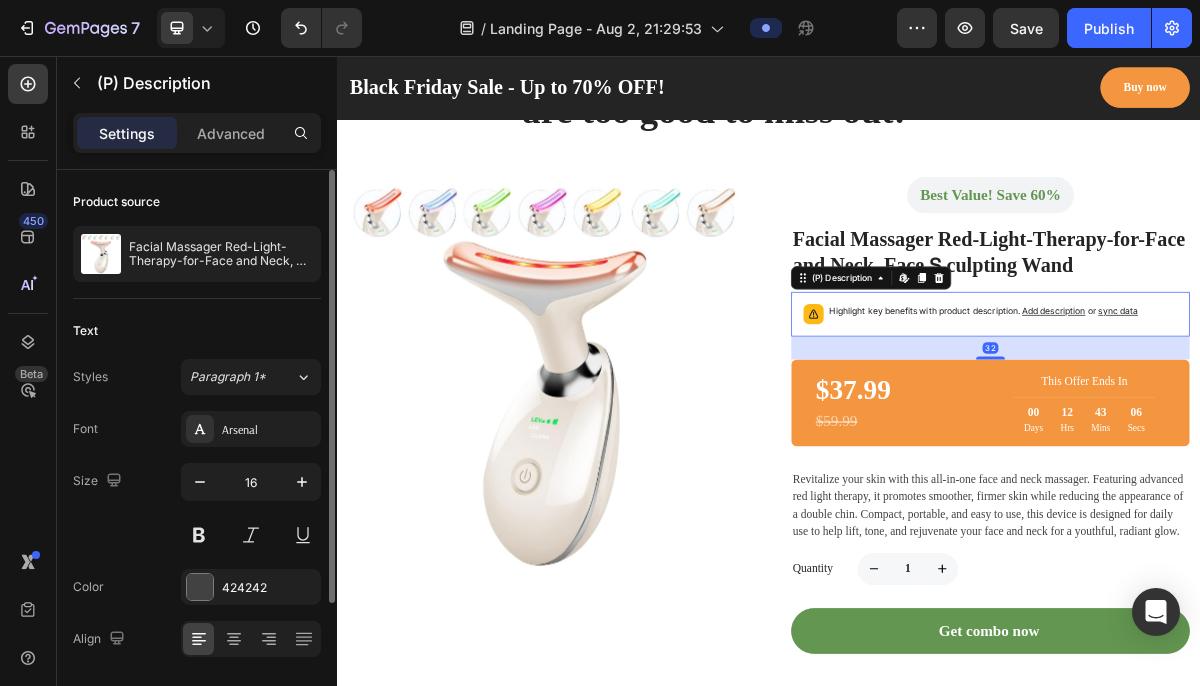 click on "Highlight key benefits with product description.       Add description   or   sync data" at bounding box center [1235, 411] 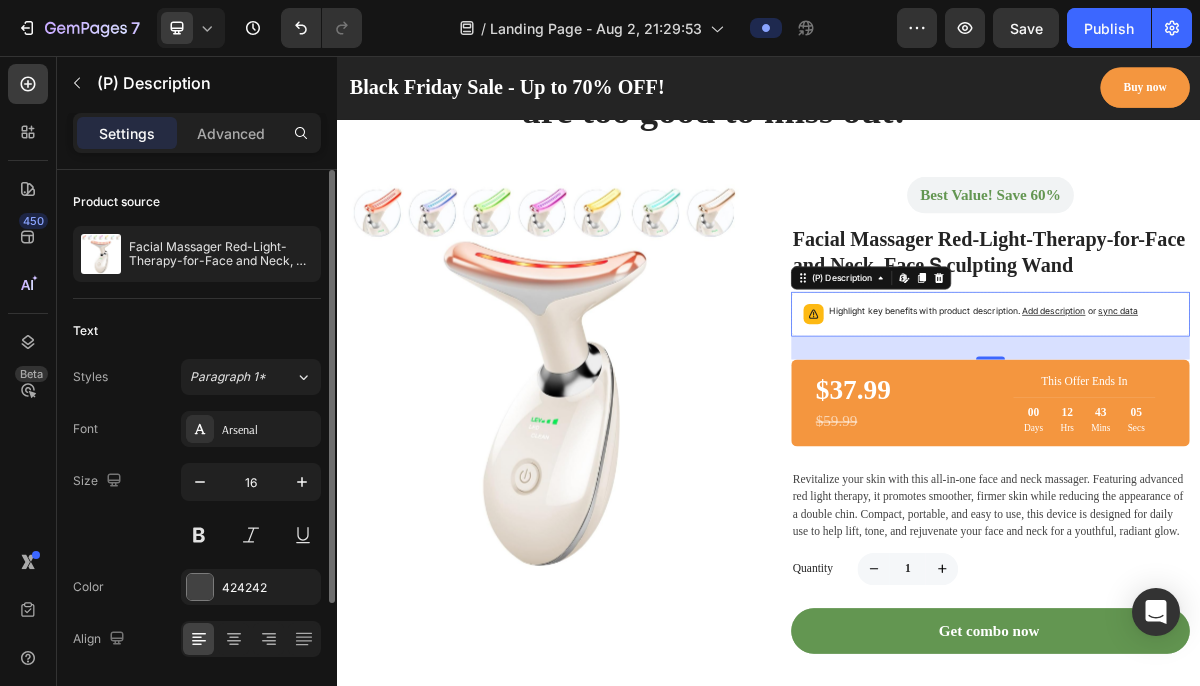 click on "Add description" at bounding box center [1333, 410] 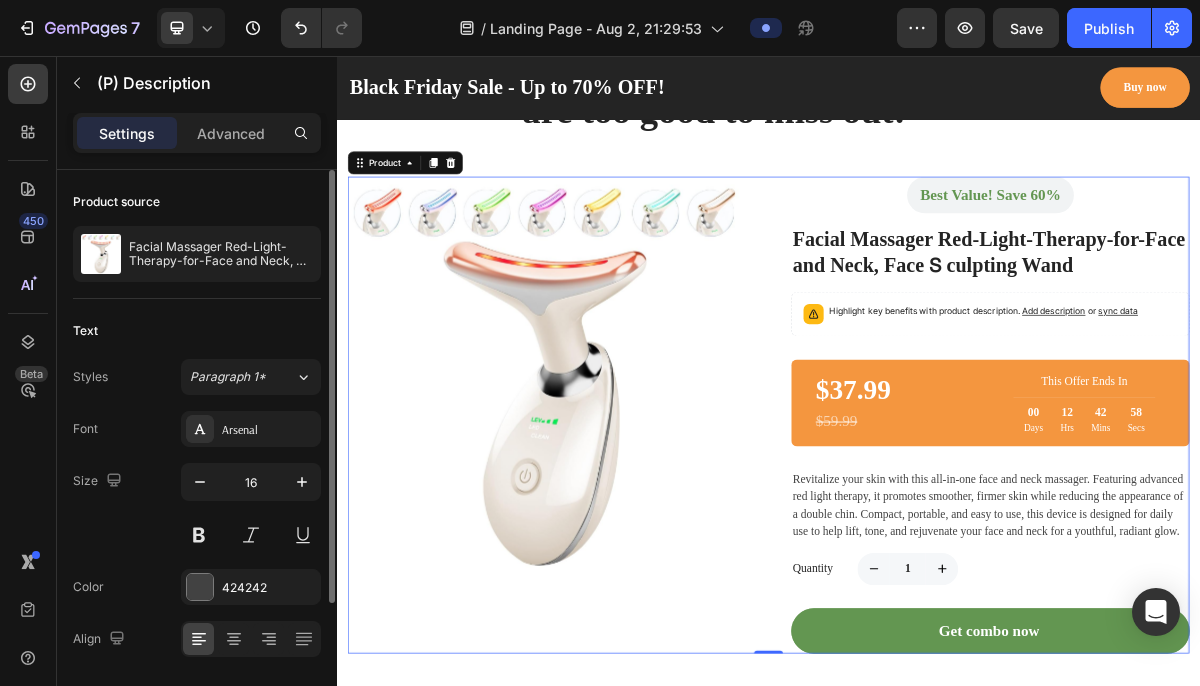 click on "Product Images Best Value! Save 60% Text block Row Facial Massager Red-Light-Therapy-for-Face and Neck, Face 𝖲 culpting Wand (P) Title Highlight key benefits with product description.       Add description   or   sync data (P) Description $37.99 (P) Price (P) Price $59.99 (P) Price (P) Price This Offer Ends In Text block                Title Line 00 Days 12 Hrs 42 Mins 58 Secs CountDown Timer Row Revitalize your skin with this all-in-one face and neck massager. Featuring advanced red light therapy, it promotes smoother, firmer skin while reducing the appearance of a double chin. Compact, portable, and easy to use, this device is designed for daily use to help lift, tone, and rejuvenate your face and neck for a youthful, radiant glow. Text block Quantity Text block
1
Product Quantity Row Get combo now (P) Cart Button Product   0" at bounding box center [937, 556] 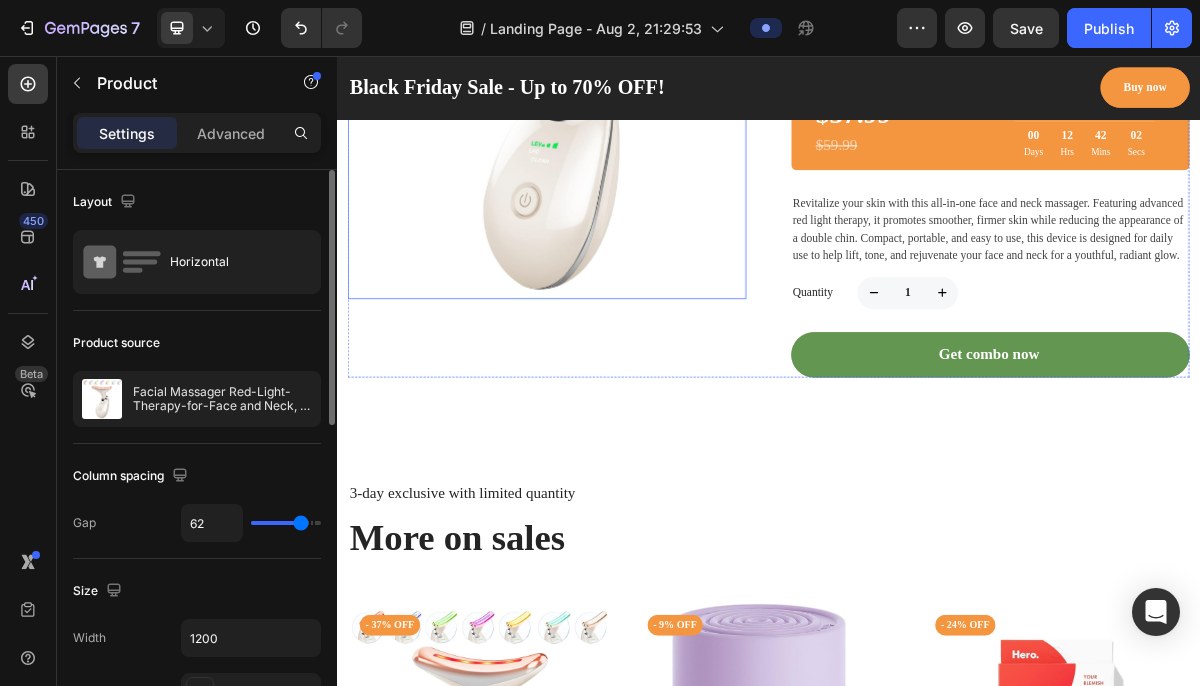 scroll, scrollTop: 1508, scrollLeft: 0, axis: vertical 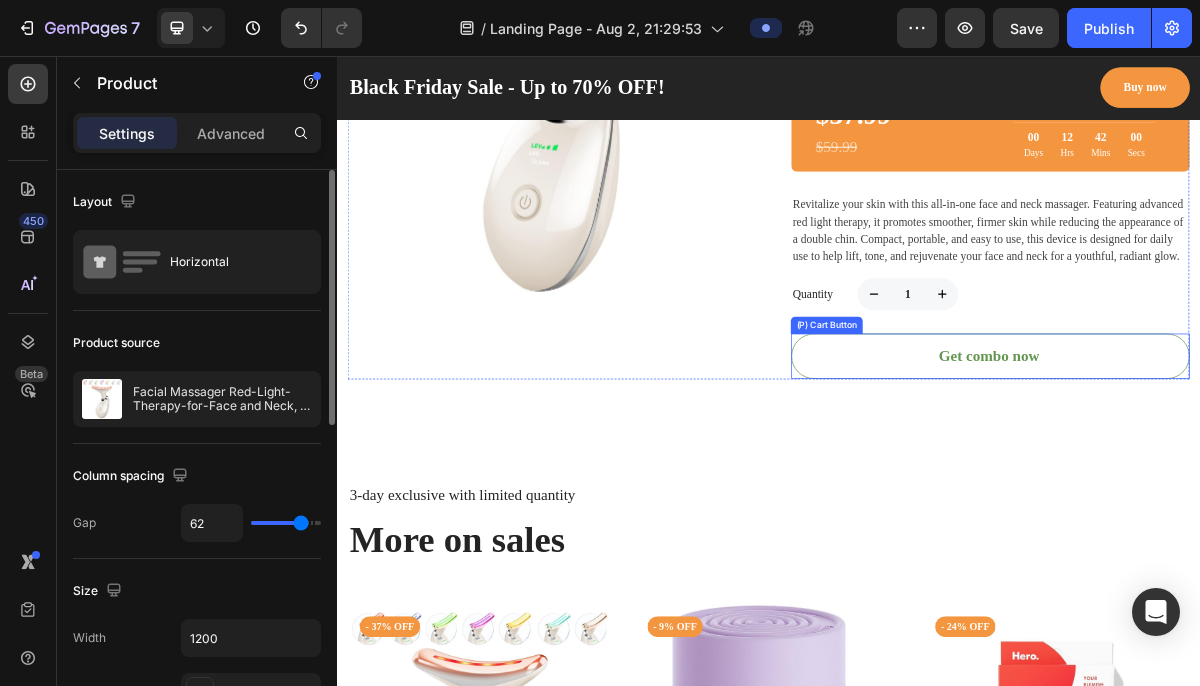 click on "Get combo now" at bounding box center (1245, 474) 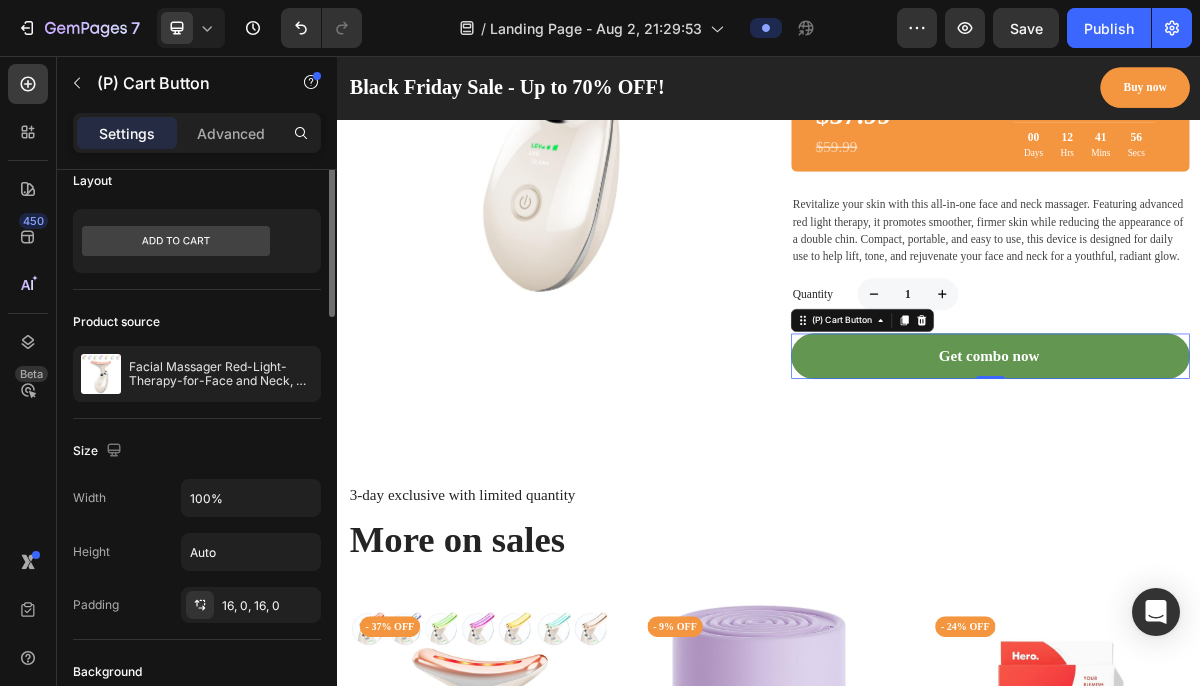 scroll, scrollTop: 0, scrollLeft: 0, axis: both 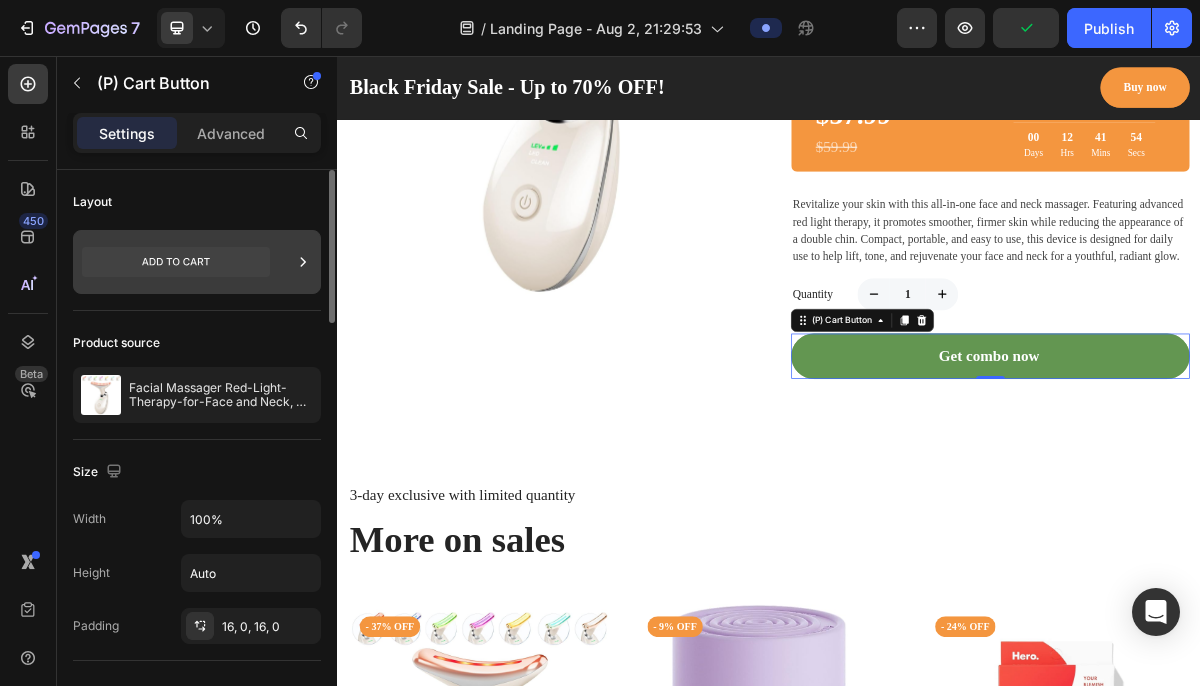 click 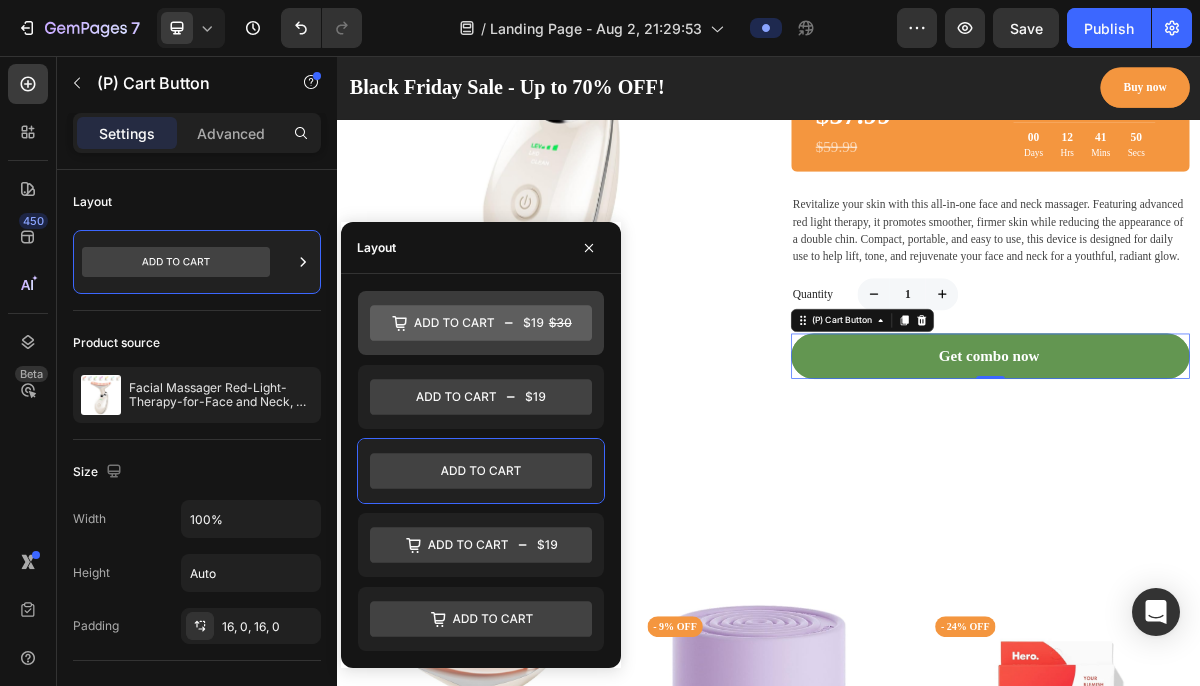 click 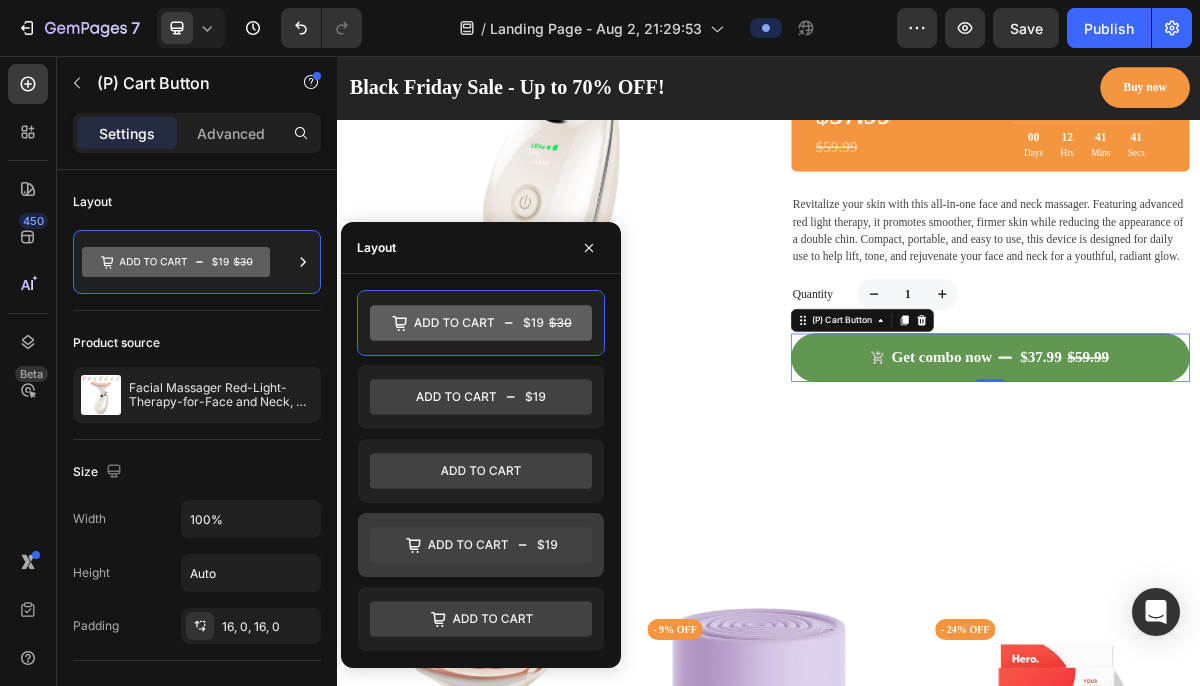 click 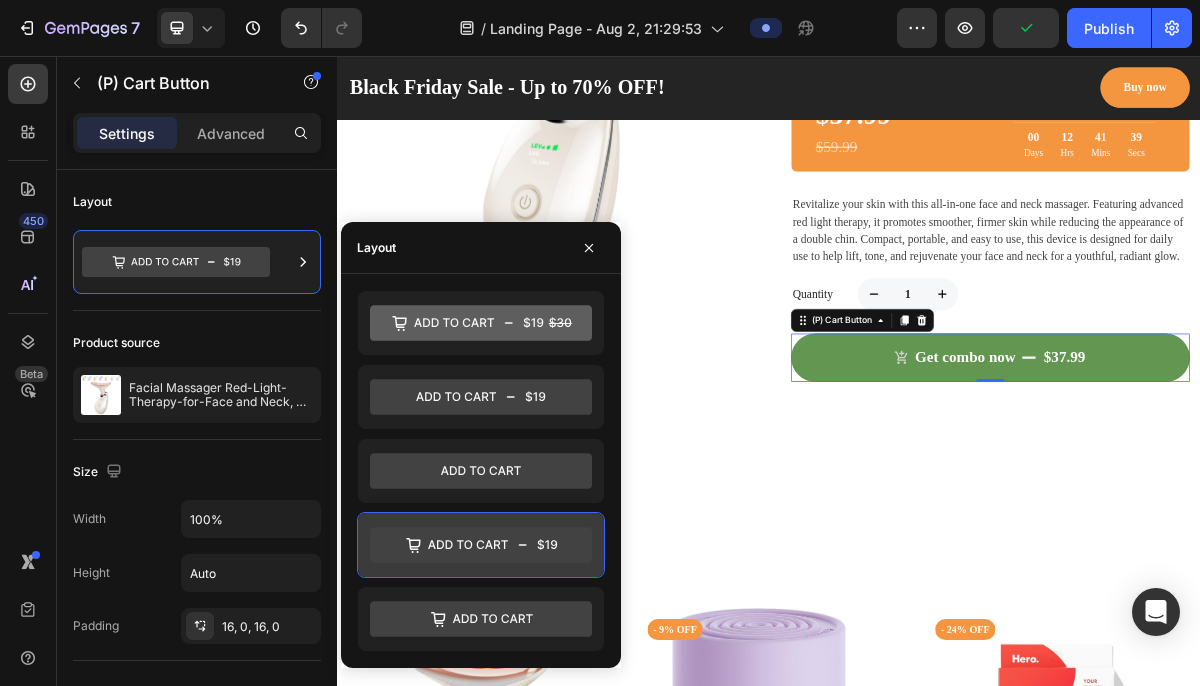 click 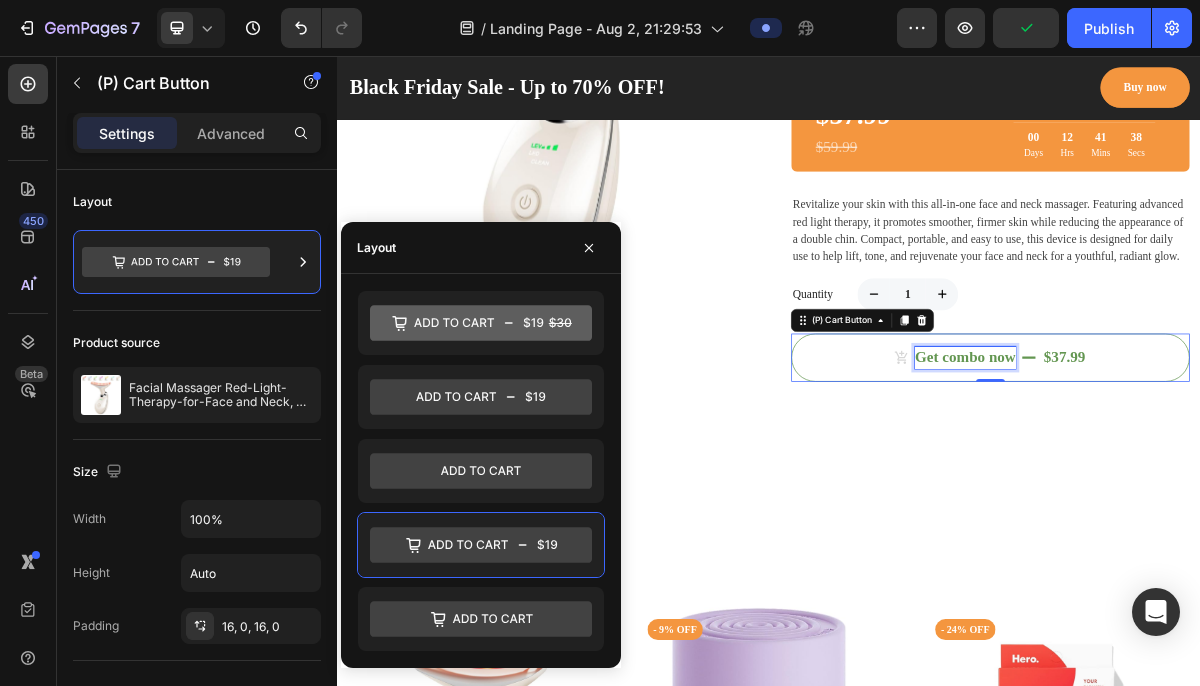 click on "Get combo now" at bounding box center [1210, 476] 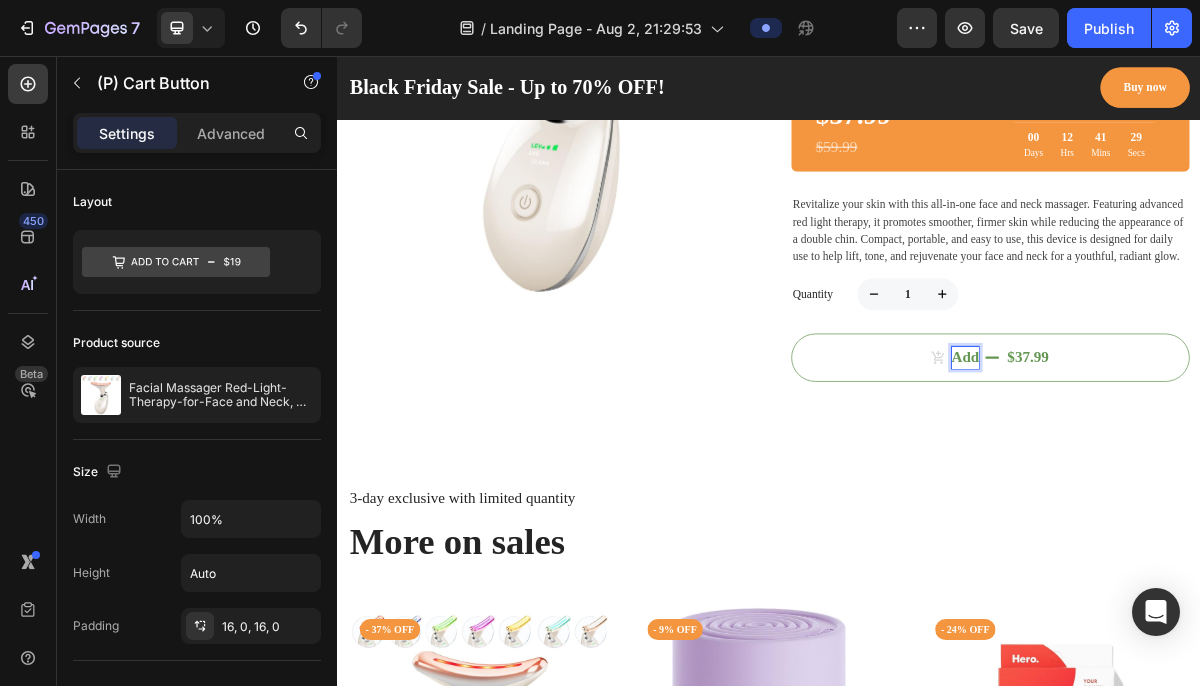 click on "Add
$37.99" at bounding box center [1245, 476] 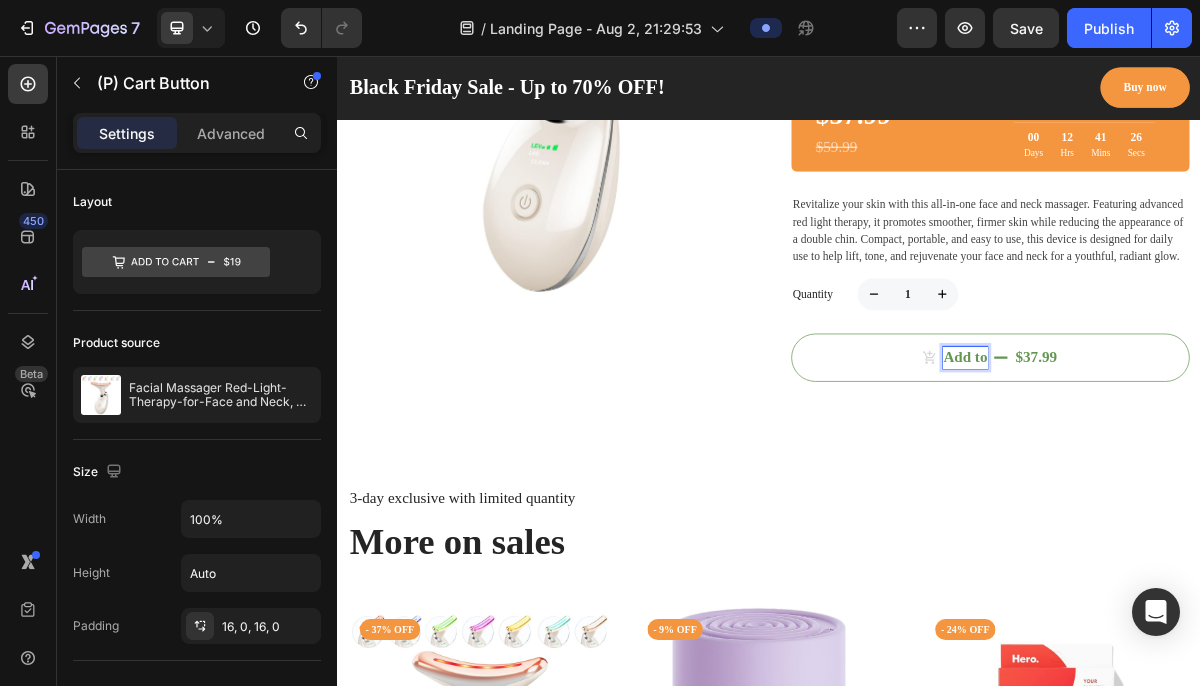 click on "Add to
$37.99" at bounding box center [1245, 476] 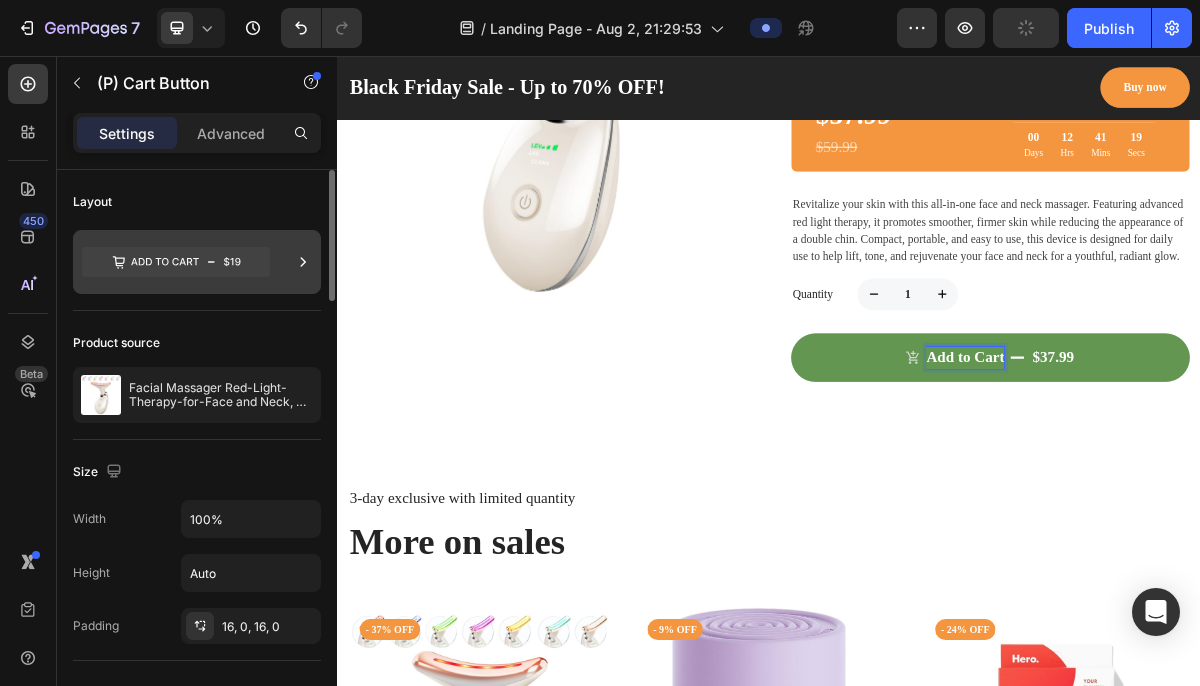 click 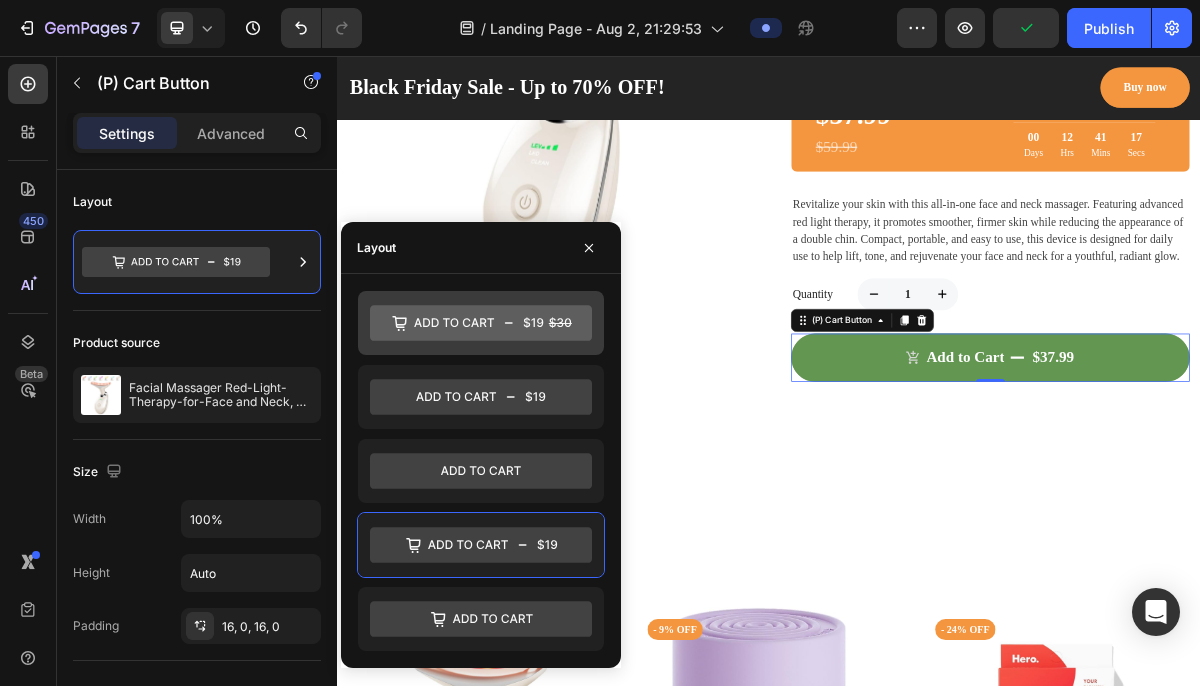 click 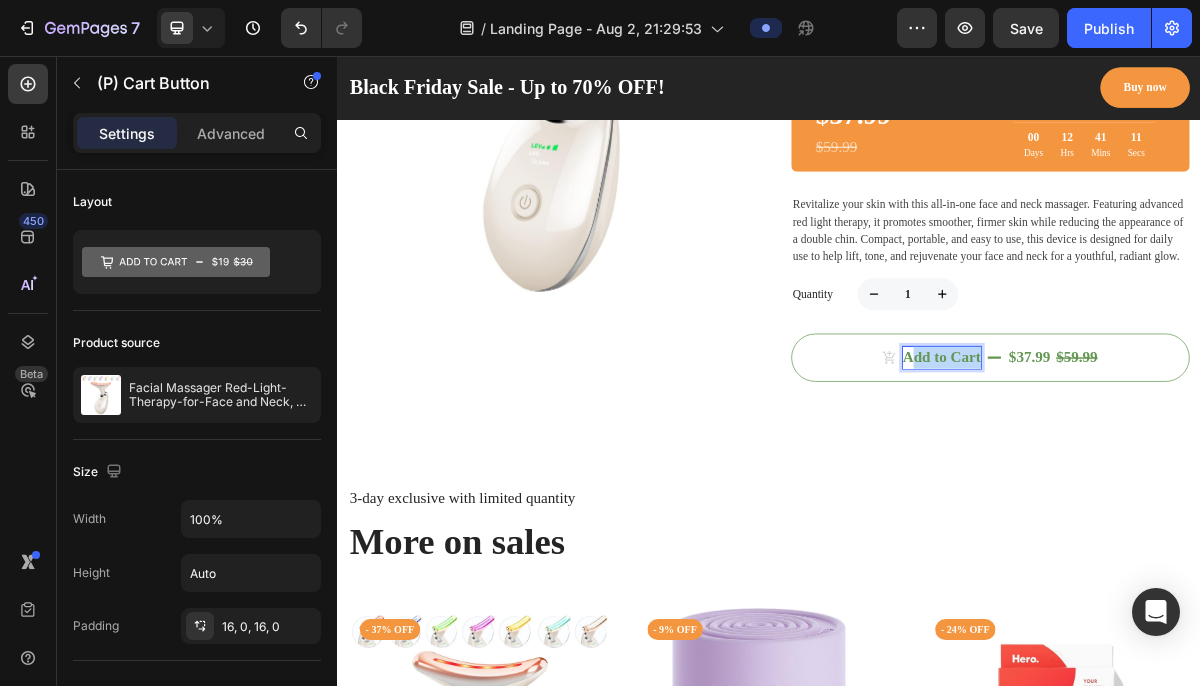 drag, startPoint x: 1229, startPoint y: 476, endPoint x: 1131, endPoint y: 488, distance: 98.731964 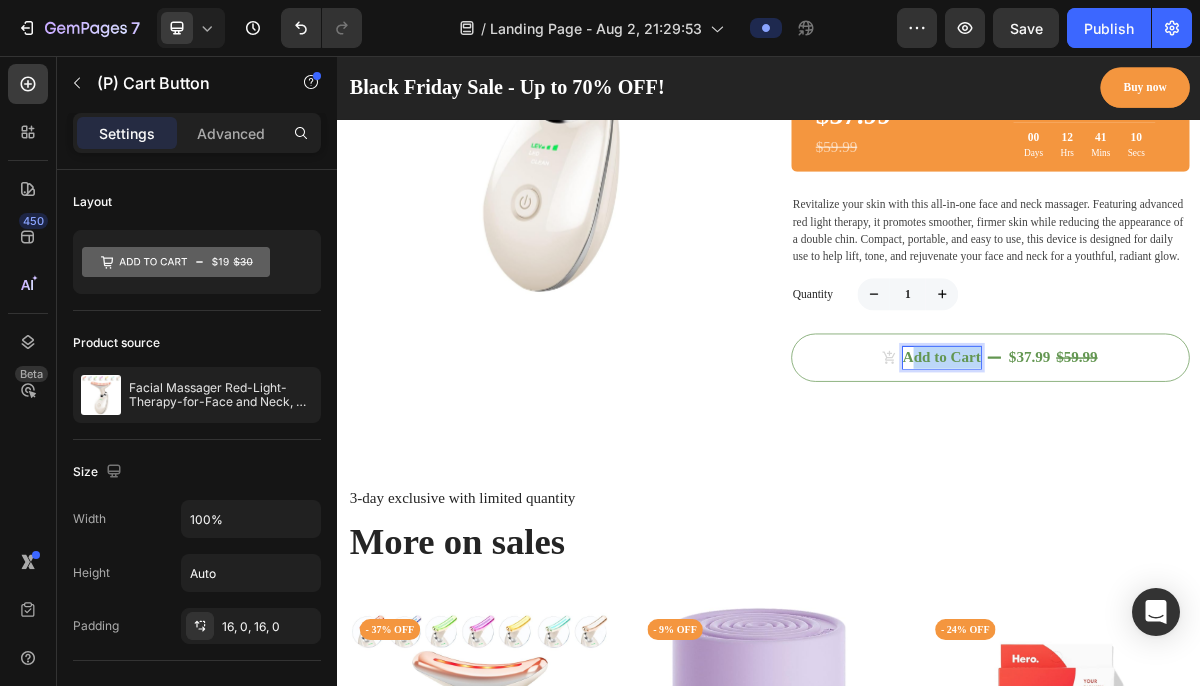 click on "Add to Cart" at bounding box center [1177, 476] 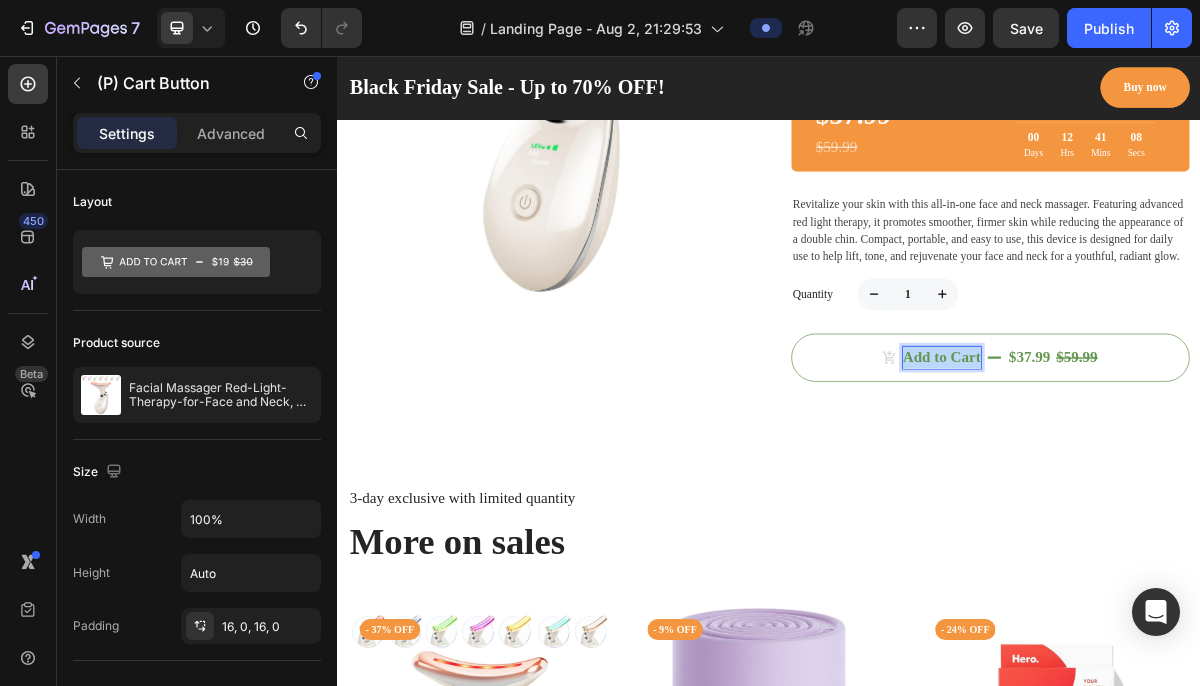 drag, startPoint x: 1230, startPoint y: 478, endPoint x: 1127, endPoint y: 481, distance: 103.04368 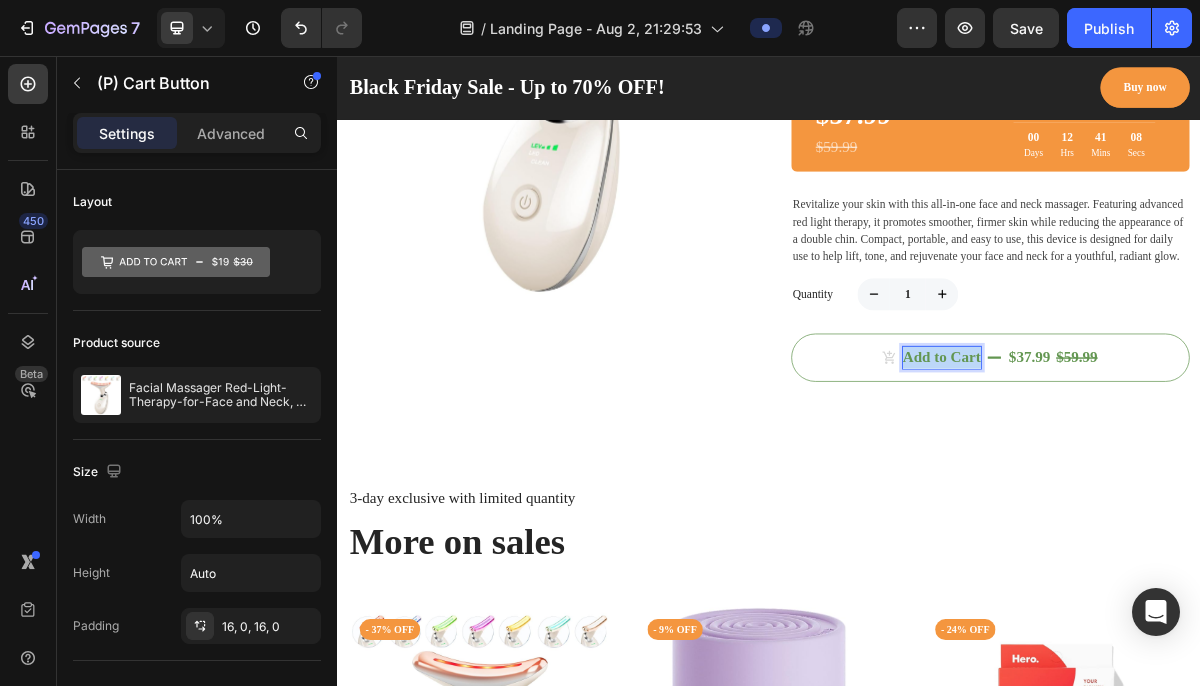 click on "Add to Cart" at bounding box center [1177, 476] 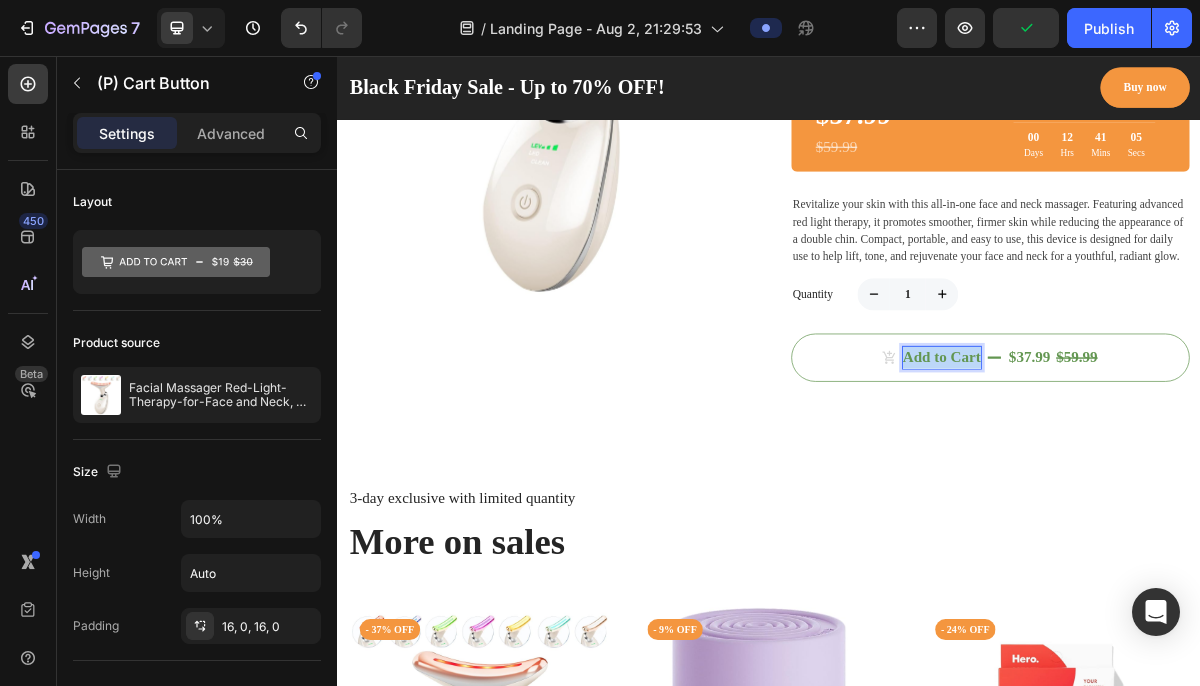 click on "Add to Cart" at bounding box center [1177, 476] 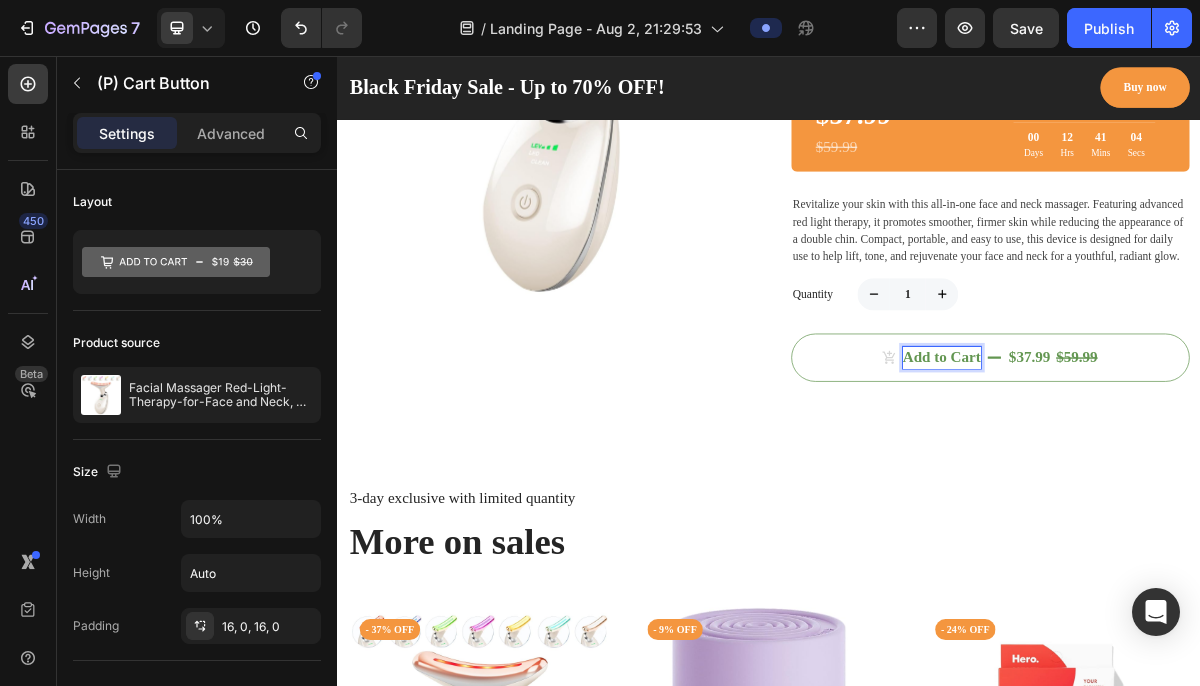click on "Add to Cart" at bounding box center [1177, 476] 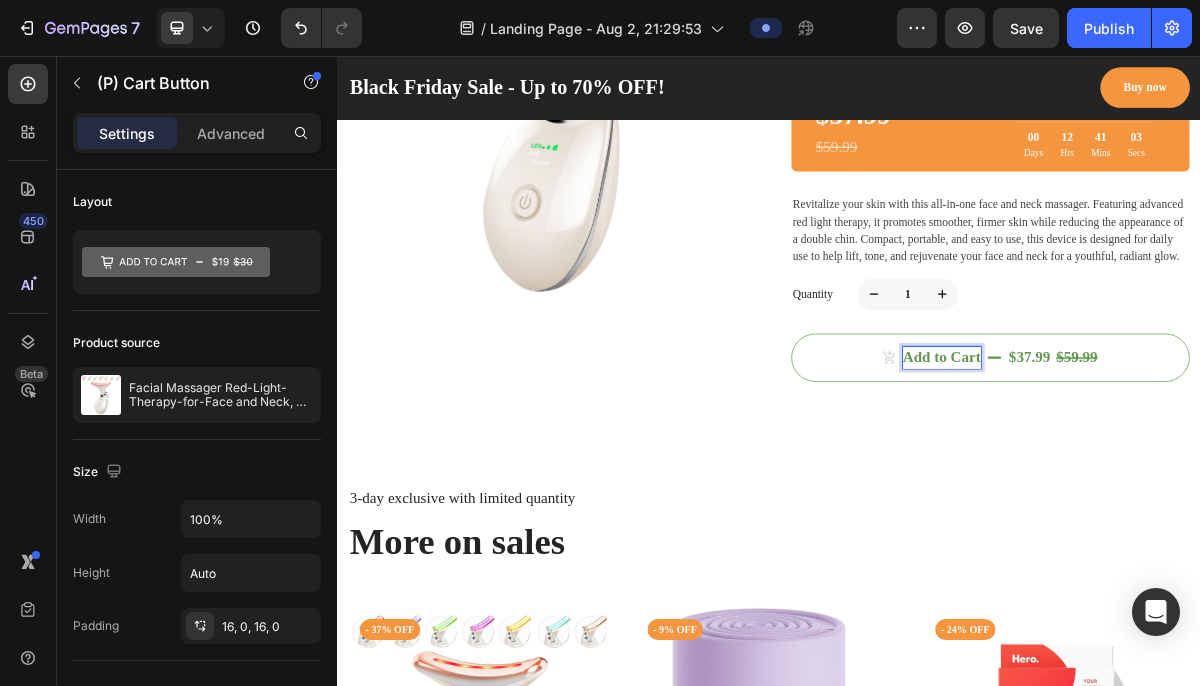 click on "Add to Cart" at bounding box center [1177, 476] 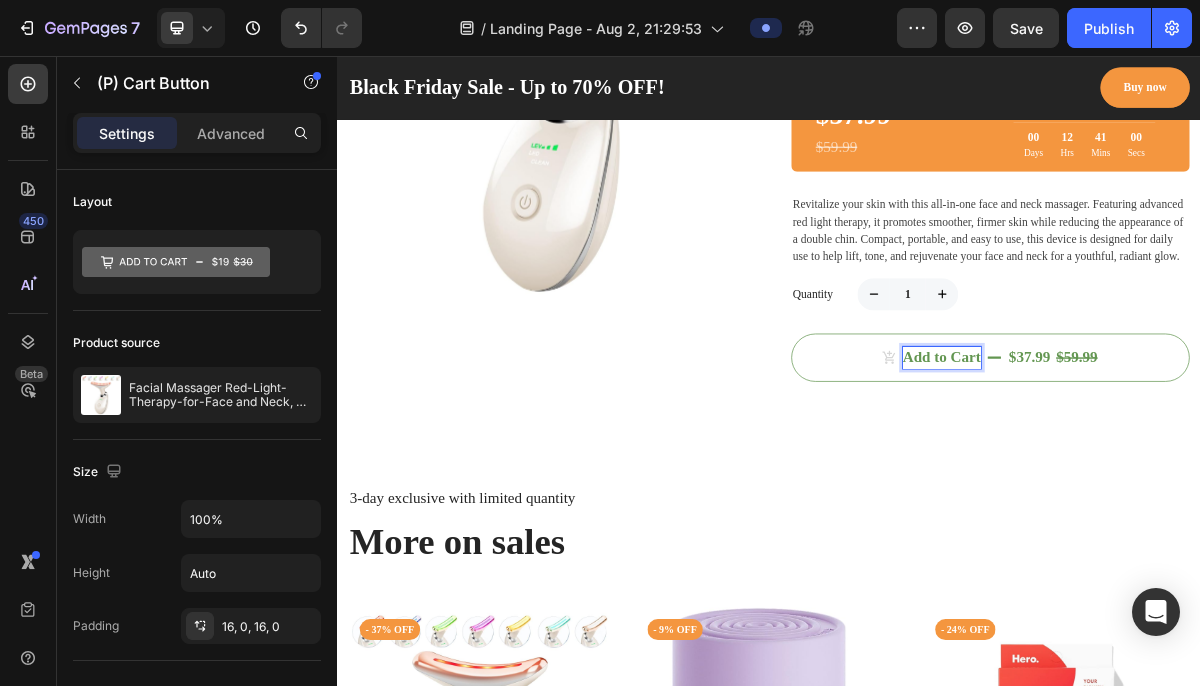 click on "Add to Cart" at bounding box center (1177, 476) 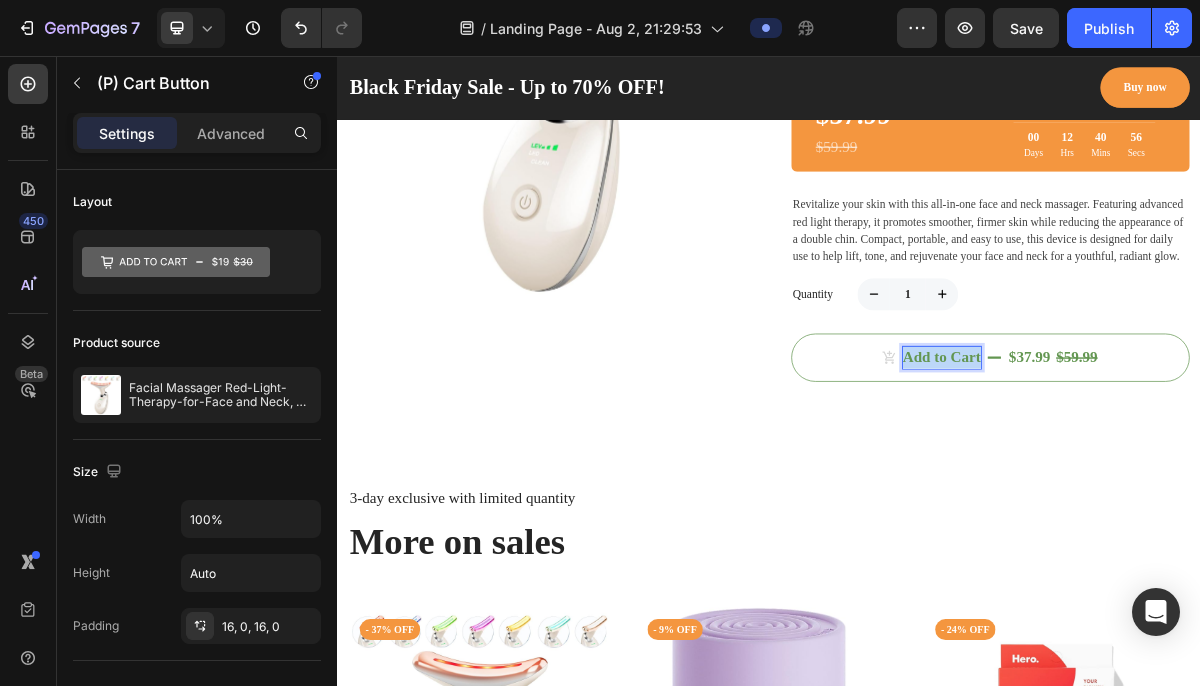 drag, startPoint x: 1228, startPoint y: 474, endPoint x: 1126, endPoint y: 476, distance: 102.01961 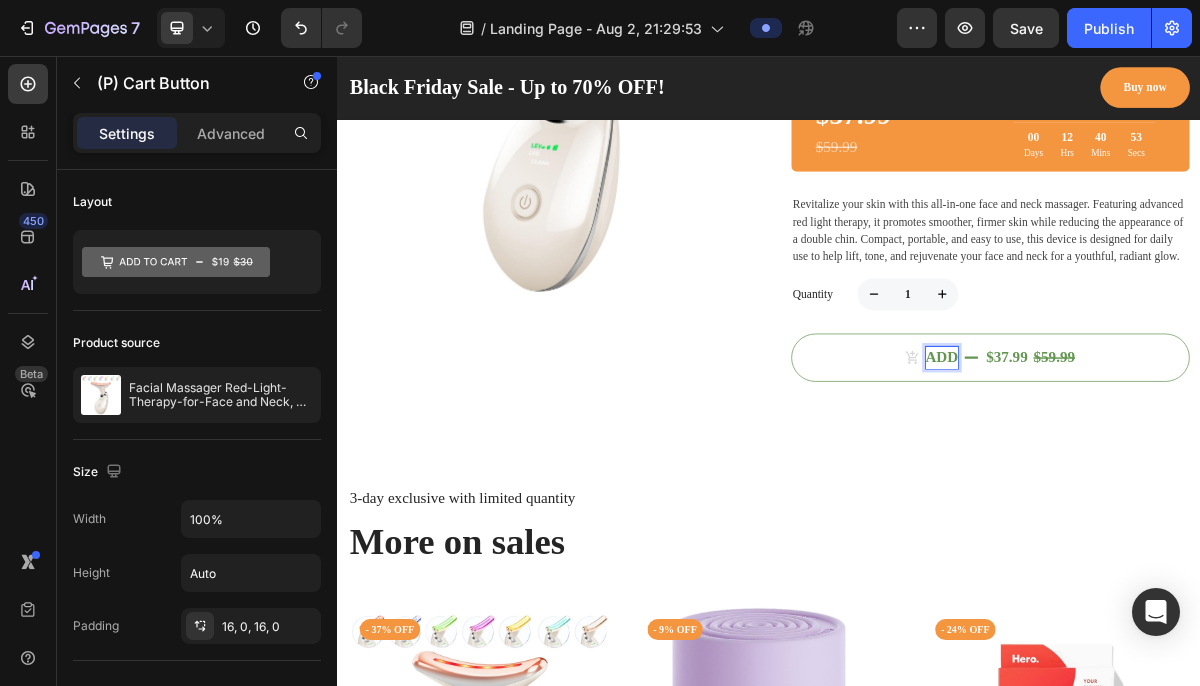 click on "ADD
$37.99 $59.99" at bounding box center [1245, 476] 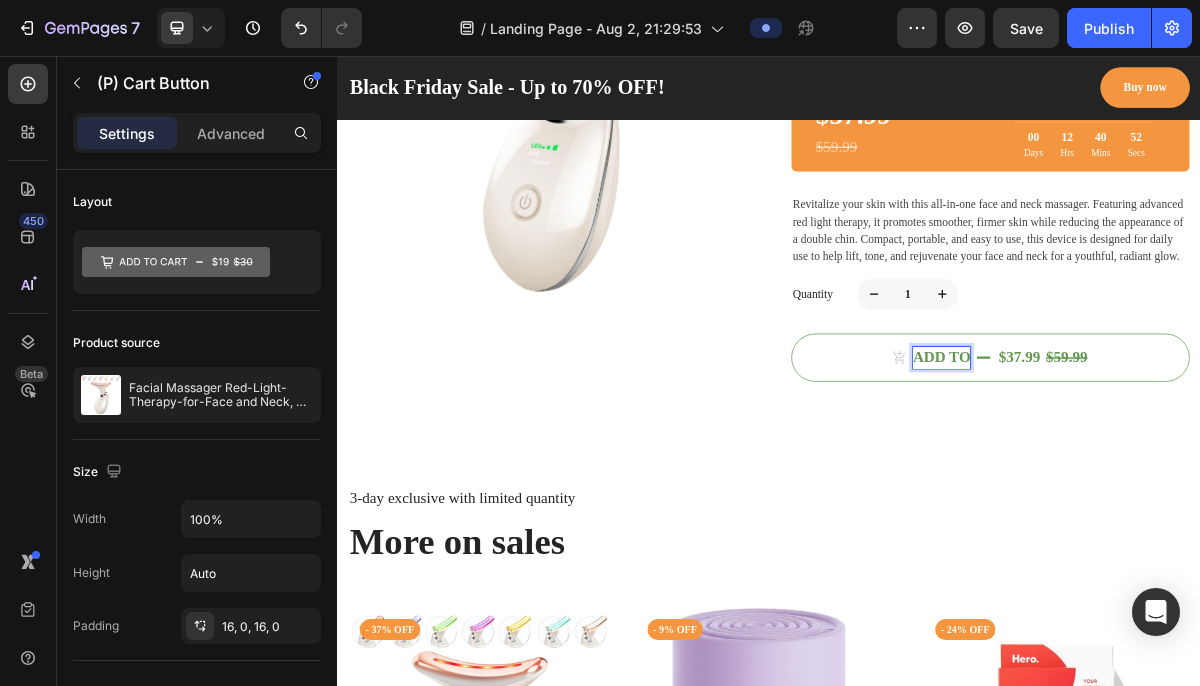 click on "ADD TO
$37.99 $59.99" at bounding box center [1245, 476] 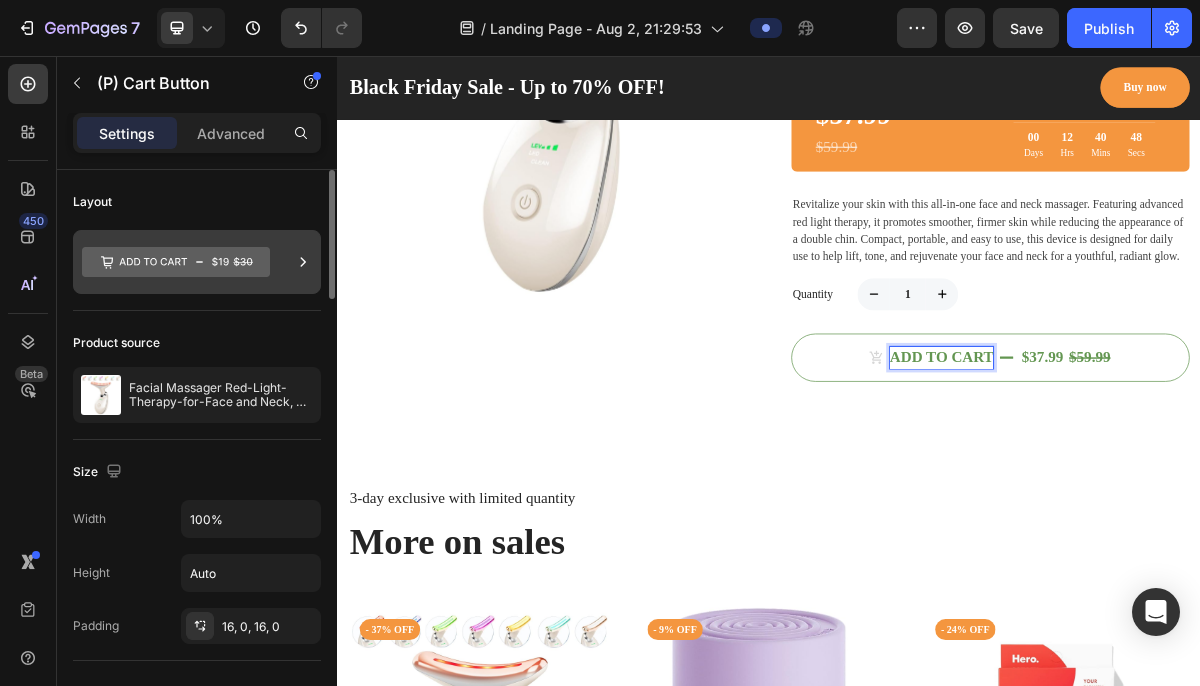 click 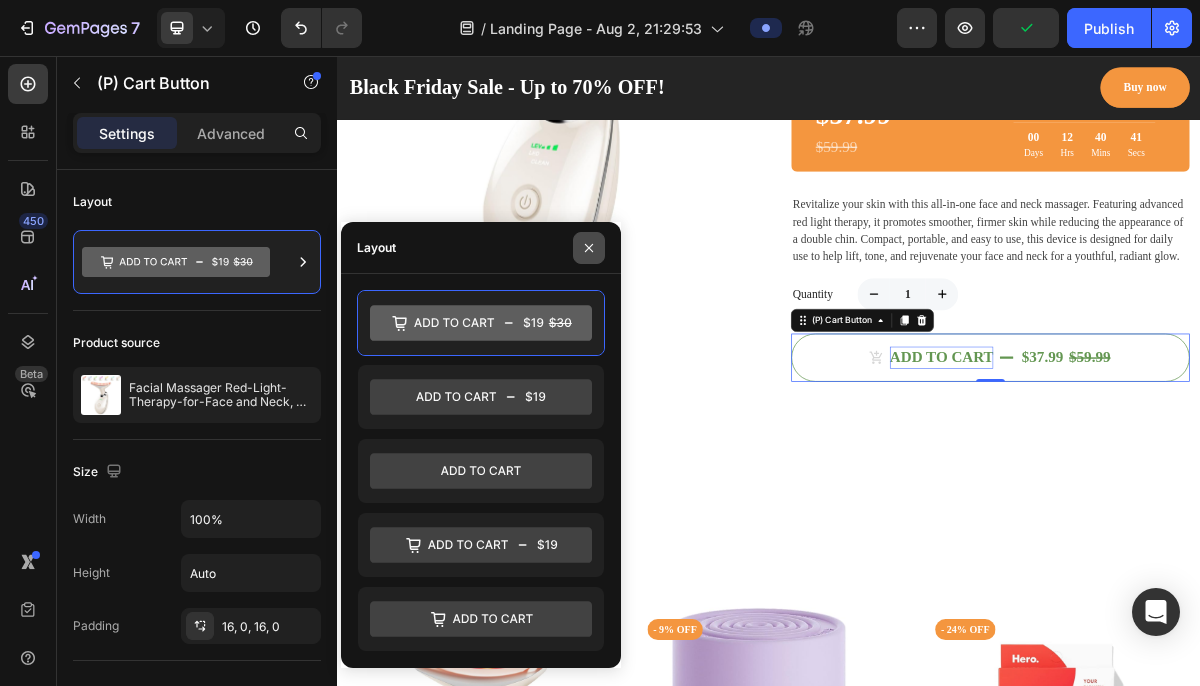click at bounding box center [589, 248] 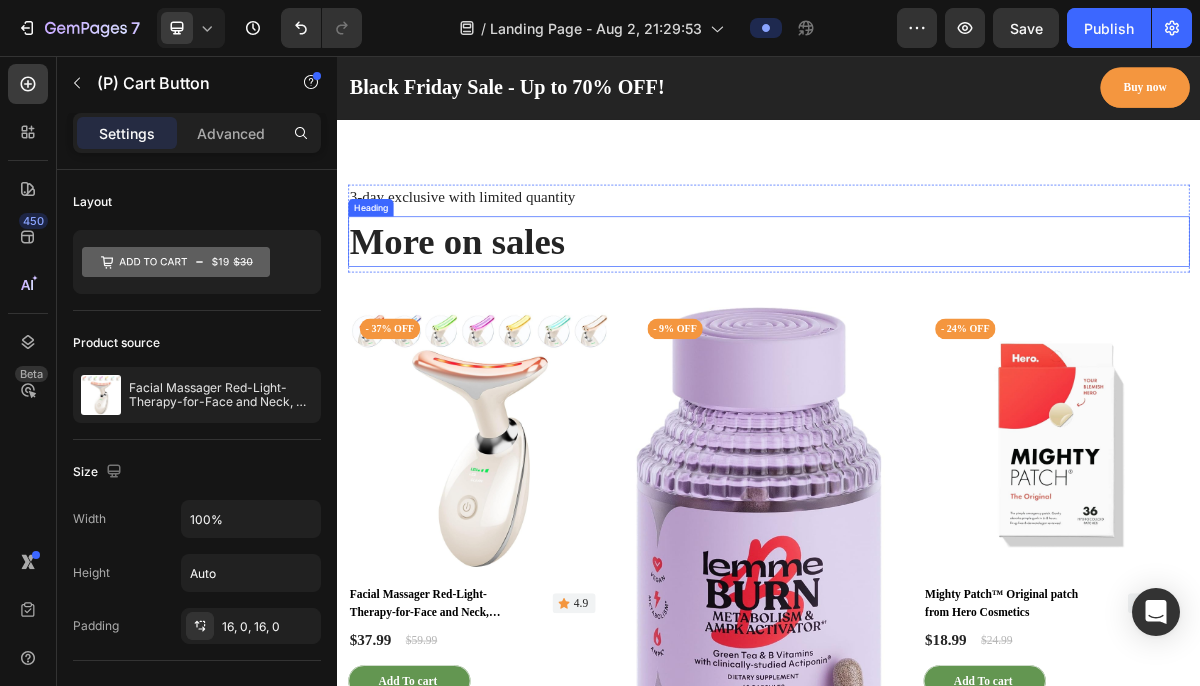 scroll, scrollTop: 1928, scrollLeft: 0, axis: vertical 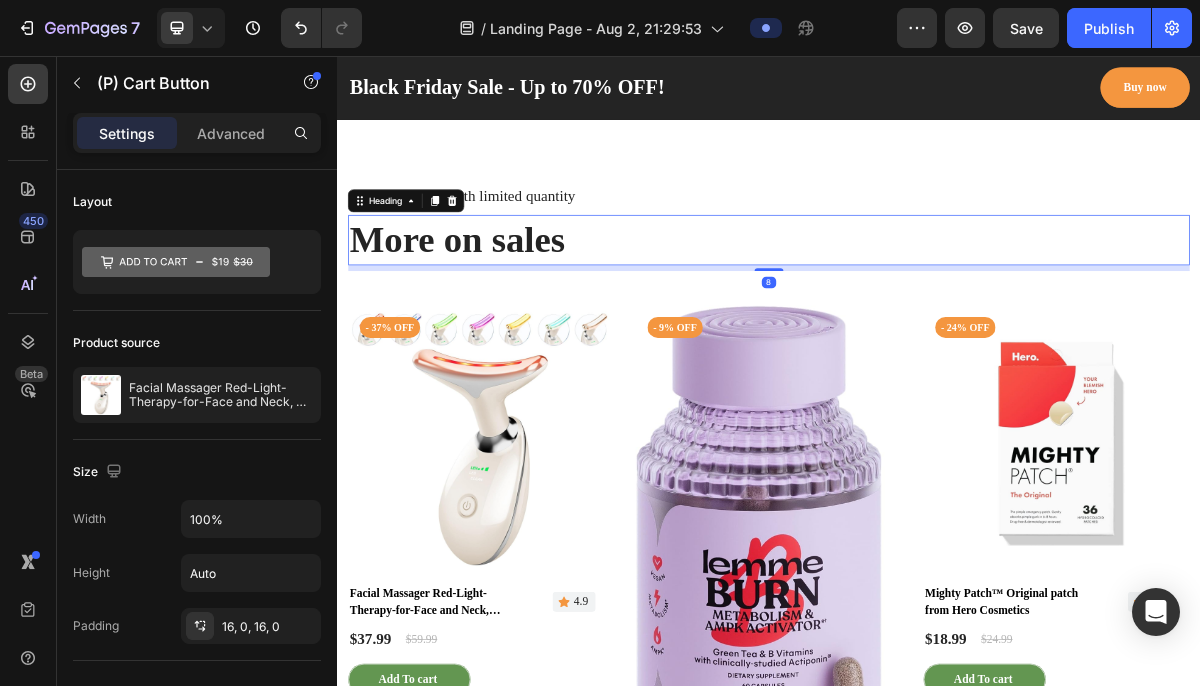 click on "More on sales" at bounding box center [937, 312] 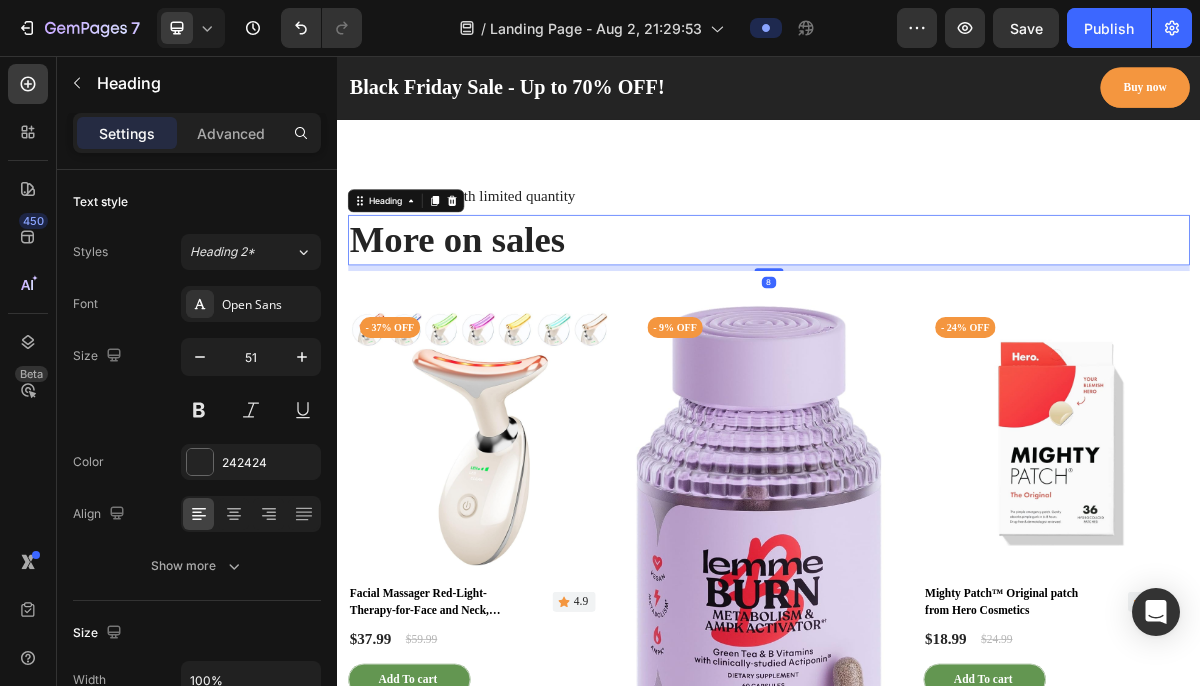 click on "More on sales" at bounding box center [937, 312] 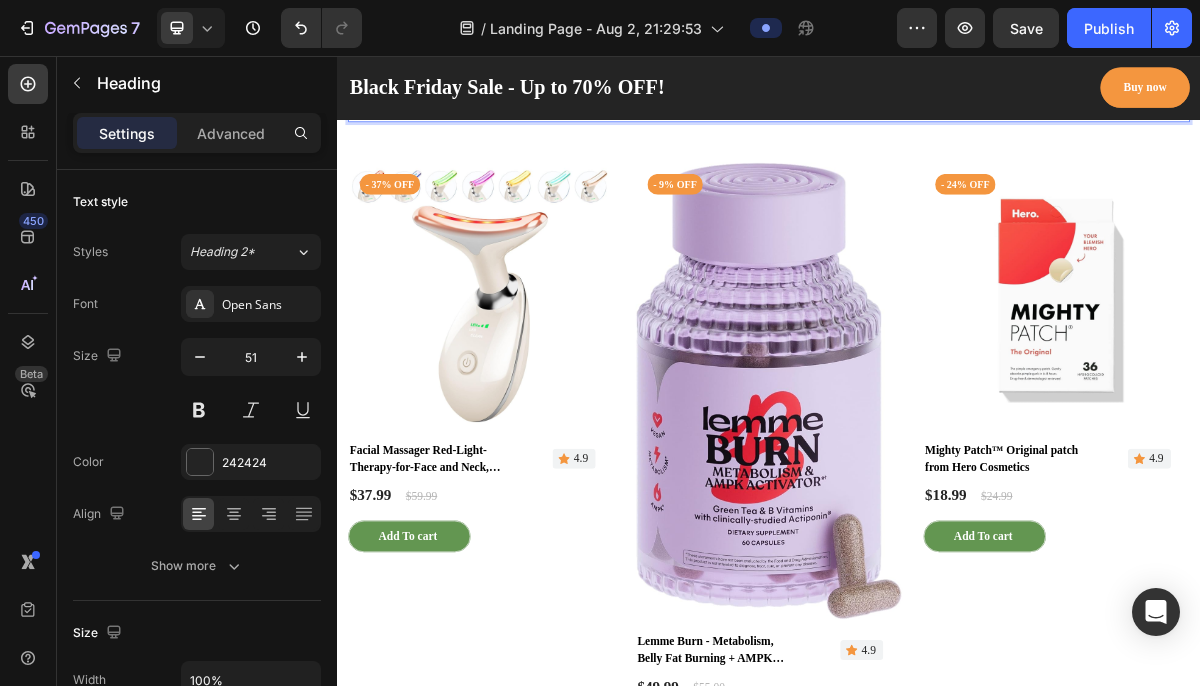 scroll, scrollTop: 2124, scrollLeft: 0, axis: vertical 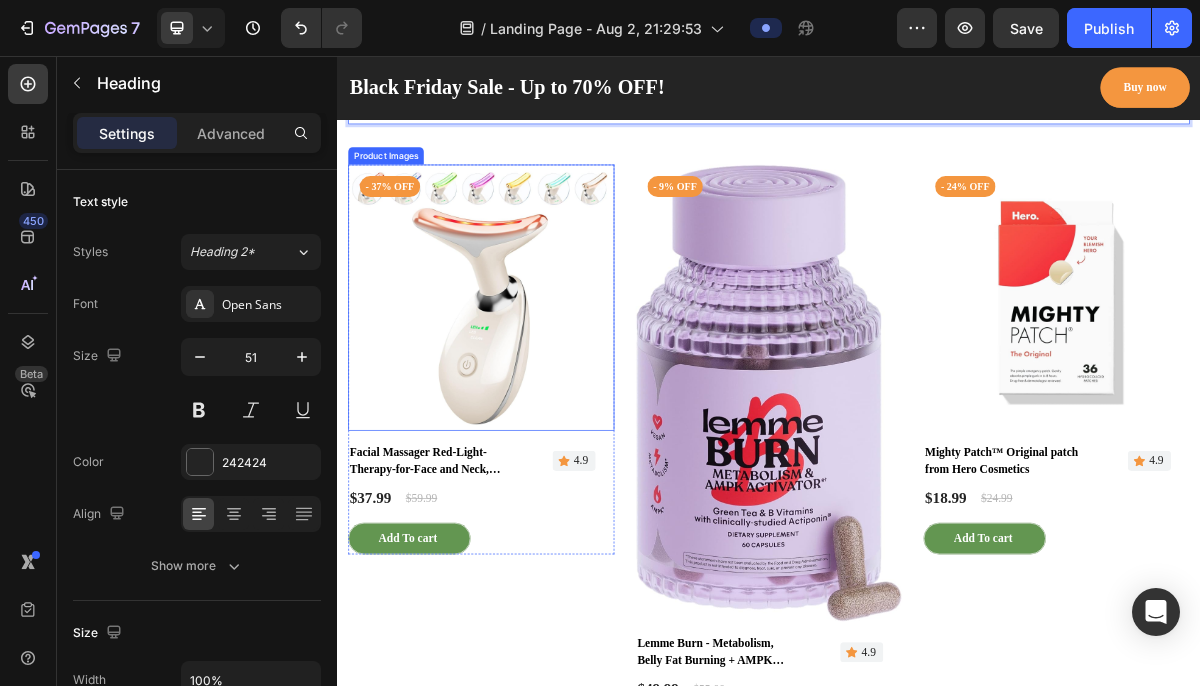 click at bounding box center (537, 392) 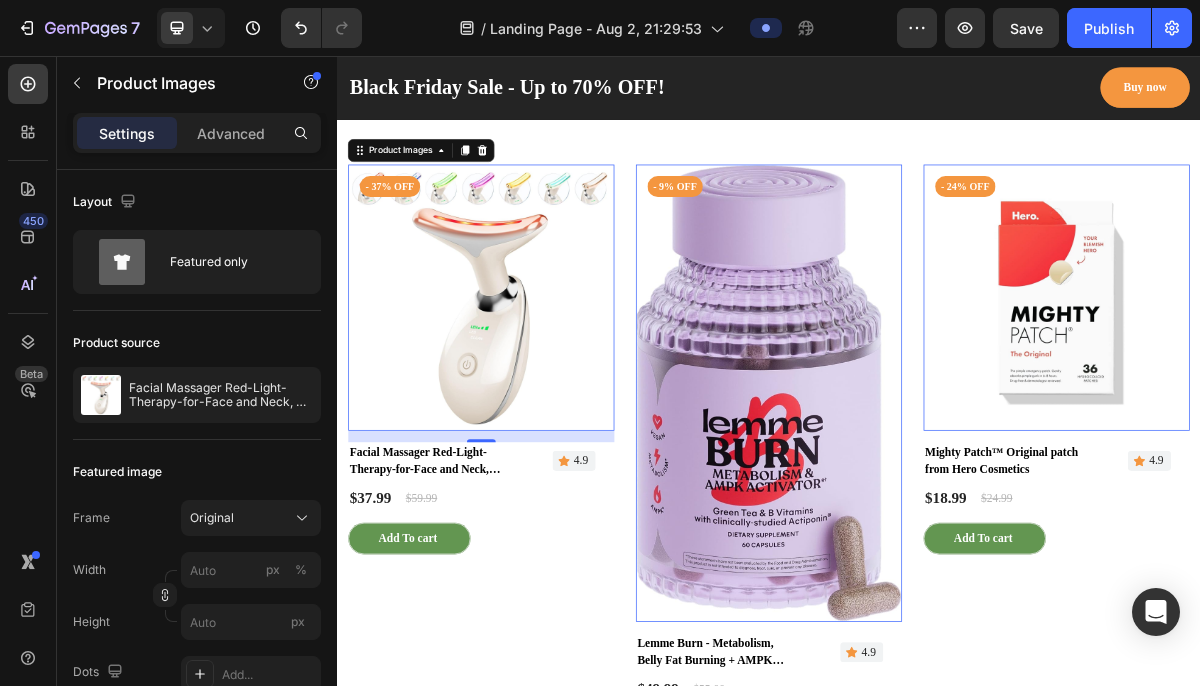 click at bounding box center (537, 392) 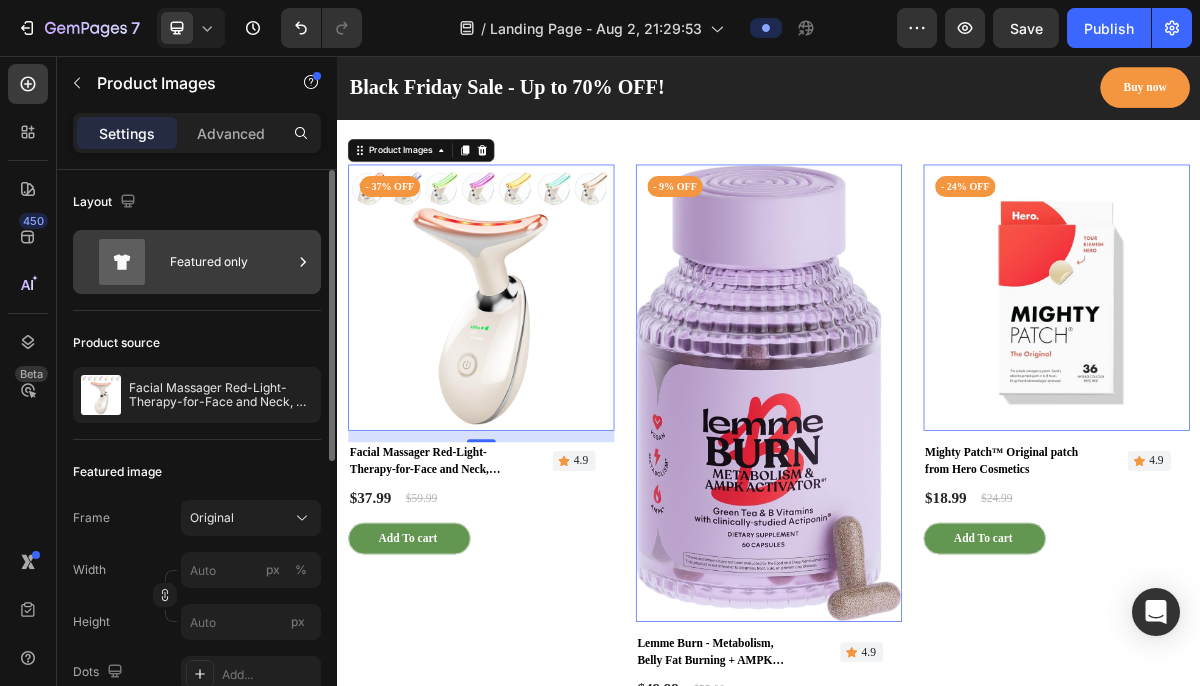 click on "Featured only" at bounding box center (231, 262) 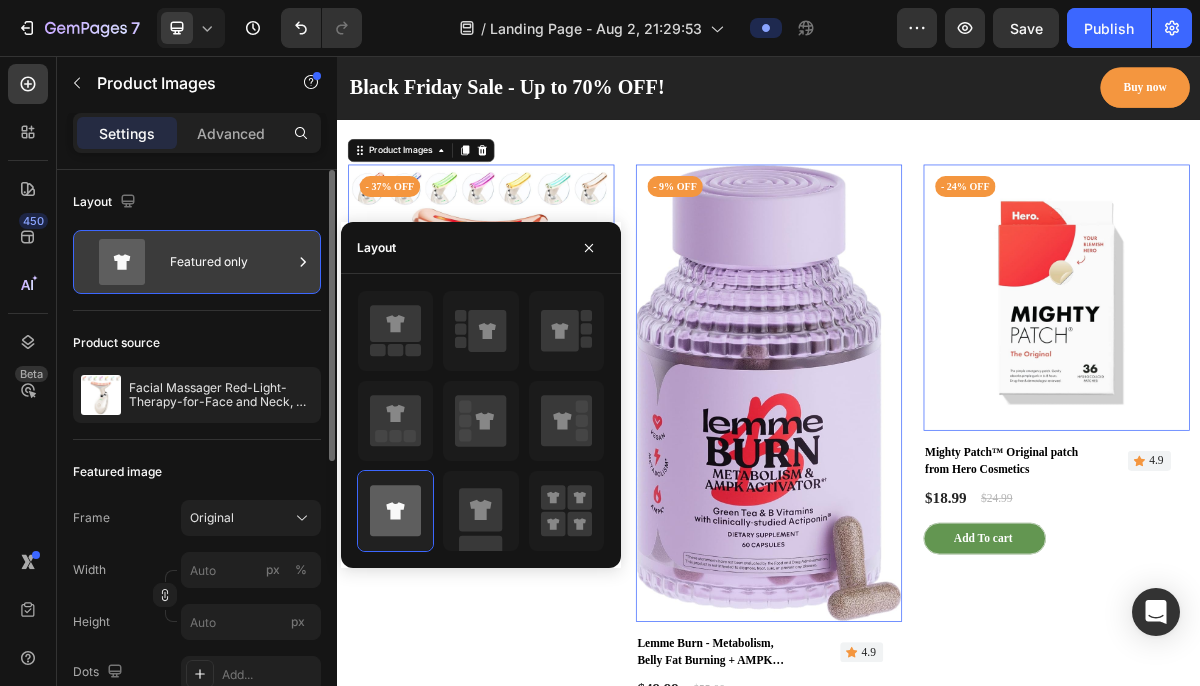 click on "Featured only" at bounding box center (231, 262) 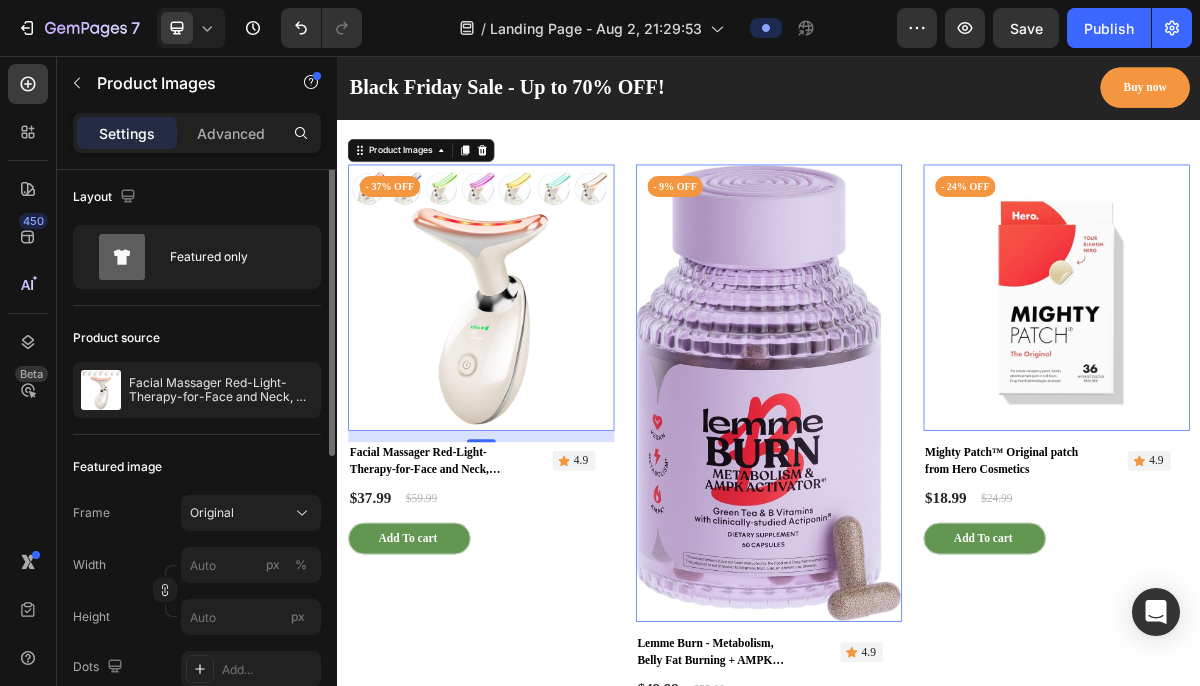 scroll, scrollTop: 0, scrollLeft: 0, axis: both 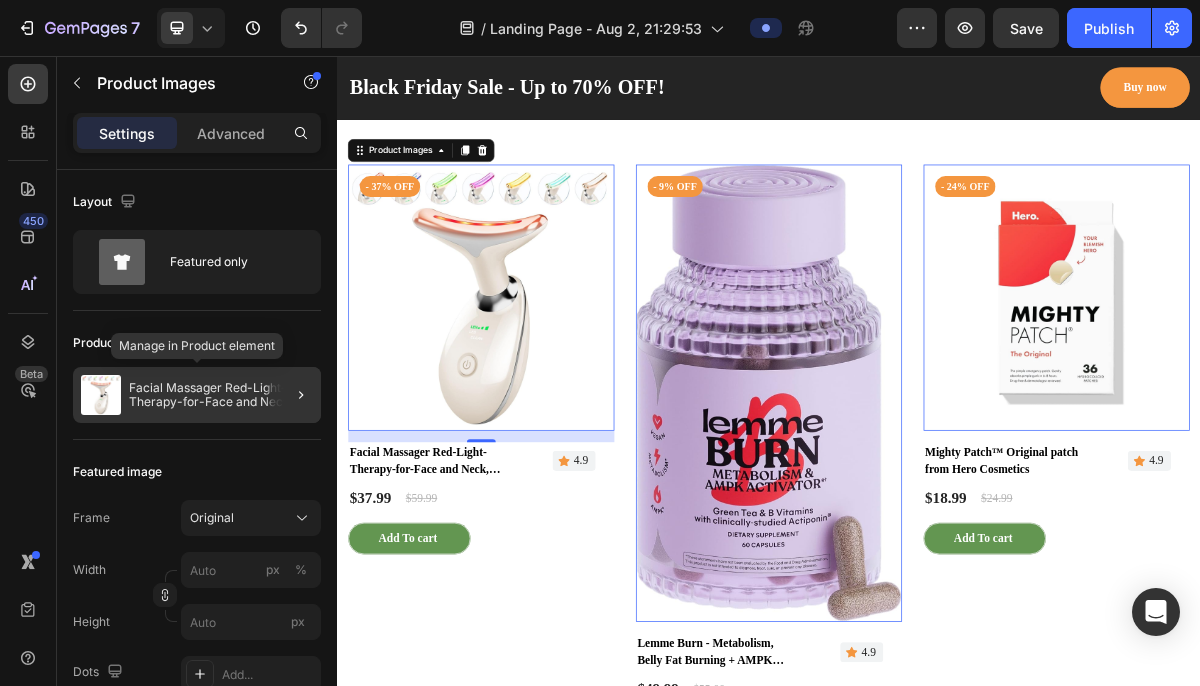 click on "Facial Massager Red-Light-Therapy-for-Face and Neck, Face 𝖲 culpting Wand" at bounding box center [221, 395] 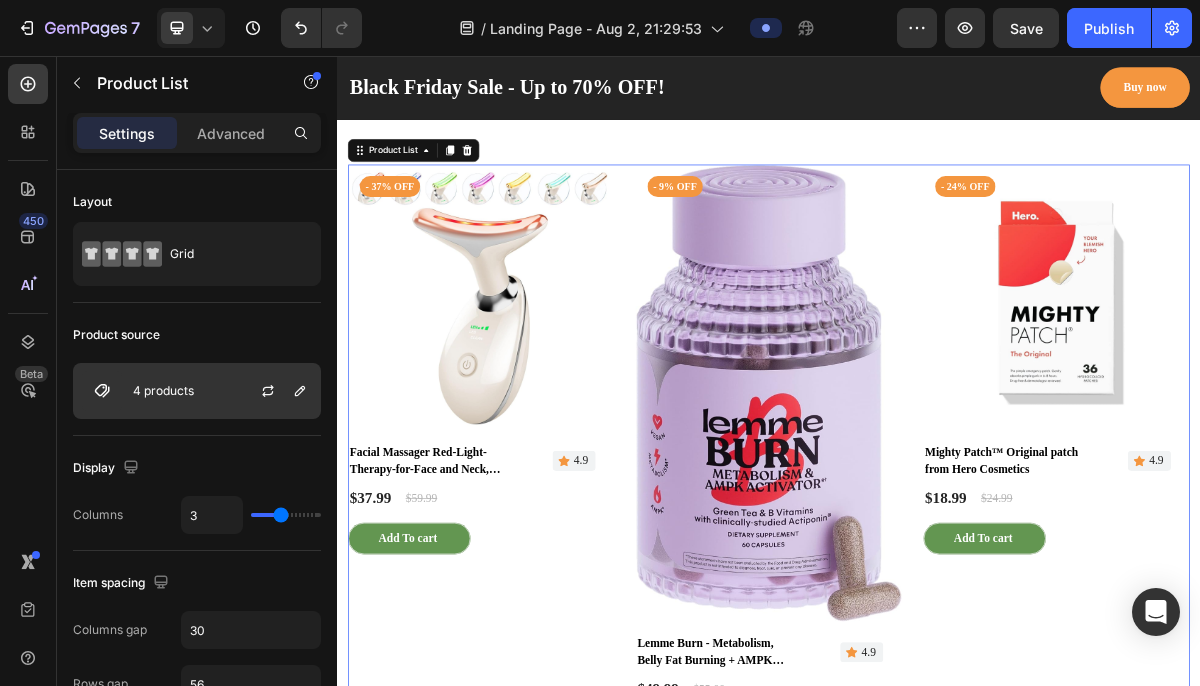 click on "4 products" at bounding box center (197, 391) 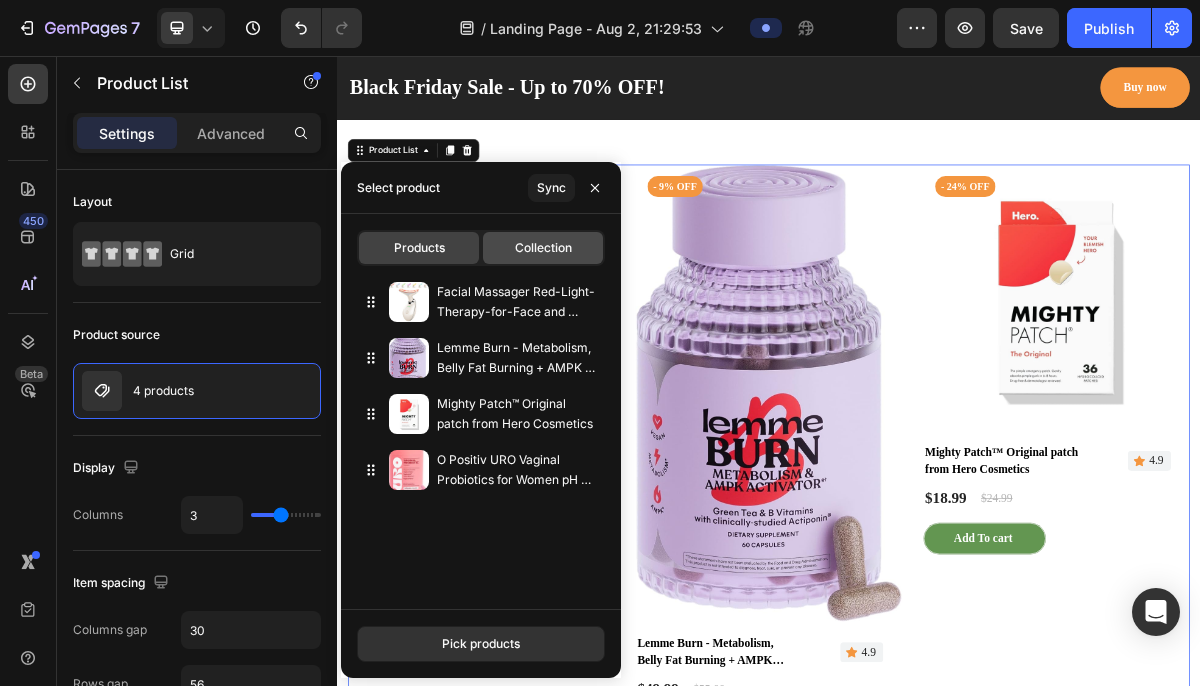 click on "Collection" 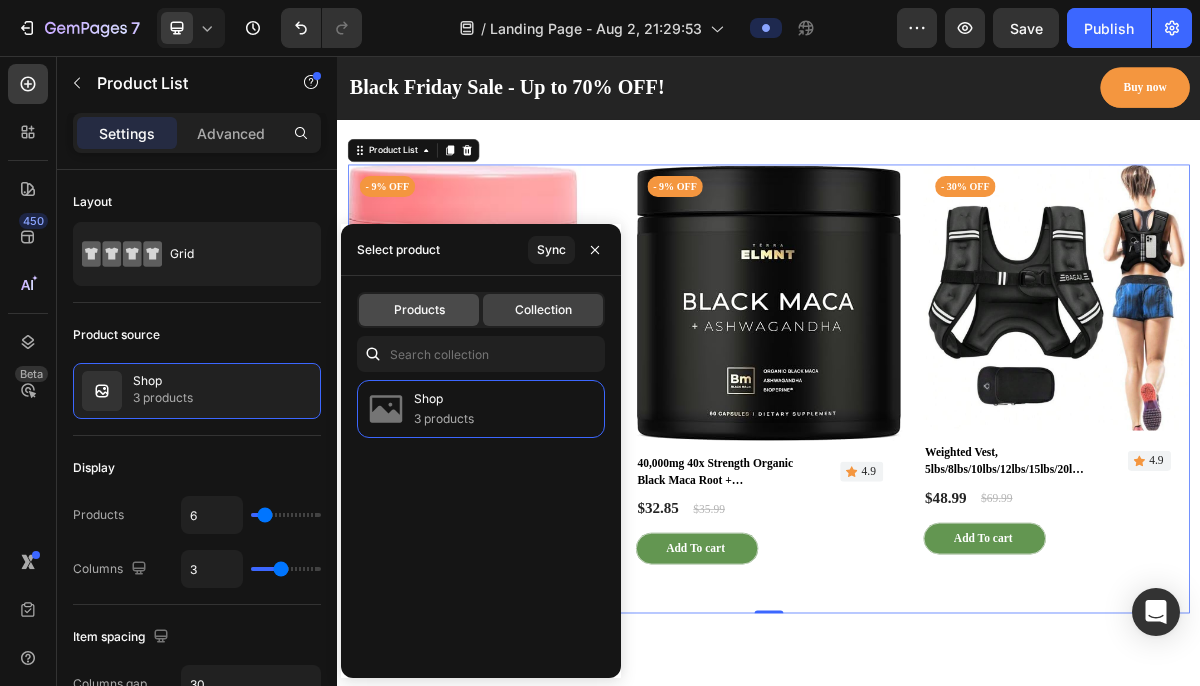click on "Products" 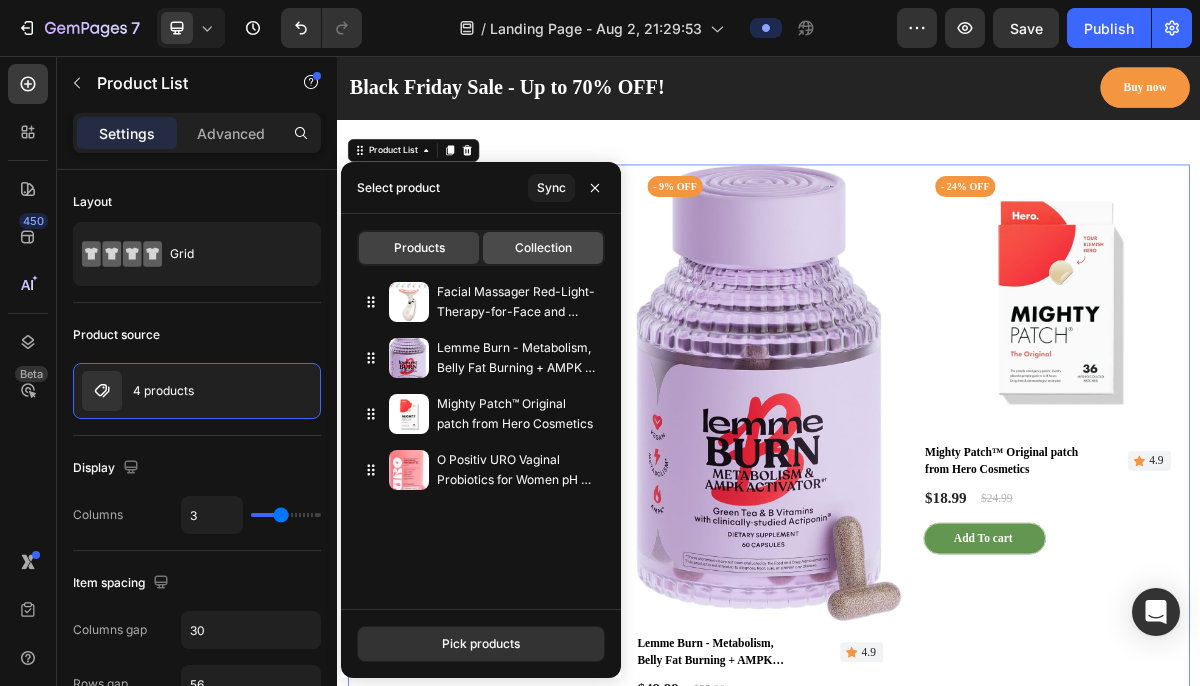 click on "Collection" 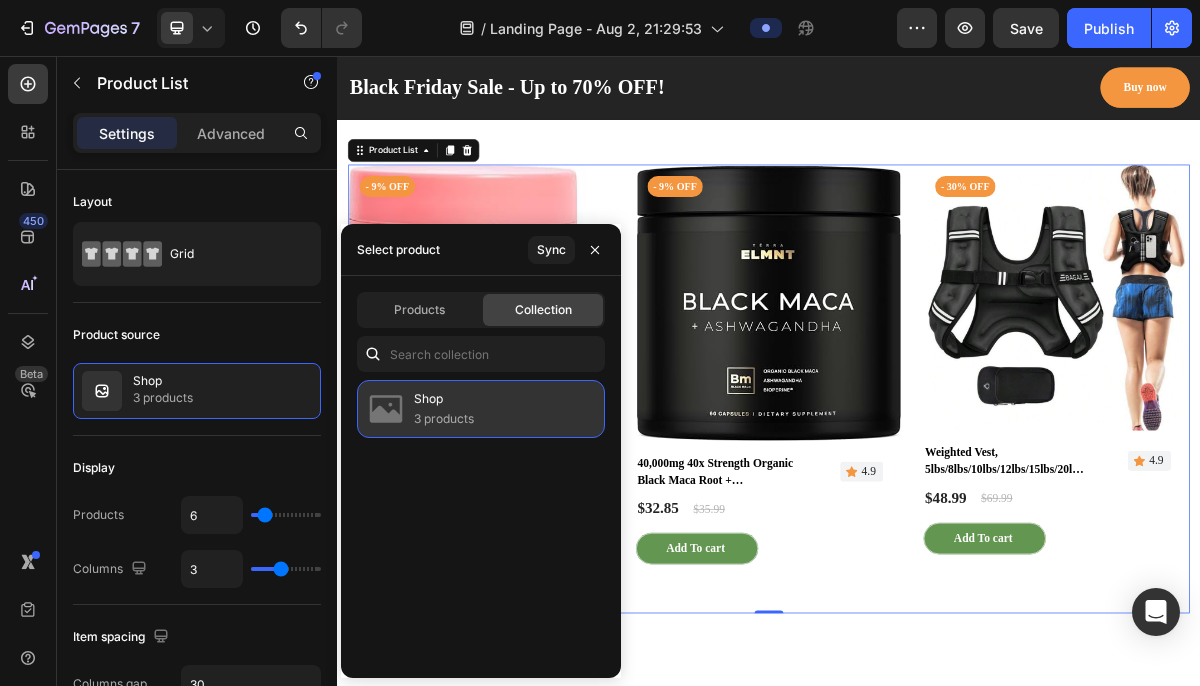 click on "3 products" at bounding box center (444, 419) 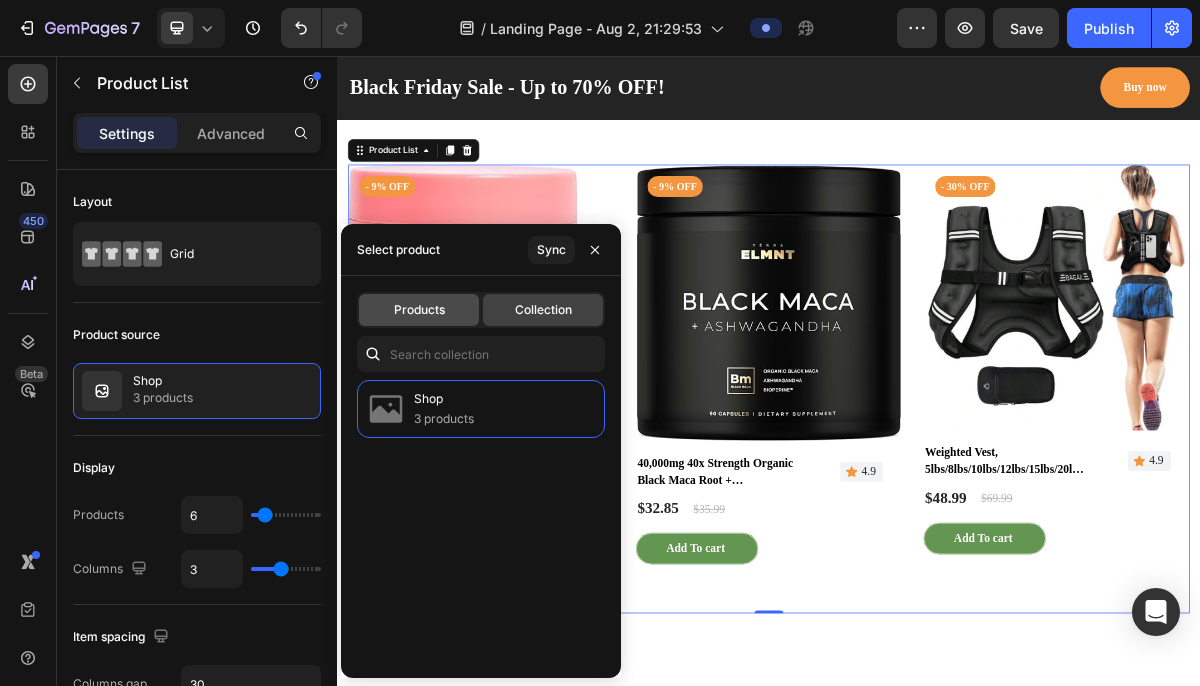 click on "Products" 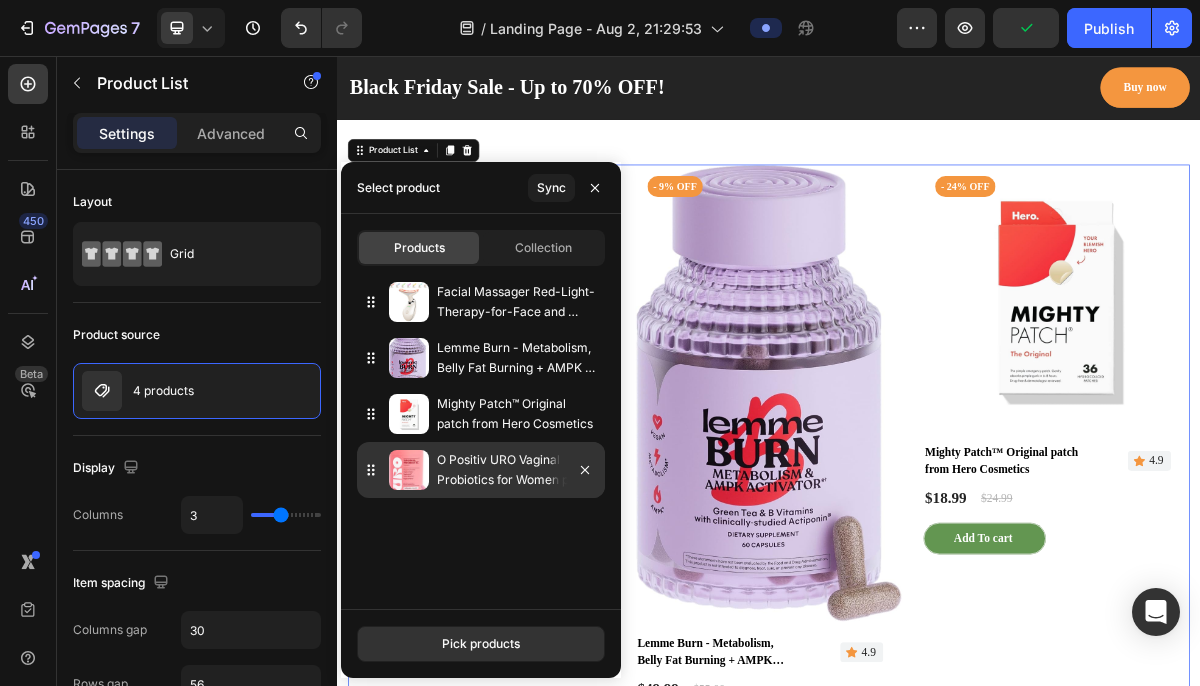 click at bounding box center [409, 470] 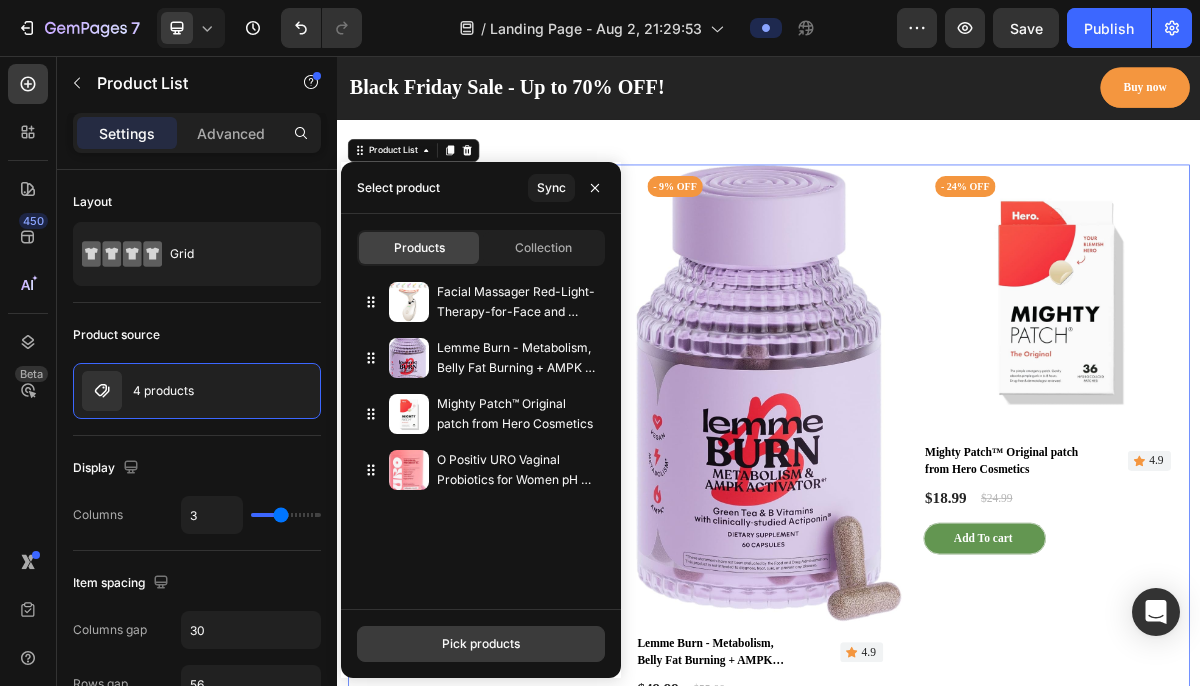 click on "Pick products" at bounding box center (481, 644) 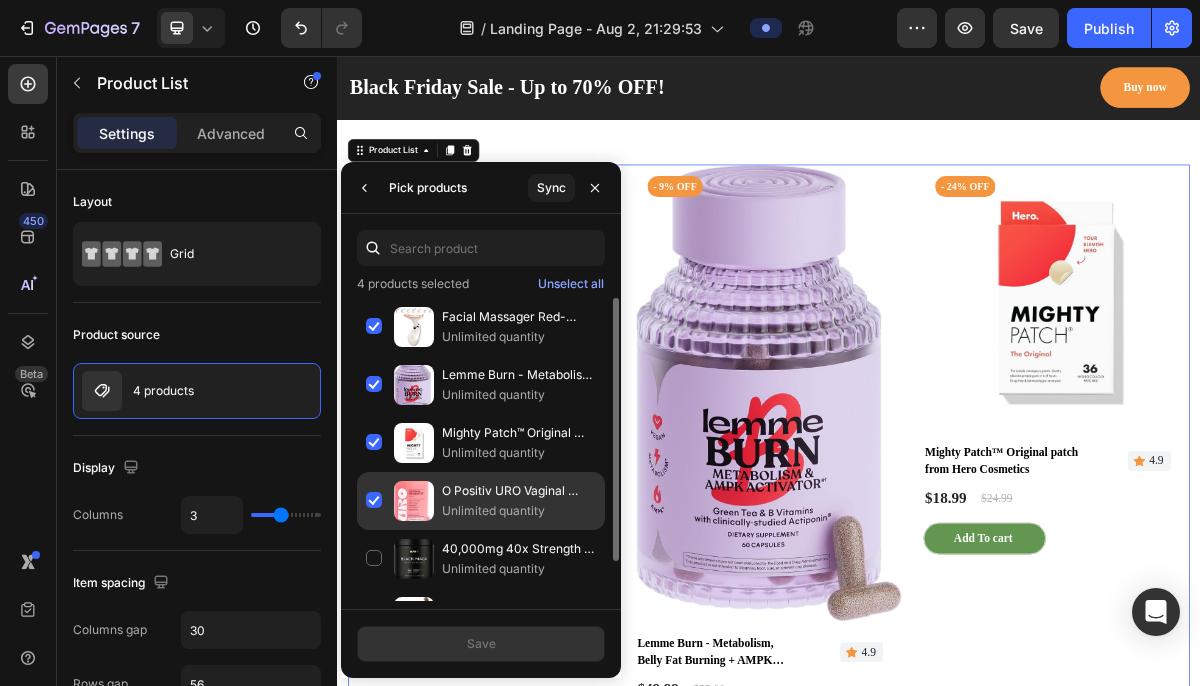 scroll, scrollTop: 45, scrollLeft: 0, axis: vertical 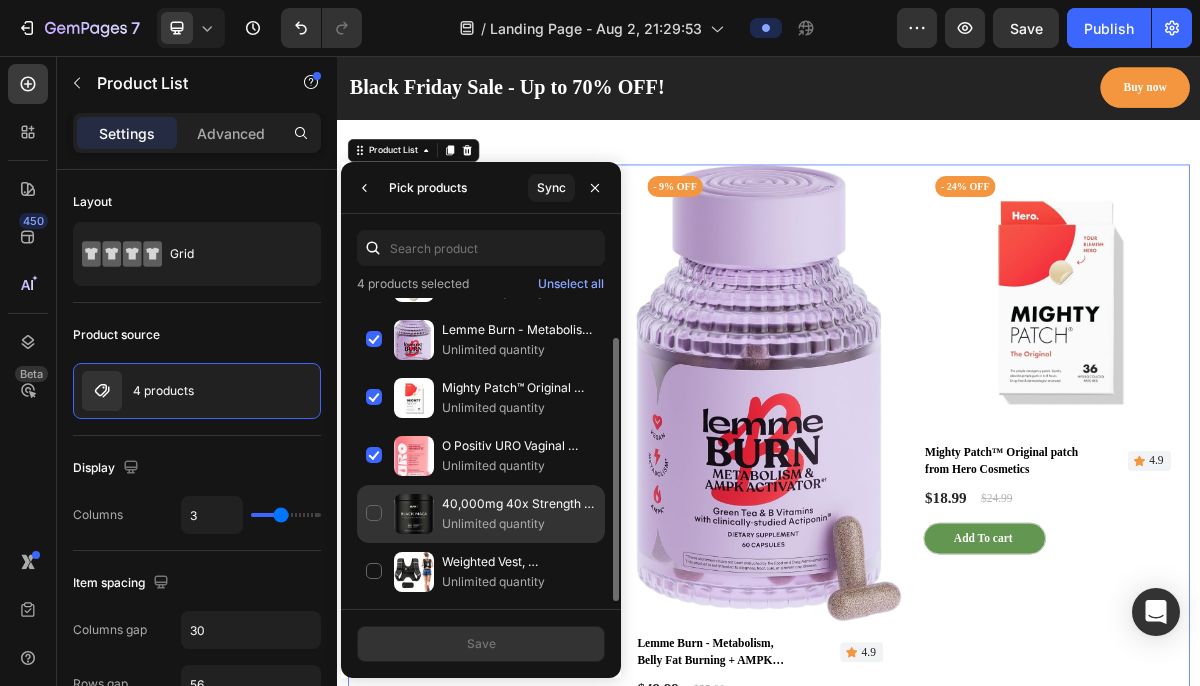 click on "40,000mg 40x Strength Organic Black Maca Root + Ashwagandha Unlimited quantity" 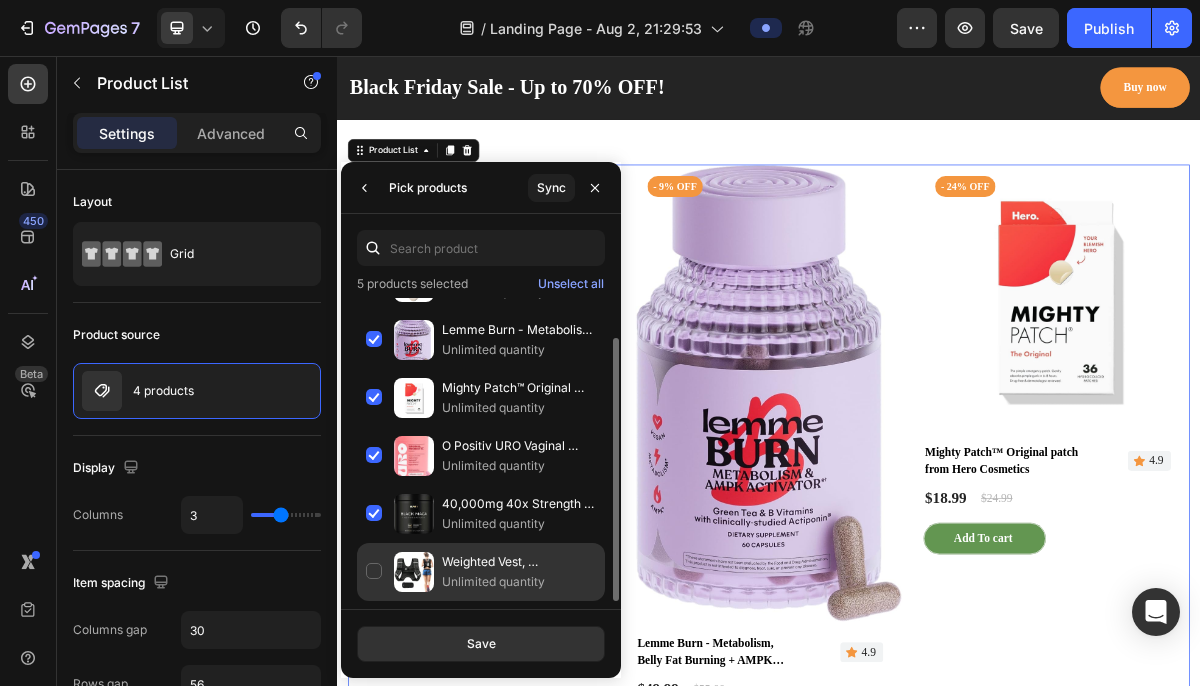 click on "Weighted Vest, 5lbs/8lbs/10lbs/12lbs/15lbs/20lbs/25lbs/30lbs Weight Vest with Detachable Phone Pouch, Rucking Vest for Women, Men, Walking, Weight Loss, Training, Running Unlimited quantity" 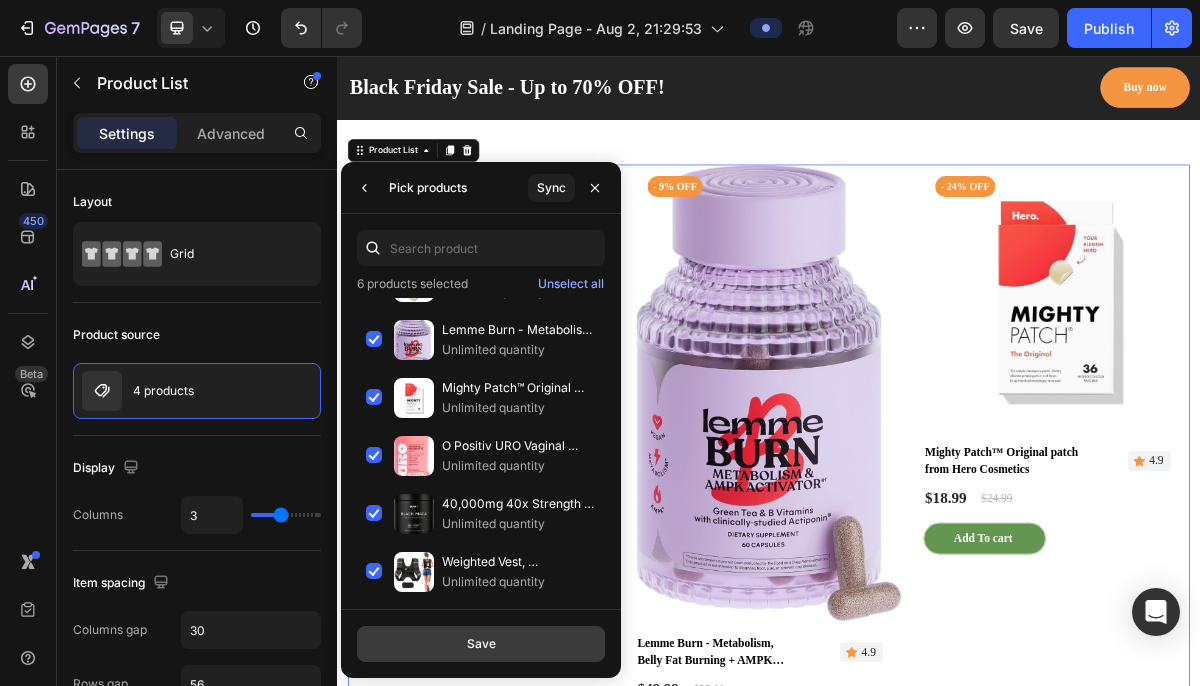 click on "Save" at bounding box center (481, 644) 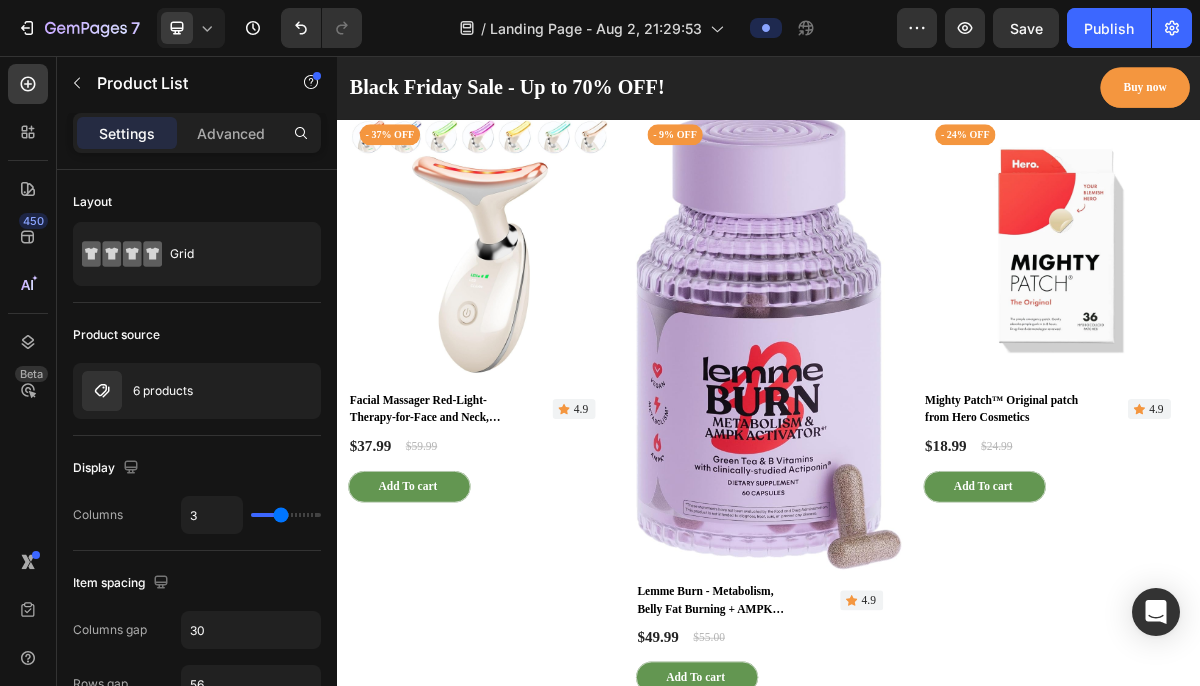 scroll, scrollTop: 2203, scrollLeft: 0, axis: vertical 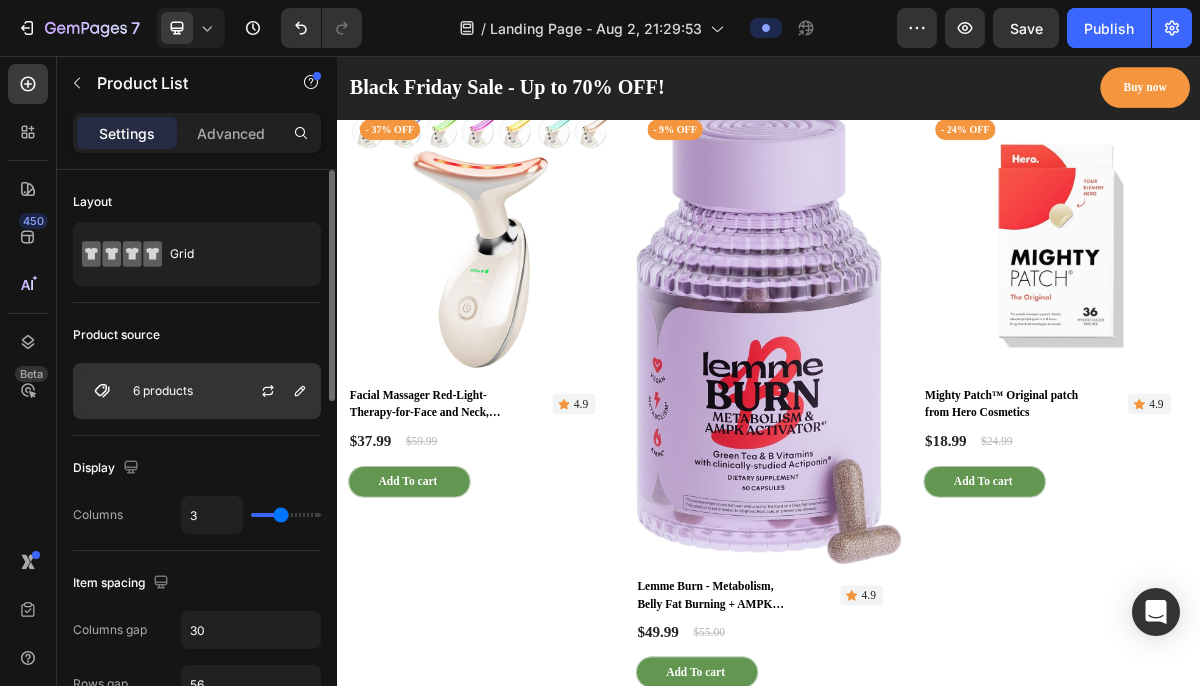 click on "6 products" at bounding box center [197, 391] 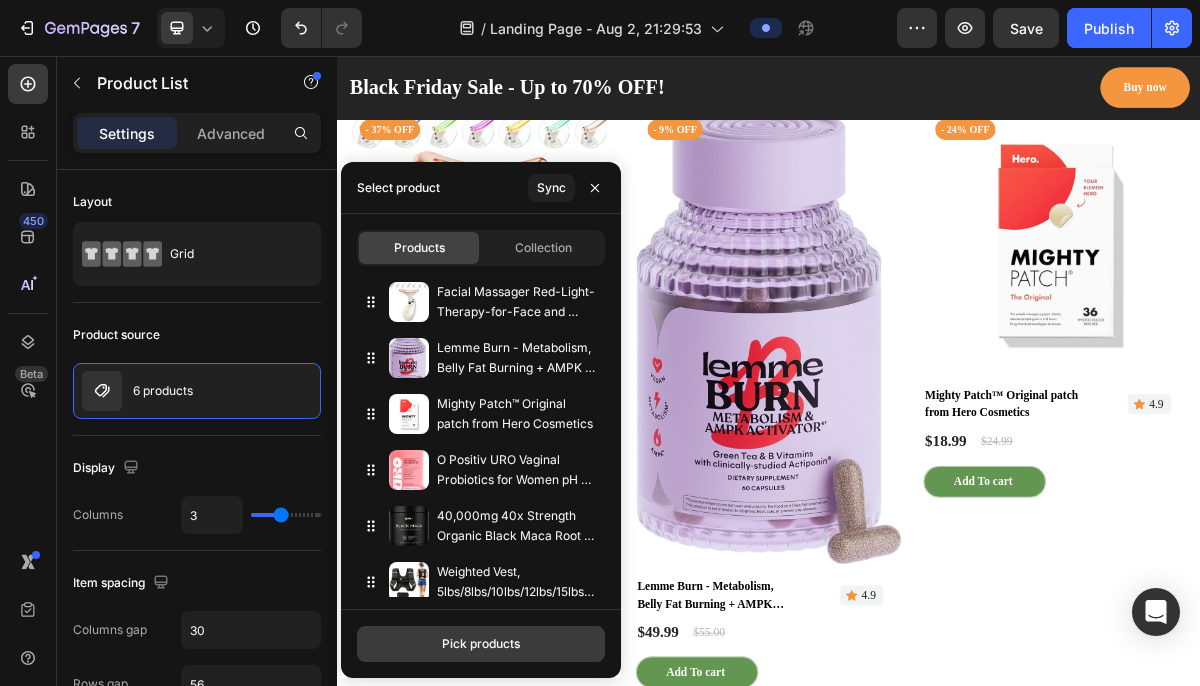 click on "Pick products" at bounding box center (481, 644) 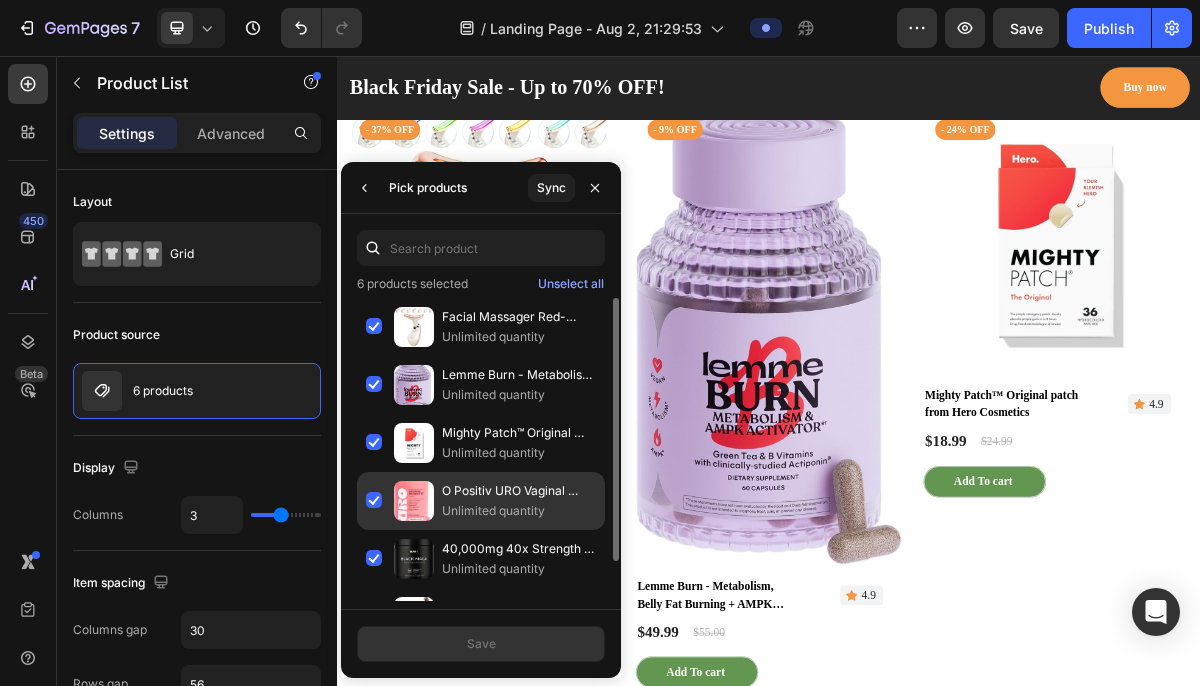 scroll, scrollTop: 45, scrollLeft: 0, axis: vertical 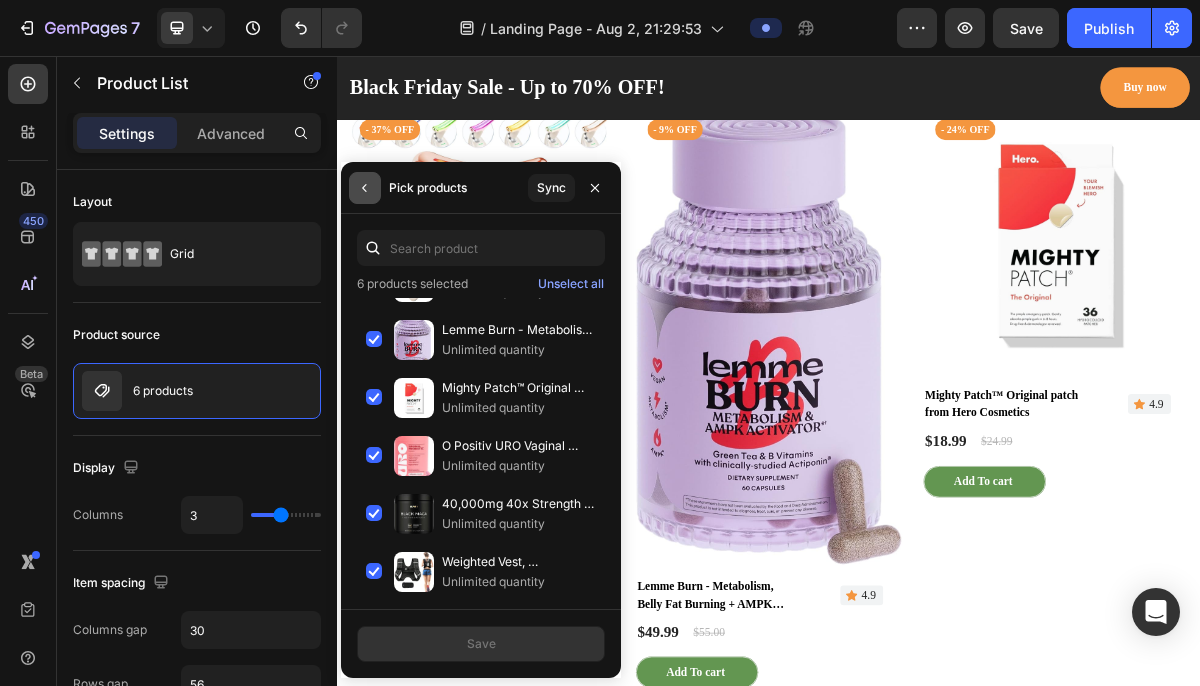click 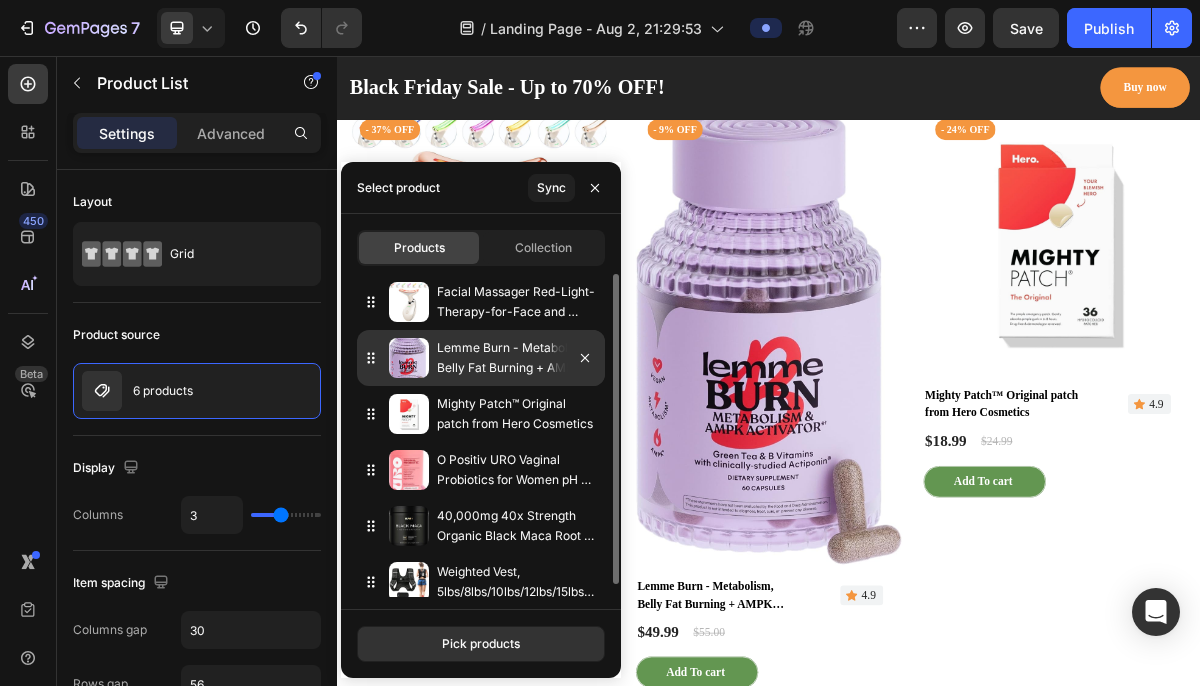 scroll, scrollTop: 13, scrollLeft: 0, axis: vertical 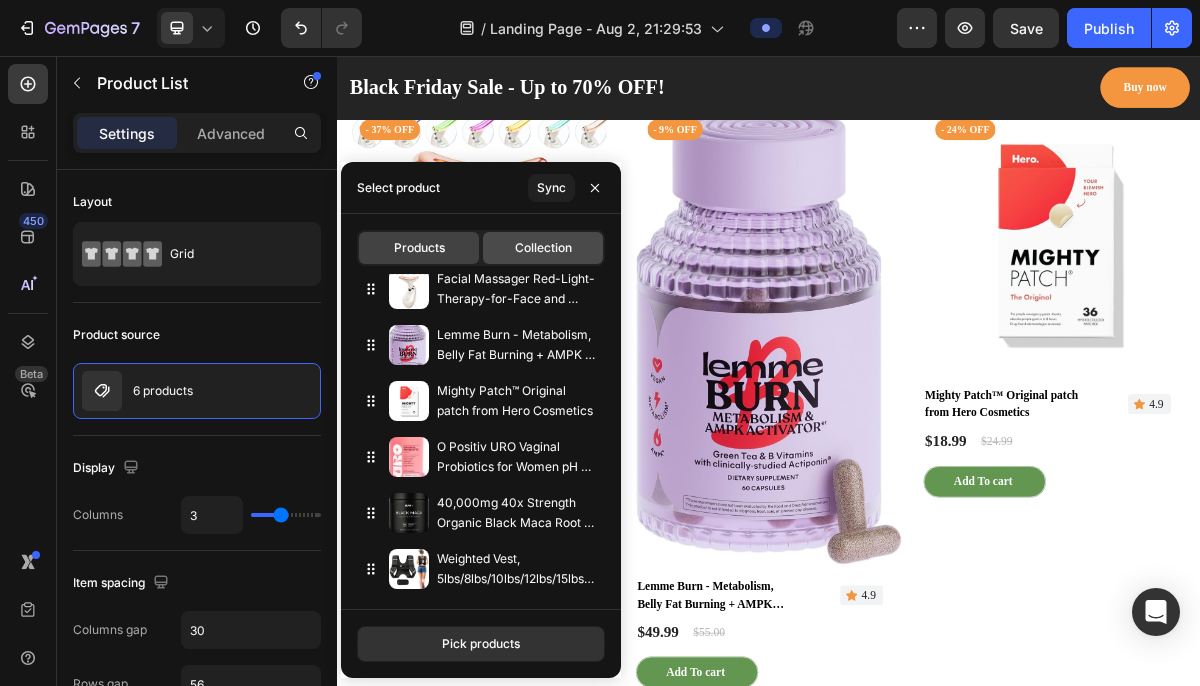 click on "Collection" 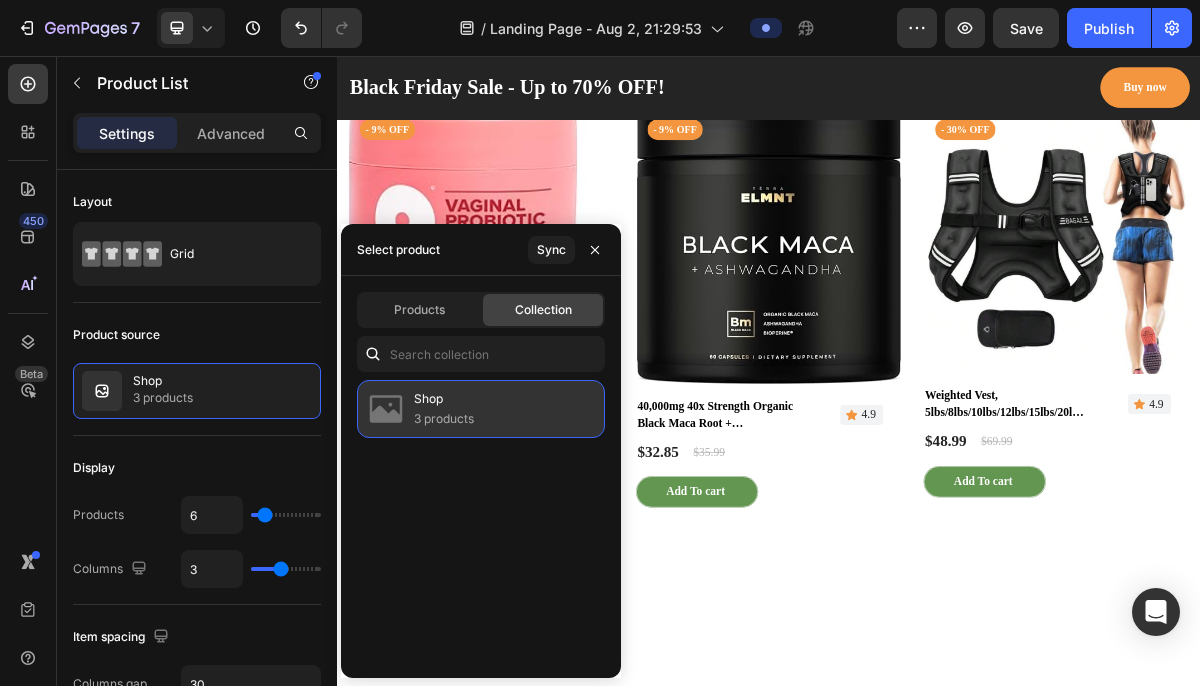 click on "3 products" at bounding box center (444, 419) 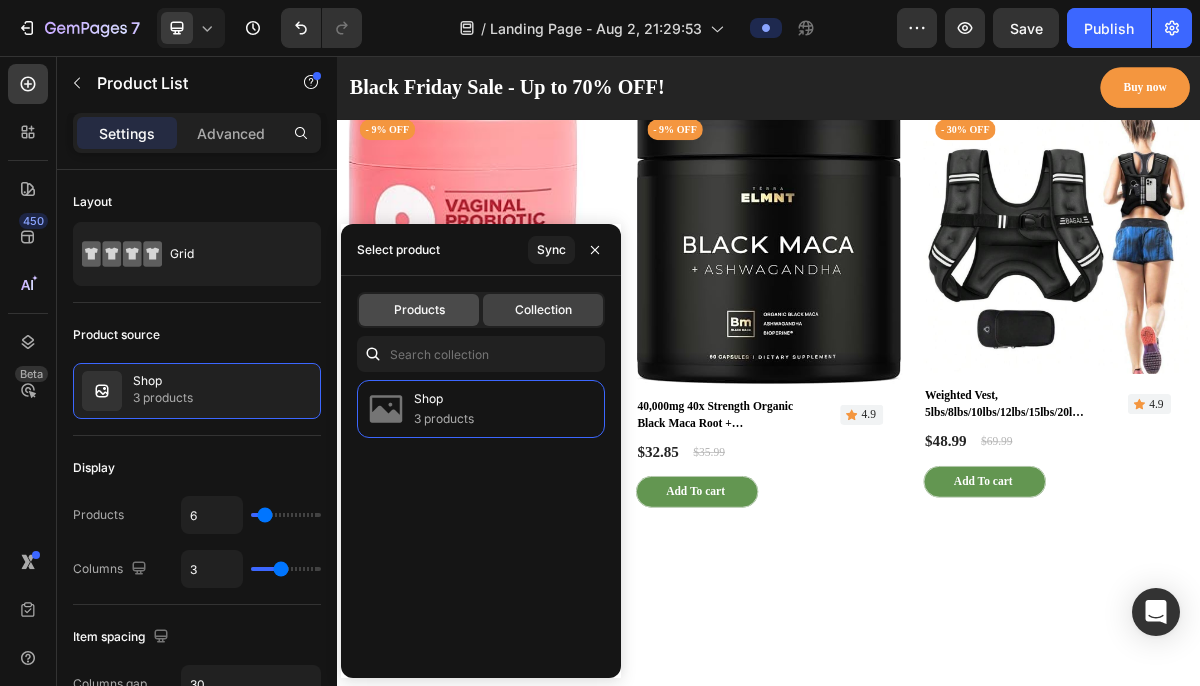 click on "Products" 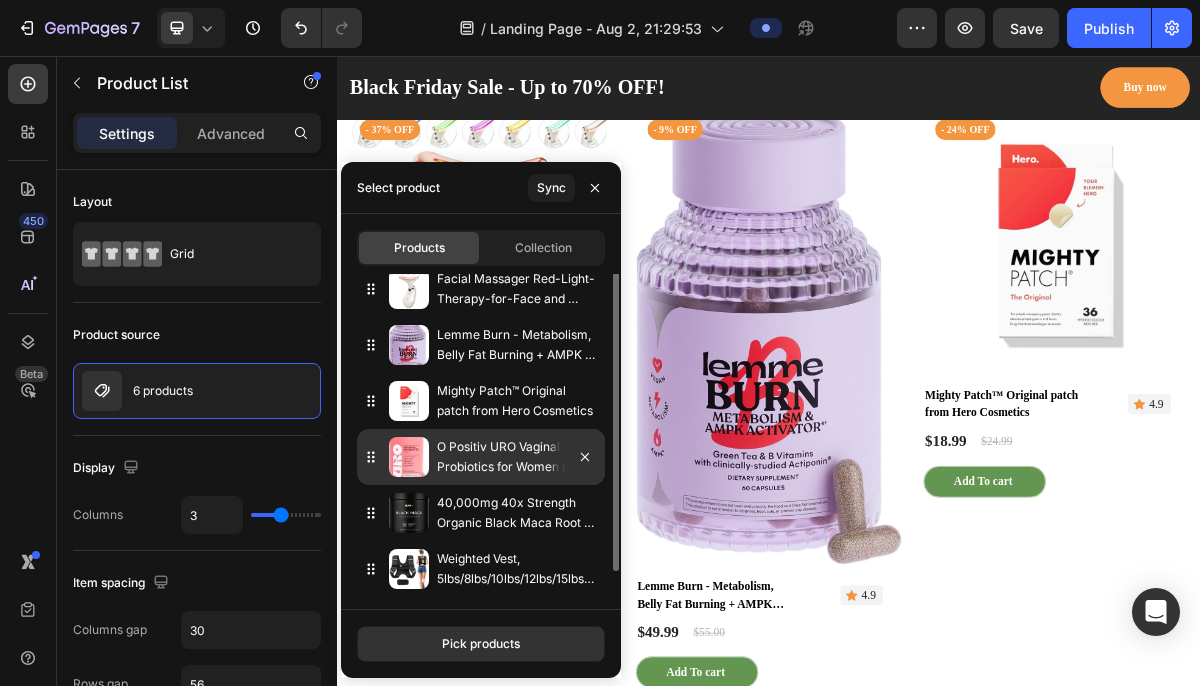 scroll, scrollTop: 0, scrollLeft: 0, axis: both 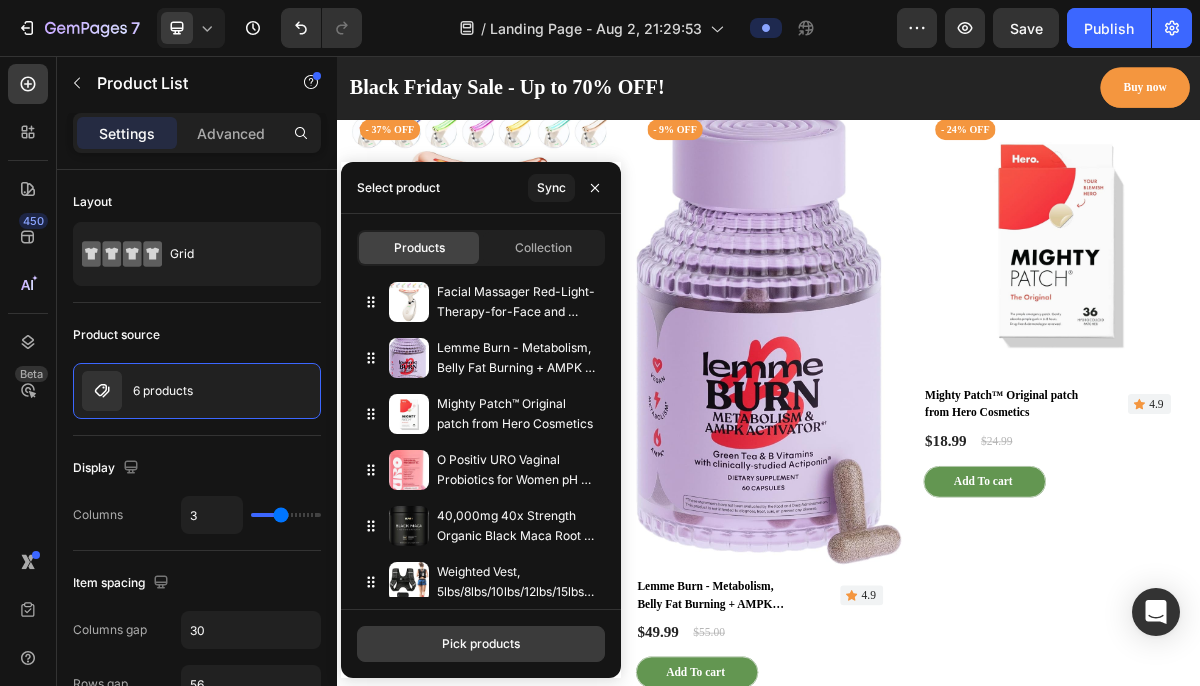 click on "Pick products" at bounding box center (481, 644) 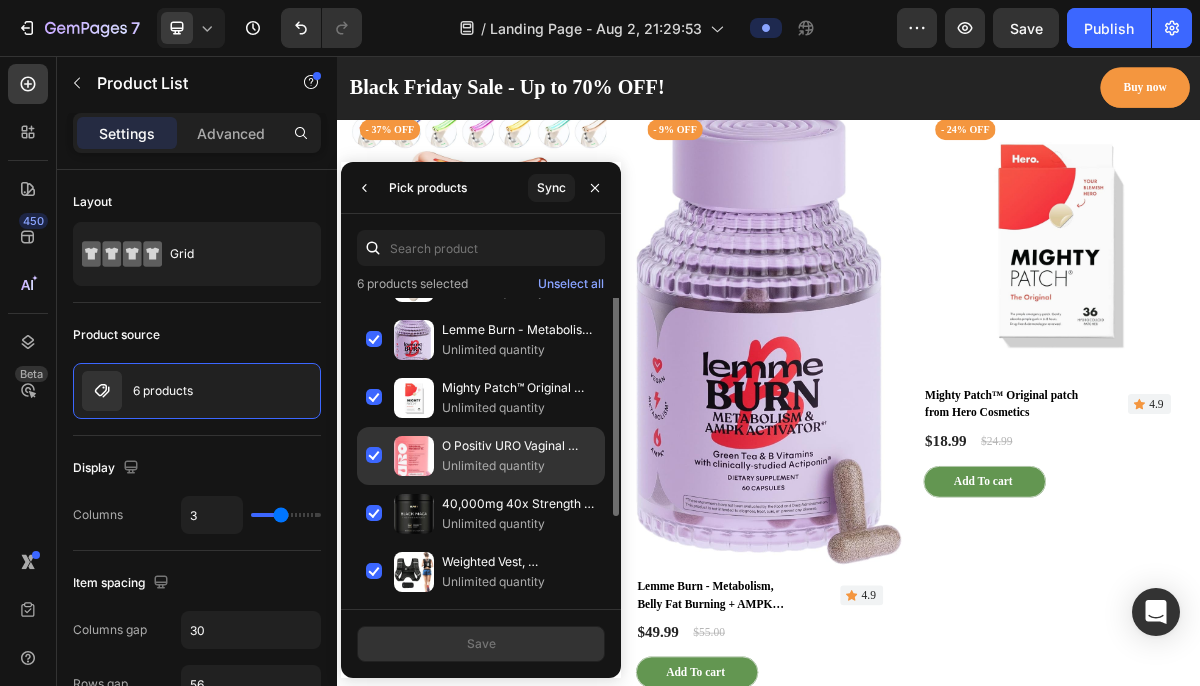 scroll, scrollTop: 0, scrollLeft: 0, axis: both 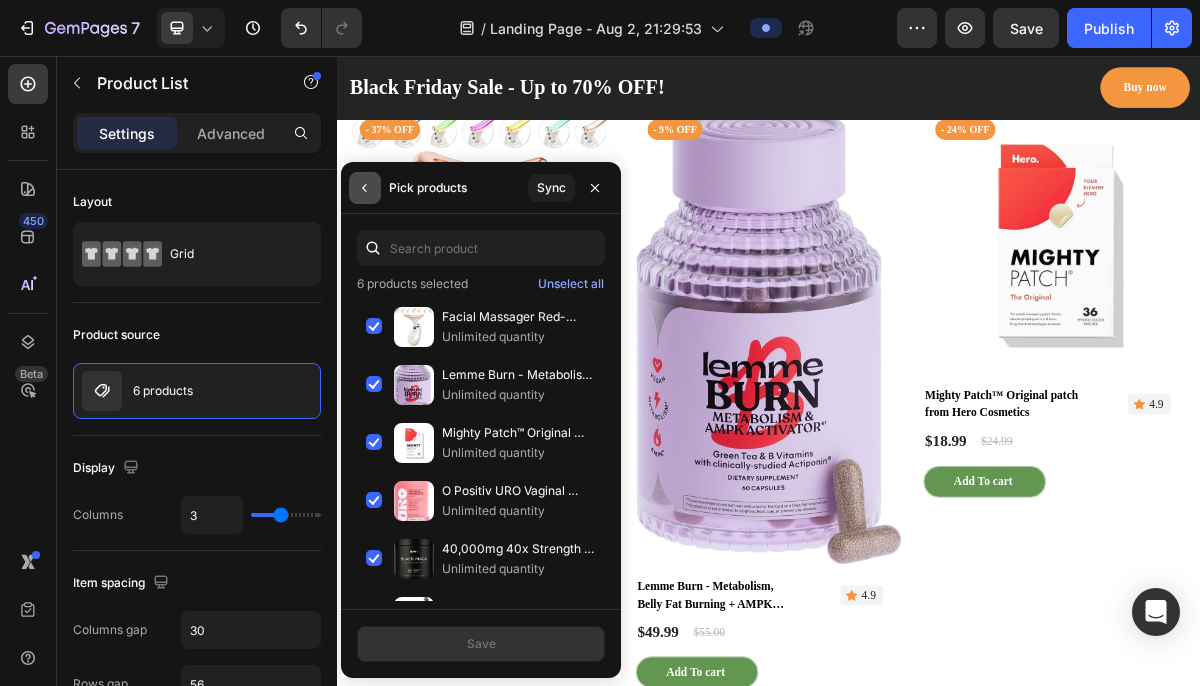 click 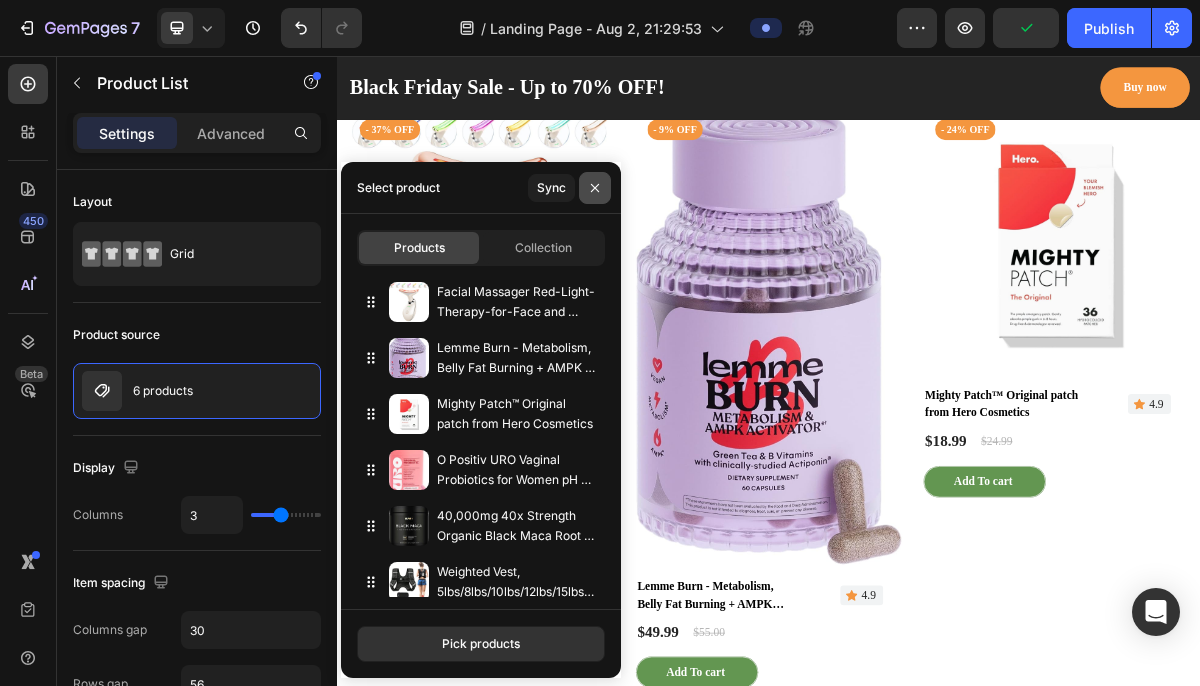 click 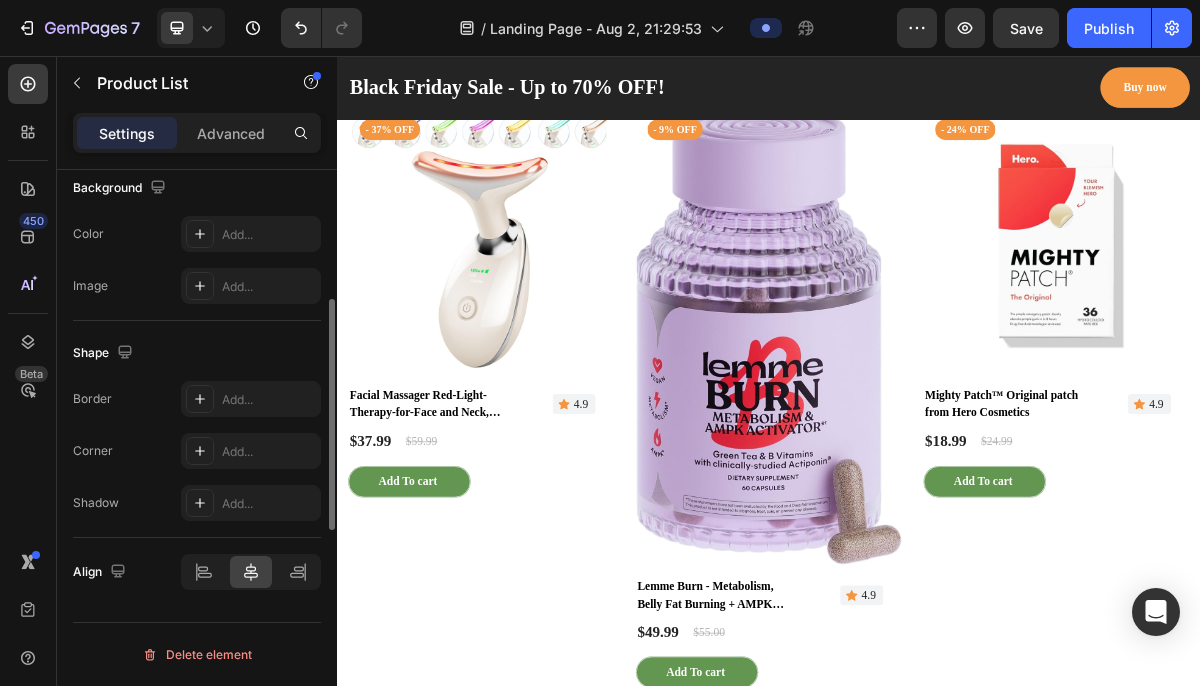 scroll, scrollTop: 0, scrollLeft: 0, axis: both 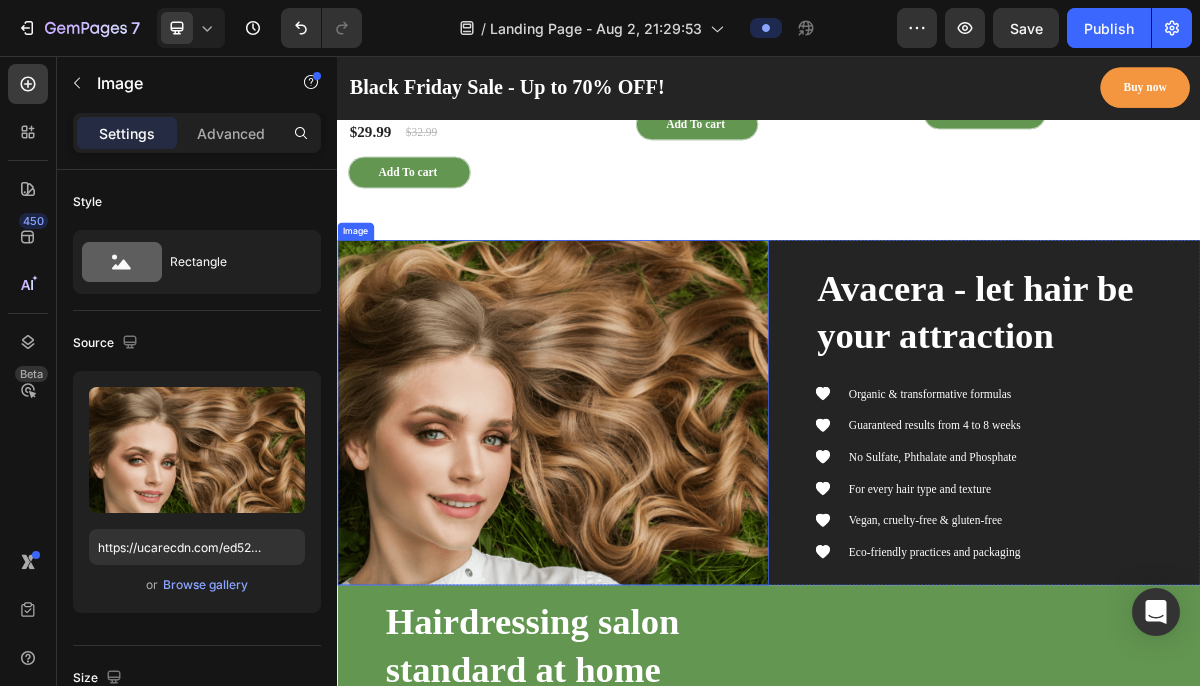 click at bounding box center [637, 552] 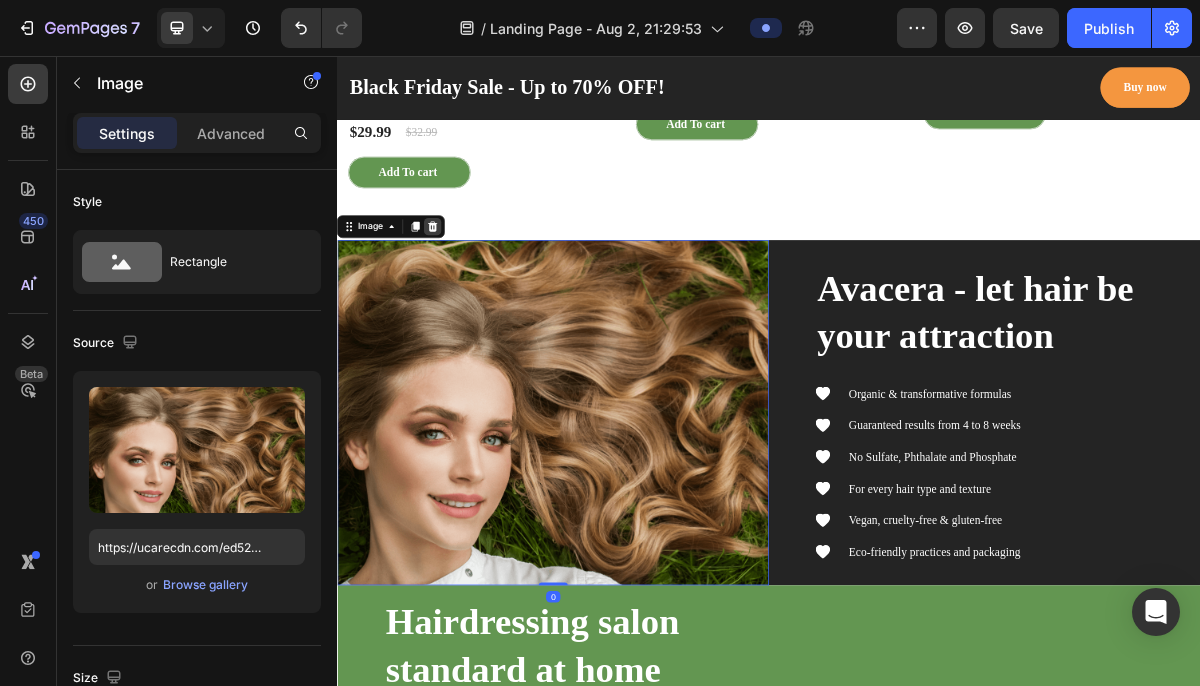 click 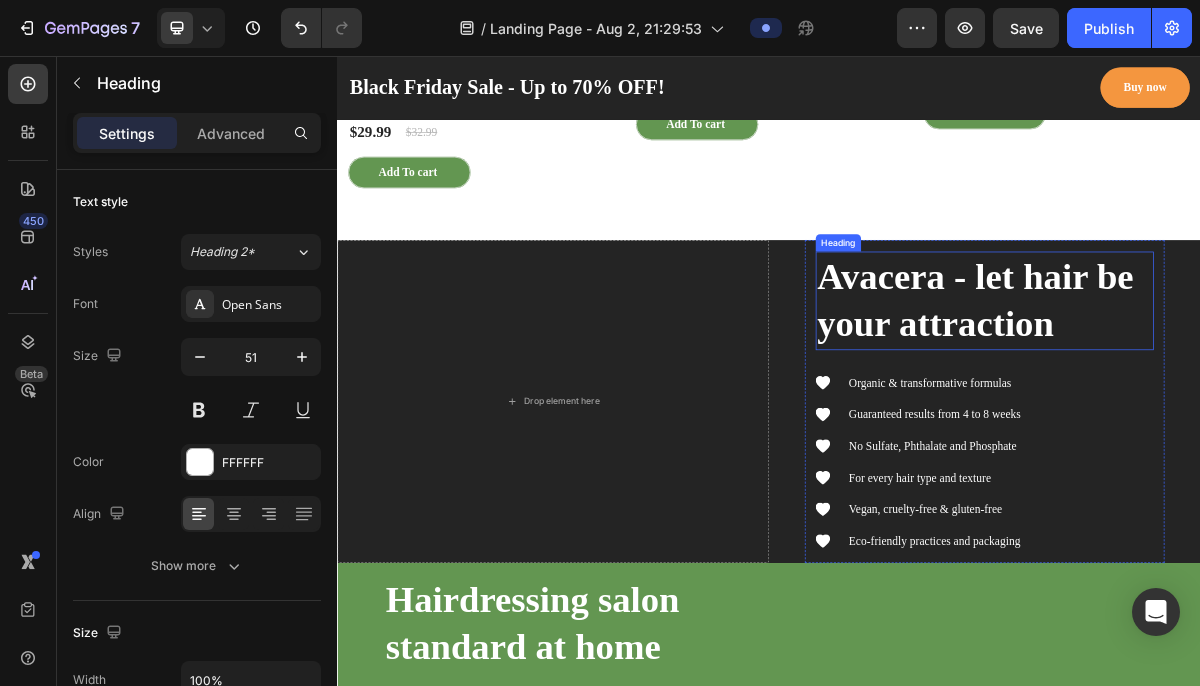 click on "Avacera - let hair be your attraction" at bounding box center [1237, 396] 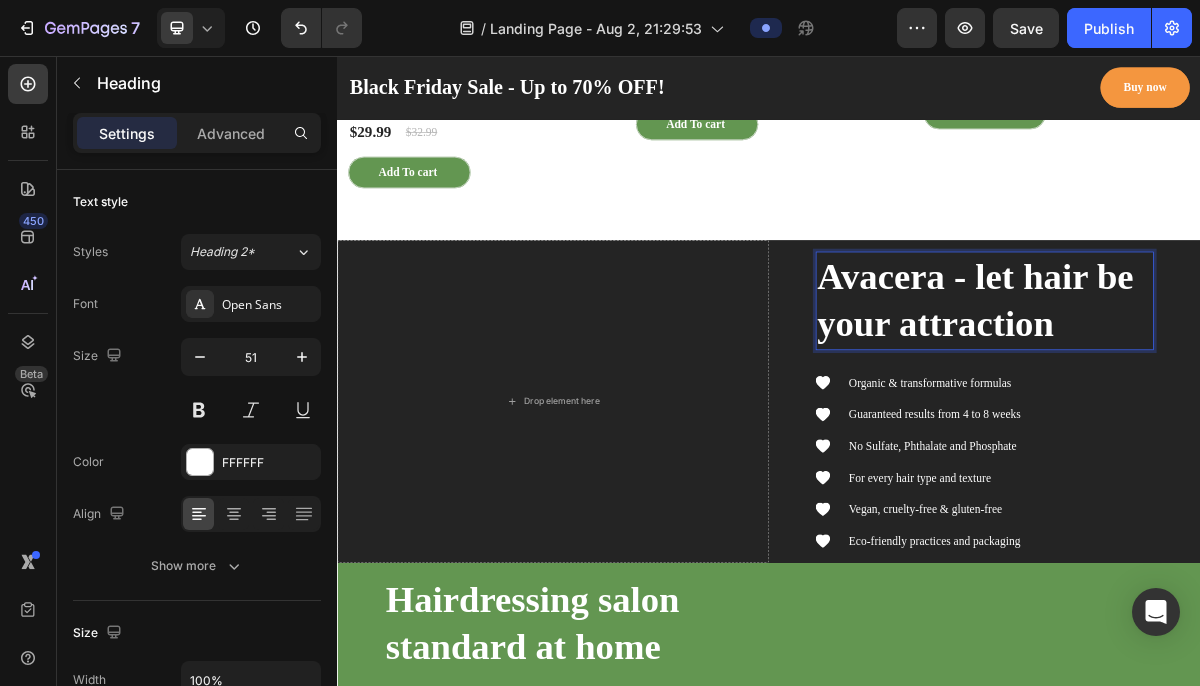 click on "Avacera - let hair be your attraction" at bounding box center (1237, 396) 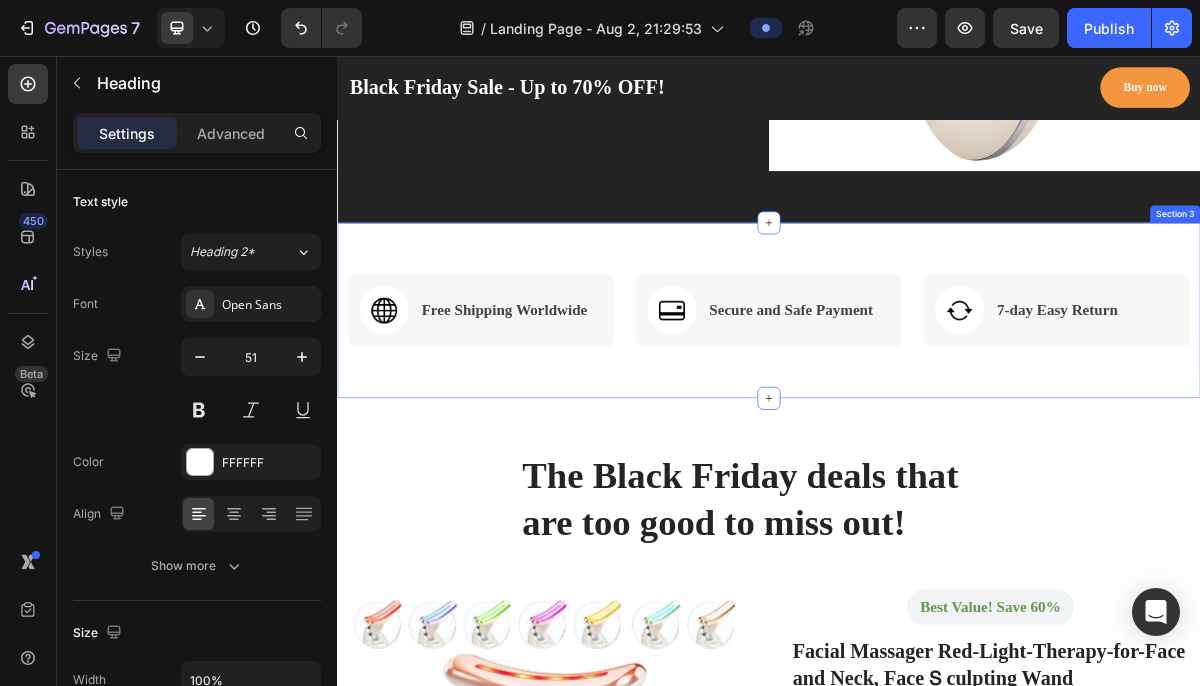 scroll, scrollTop: 556, scrollLeft: 0, axis: vertical 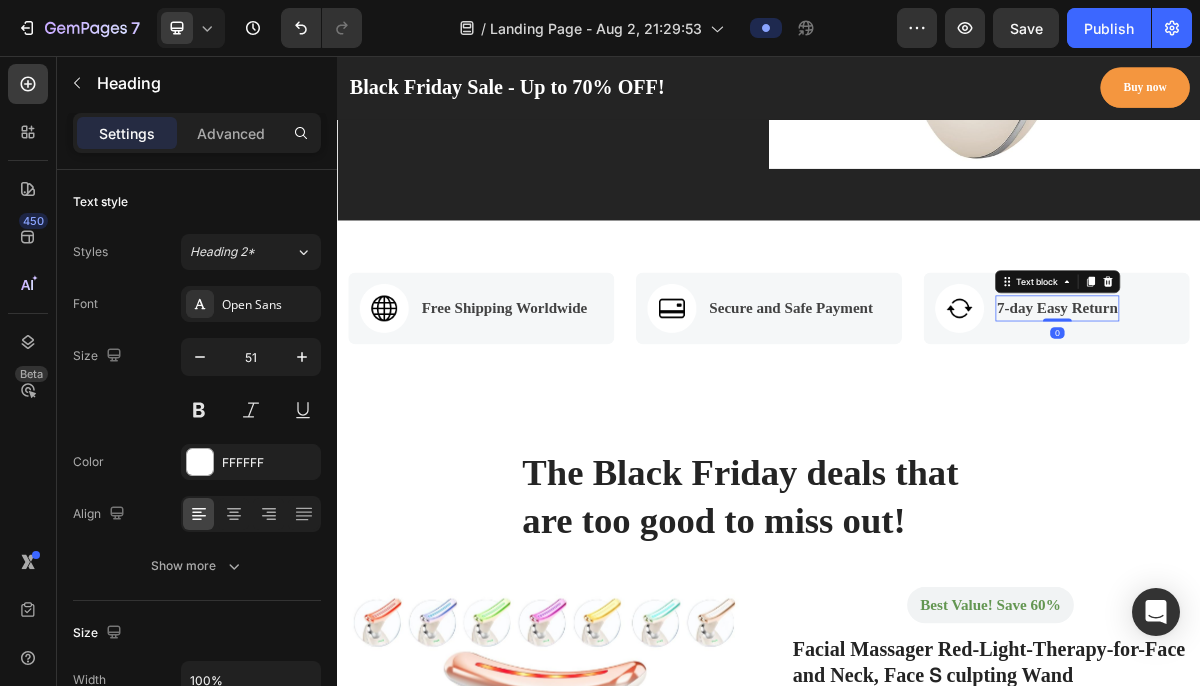 click on "7-day Easy Return" at bounding box center [1338, 407] 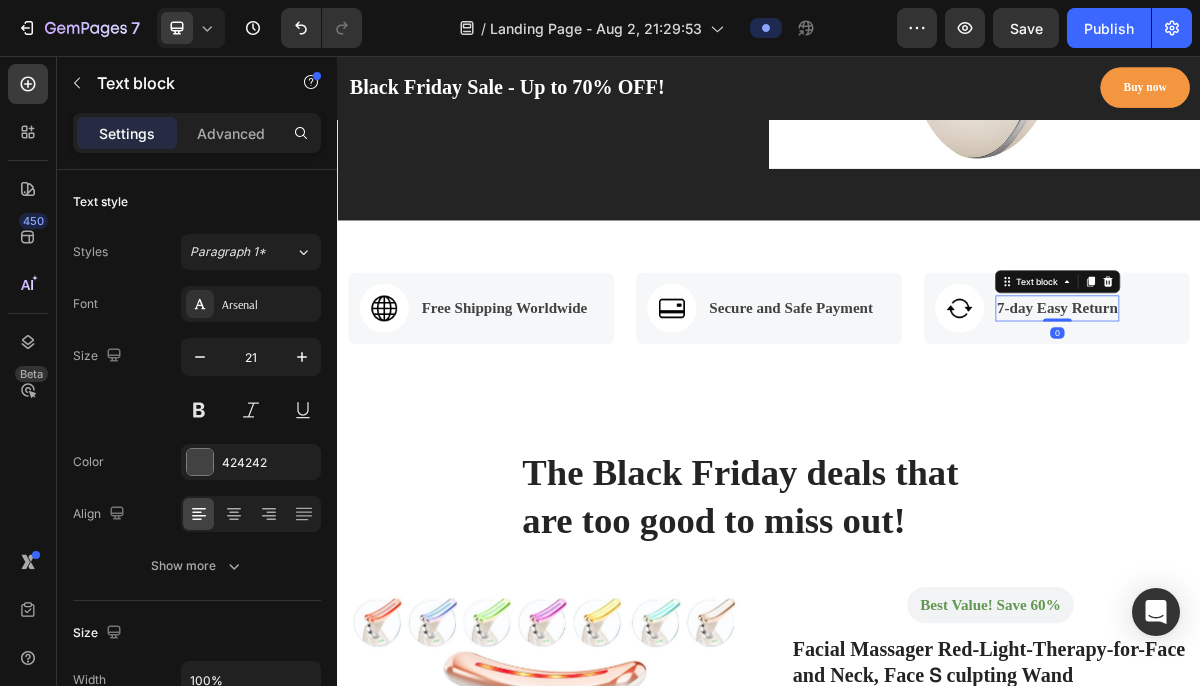 click on "7-day Easy Return" at bounding box center (1338, 407) 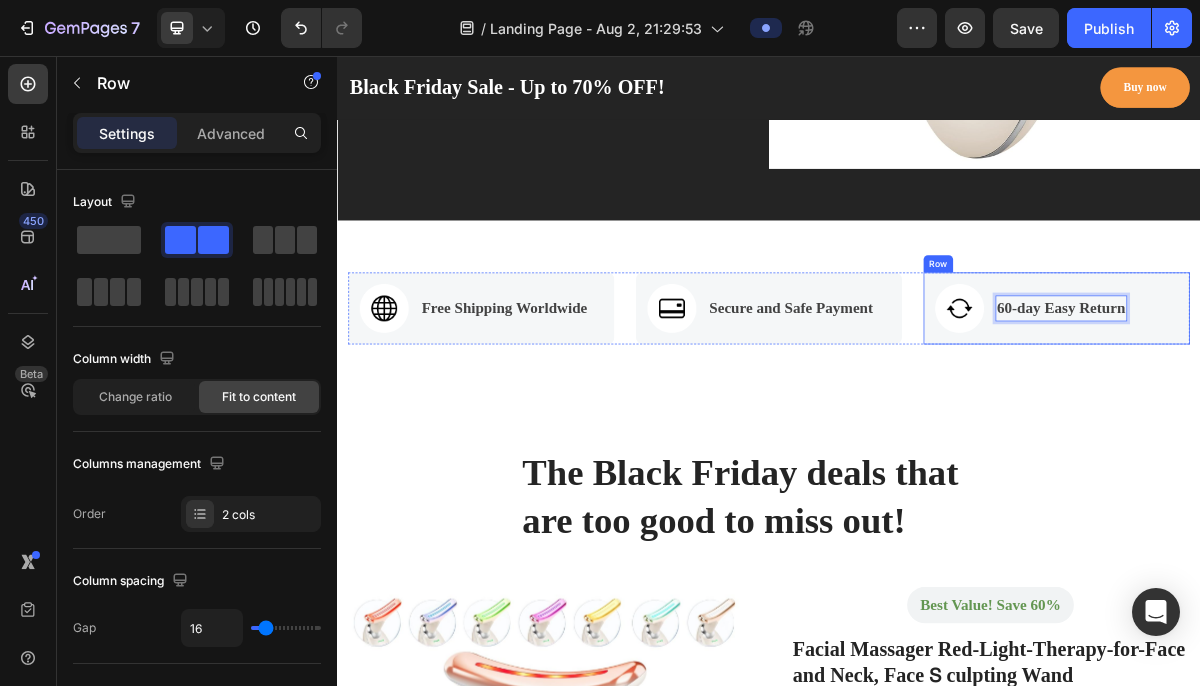 click on "Image 60-day Easy Return Text block   0 Row" at bounding box center (1337, 407) 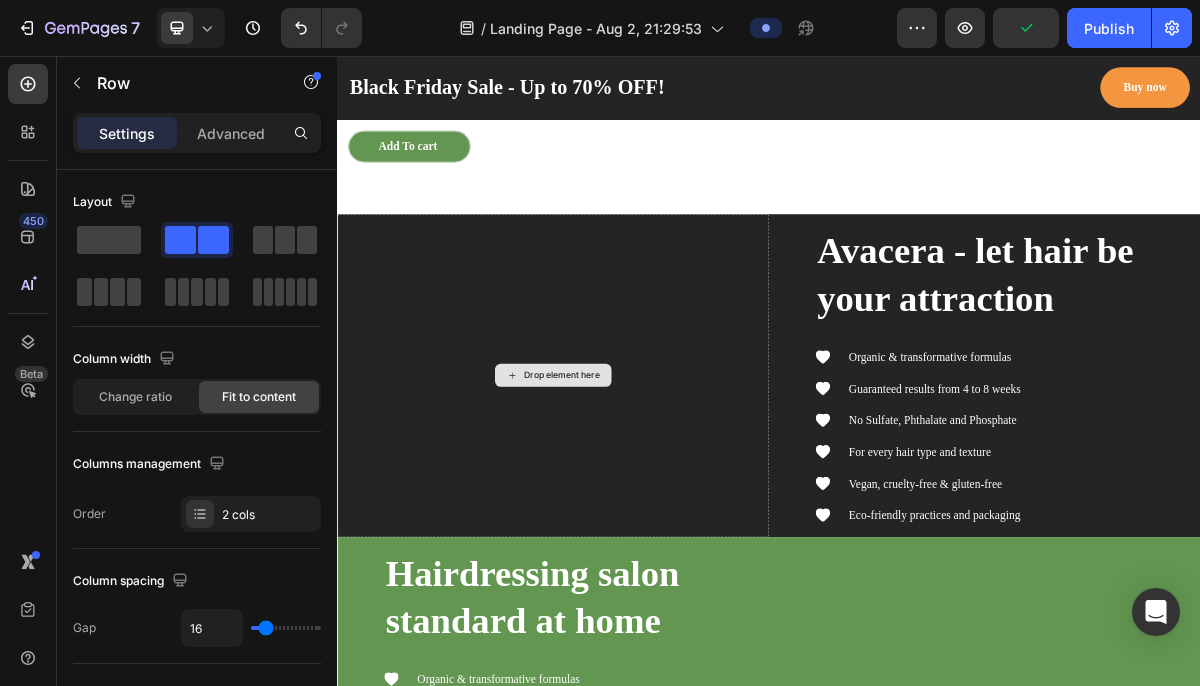 scroll, scrollTop: 3607, scrollLeft: 0, axis: vertical 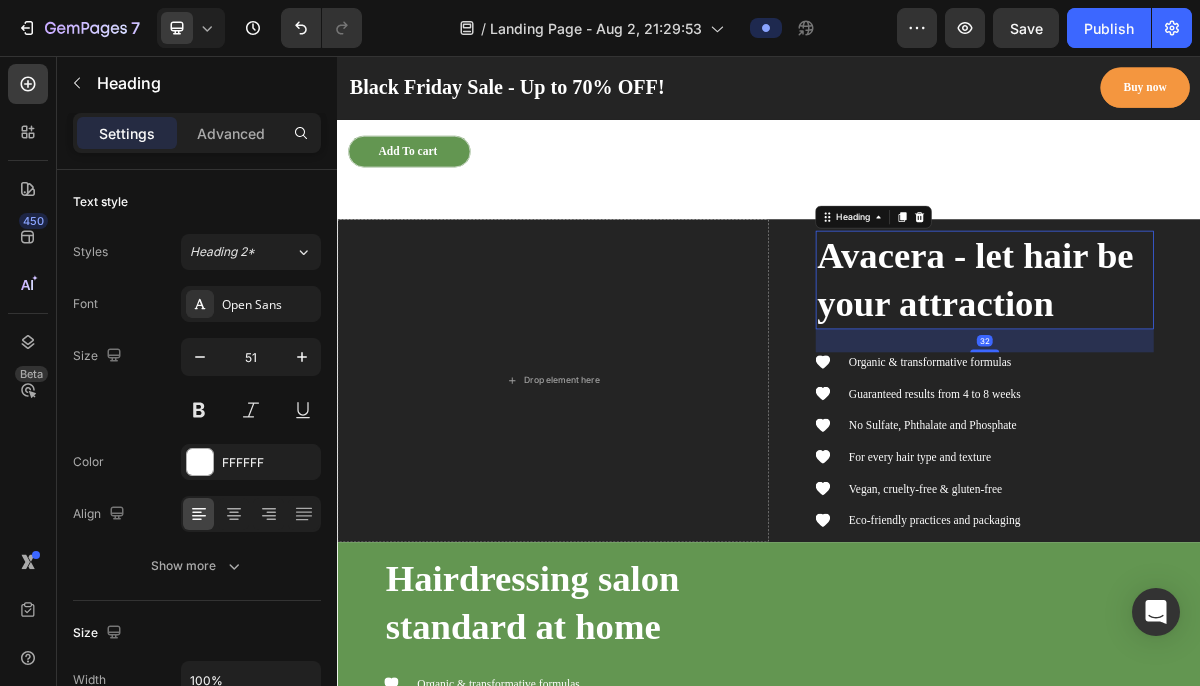 click on "Avacera - let hair be your attraction" at bounding box center (1237, 367) 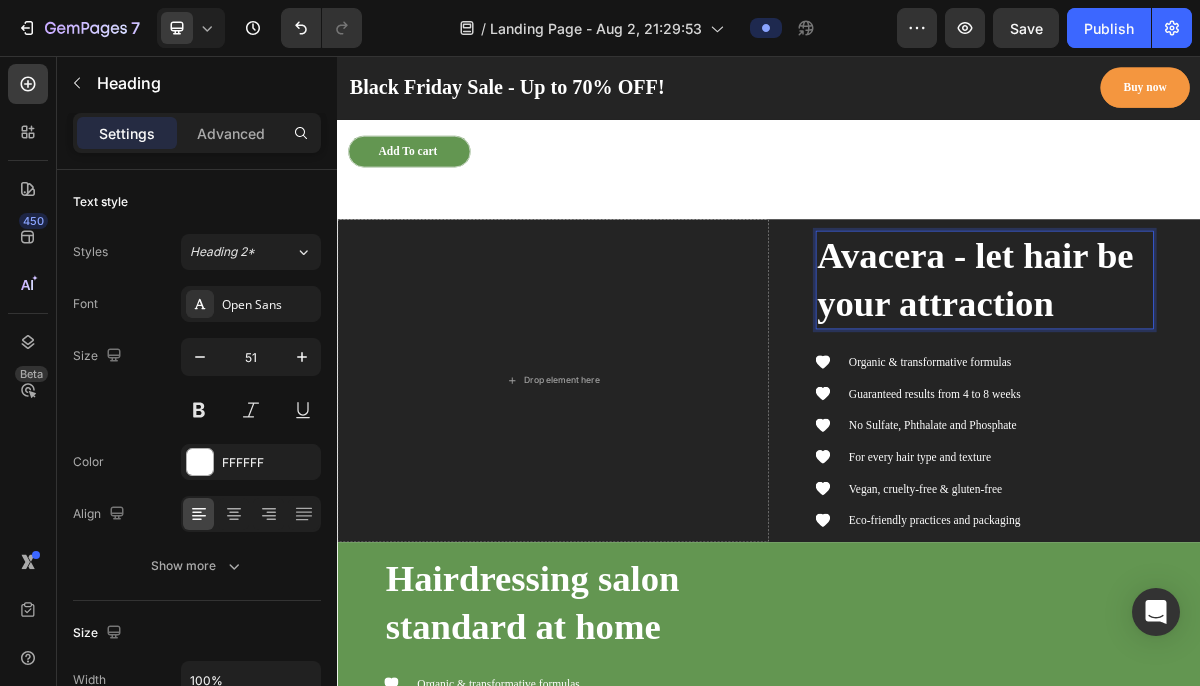 click on "Avacera - let hair be your attraction" at bounding box center (1237, 367) 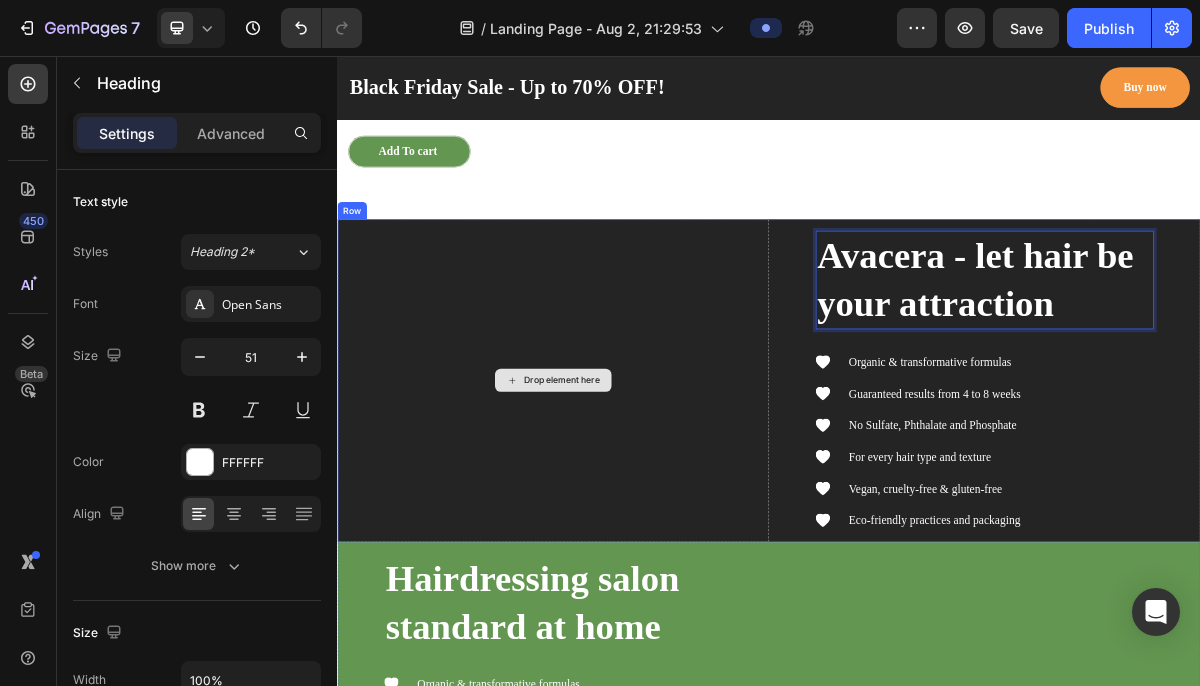 click on "Drop element here" at bounding box center [649, 507] 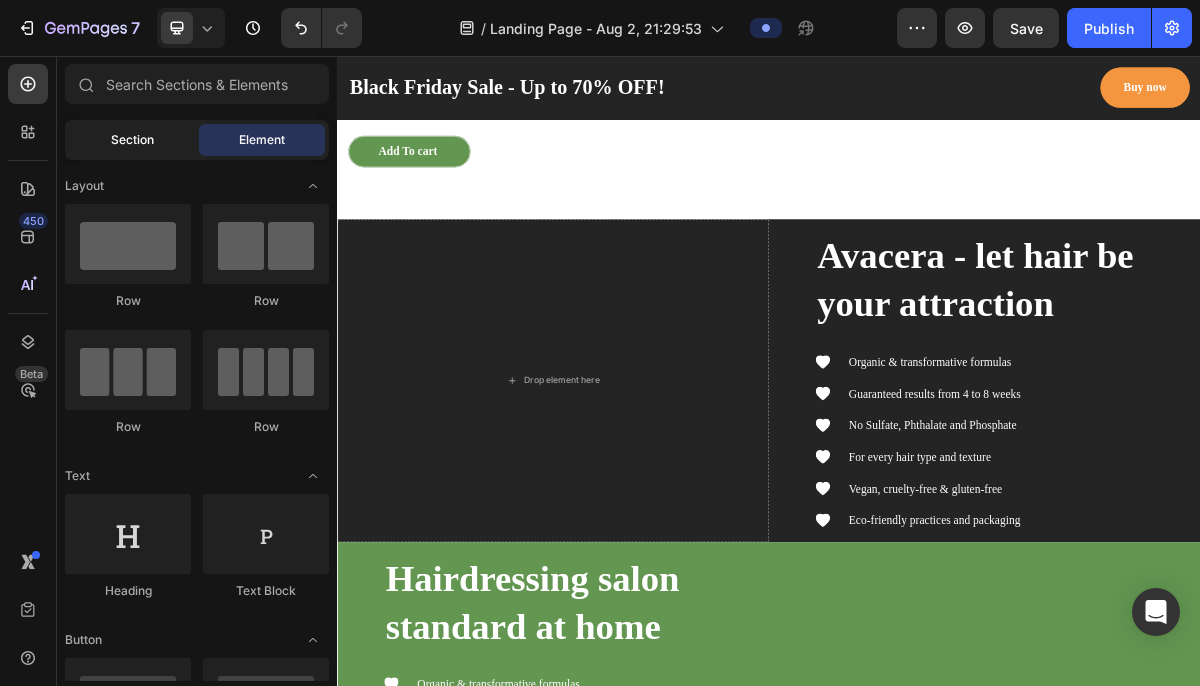 click on "Section" 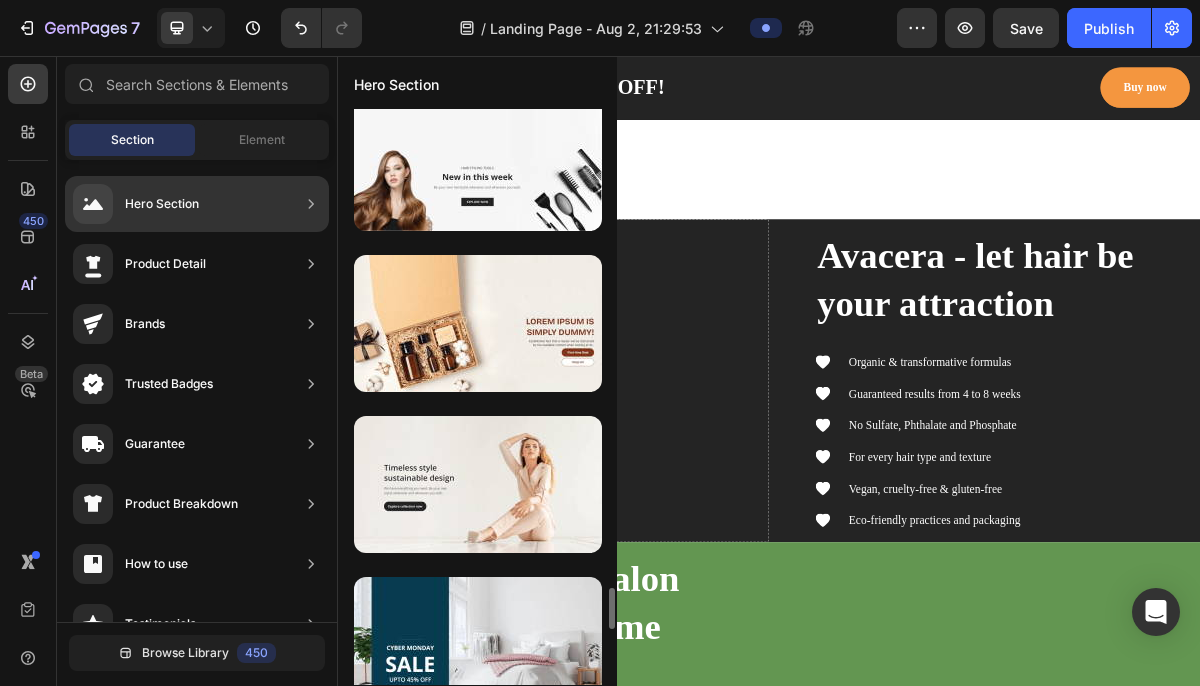 scroll, scrollTop: 5812, scrollLeft: 0, axis: vertical 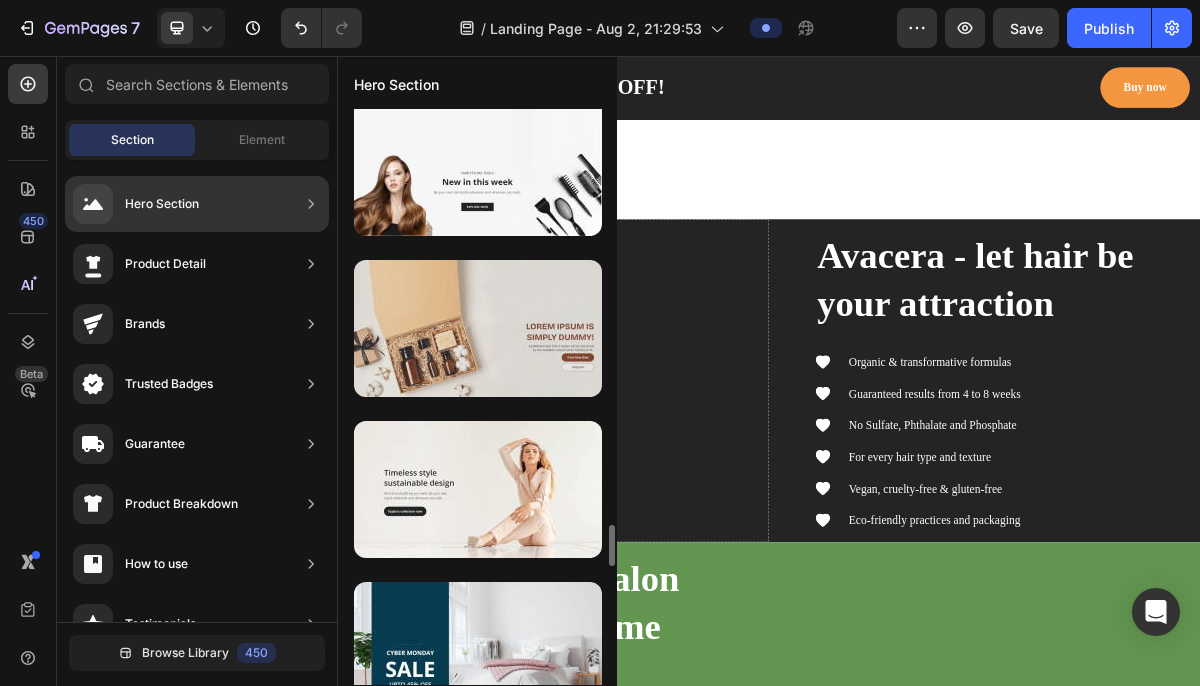 click at bounding box center (478, 328) 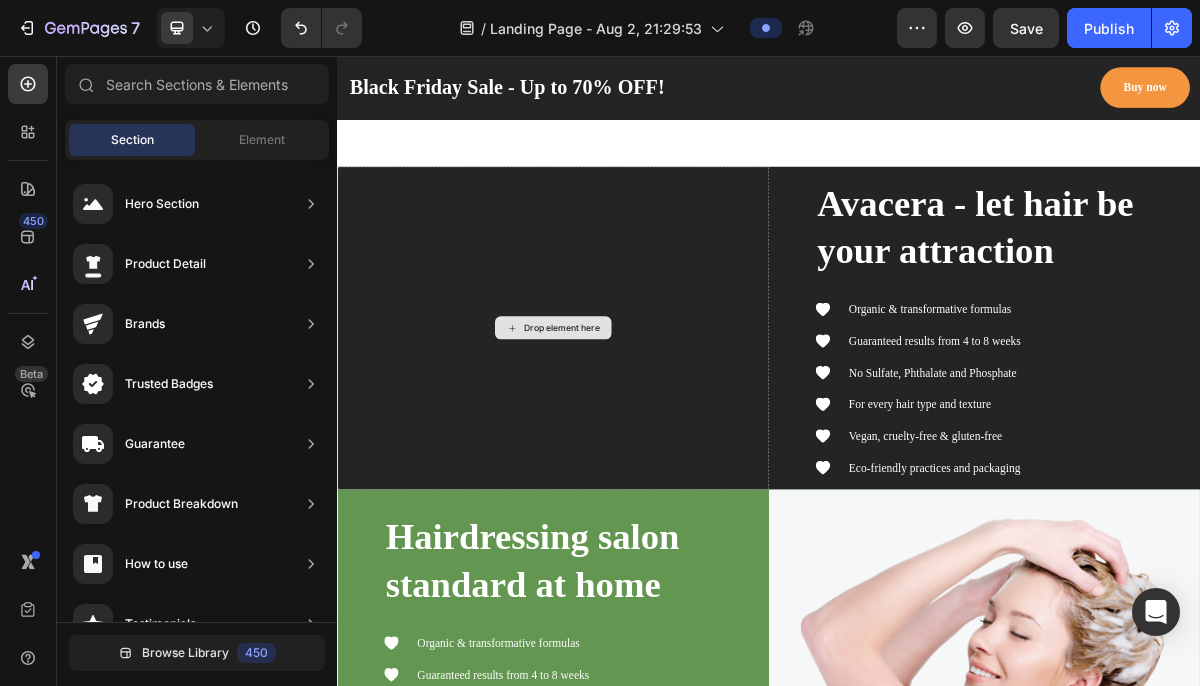 scroll, scrollTop: 3695, scrollLeft: 0, axis: vertical 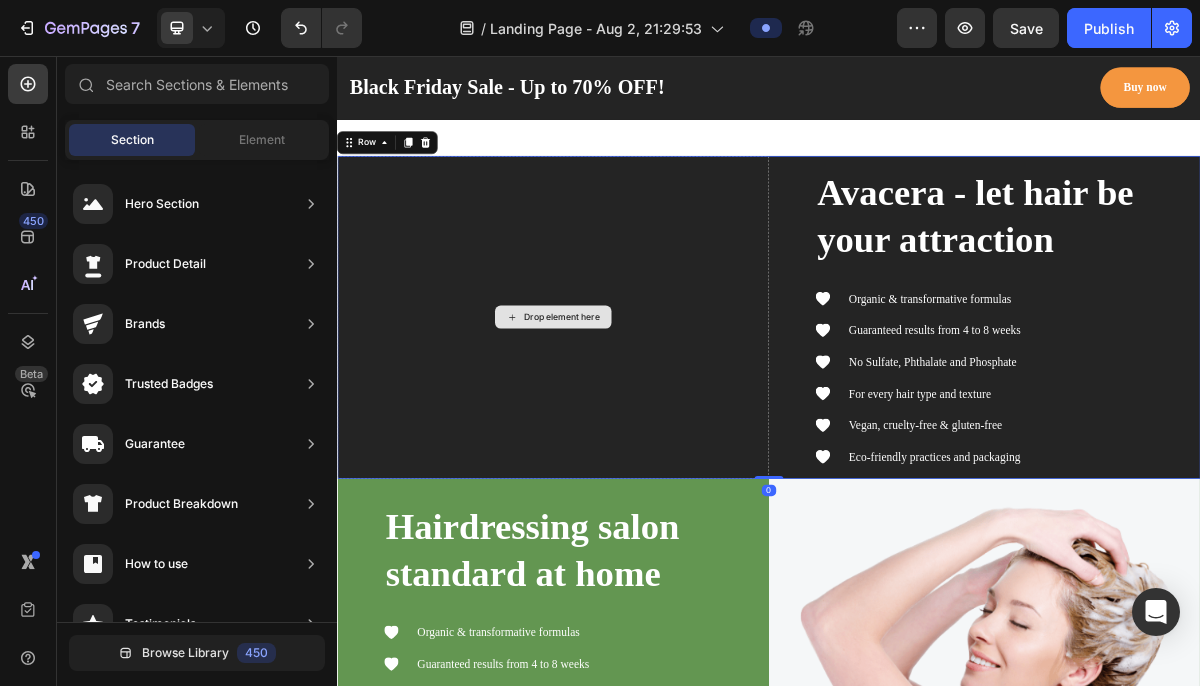 click on "Drop element here" at bounding box center [637, 419] 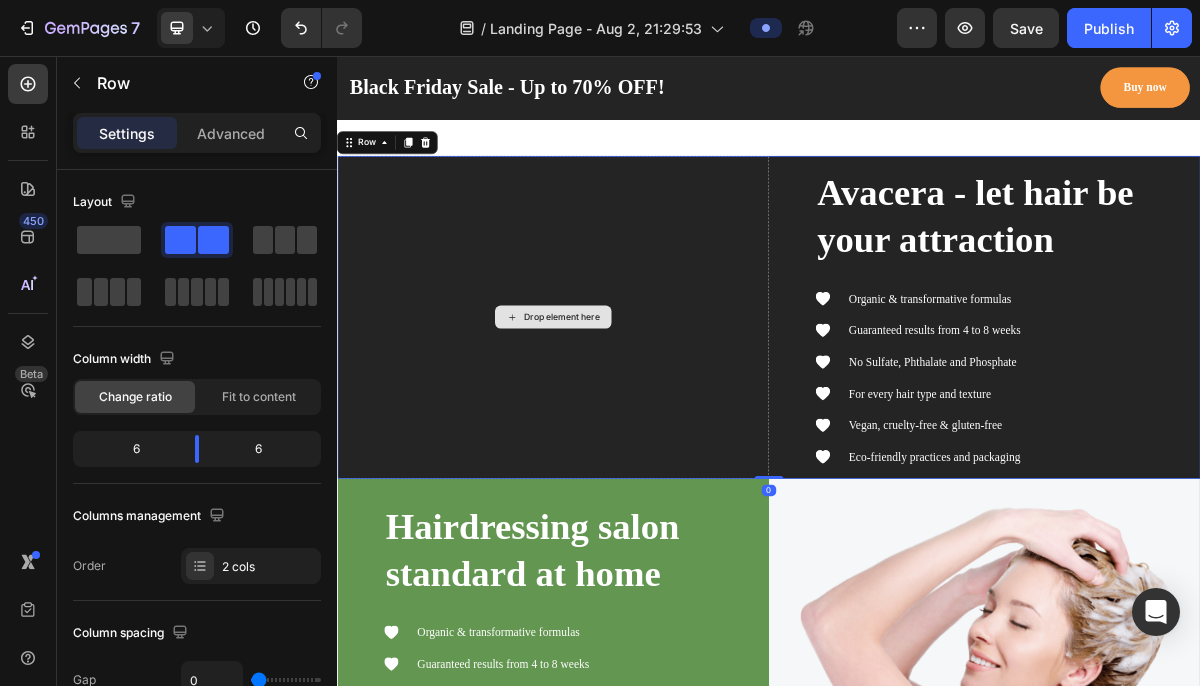 click on "Drop element here" at bounding box center [649, 419] 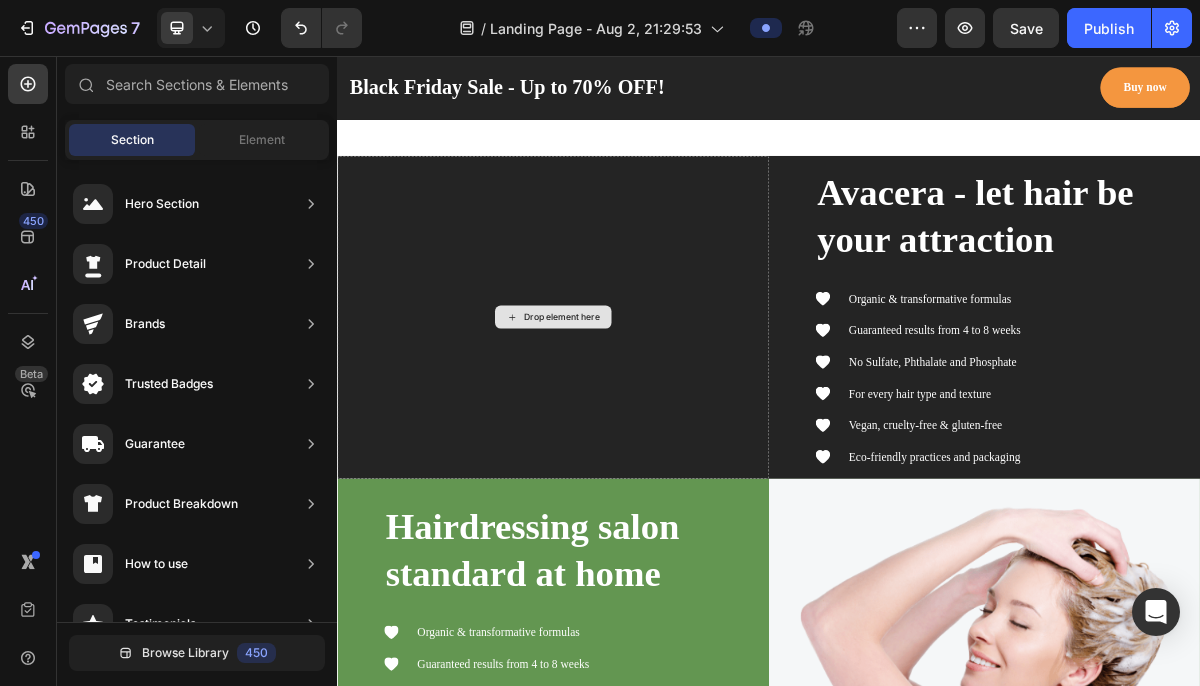 click on "Drop element here" at bounding box center (649, 419) 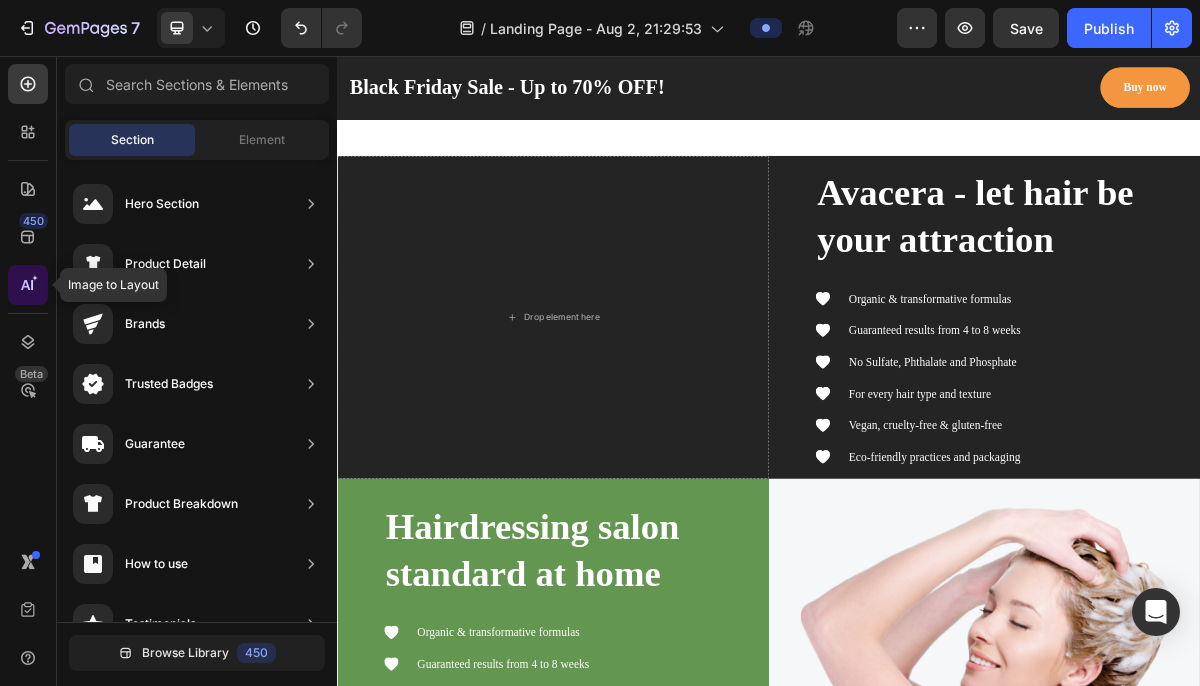 click 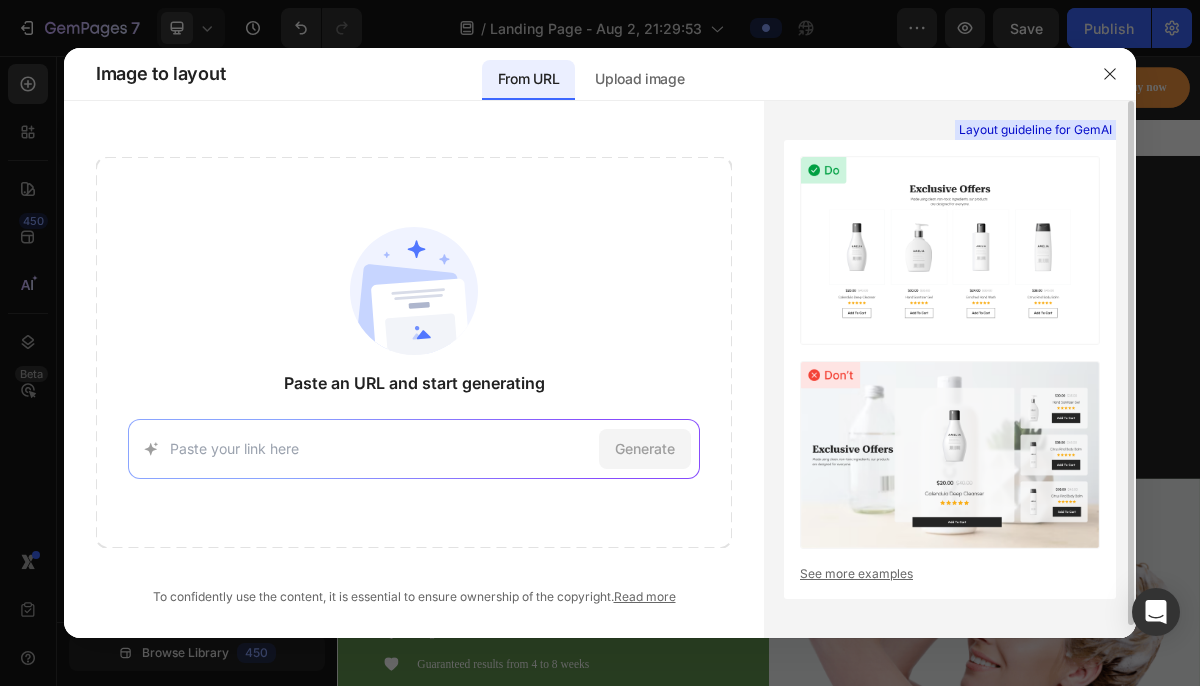 scroll, scrollTop: 13, scrollLeft: 0, axis: vertical 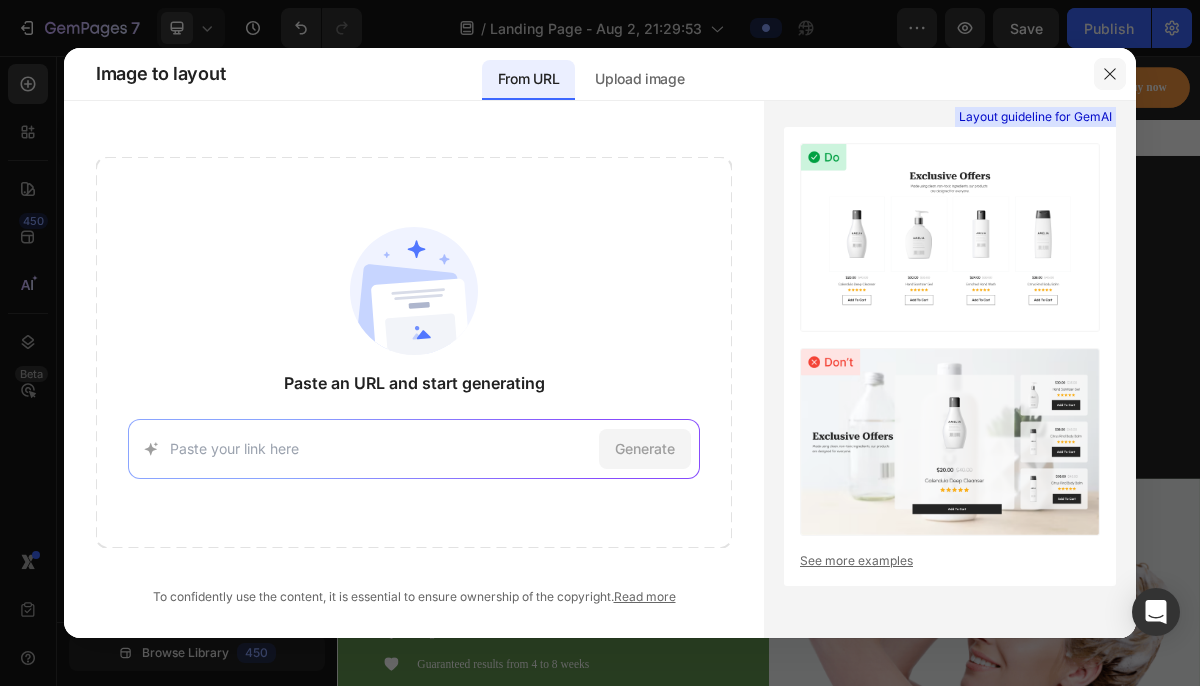 click 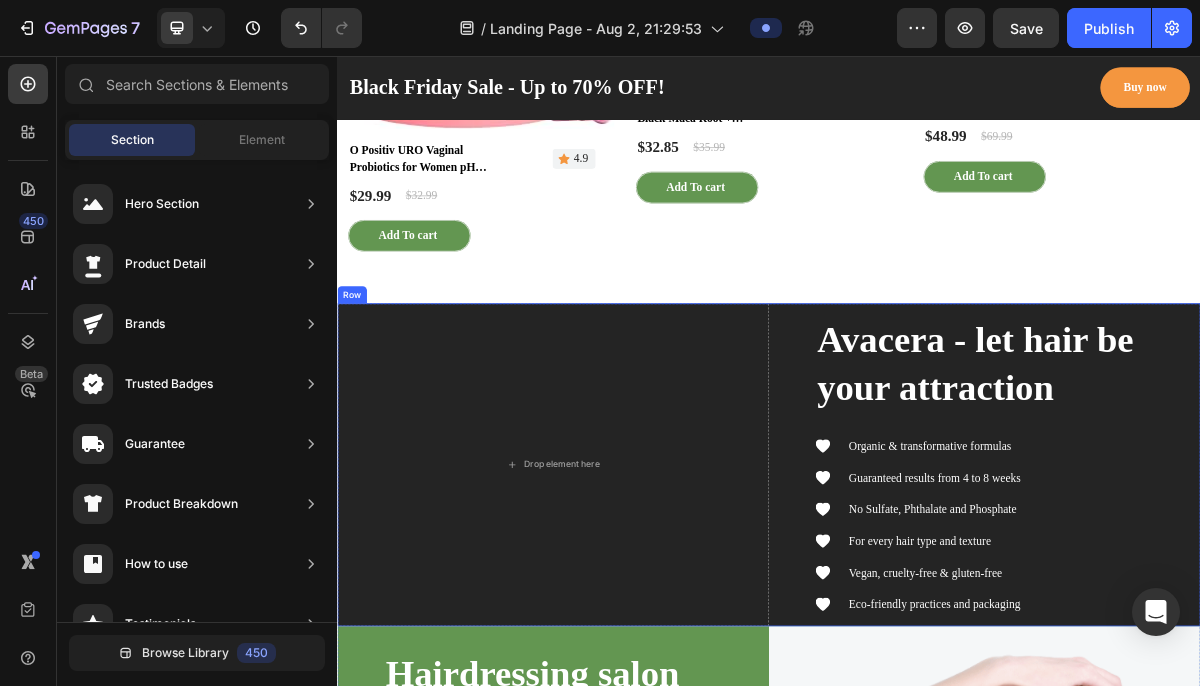 scroll, scrollTop: 3496, scrollLeft: 0, axis: vertical 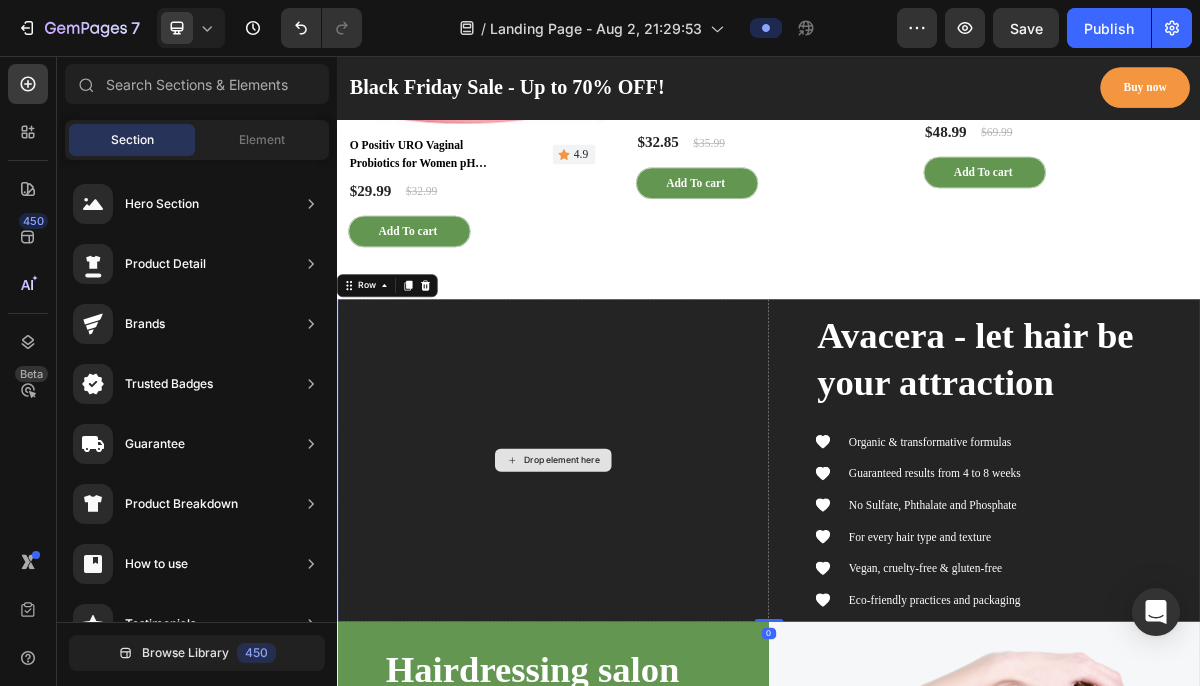 click on "Drop element here" at bounding box center (637, 618) 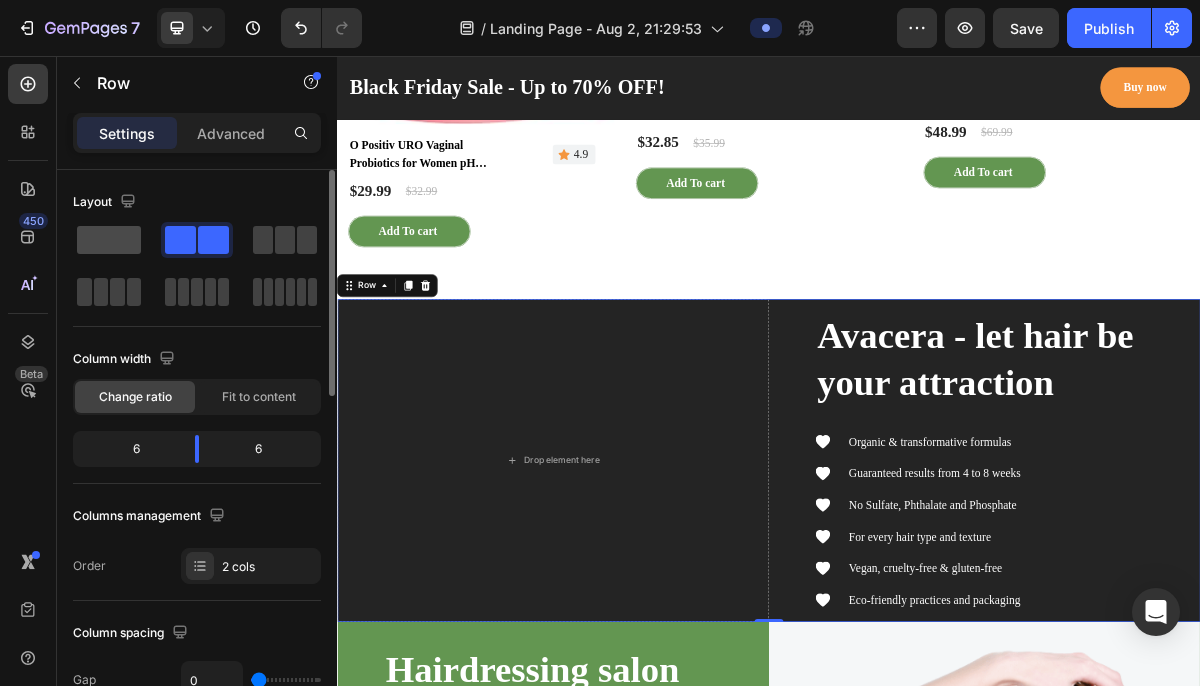 click 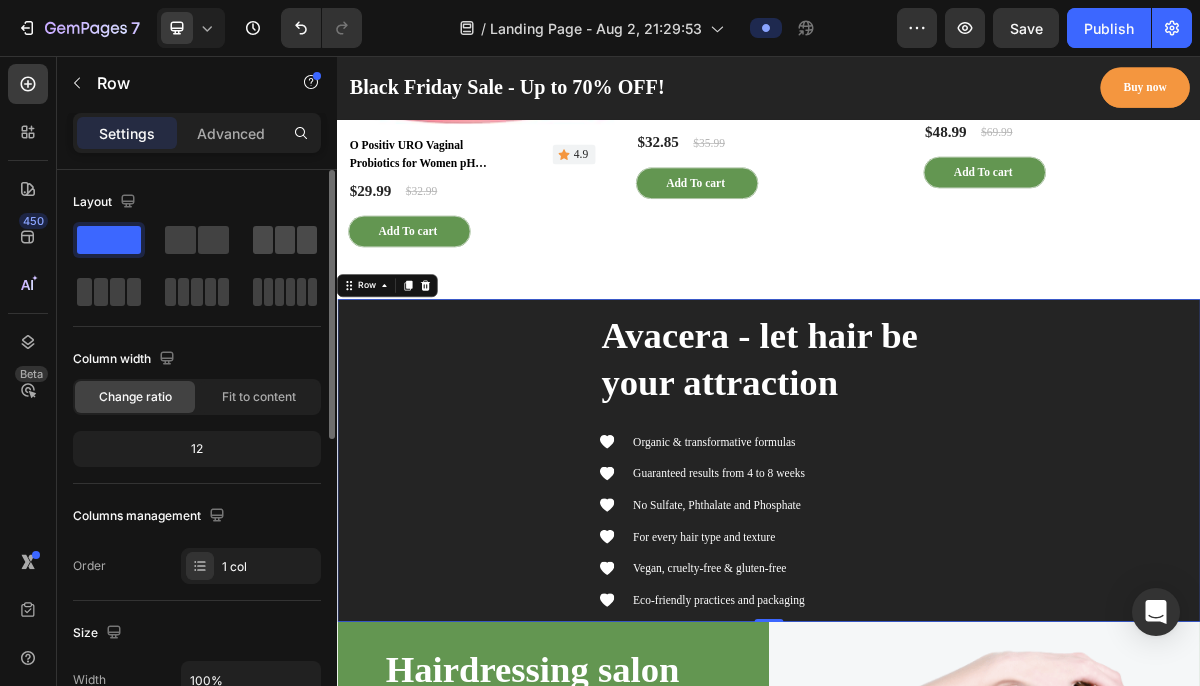 click 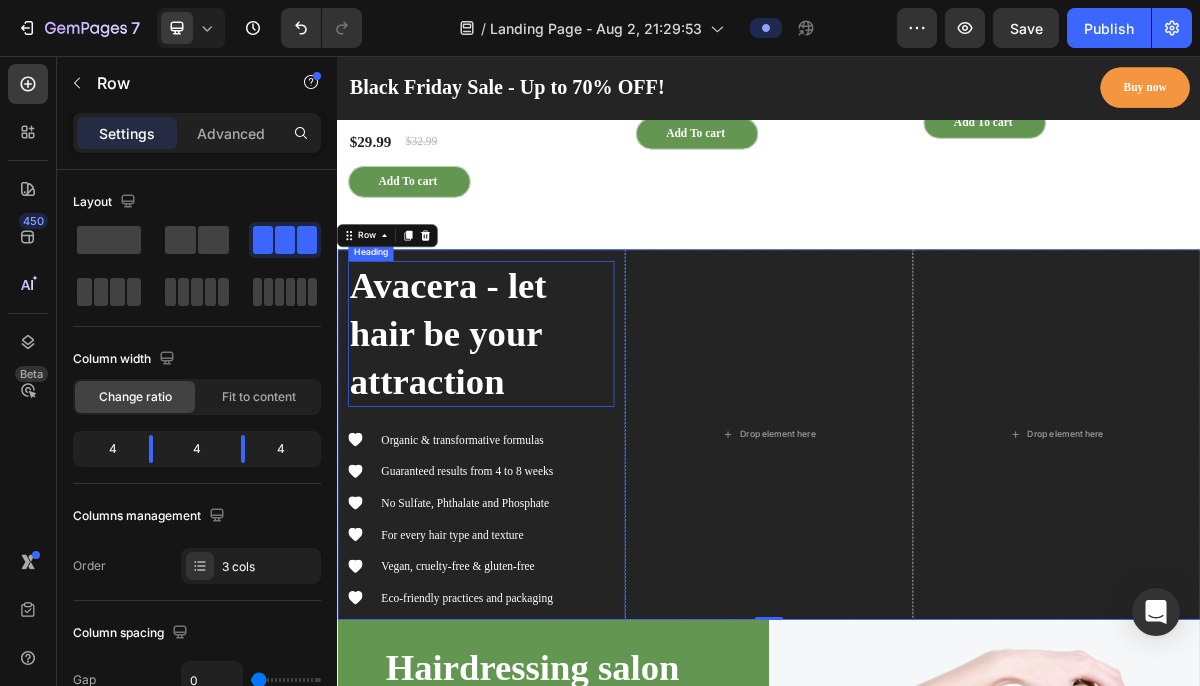 scroll, scrollTop: 3556, scrollLeft: 0, axis: vertical 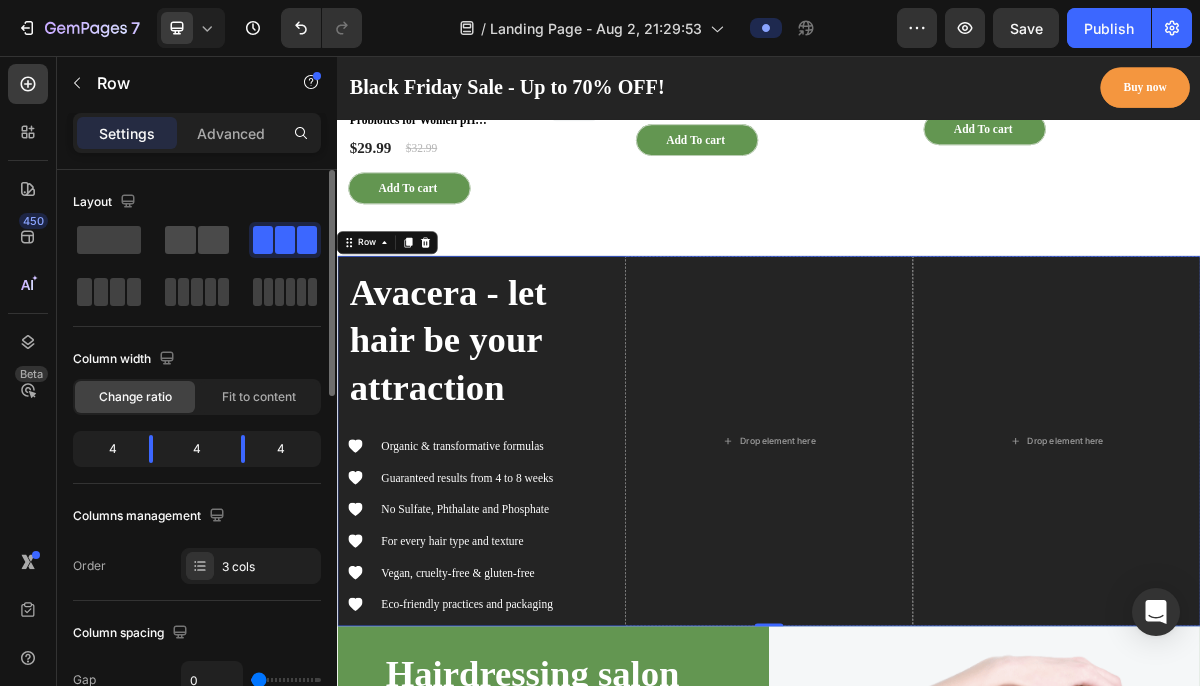 click 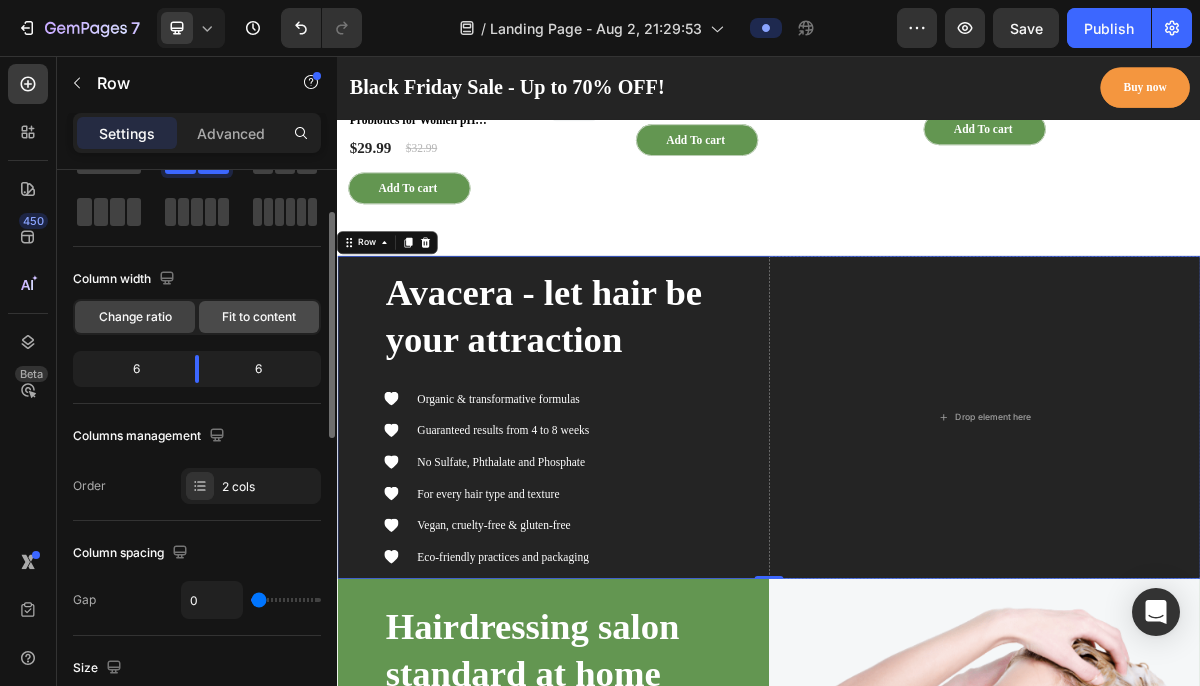 scroll, scrollTop: 101, scrollLeft: 0, axis: vertical 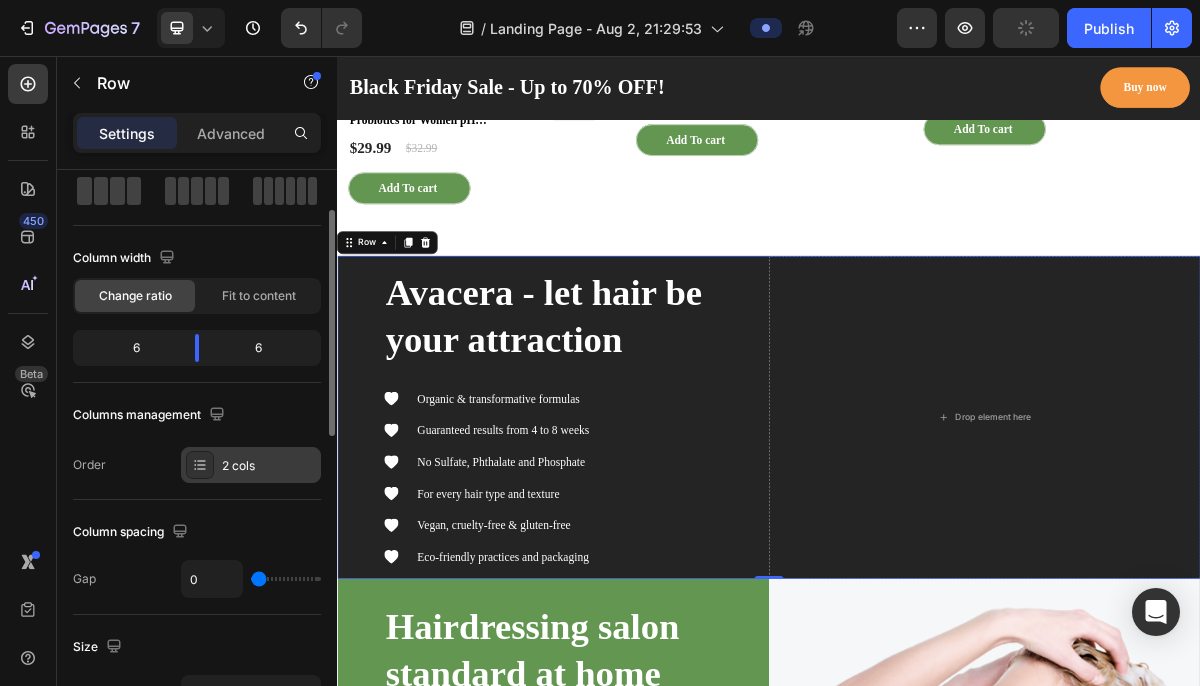 click on "2 cols" at bounding box center [269, 466] 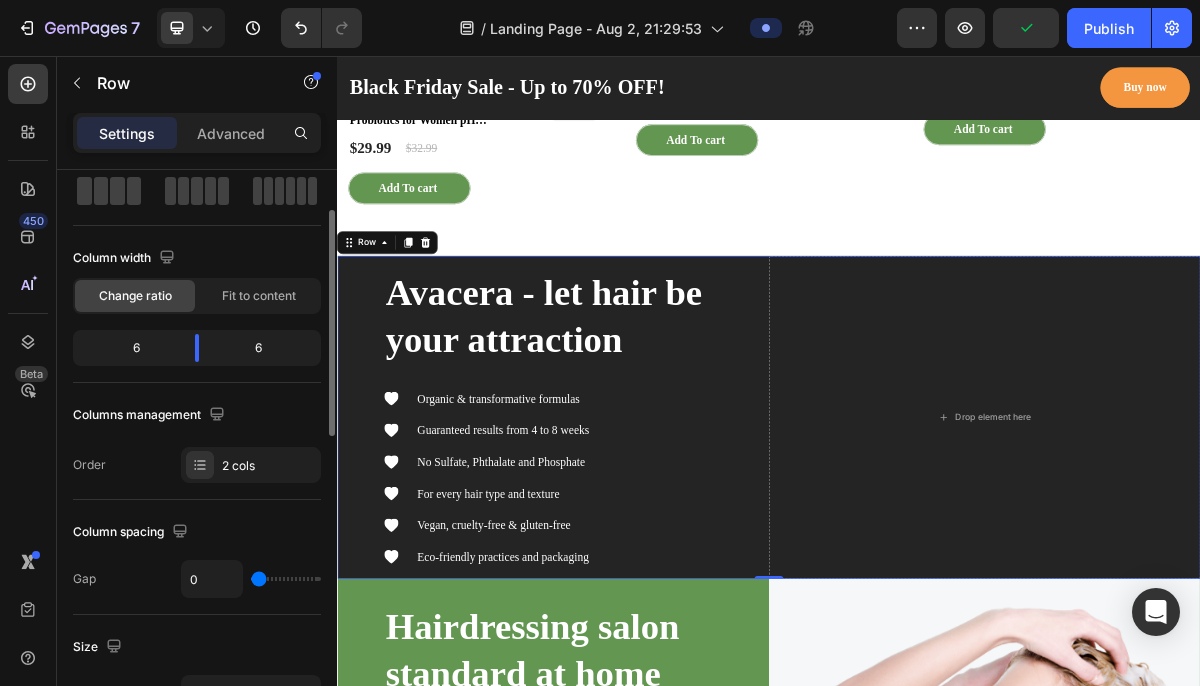 click on "Columns management" at bounding box center (197, 415) 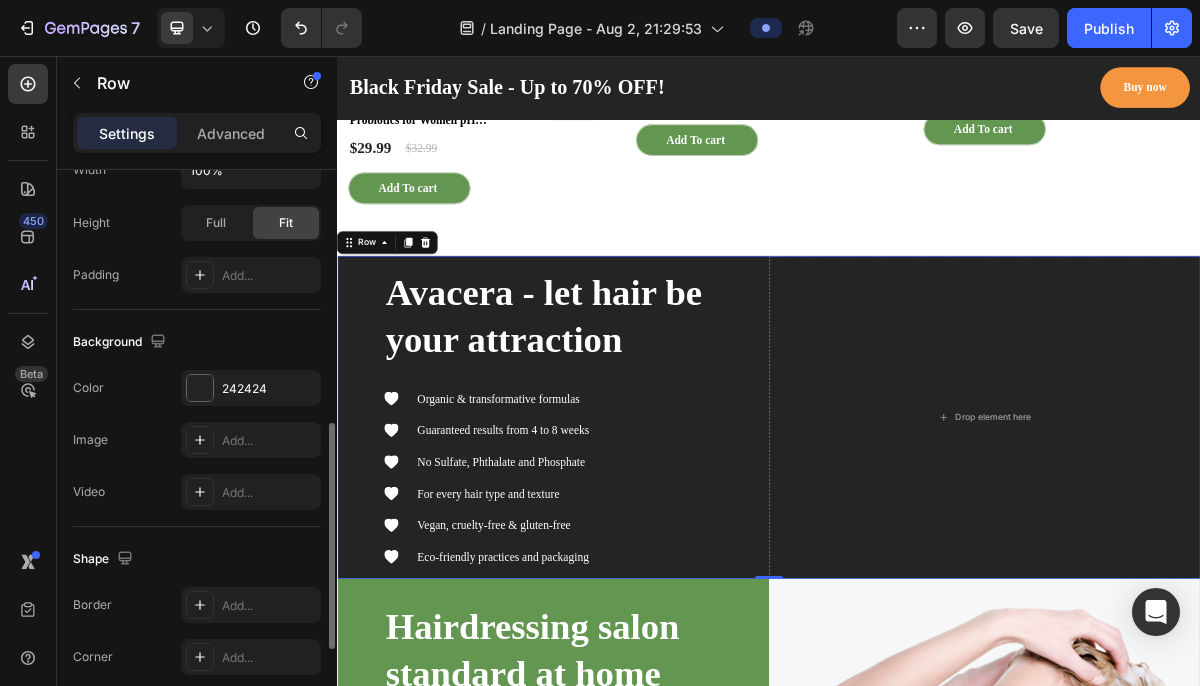 scroll, scrollTop: 629, scrollLeft: 0, axis: vertical 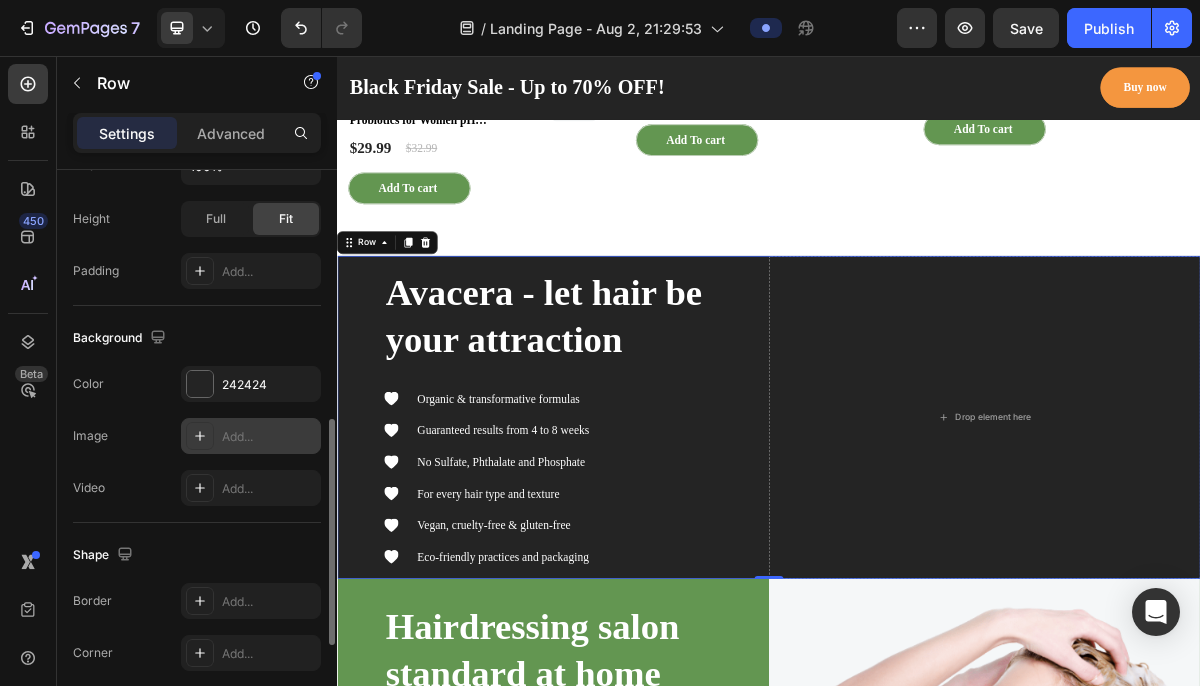 click on "Add..." at bounding box center (269, 437) 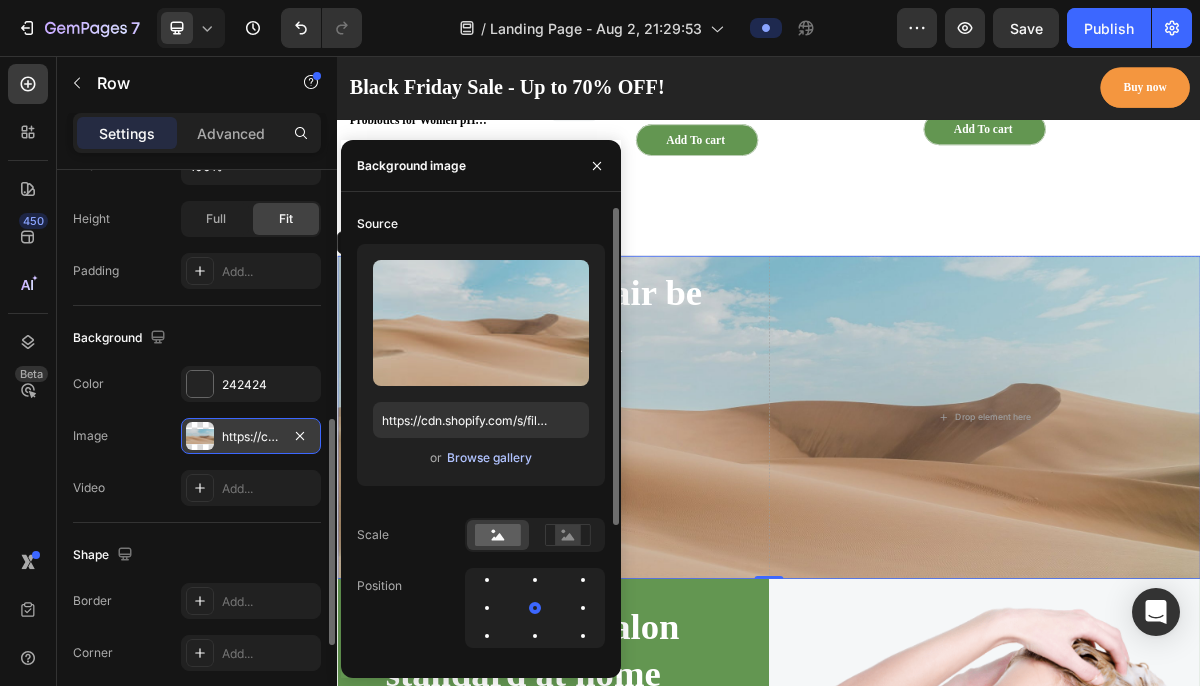 click on "Browse gallery" at bounding box center [489, 458] 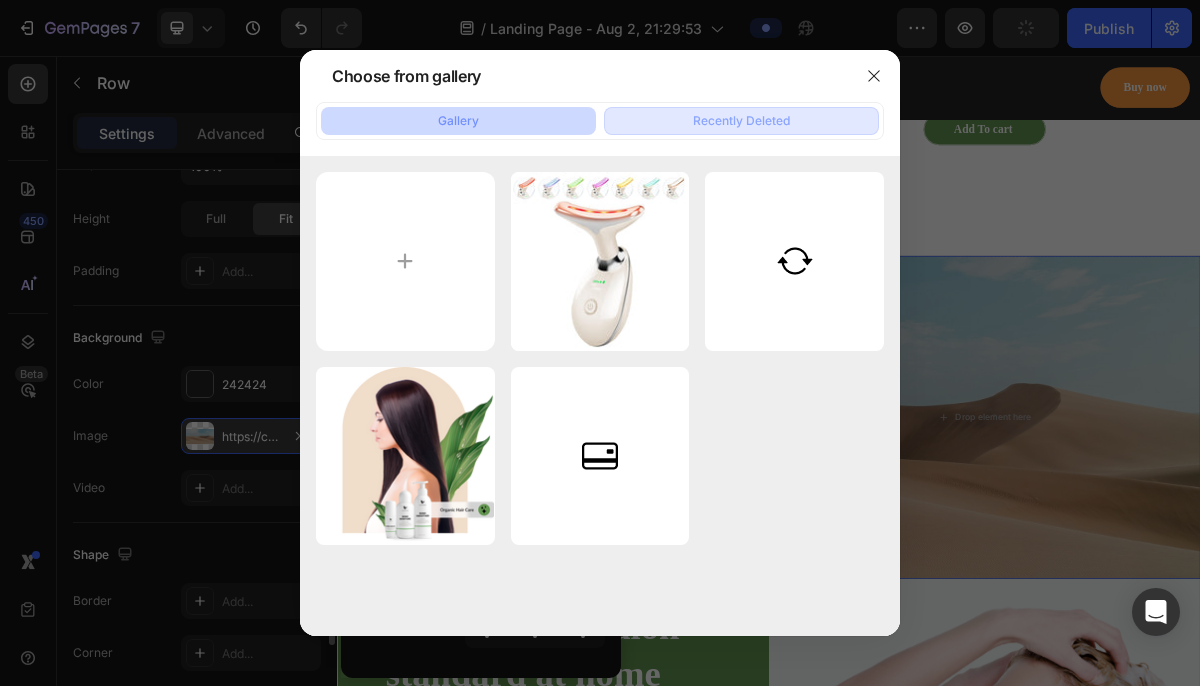 click on "Recently Deleted" at bounding box center [741, 121] 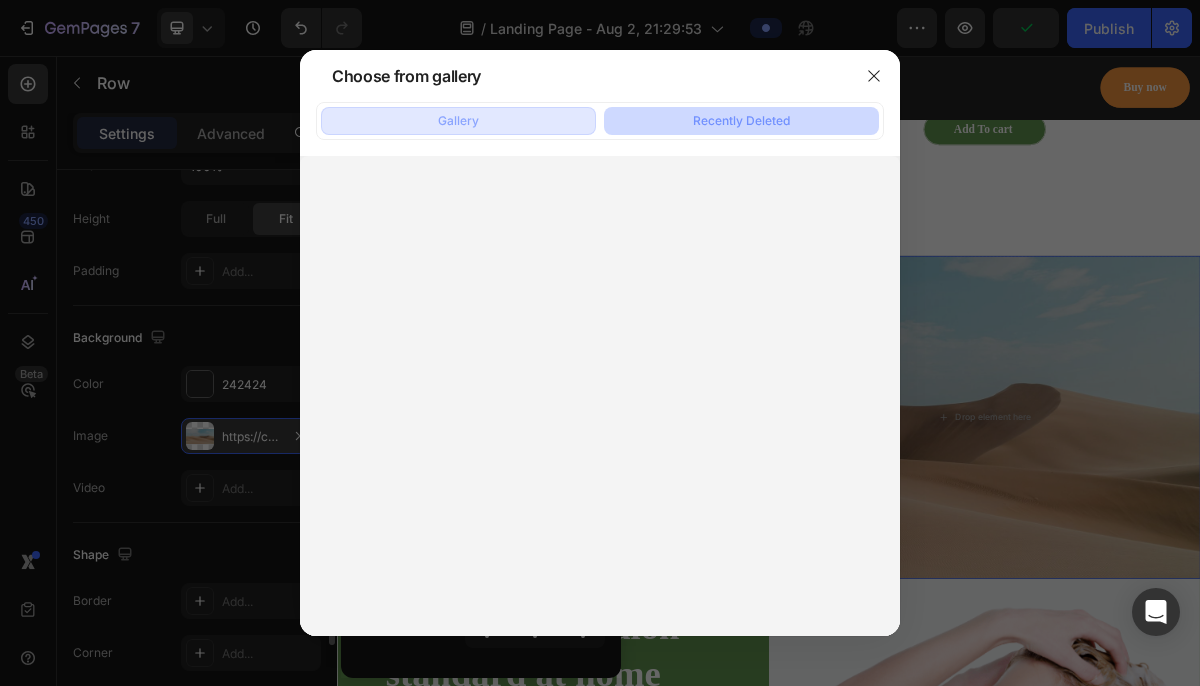 click on "Gallery" at bounding box center (458, 121) 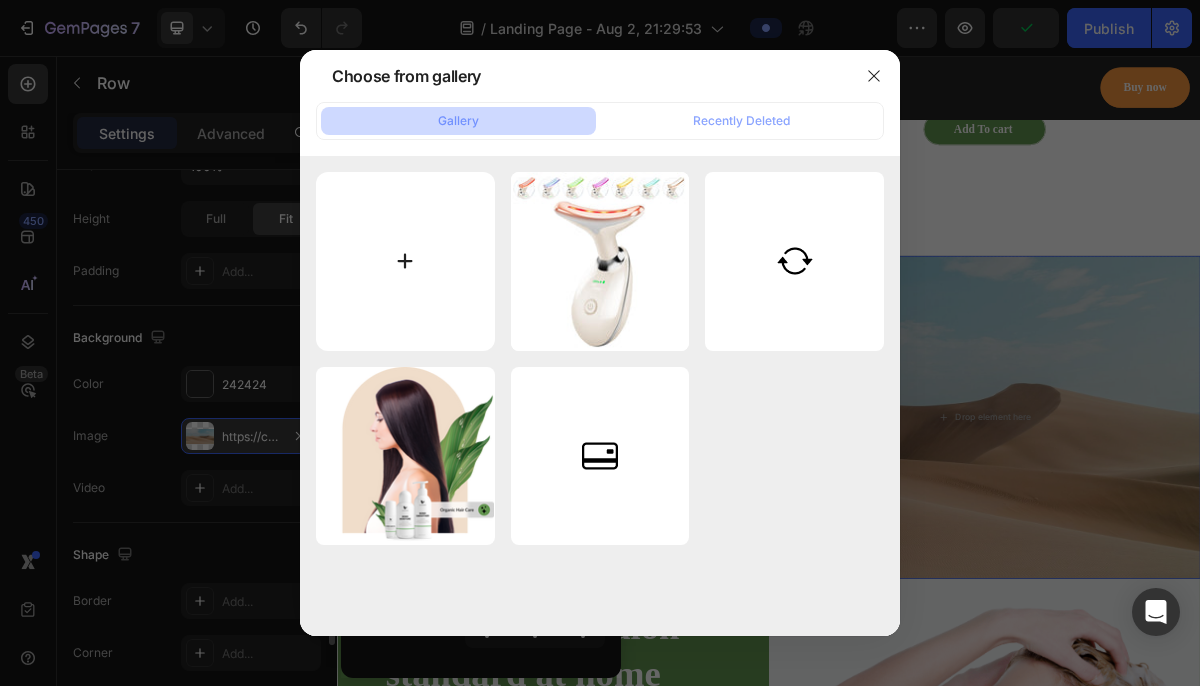 click at bounding box center (405, 261) 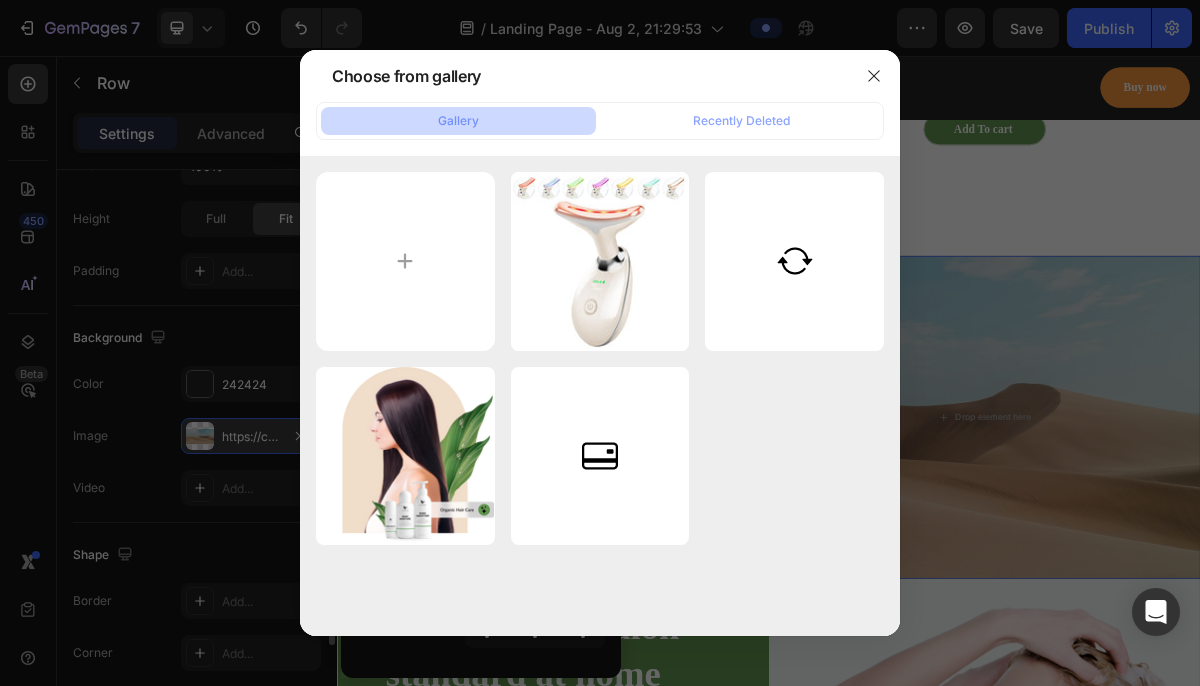 type on "C:\fakepath\51ZRXMOqumL._SL1500_.jpg" 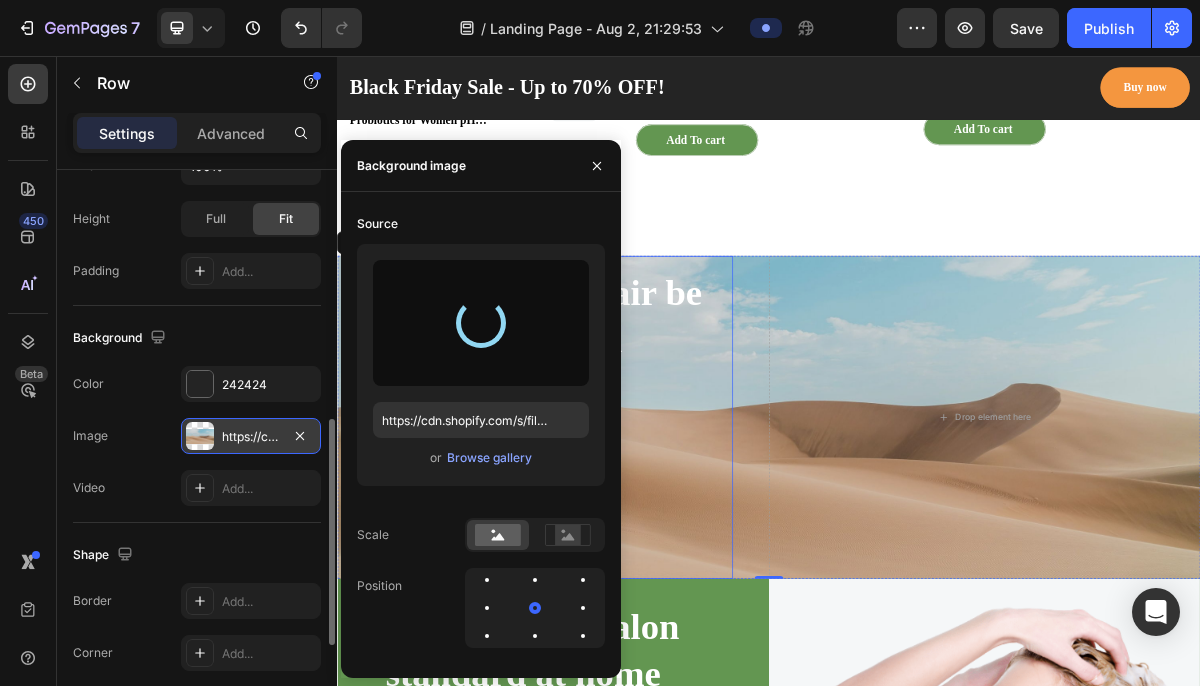 type on "https://cdn.shopify.com/s/files/1/0959/9542/9152/files/gempages_578240876493406908-5e31ba9b-4add-43bd-a9de-aeafa10ec1ce.jpg" 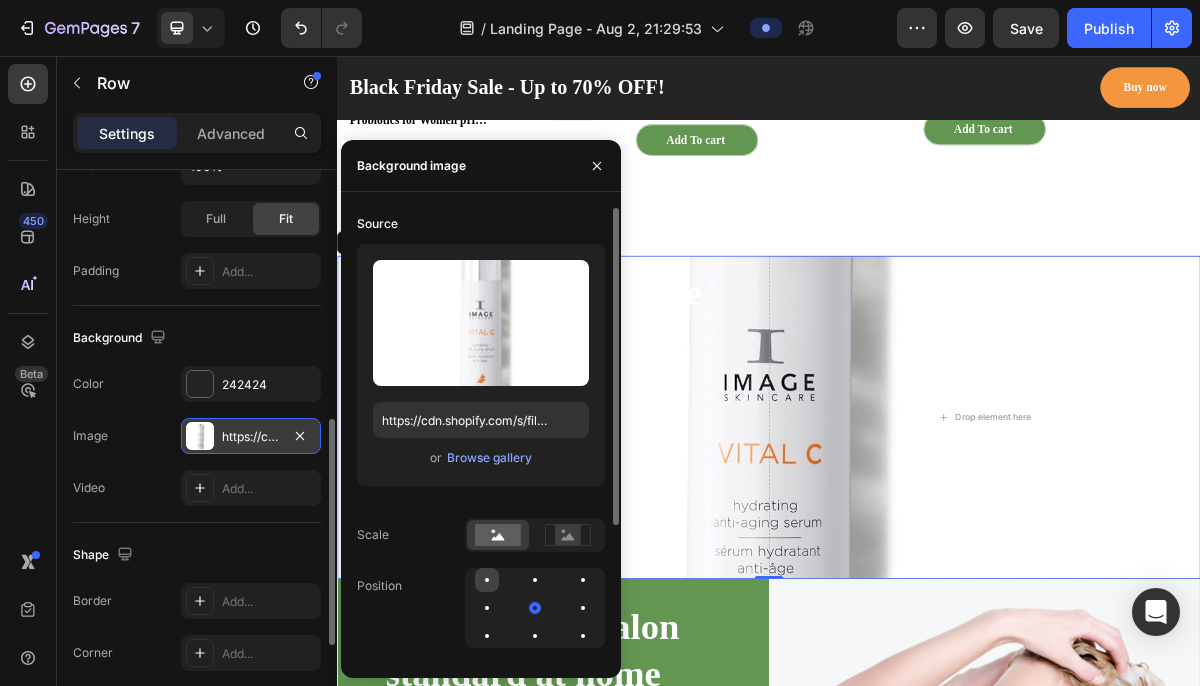 click 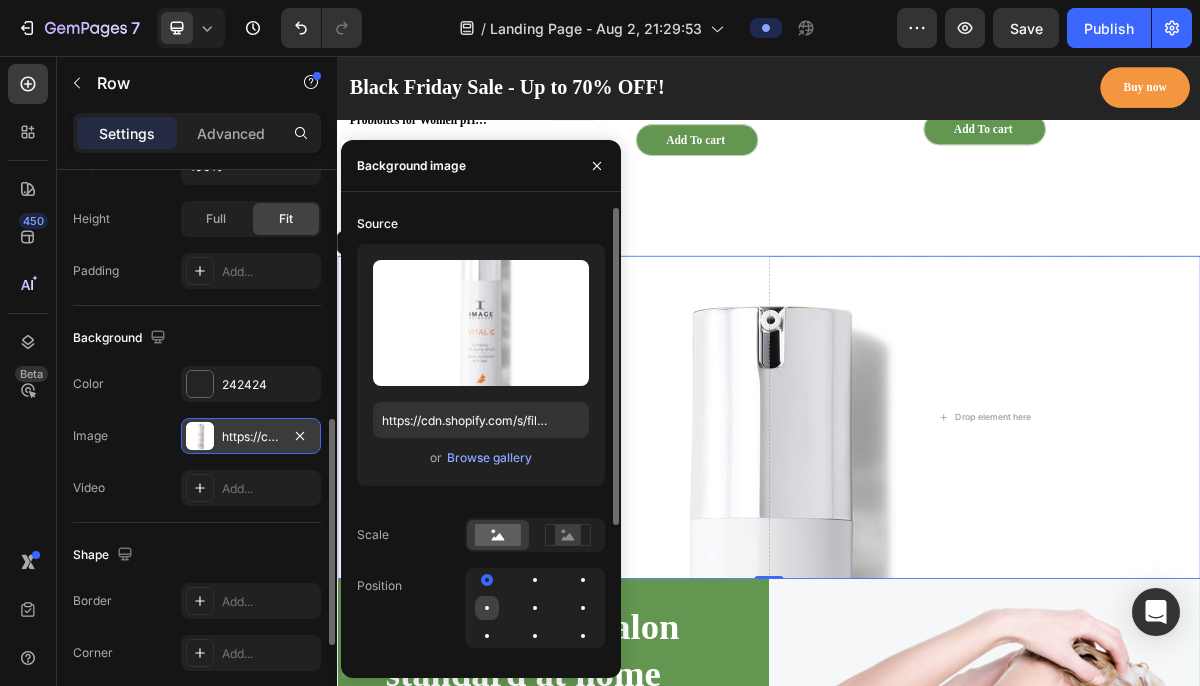click 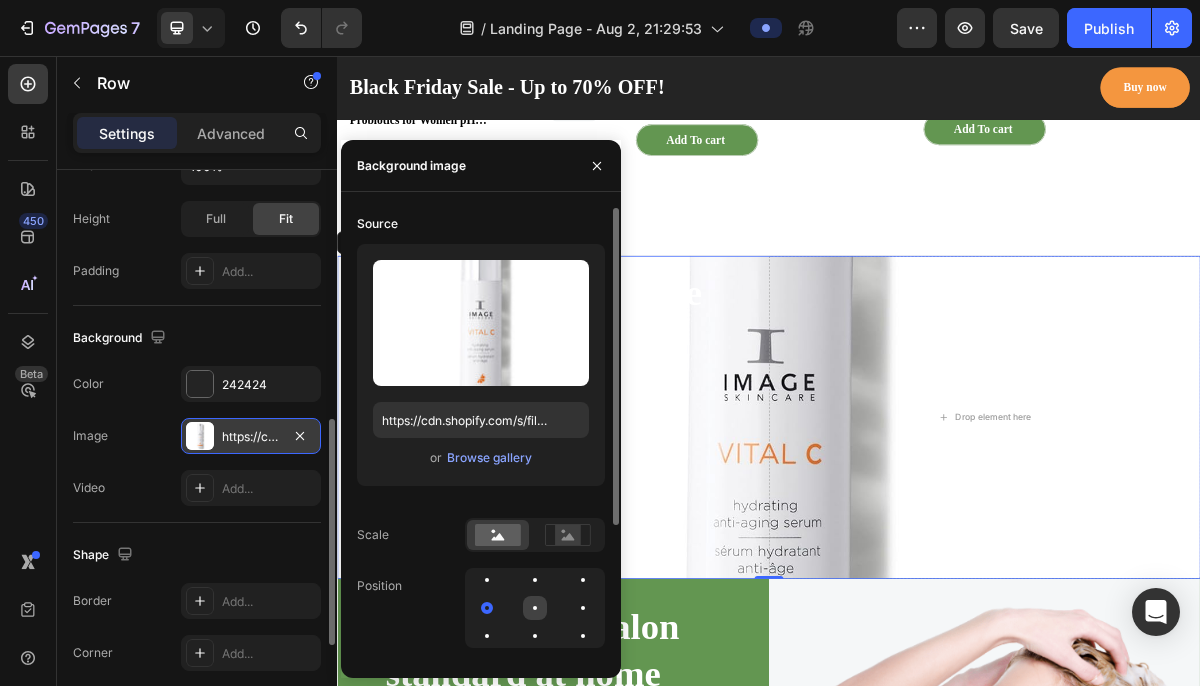 click 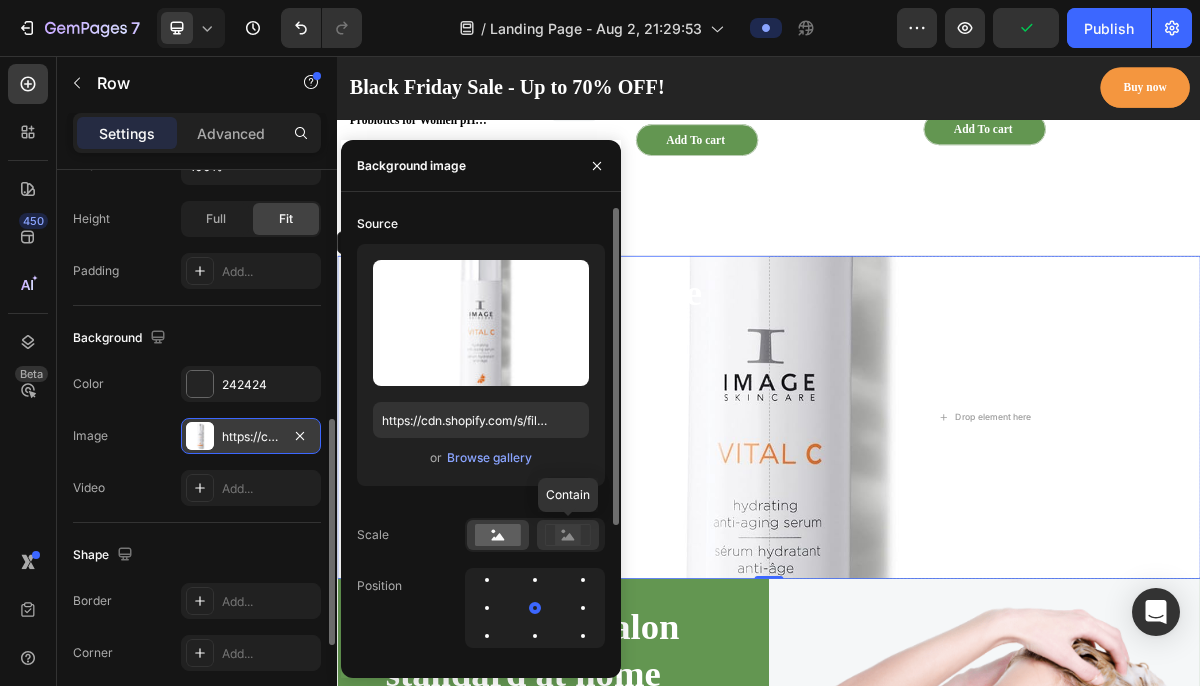 click 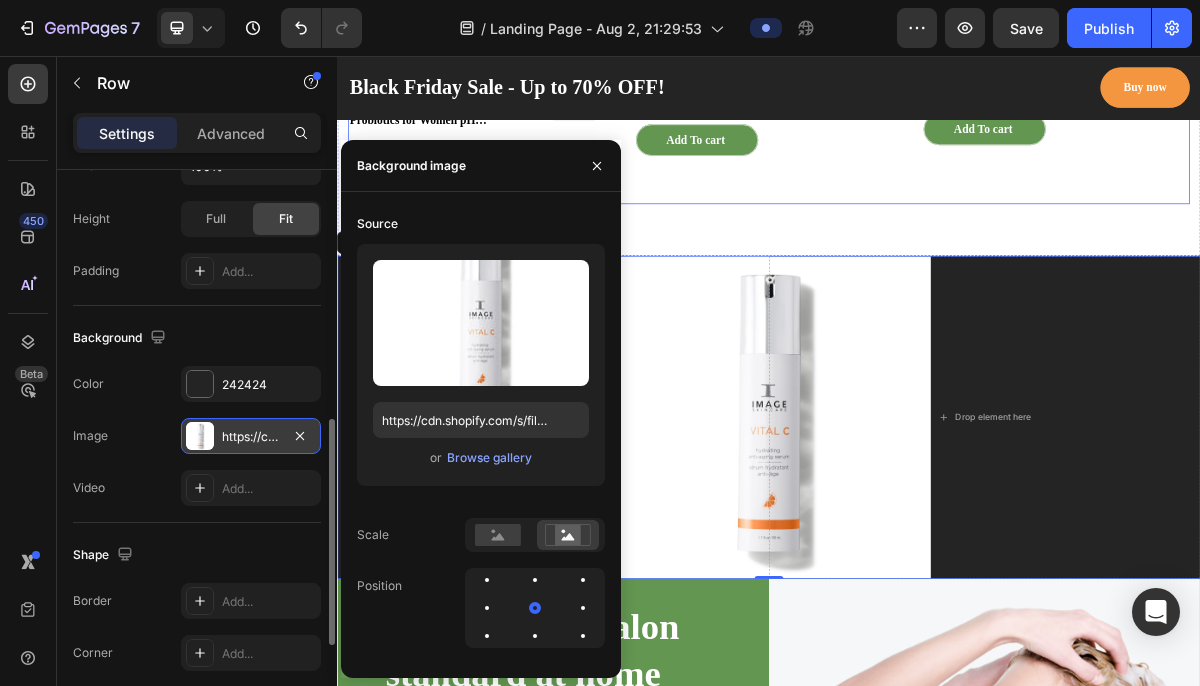 click on "Product Images - 9% off Product Badge 40,000mg 40x Strength Organic Black Maca Root + Ashwagandha (P) Title Icon 4.9 Text block Row Row $32.85 (P) Price (P) Price $35.99 (P) Price (P) Price Row Add To cart (P) Cart Button Row Product List" at bounding box center [937, -50] 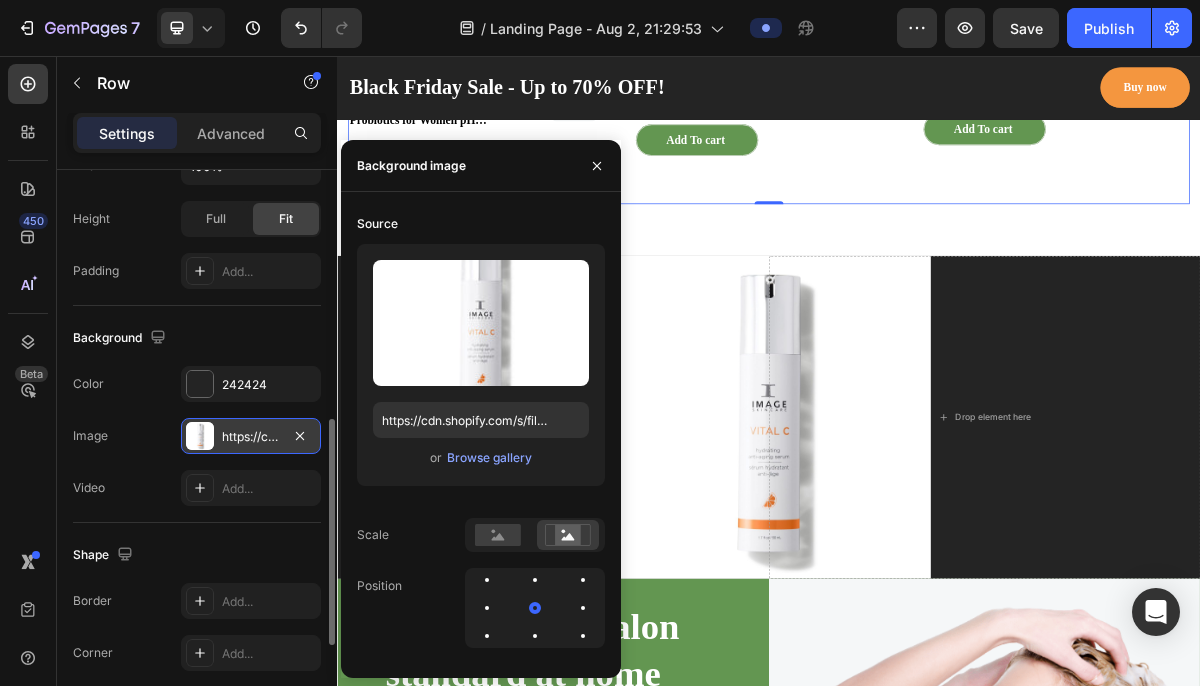 scroll, scrollTop: 0, scrollLeft: 0, axis: both 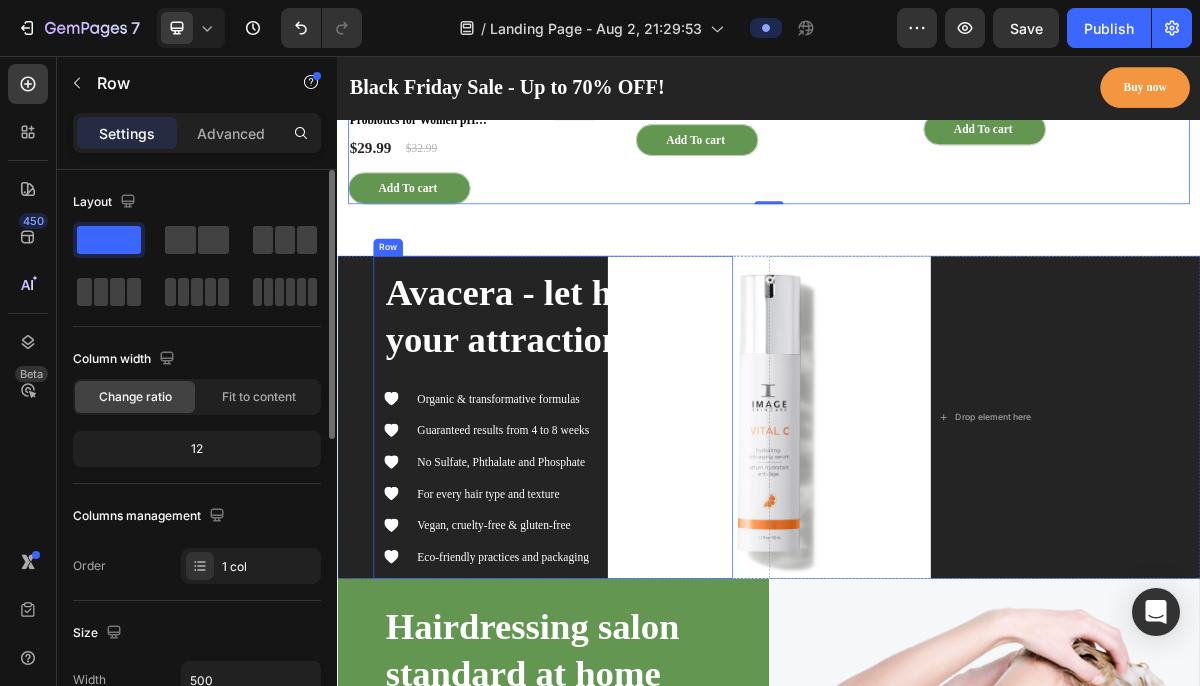 click on "Avacera - let hair be your attraction Heading
Icon Organic & transformative formulas Text block
Icon Guaranteed results from 4 to 8 weeks Text block
Icon No Sulfate, Phthalate and Phosphate Text block
Icon For every hair type and texture Text block
Icon Vegan, cruelty-free & gluten-free  Text block
Icon Eco-friendly practices and packaging Text block Icon List" at bounding box center [637, 558] 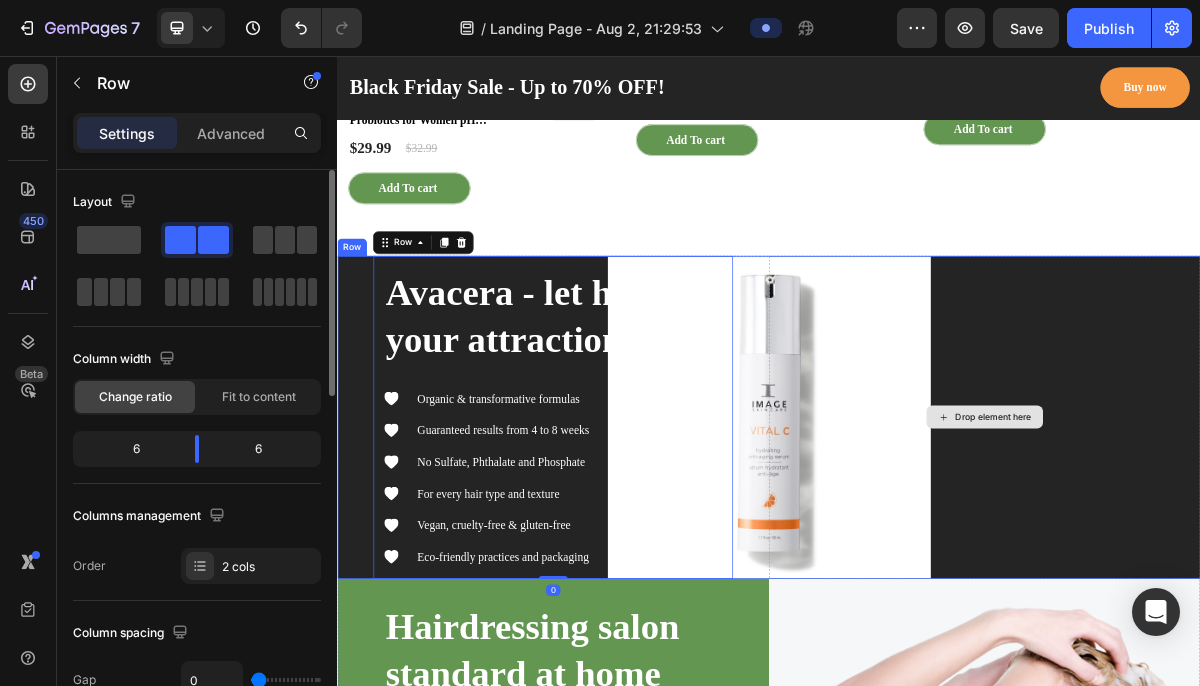click on "Drop element here" at bounding box center [1237, 558] 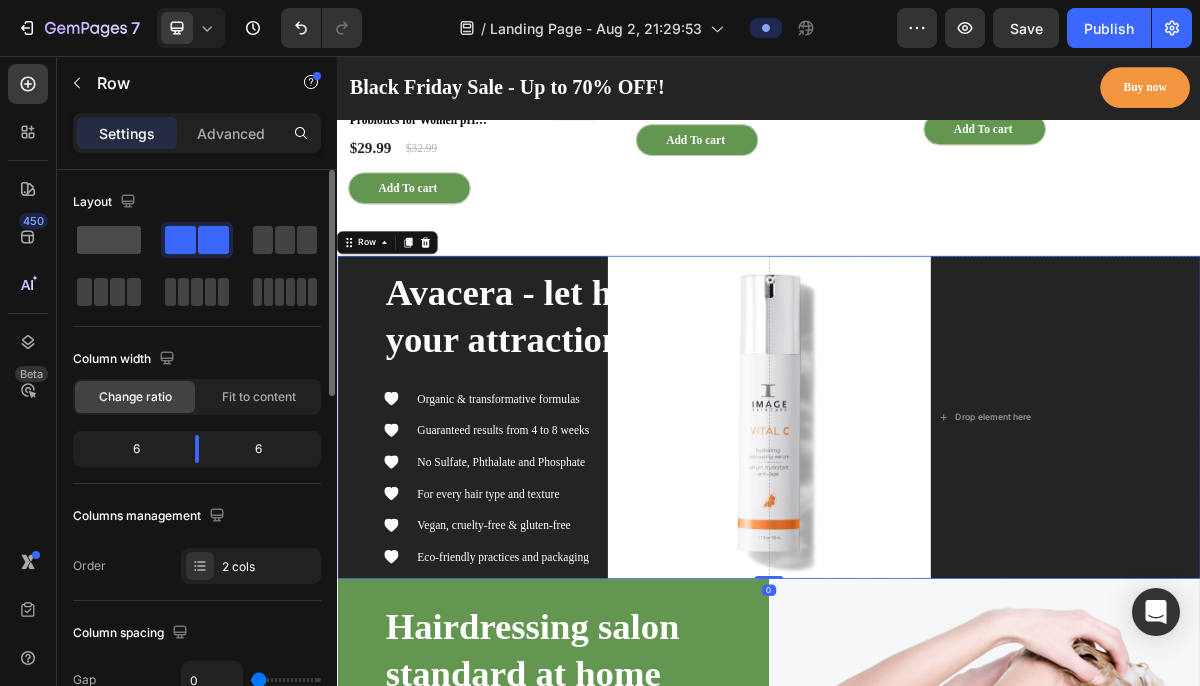 click 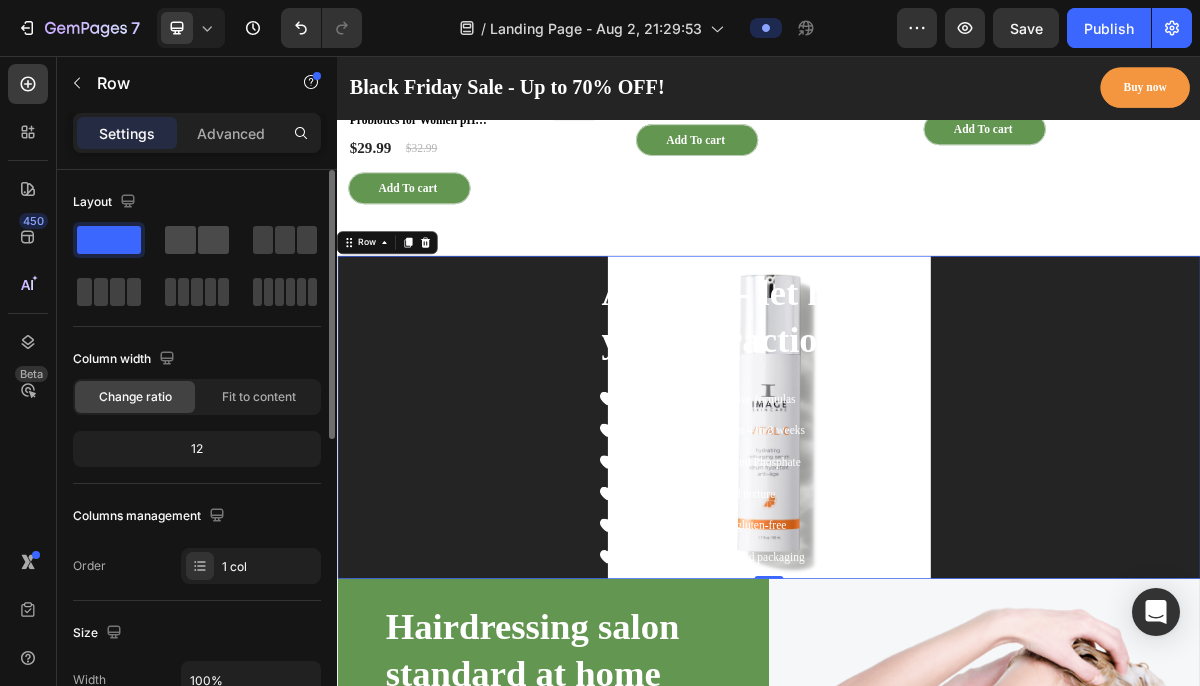 click 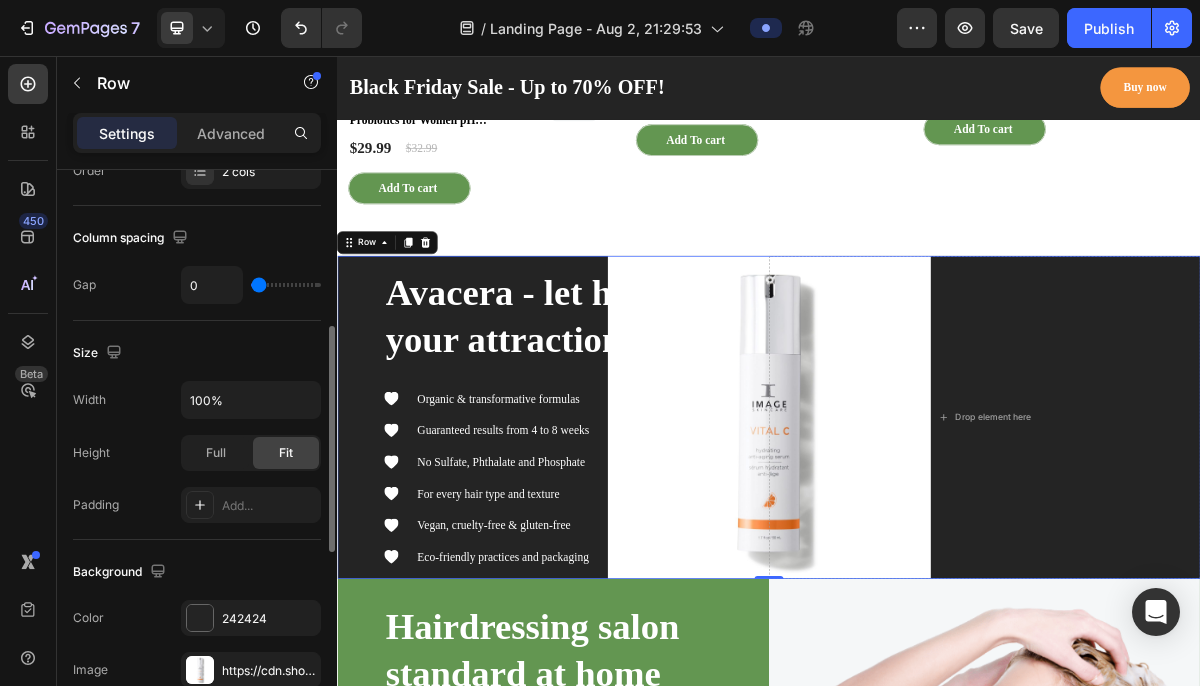 scroll, scrollTop: 480, scrollLeft: 0, axis: vertical 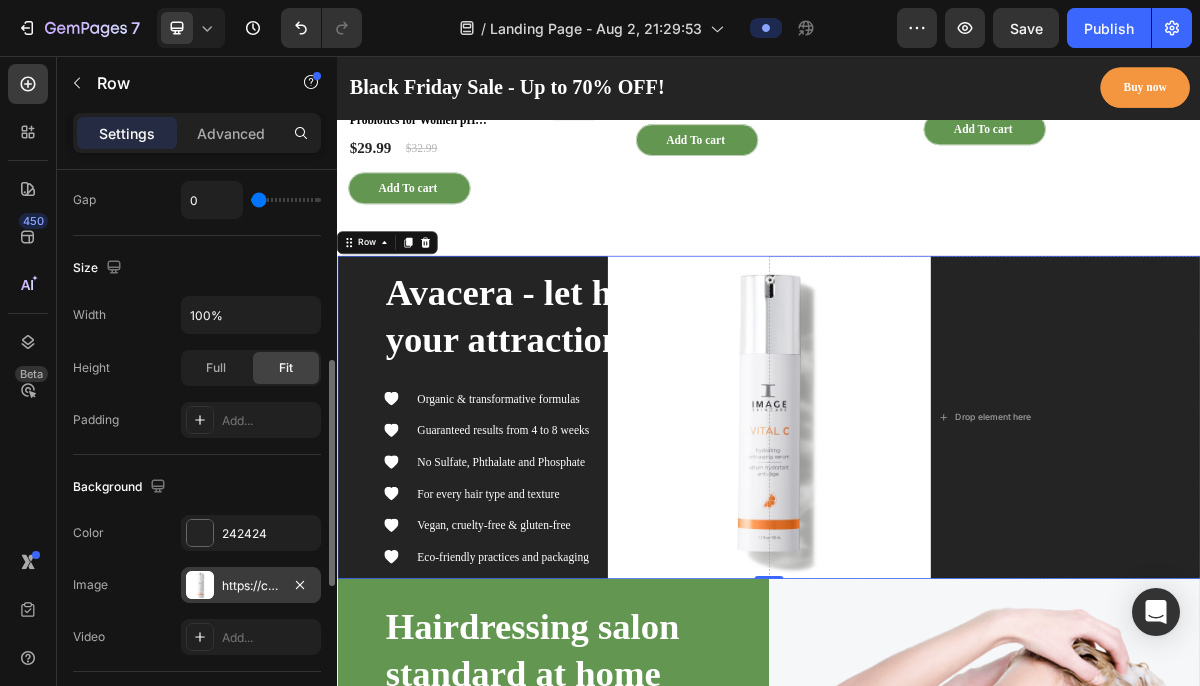 click on "https://cdn.shopify.com/s/files/1/0959/9542/9152/files/gempages_578240876493406908-5e31ba9b-4add-43bd-a9de-aeafa10ec1ce.jpg" at bounding box center (251, 586) 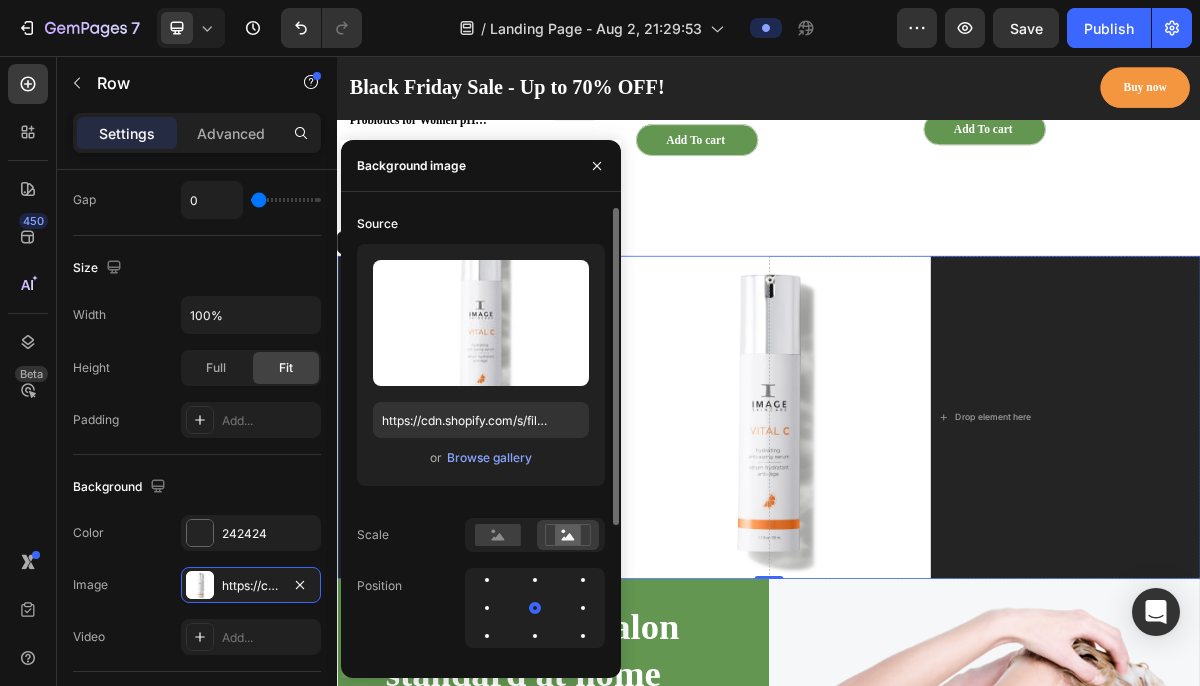 click 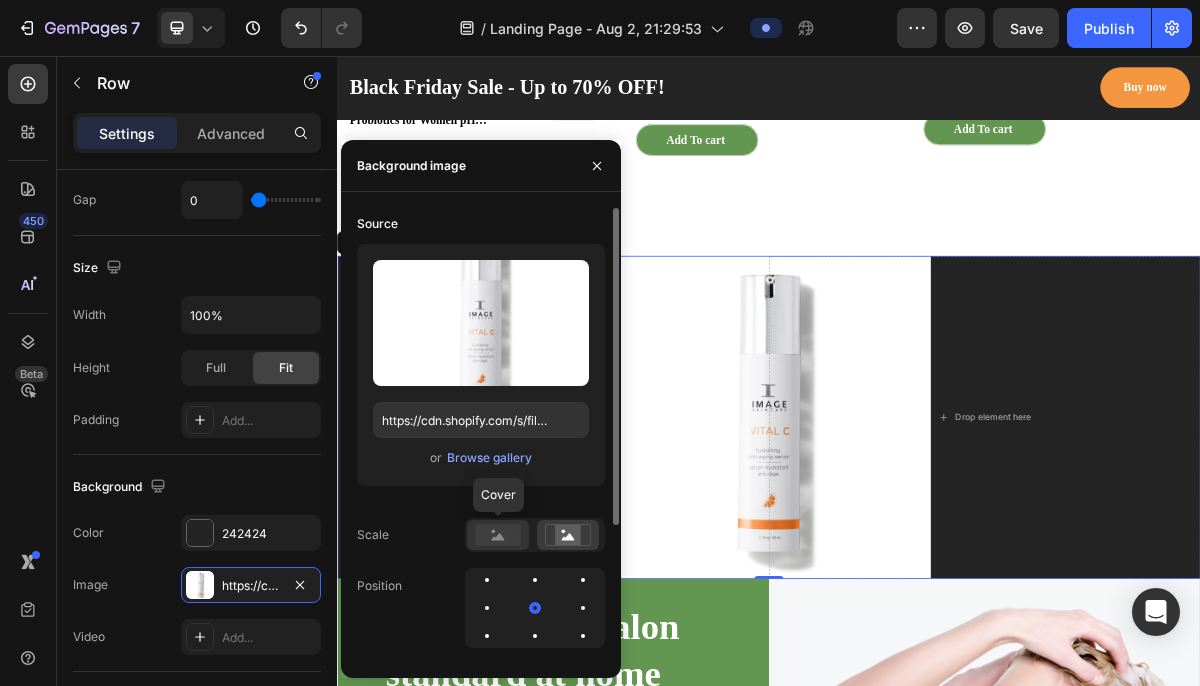 click 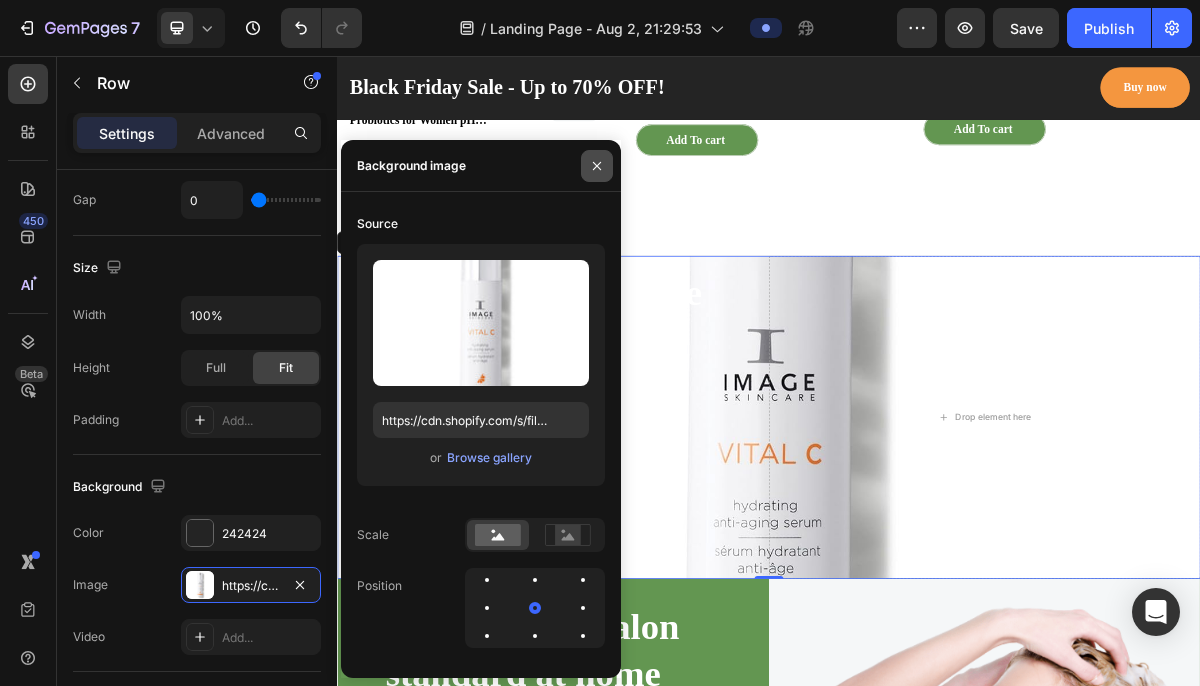 click 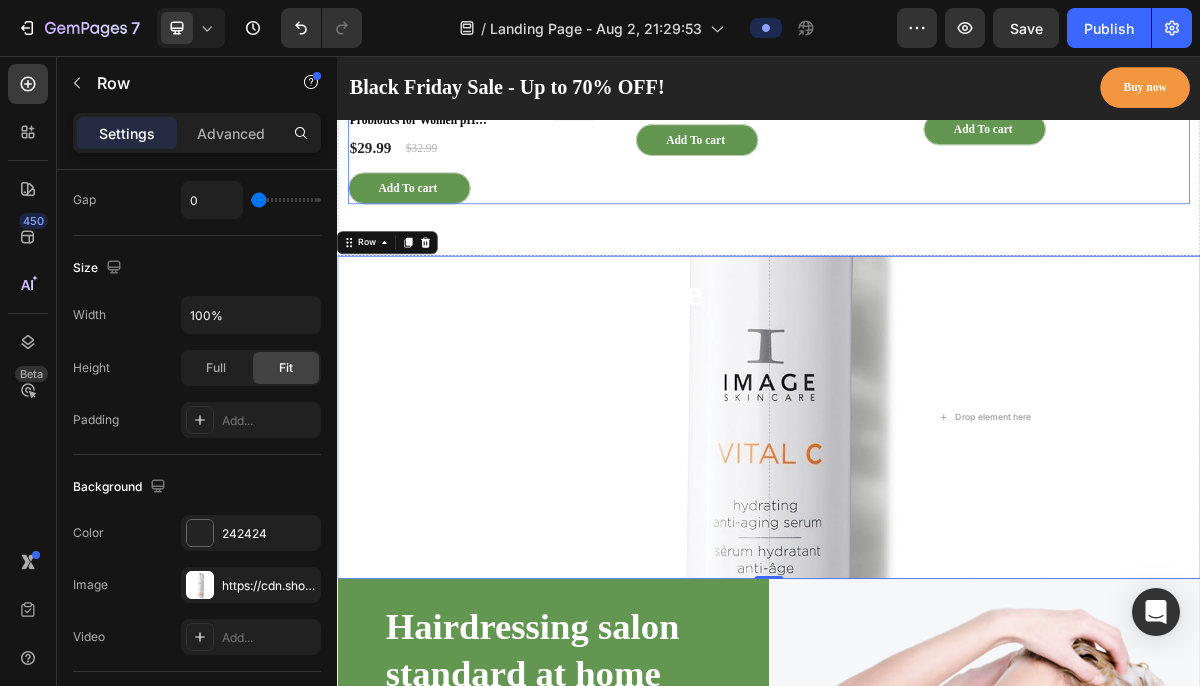 click on "3-day exclusive with limited quantity Text block More on sales Heading Row Product Images - 37% off Product Badge Facial Massager Red-Light-Therapy-for-Face and Neck, Face 𝖲 culpting Wand (P) Title Icon 4.9 Text block Row Row $[PRICE] (P) Price (P) Price $[PRICE] (P) Price (P) Price Row Add To cart (P) Cart Button Row Product List Product Images - 9% off Product Badge Lemme Burn - Metabolism, Belly Fat Burning + AMPK Activating Supplement for Men & Women (P) Title Icon 4.9 Text block Row Row $[PRICE] (P) Price (P) Price $[PRICE] (P) Price (P) Price Row Add To cart (P) Cart Button Row Product List Product Images - 24% off Product Badge Mighty Patch™ Original patch from Hero Cosmetics (P) Title Icon 4.9 Text block Row Row $[PRICE] (P) Price (P) Price $[PRICE] (P) Price (P) Price Row Add To cart (P) Cart Button Row Product List Product Images - 9% off Product Badge (P) Title Icon 4.9 Text block Row Row $[PRICE] (P) Price (P) Price $[PRICE] (P) Price (P) Price Row Add To cart (P) Cart Button Row Product List Product Images" at bounding box center (937, -567) 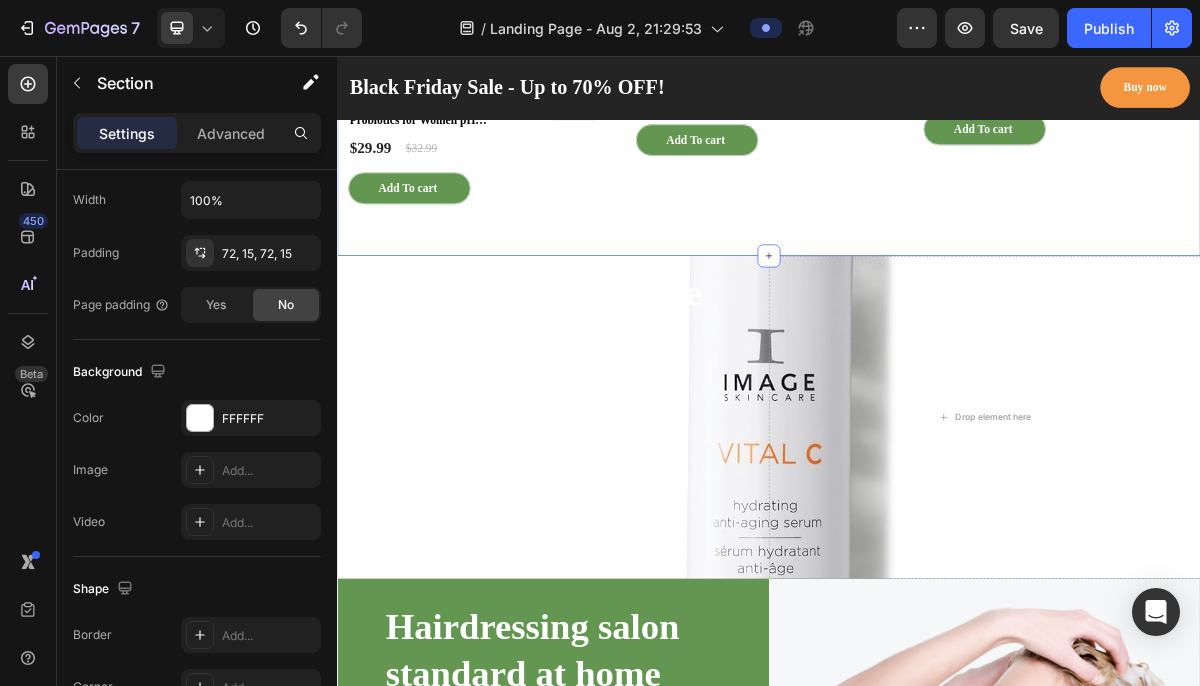 scroll, scrollTop: 0, scrollLeft: 0, axis: both 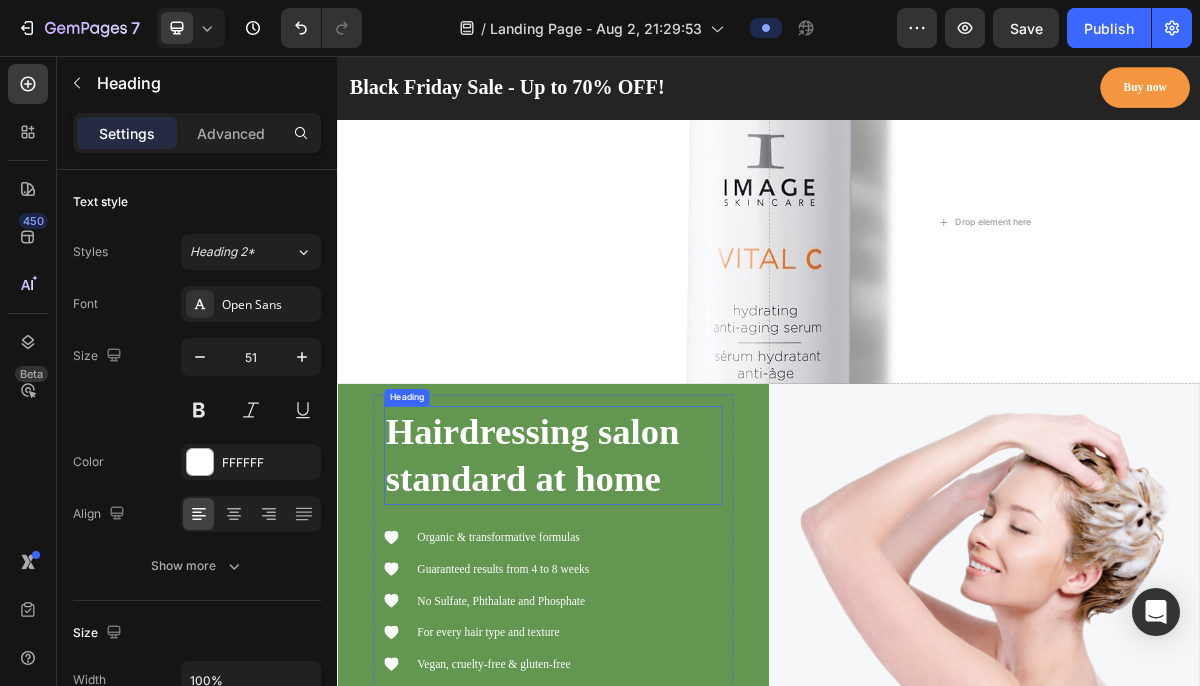 click on "Hairdressing salon standard at home" at bounding box center (637, 611) 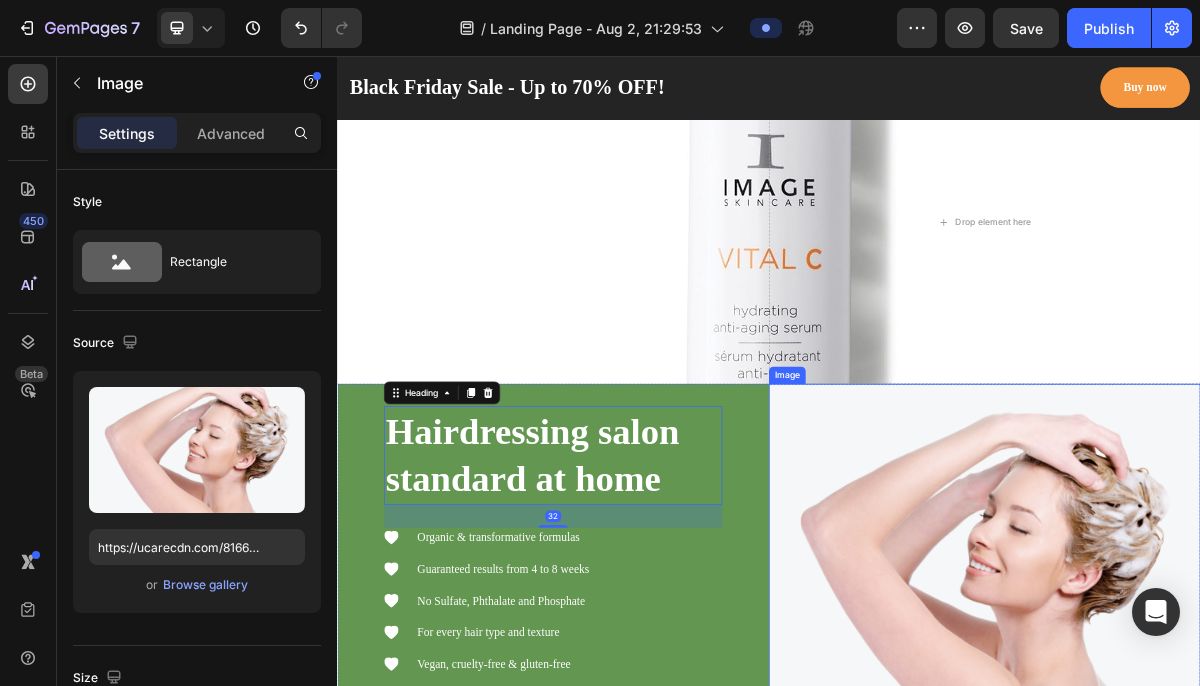 click at bounding box center [1237, 752] 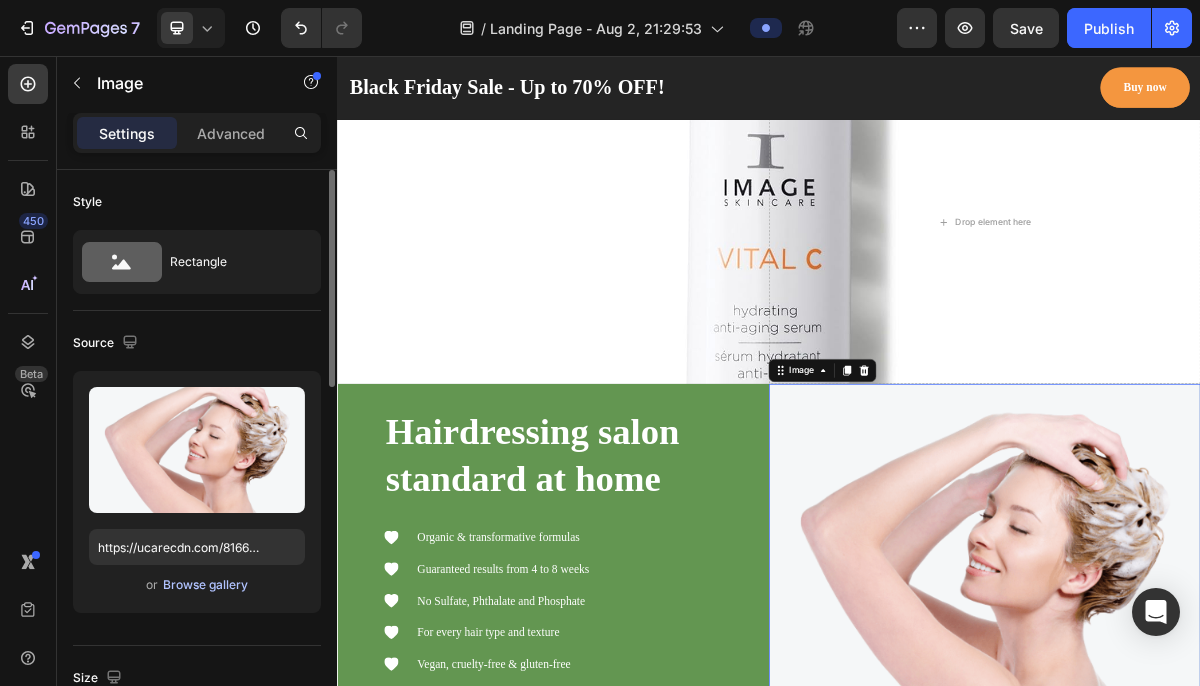 click on "Browse gallery" at bounding box center (205, 585) 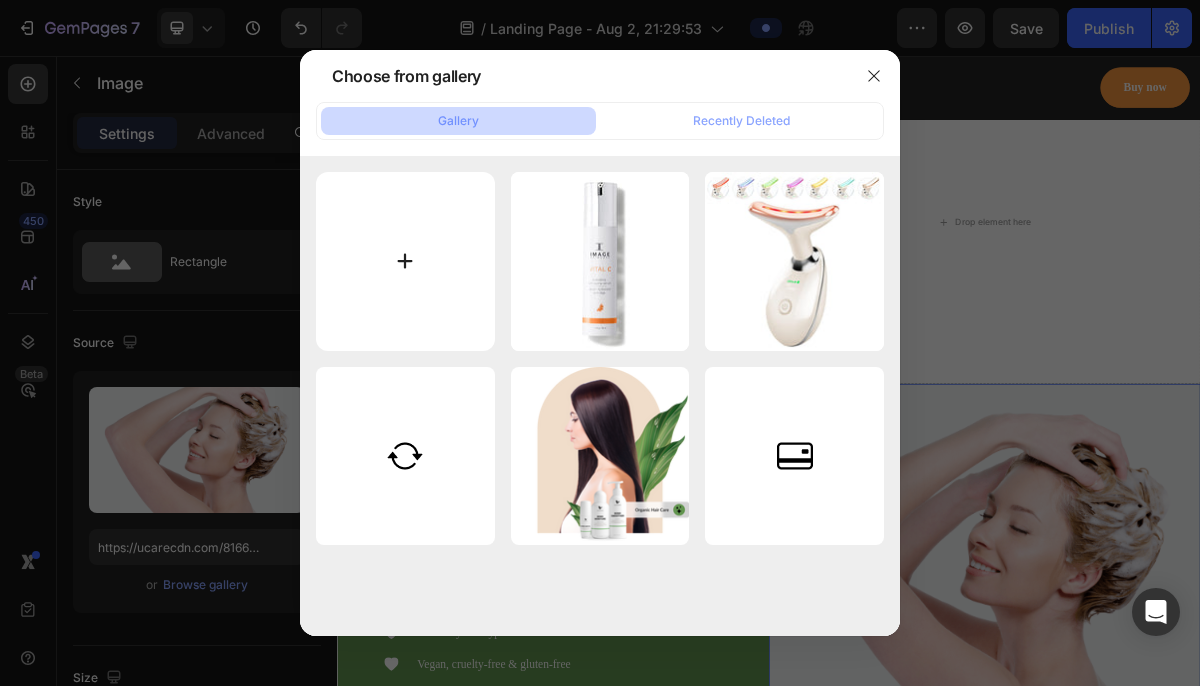 click at bounding box center [405, 261] 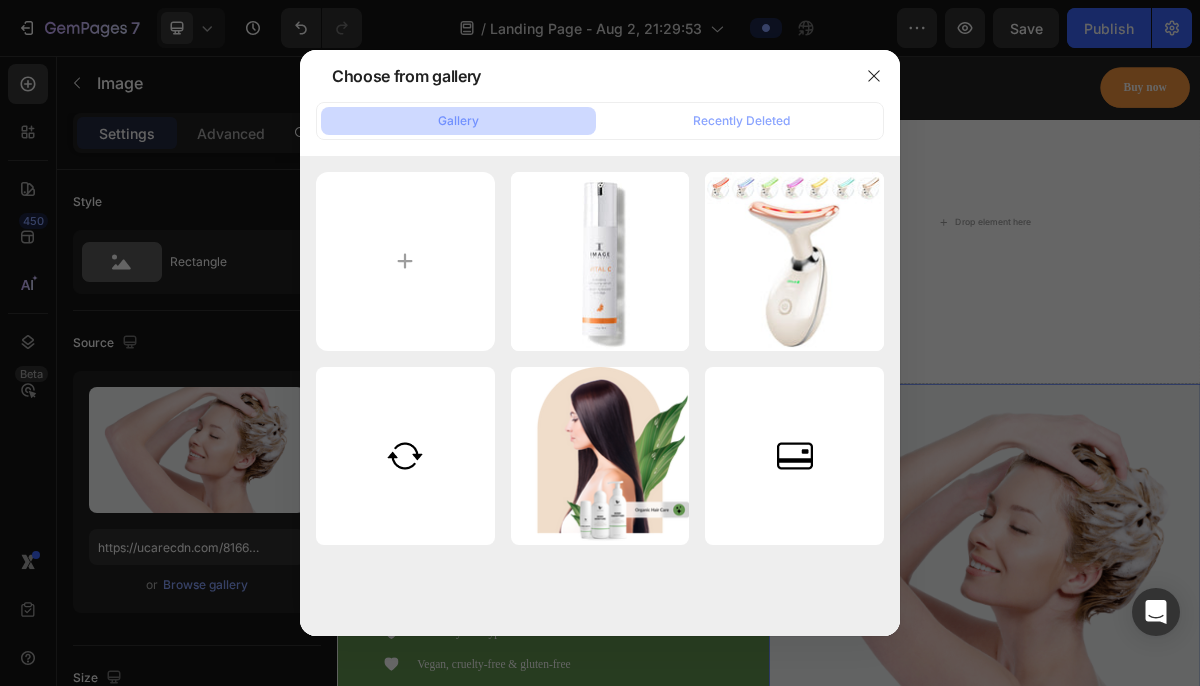 type on "C:\fakepath\61HrsSh86nL._SL1500_.jpg" 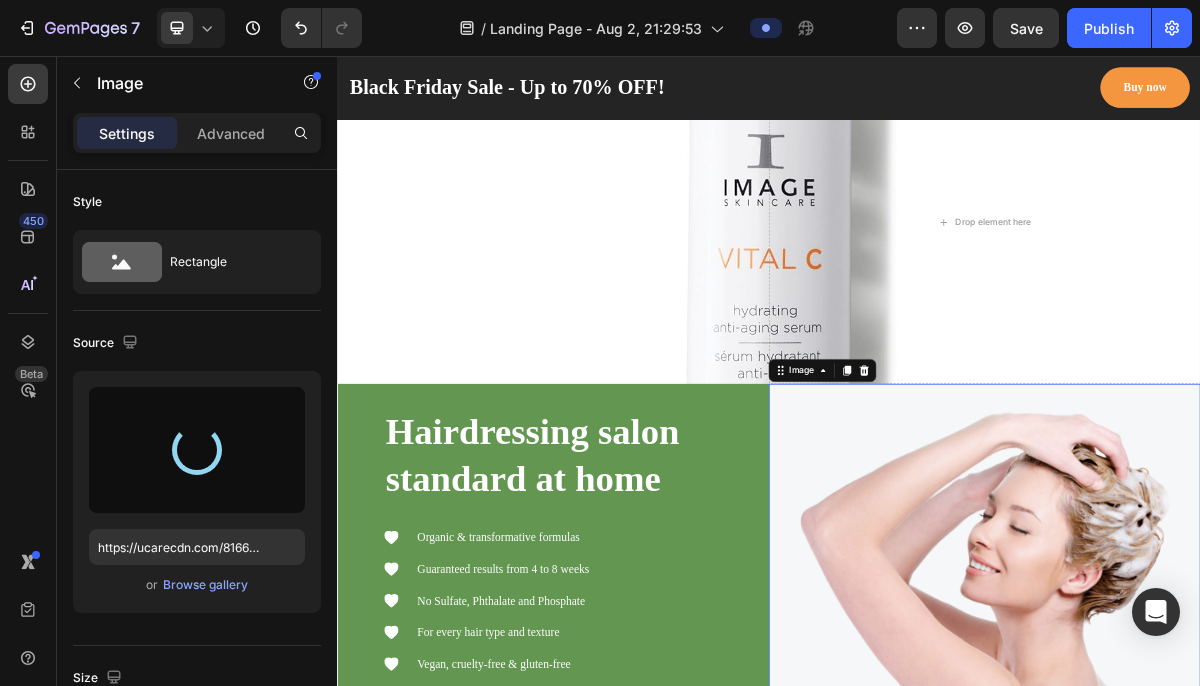 type on "https://cdn.shopify.com/s/files/1/0959/9542/9152/files/gempages_578240876493406908-5760445b-ddbd-4e1c-ad7d-aefe3282a318.jpg" 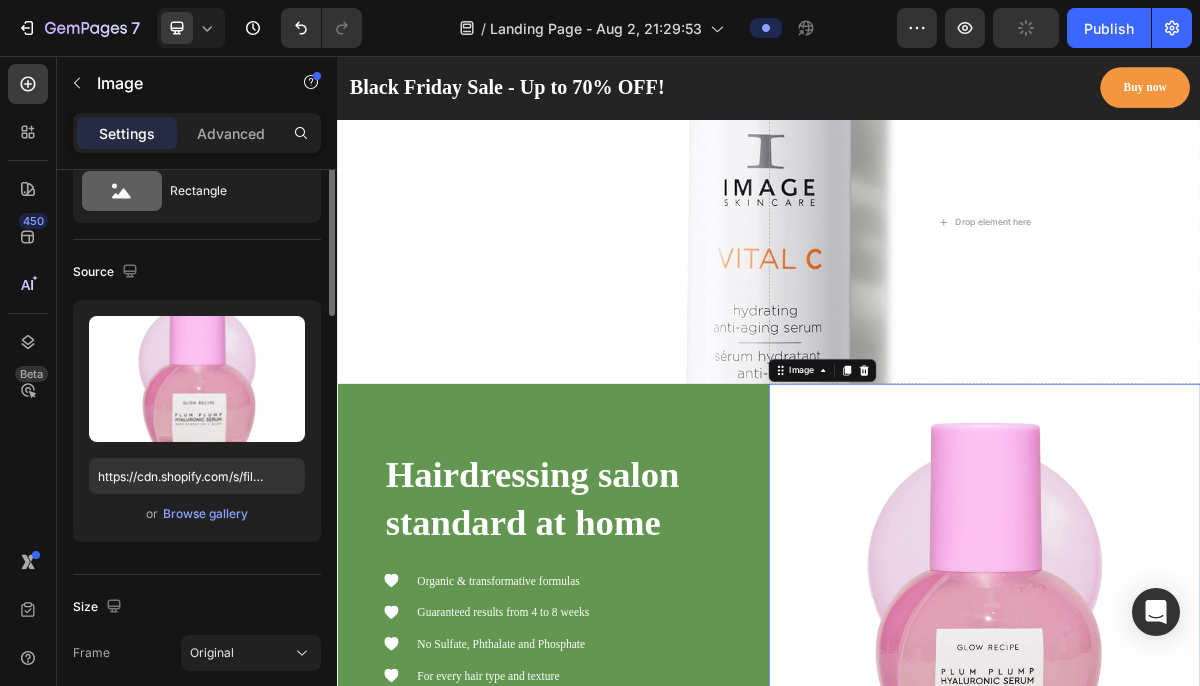 scroll, scrollTop: 0, scrollLeft: 0, axis: both 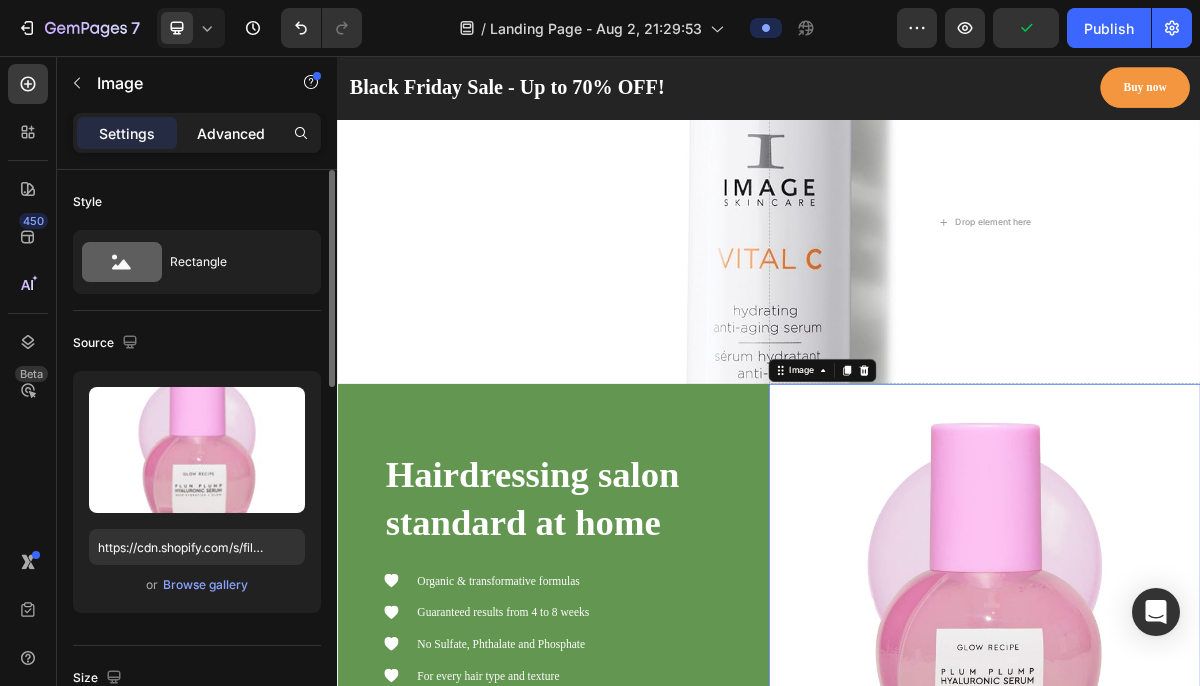 click on "Advanced" at bounding box center [231, 133] 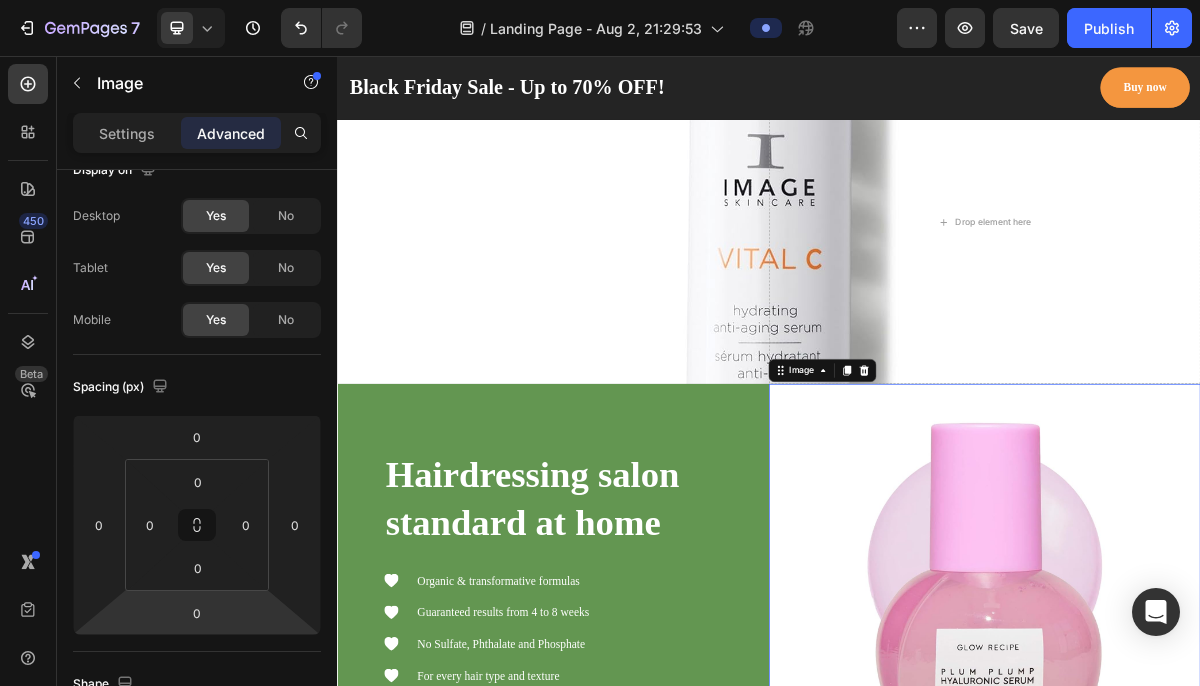 scroll, scrollTop: 0, scrollLeft: 0, axis: both 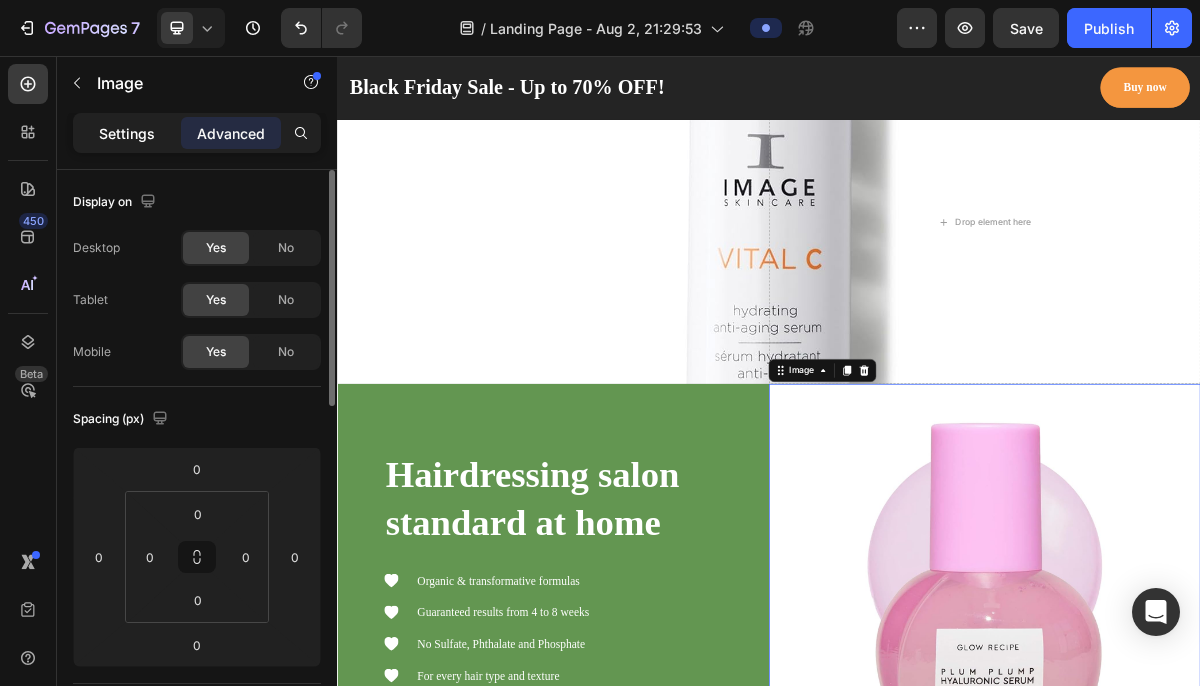 click on "Settings" at bounding box center [127, 133] 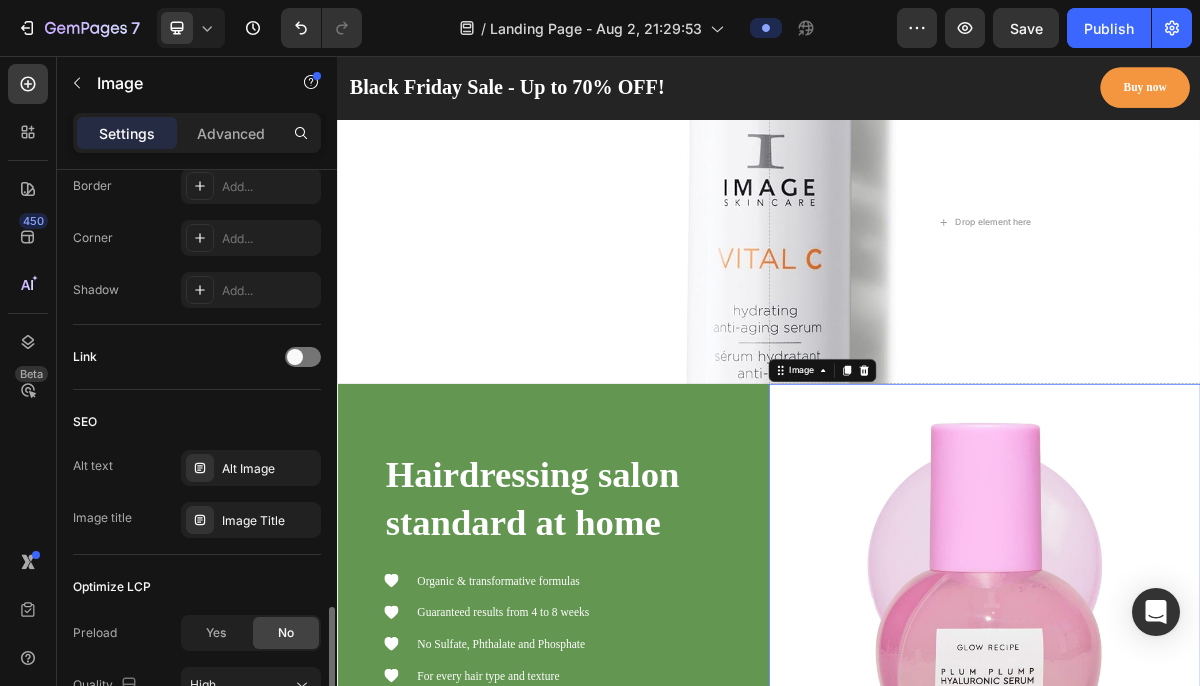 scroll, scrollTop: 937, scrollLeft: 0, axis: vertical 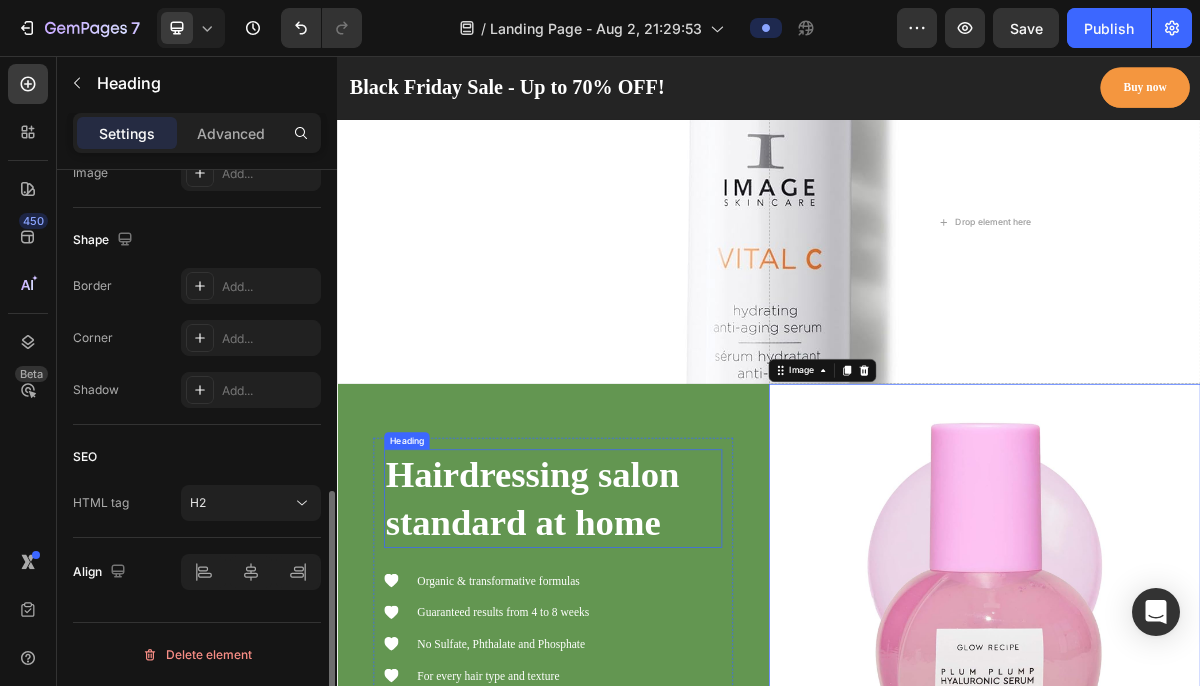 click on "Hairdressing salon standard at home" at bounding box center (637, 671) 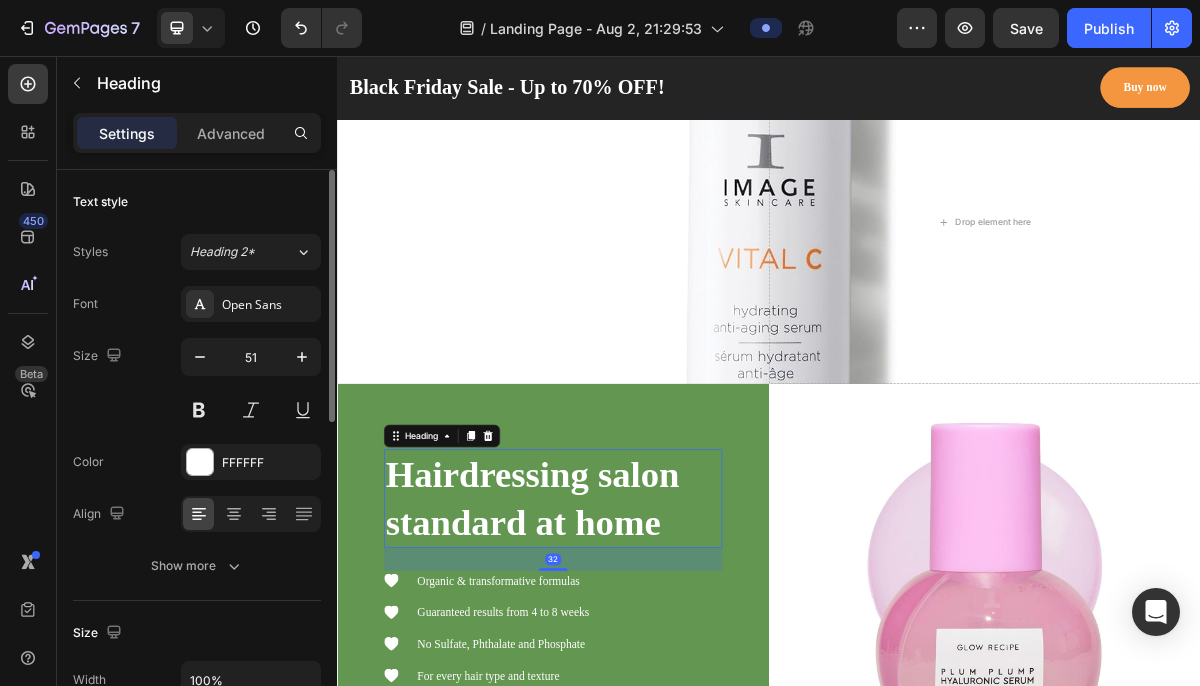 click on "Hairdressing salon standard at home" at bounding box center (637, 671) 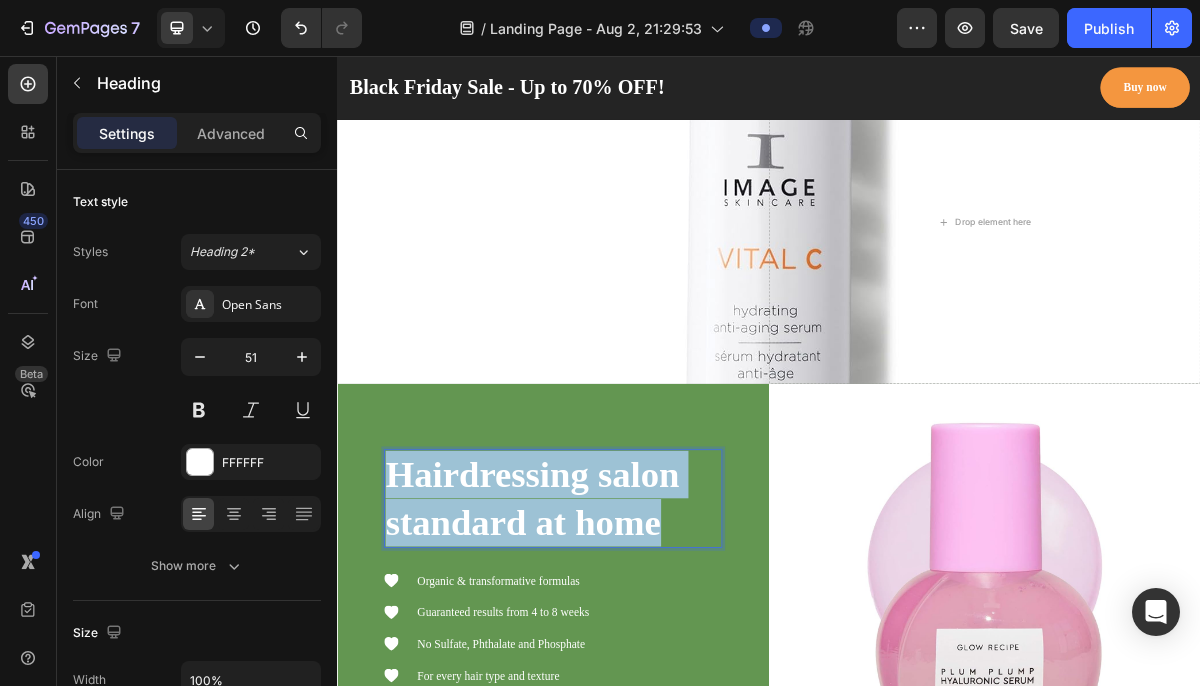 drag, startPoint x: 803, startPoint y: 708, endPoint x: 420, endPoint y: 632, distance: 390.46768 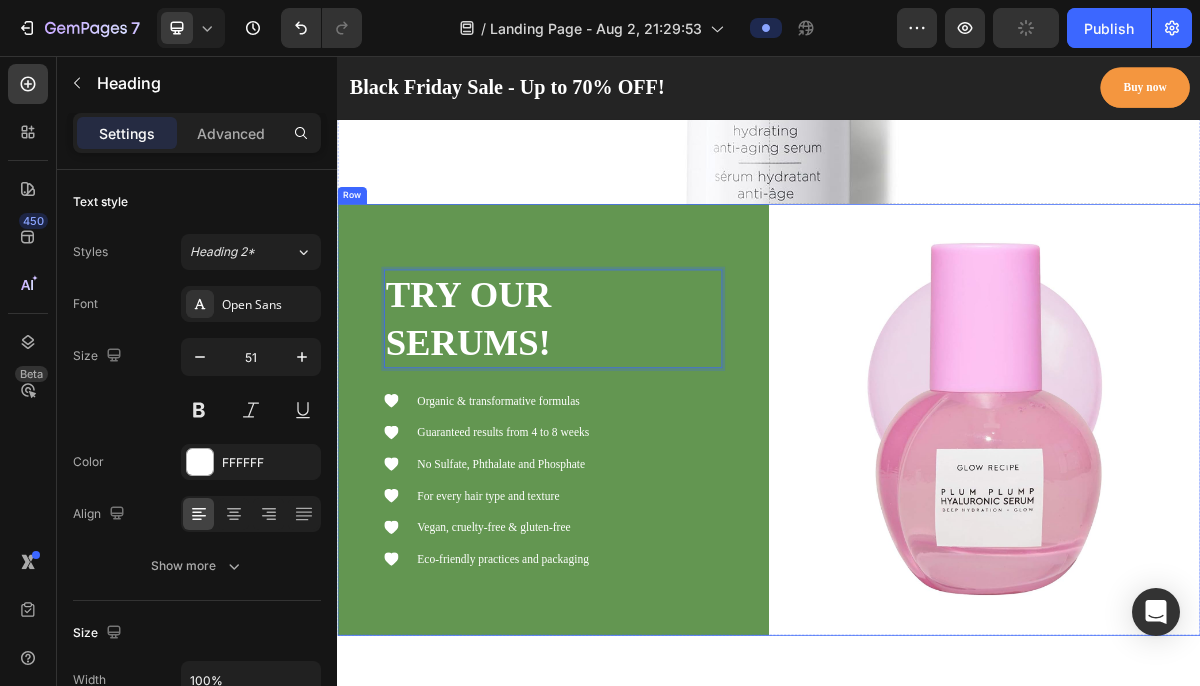 scroll, scrollTop: 4117, scrollLeft: 0, axis: vertical 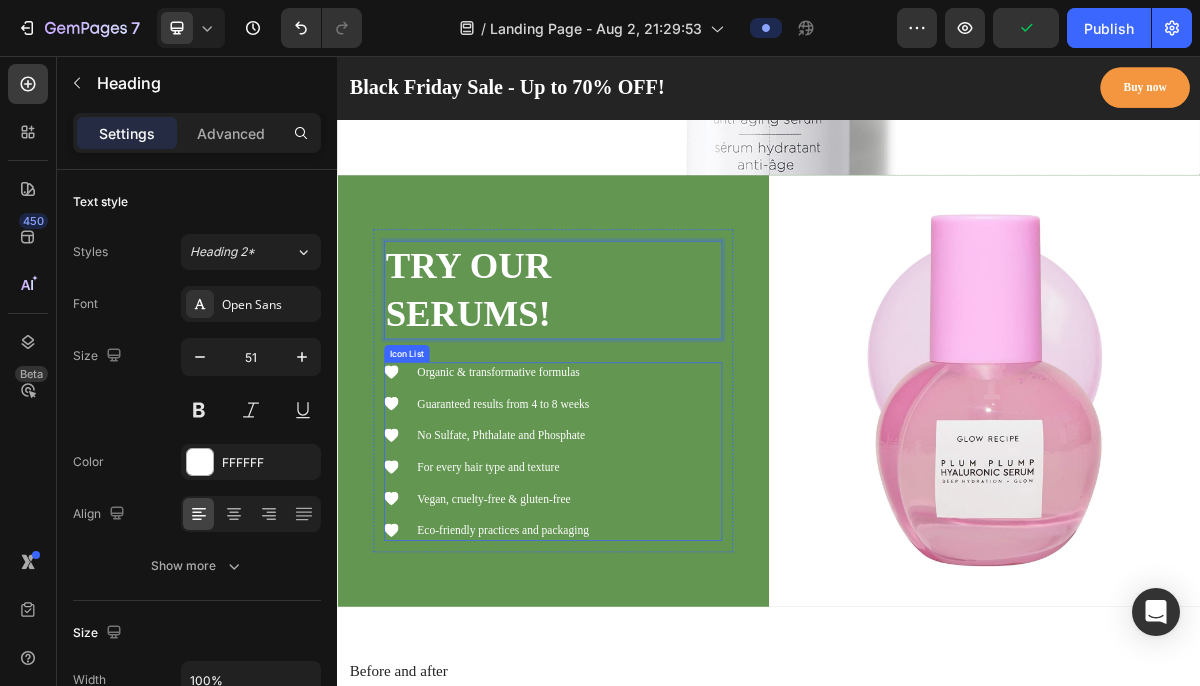 click on "Icon Organic & transformative formulas Text block
Icon Guaranteed results from 4 to 8 weeks Text block
Icon No Sulfate, Phthalate and Phosphate Text block
Icon For every hair type and texture Text block
Icon Vegan, cruelty-free & gluten-free  Text block
Icon Eco-friendly practices and packaging Text block" at bounding box center (637, 606) 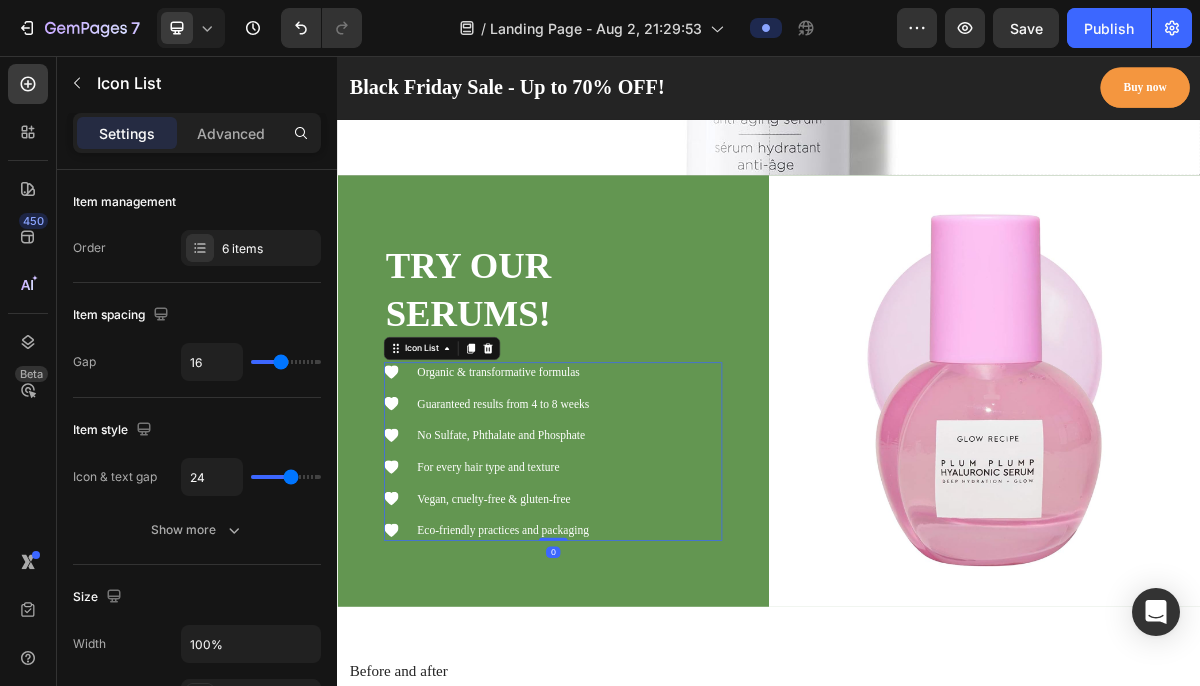 click on "Icon Organic & transformative formulas Text block
Icon Guaranteed results from 4 to 8 weeks Text block
Icon No Sulfate, Phthalate and Phosphate Text block
Icon For every hair type and texture Text block
Icon Vegan, cruelty-free & gluten-free  Text block
Icon Eco-friendly practices and packaging Text block" at bounding box center (637, 606) 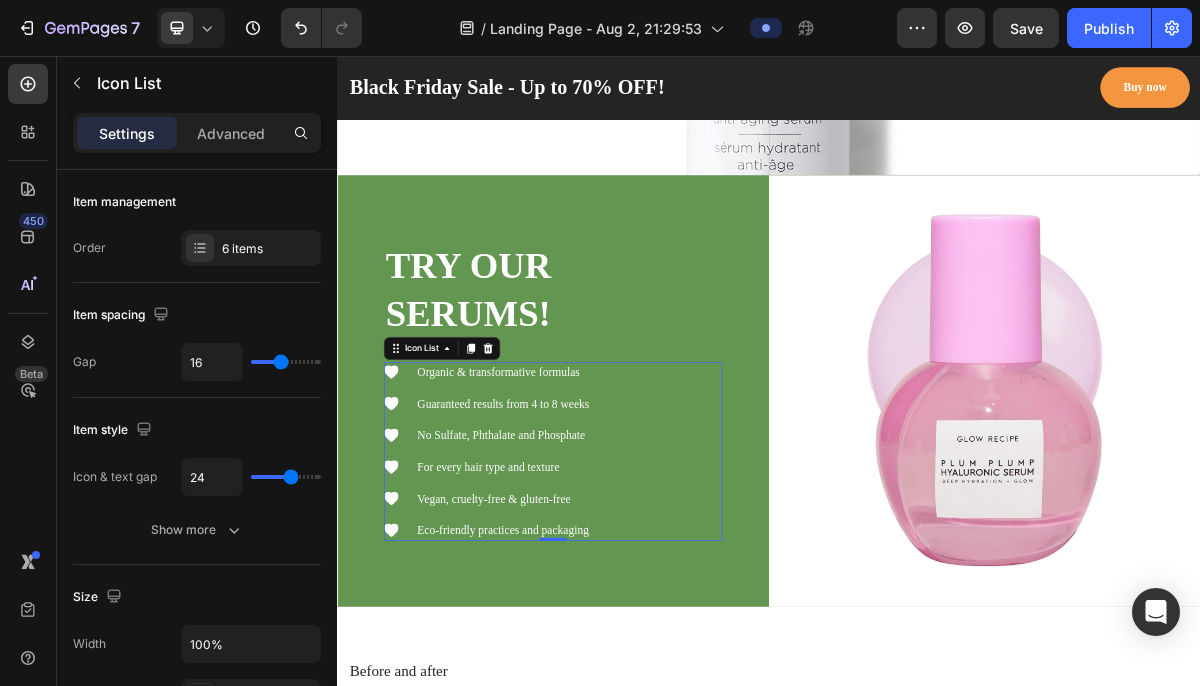 click on "Icon Organic & transformative formulas Text block
Icon Guaranteed results from 4 to 8 weeks Text block
Icon No Sulfate, Phthalate and Phosphate Text block
Icon For every hair type and texture Text block
Icon Vegan, cruelty-free & gluten-free  Text block
Icon Eco-friendly practices and packaging Text block" at bounding box center [637, 606] 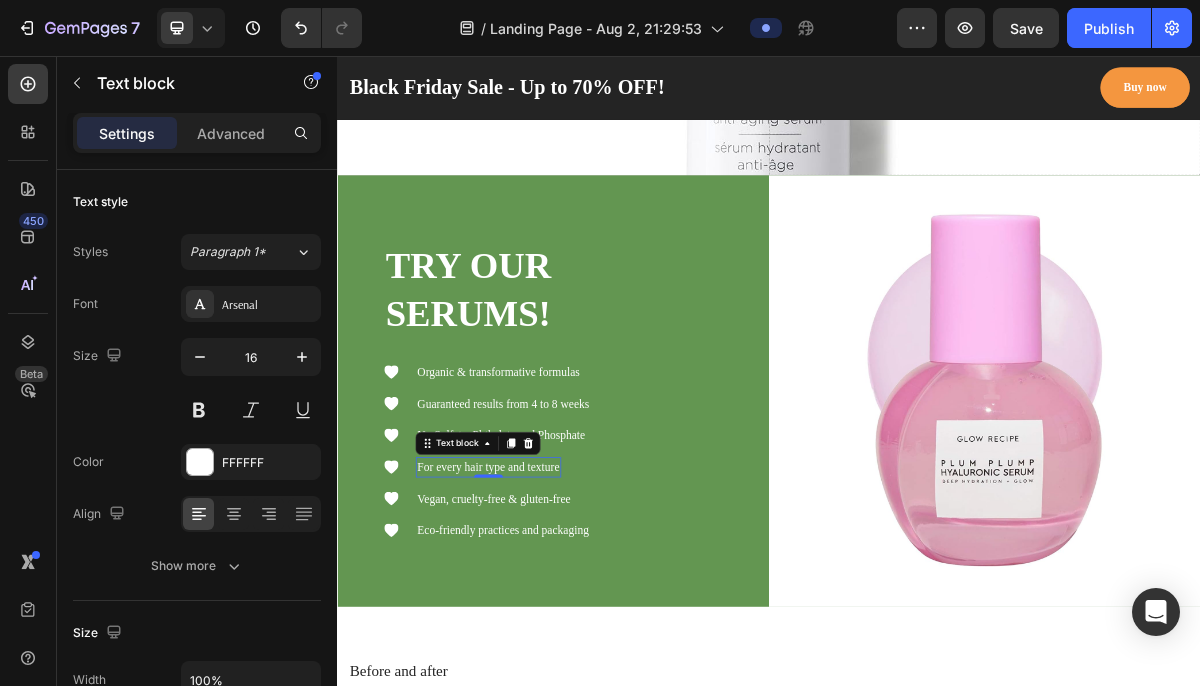 click on "For every hair type and texture" at bounding box center [547, 628] 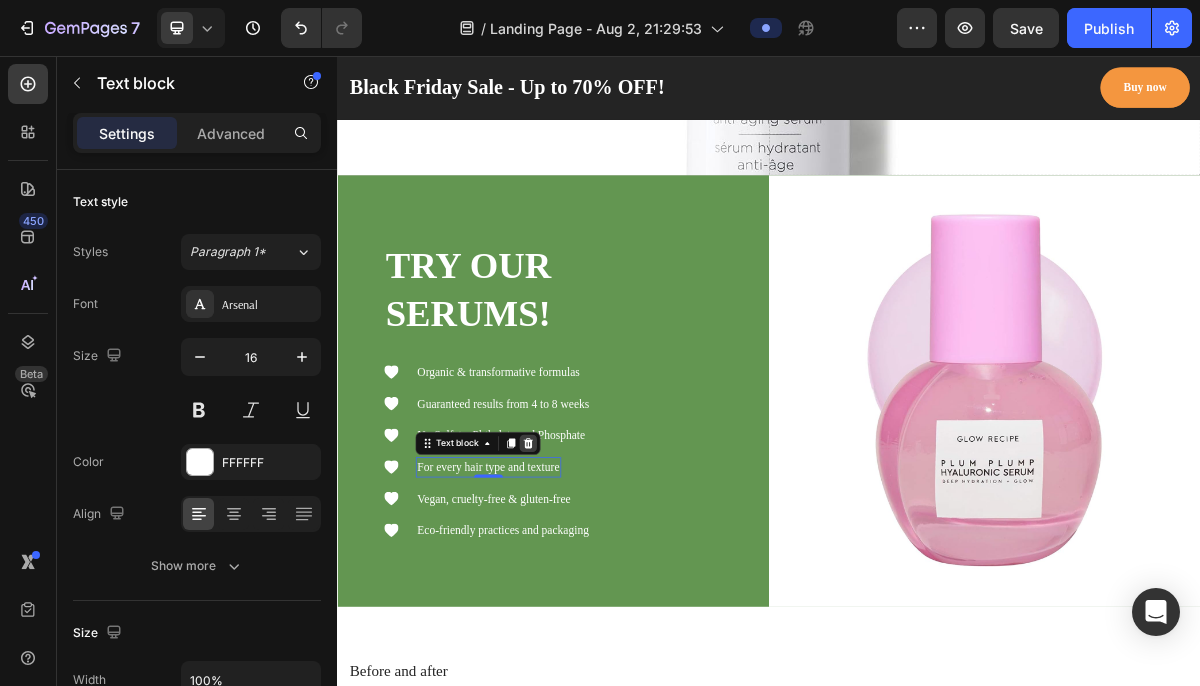 click 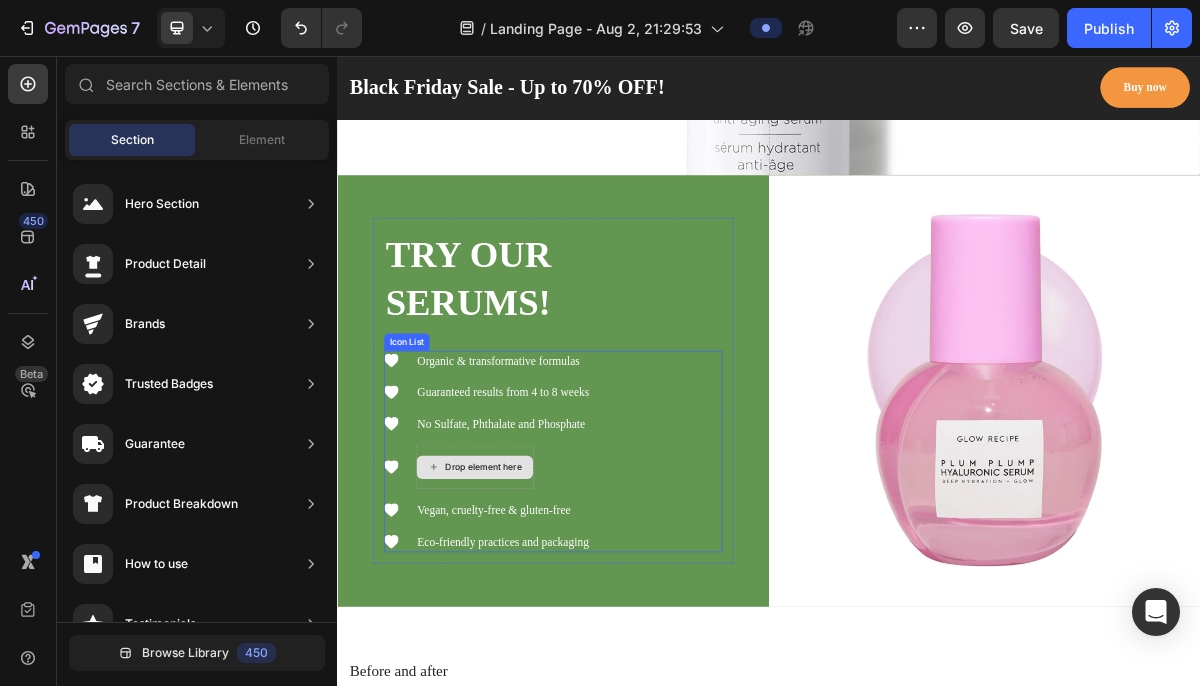 click on "Drop element here" at bounding box center [540, 628] 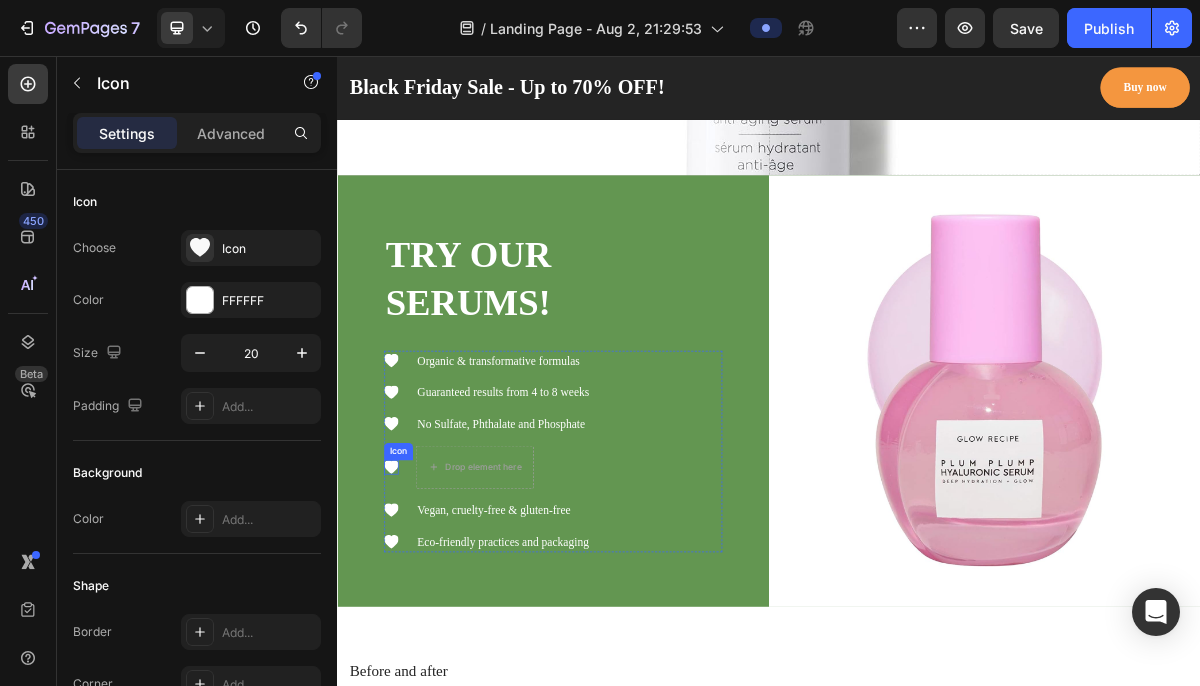 click 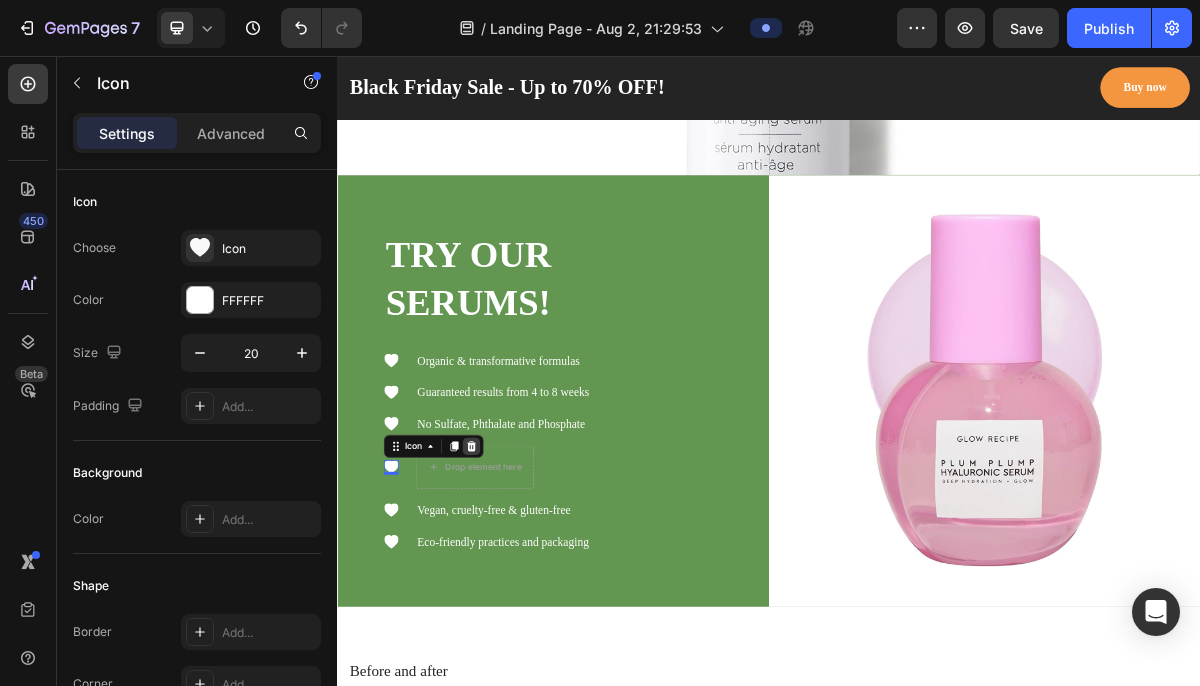 click 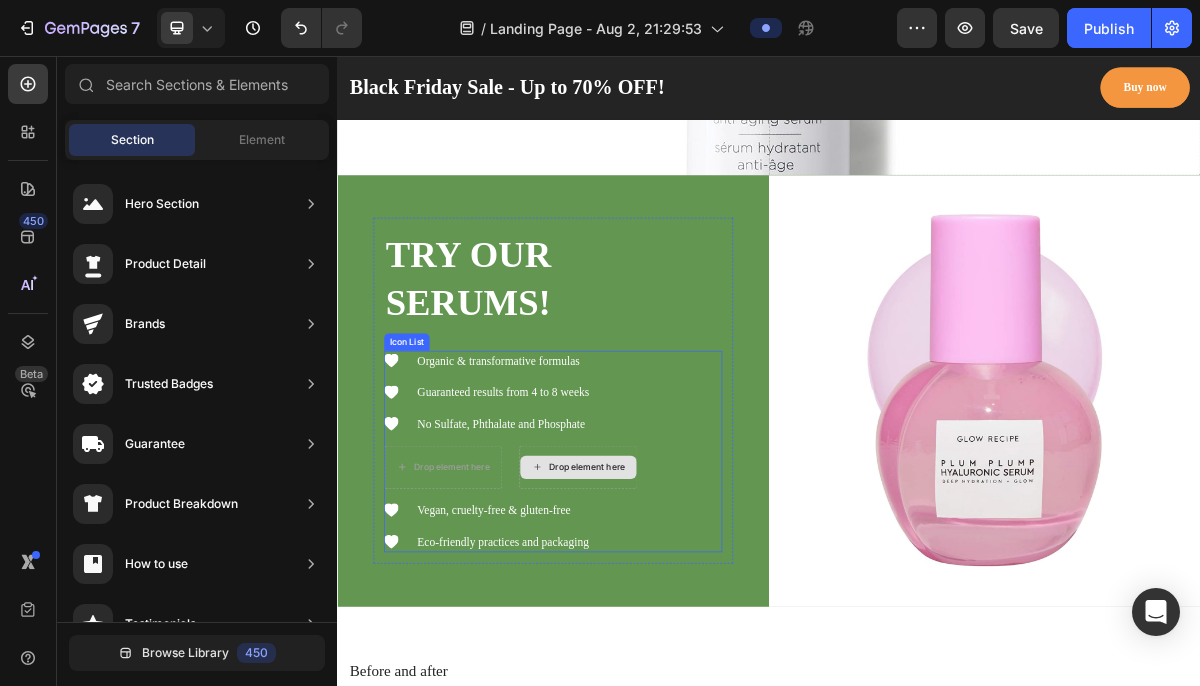 click on "Drop element here" at bounding box center (672, 628) 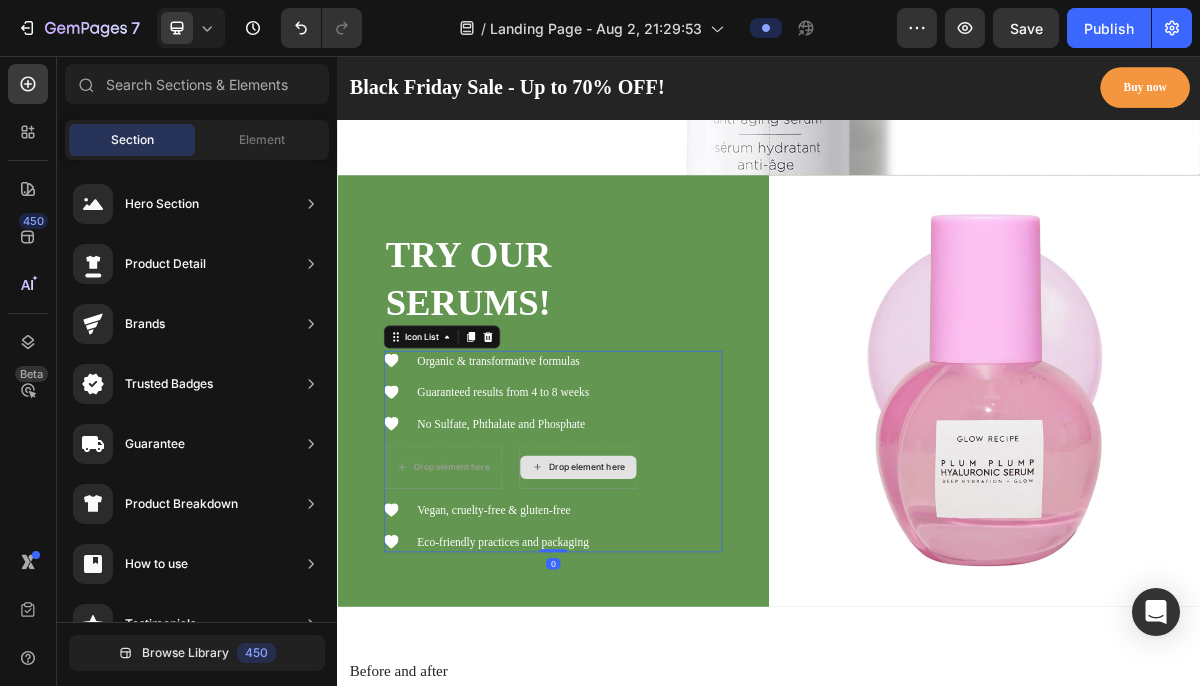 click on "Drop element here" at bounding box center [684, 628] 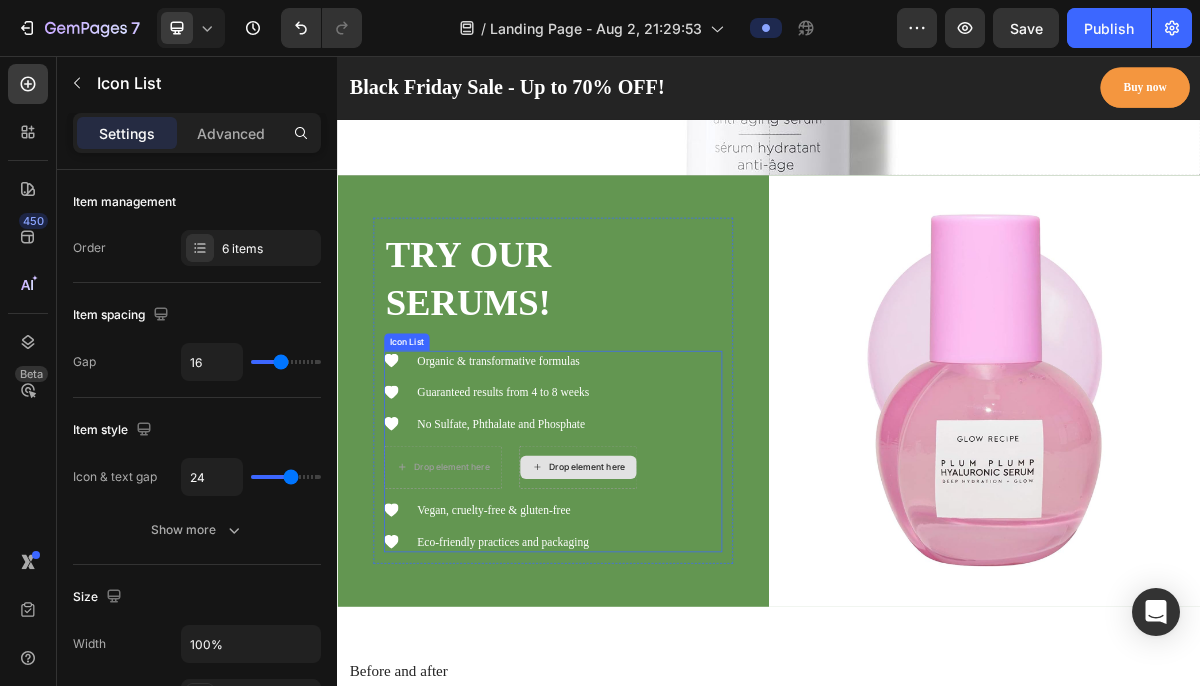 click on "Drop element here" at bounding box center (672, 628) 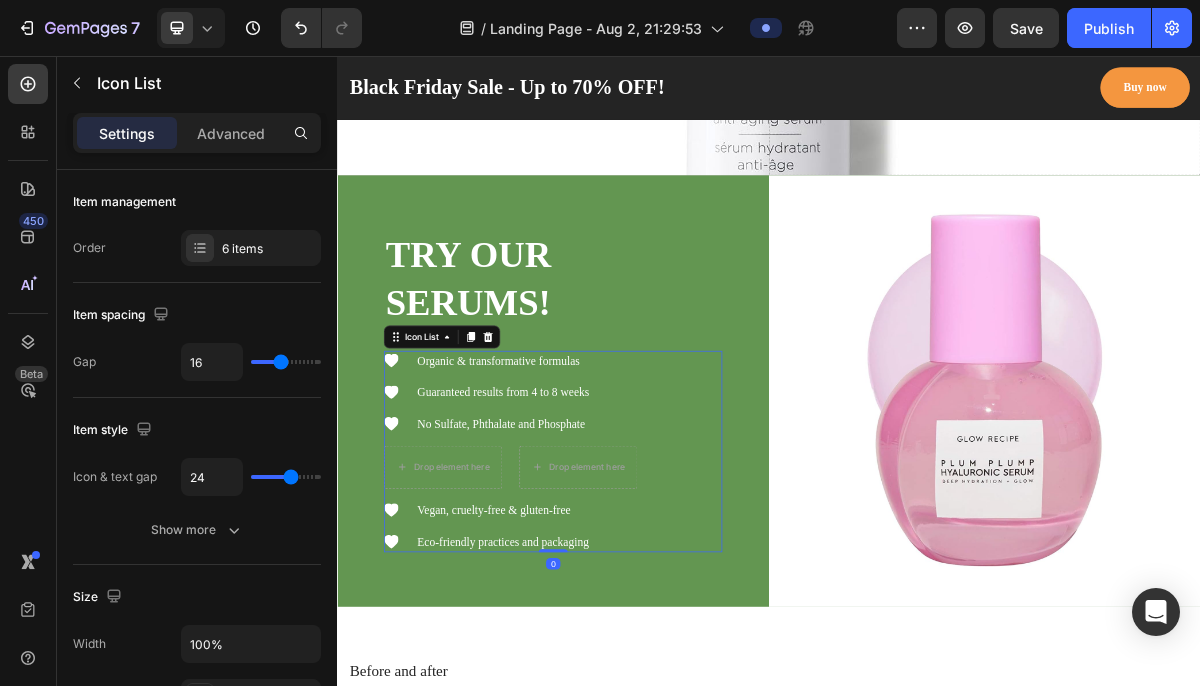 click on "Icon Organic & transformative formulas Text block
Icon Guaranteed results from 4 to 8 weeks Text block
Icon No Sulfate, Phthalate and Phosphate Text block
Drop element here
Drop element here
Icon Vegan, cruelty-free & gluten-free  Text block
Icon Eco-friendly practices and packaging Text block" at bounding box center (637, 606) 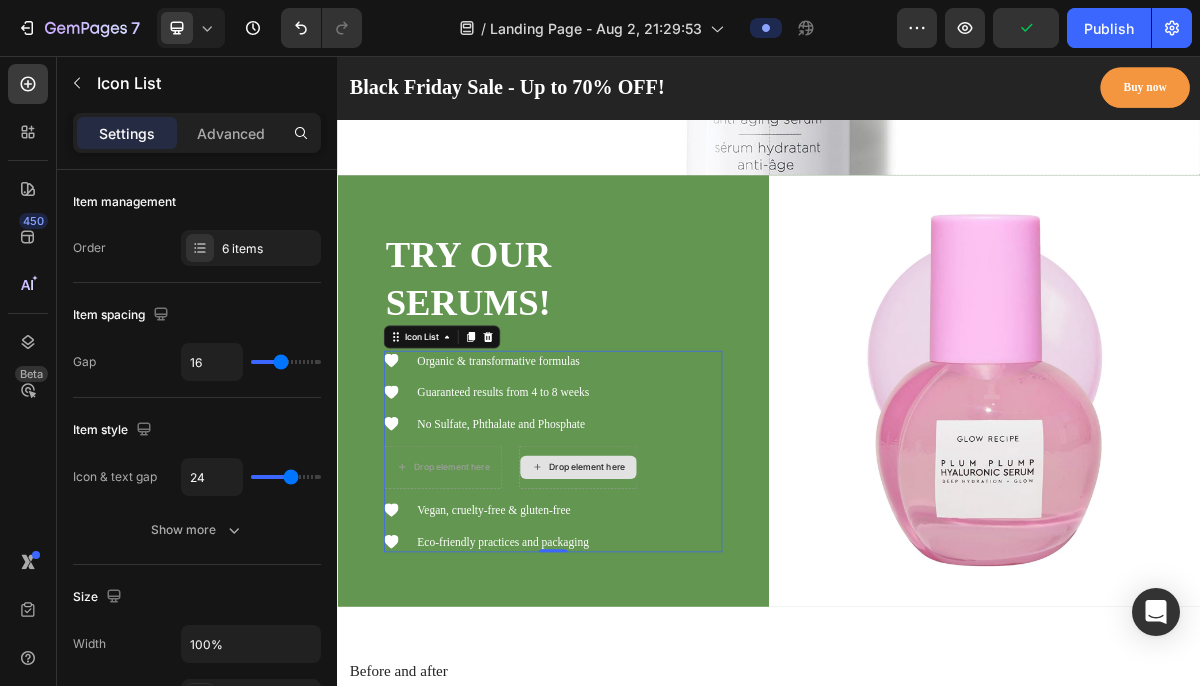 click on "Drop element here" at bounding box center [672, 628] 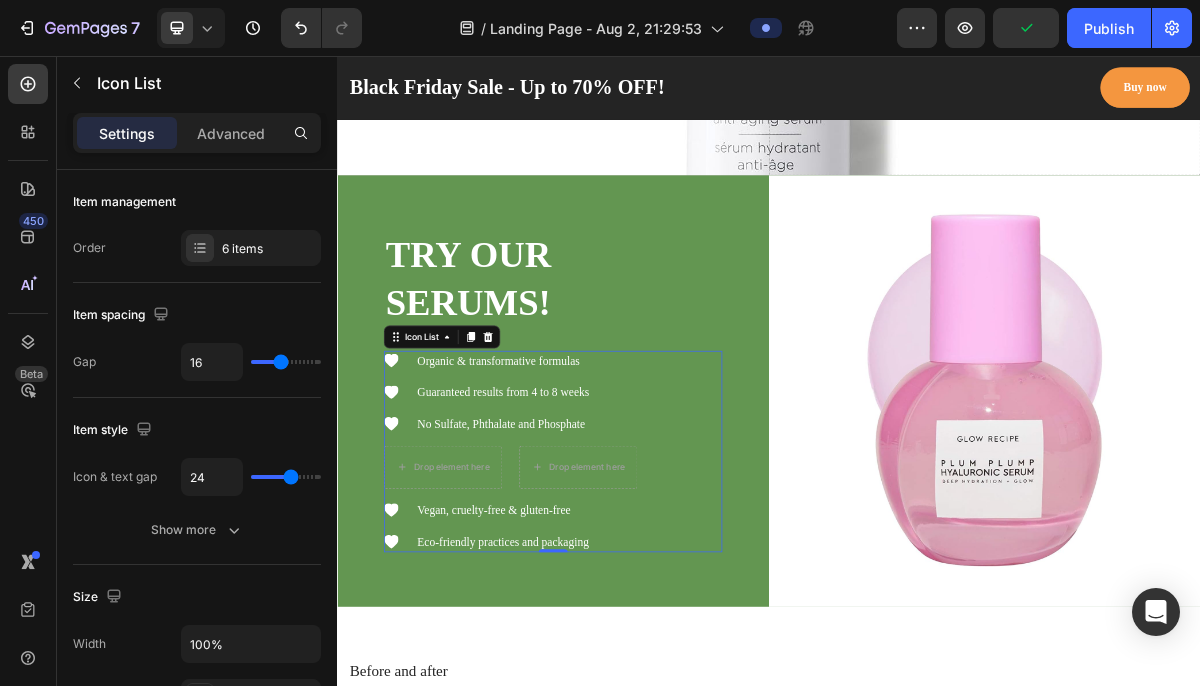 click on "Icon Organic & transformative formulas Text block
Icon Guaranteed results from 4 to 8 weeks Text block
Icon No Sulfate, Phthalate and Phosphate Text block
Drop element here
Drop element here
Icon Vegan, cruelty-free & gluten-free  Text block
Icon Eco-friendly practices and packaging Text block" at bounding box center (578, 606) 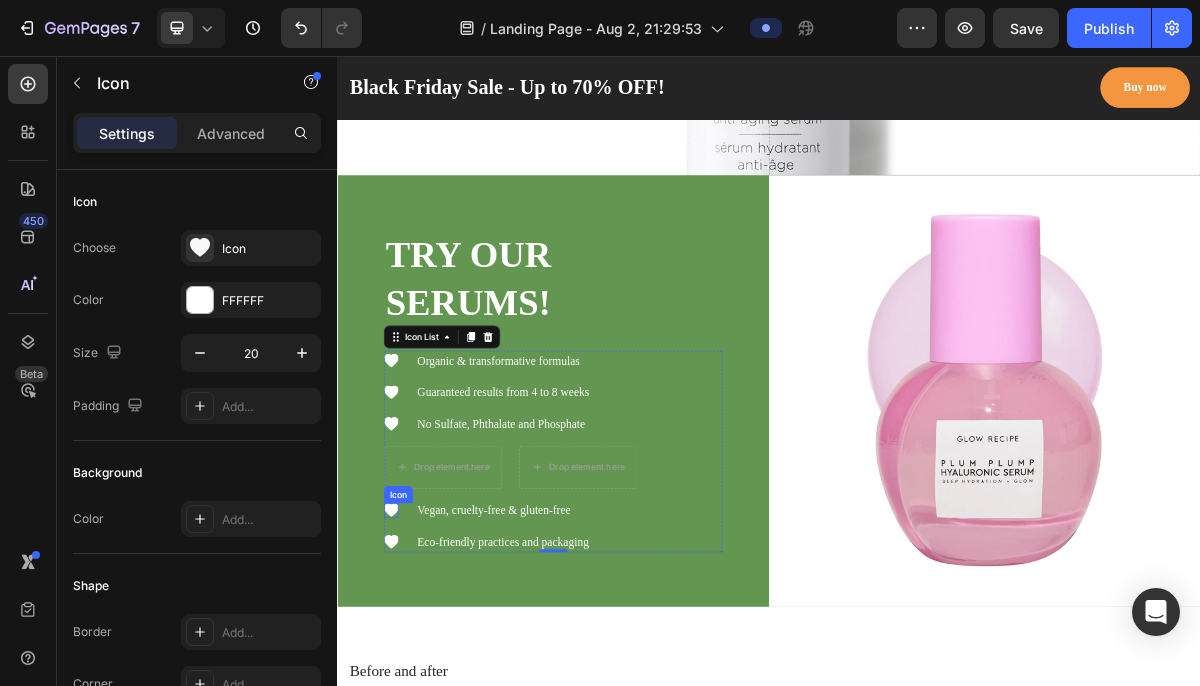 click on "Icon" at bounding box center [412, 688] 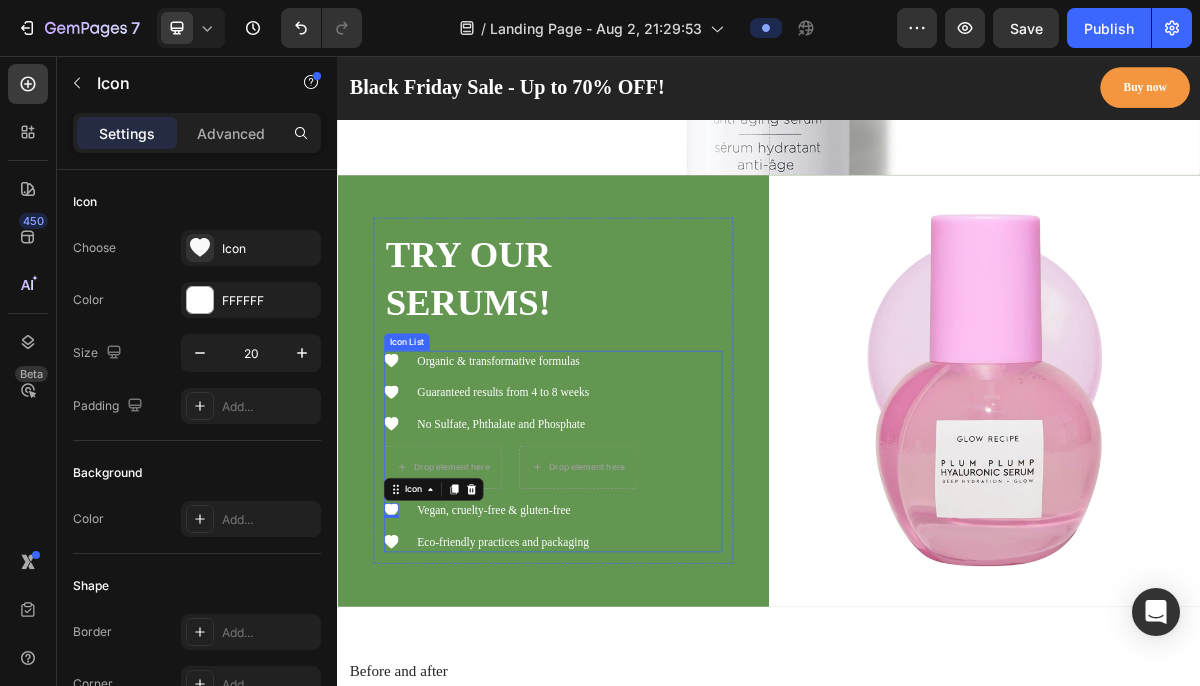 click on "Icon   0 Vegan, cruelty-free & gluten-free  Text block" at bounding box center [578, 688] 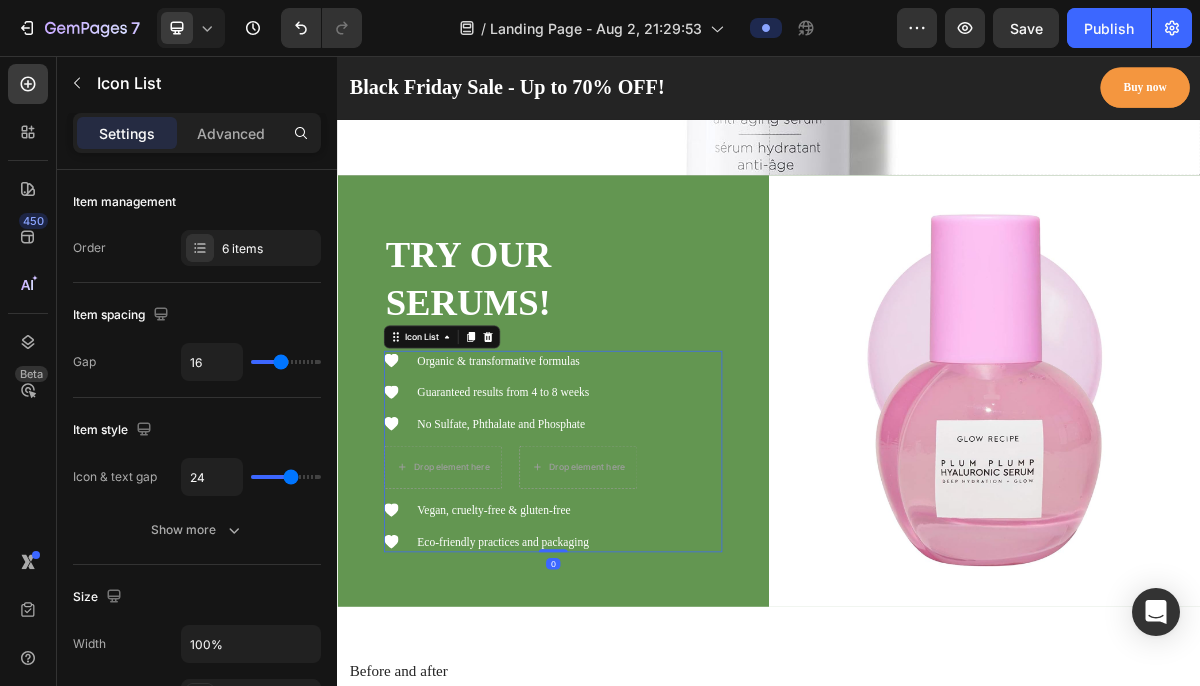 click on "Icon No Sulfate, Phthalate and Phosphate Text block" at bounding box center (578, 568) 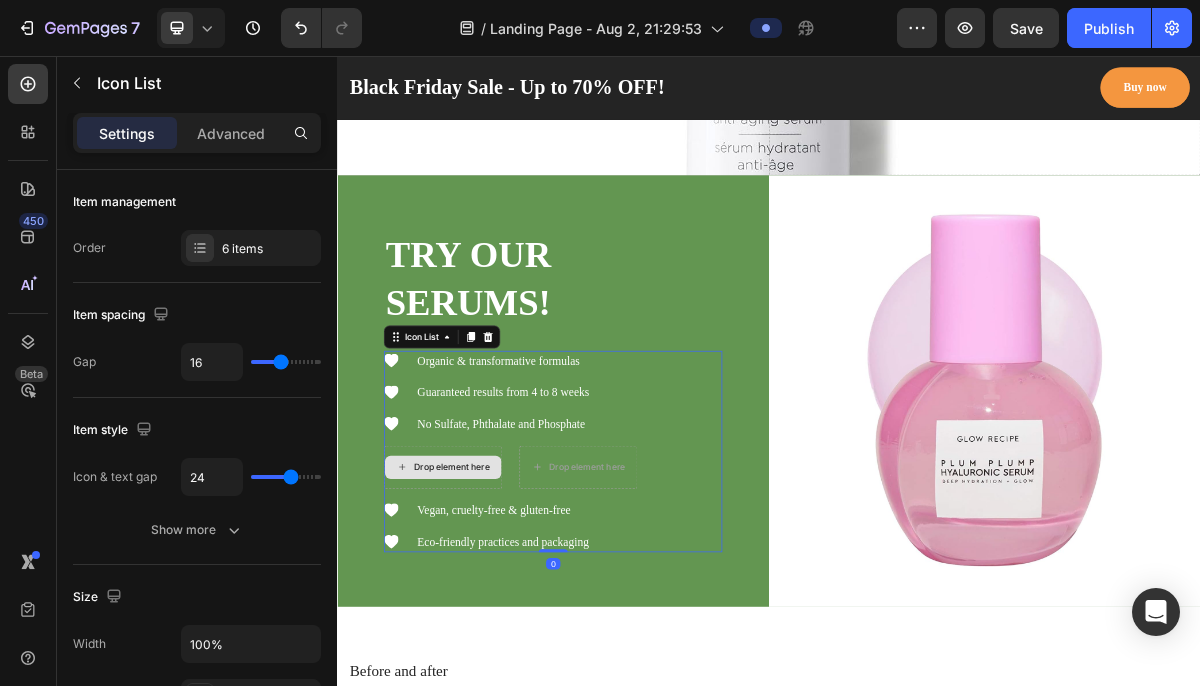 click on "Drop element here" at bounding box center [484, 628] 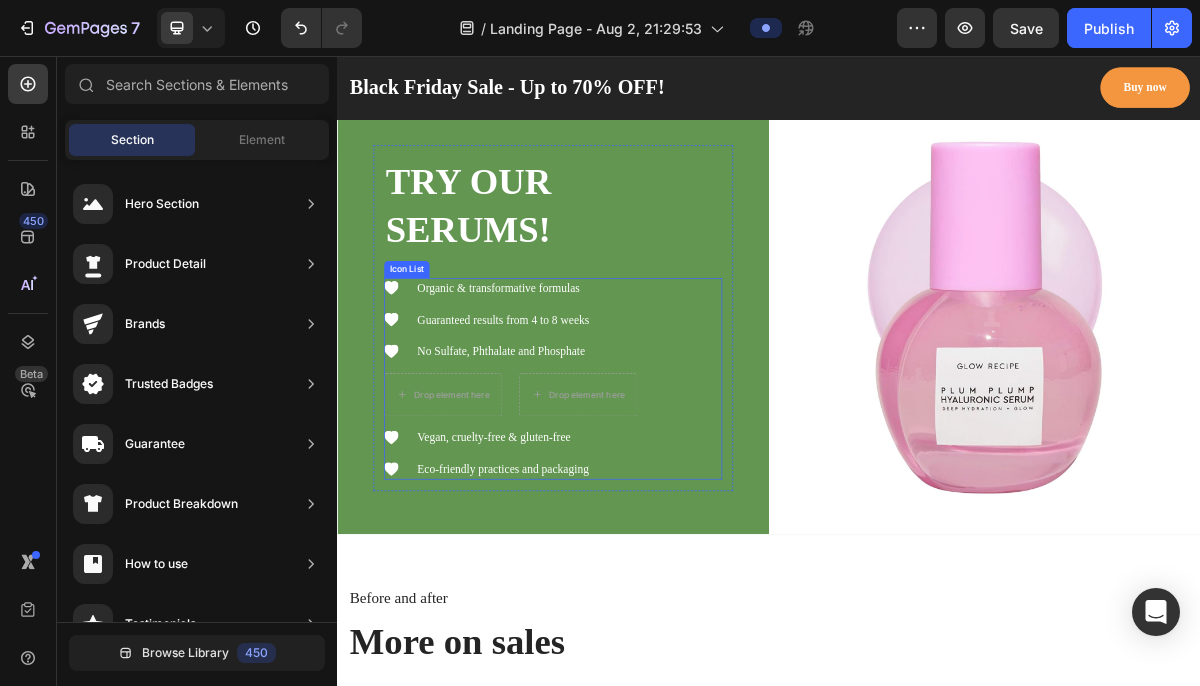 scroll, scrollTop: 4148, scrollLeft: 0, axis: vertical 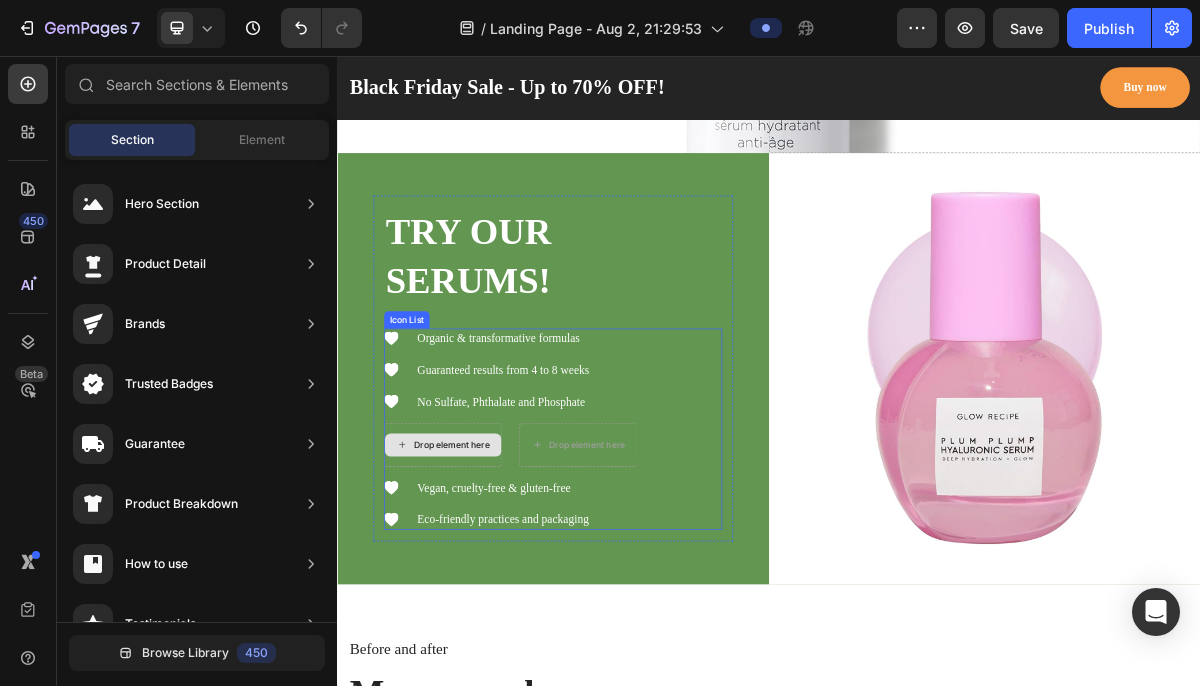 click on "Drop element here" at bounding box center [484, 597] 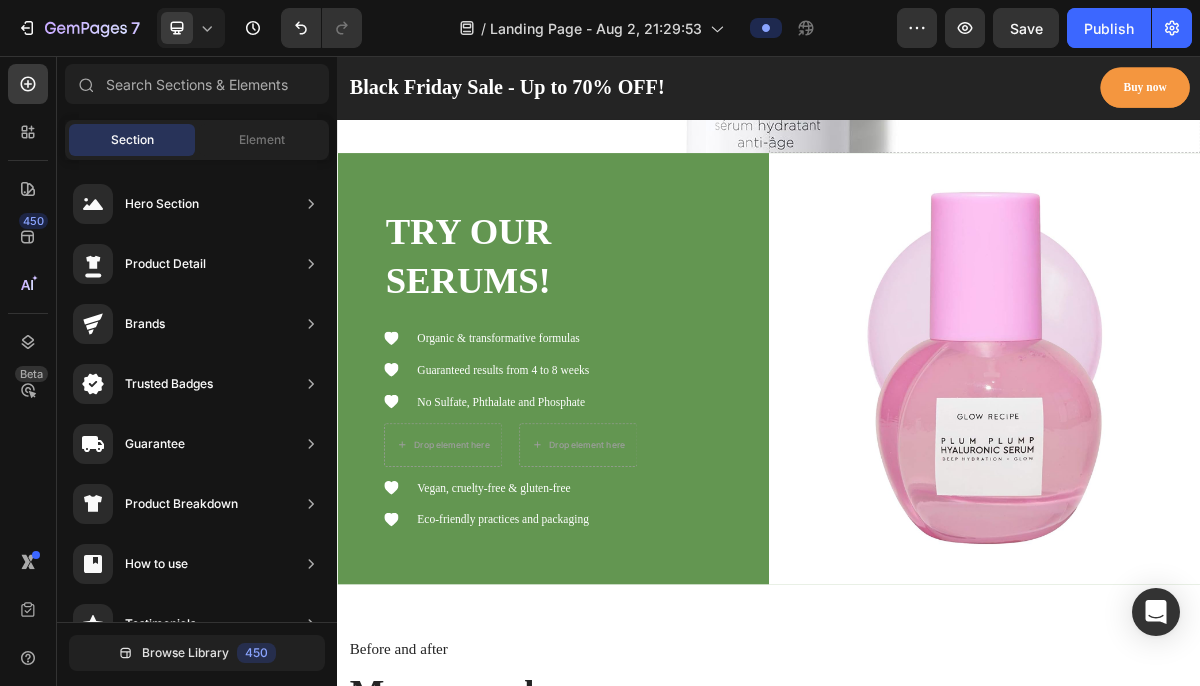 scroll, scrollTop: 217, scrollLeft: 0, axis: vertical 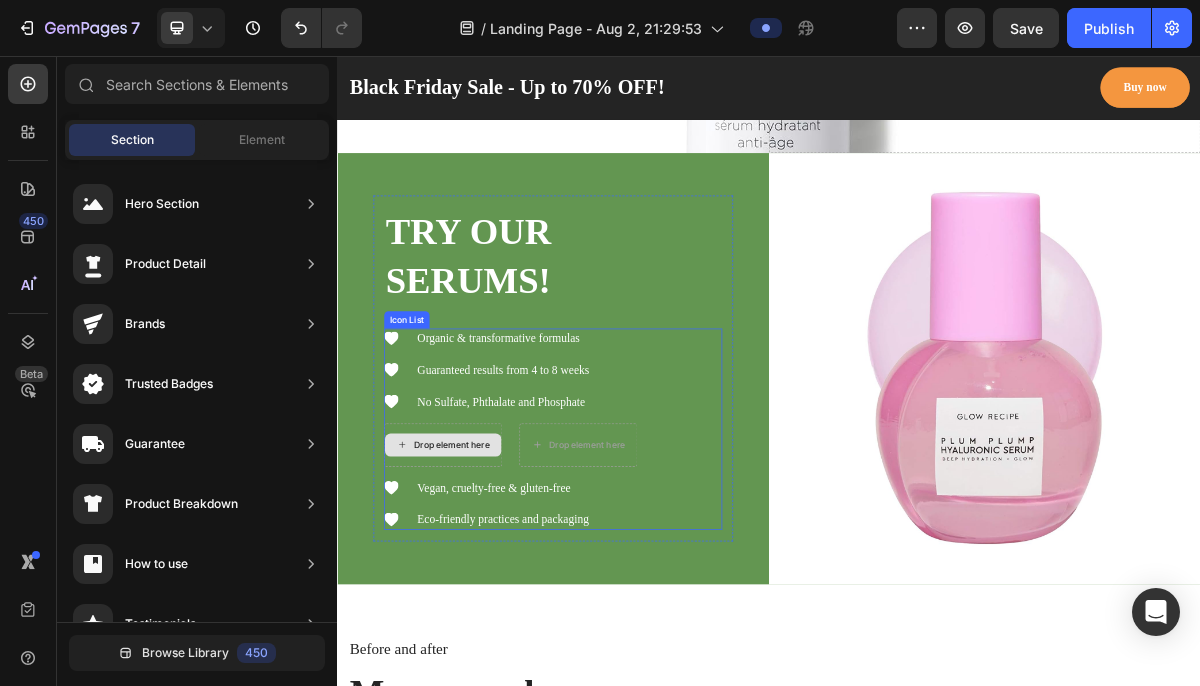 click on "Drop element here" at bounding box center [496, 597] 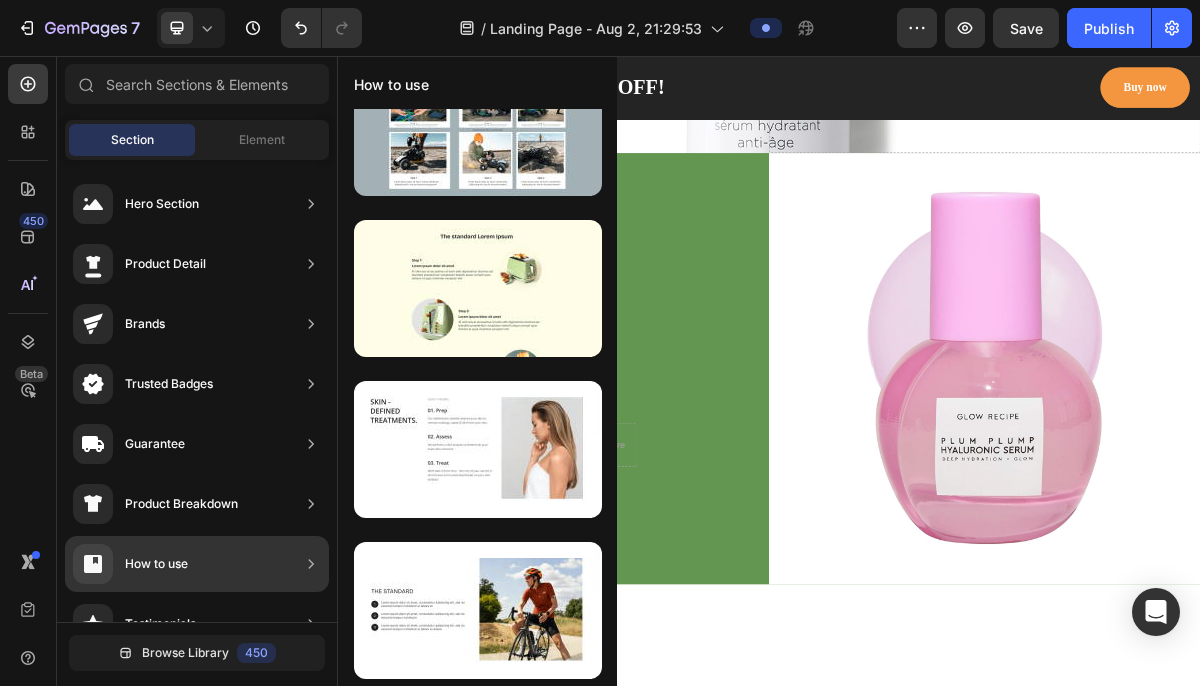 scroll, scrollTop: 56, scrollLeft: 0, axis: vertical 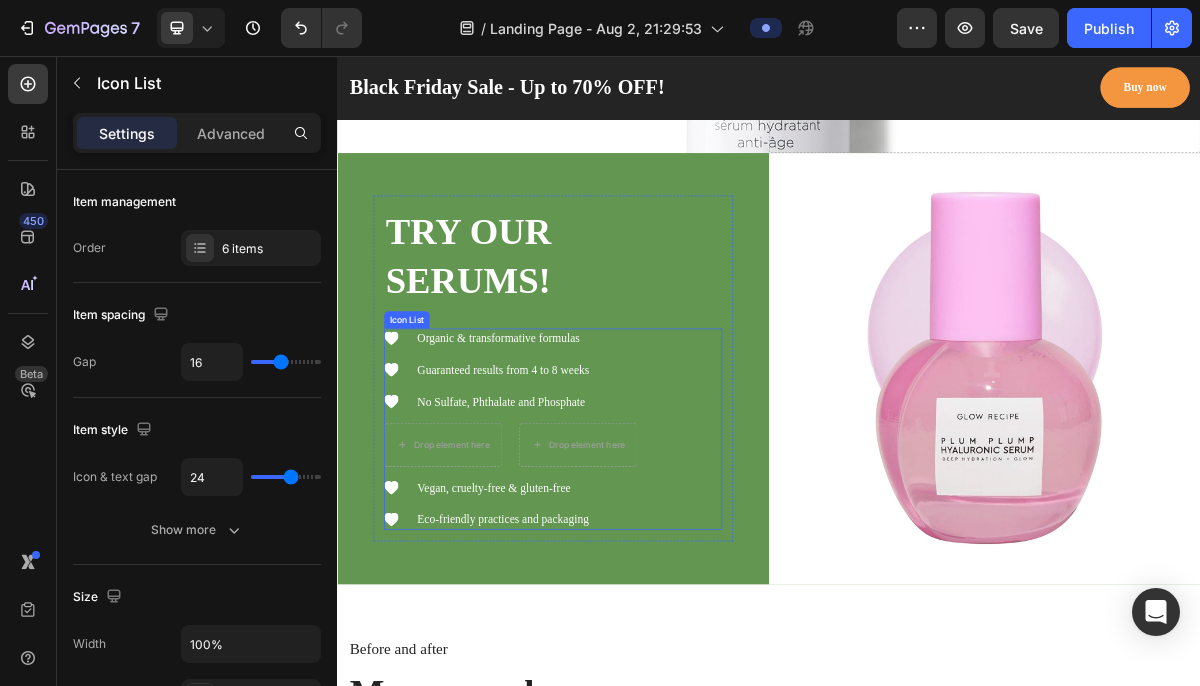 click on "Drop element here
Drop element here" at bounding box center (578, 597) 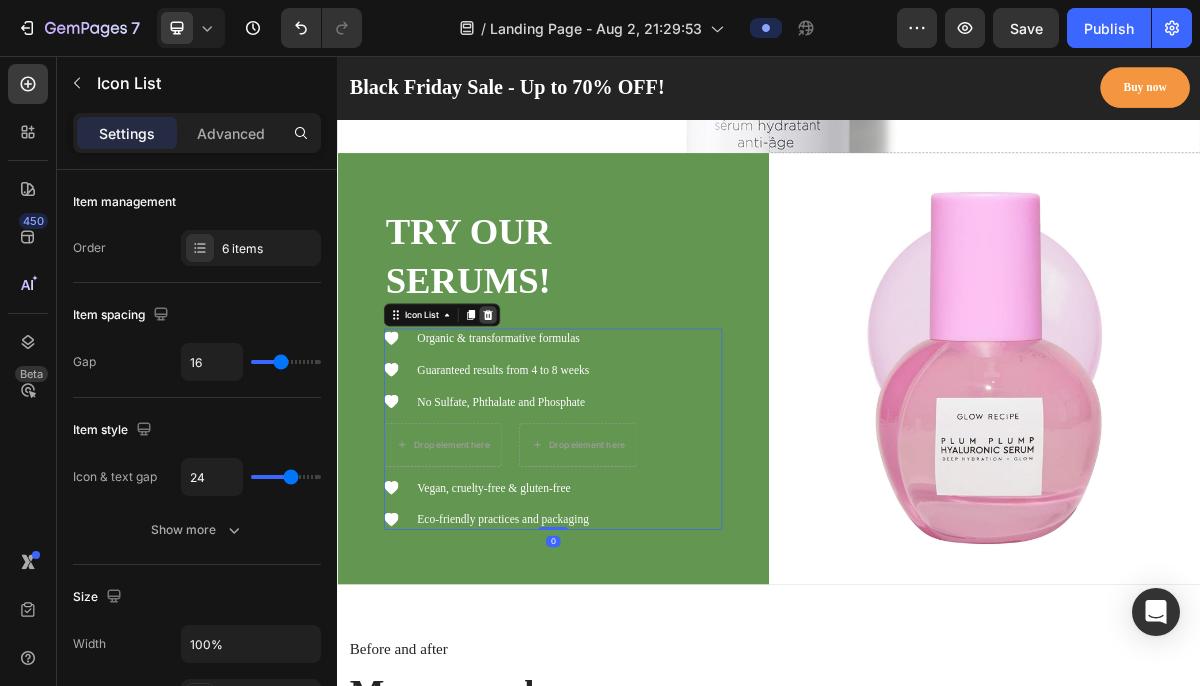 click 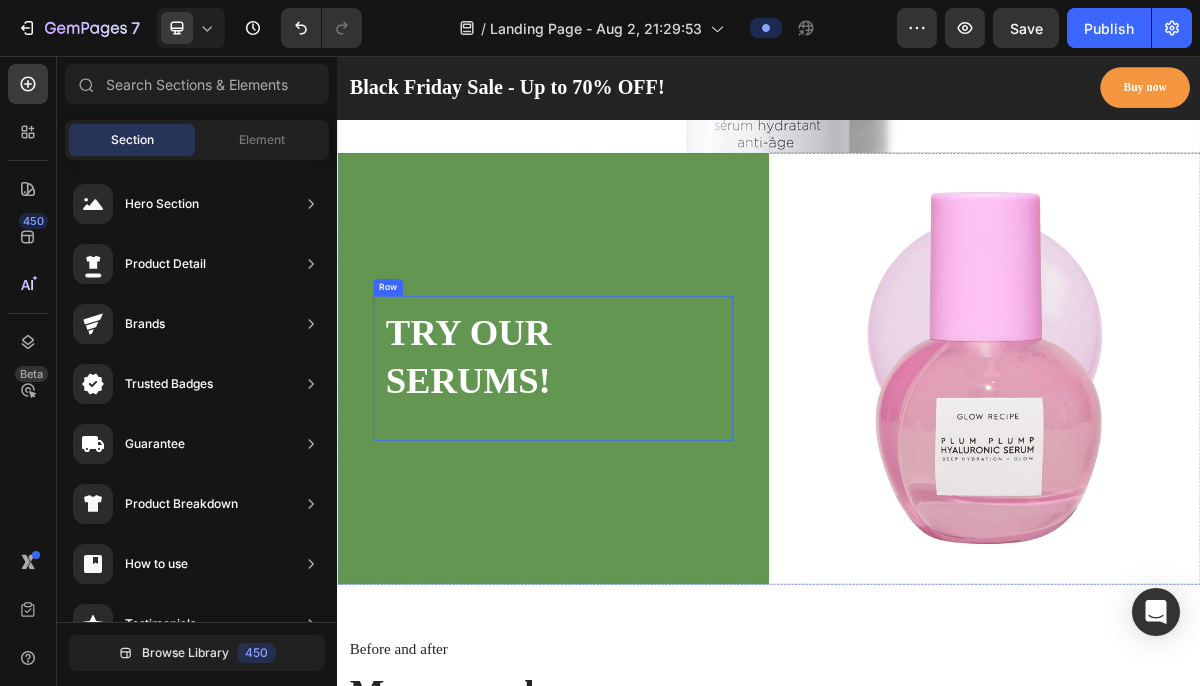 click on "TRY OUR SERUMS!" at bounding box center [637, 474] 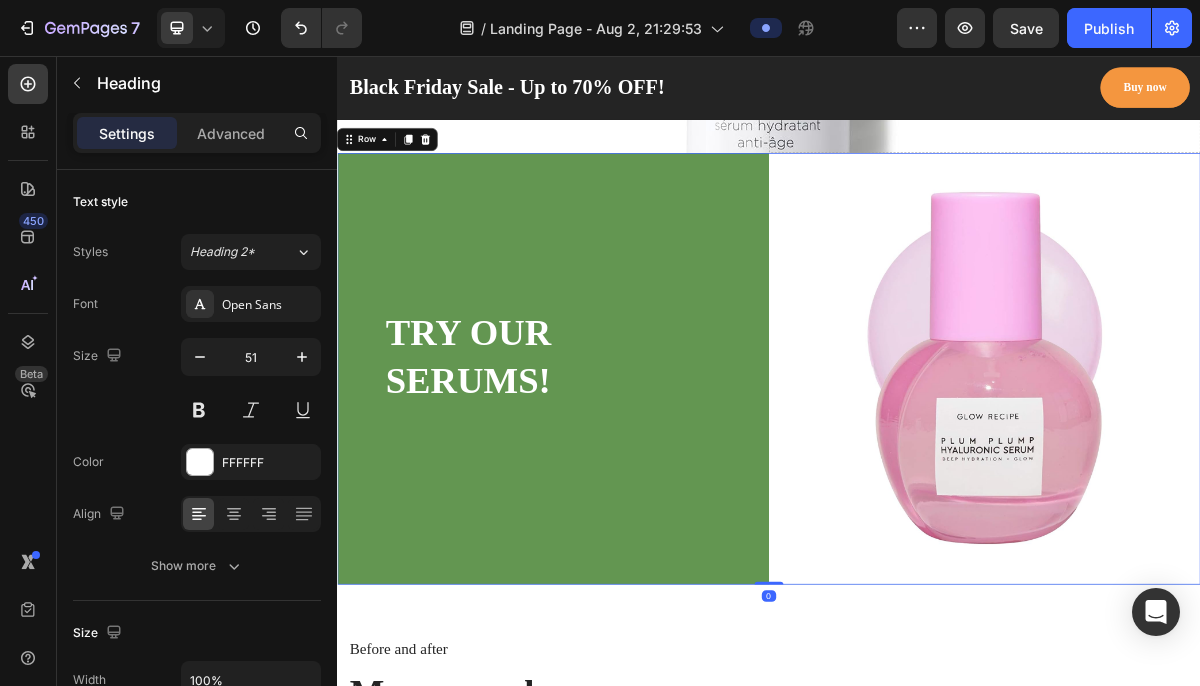 click on "TRY OUR SERUMS! Heading Row" at bounding box center [637, 491] 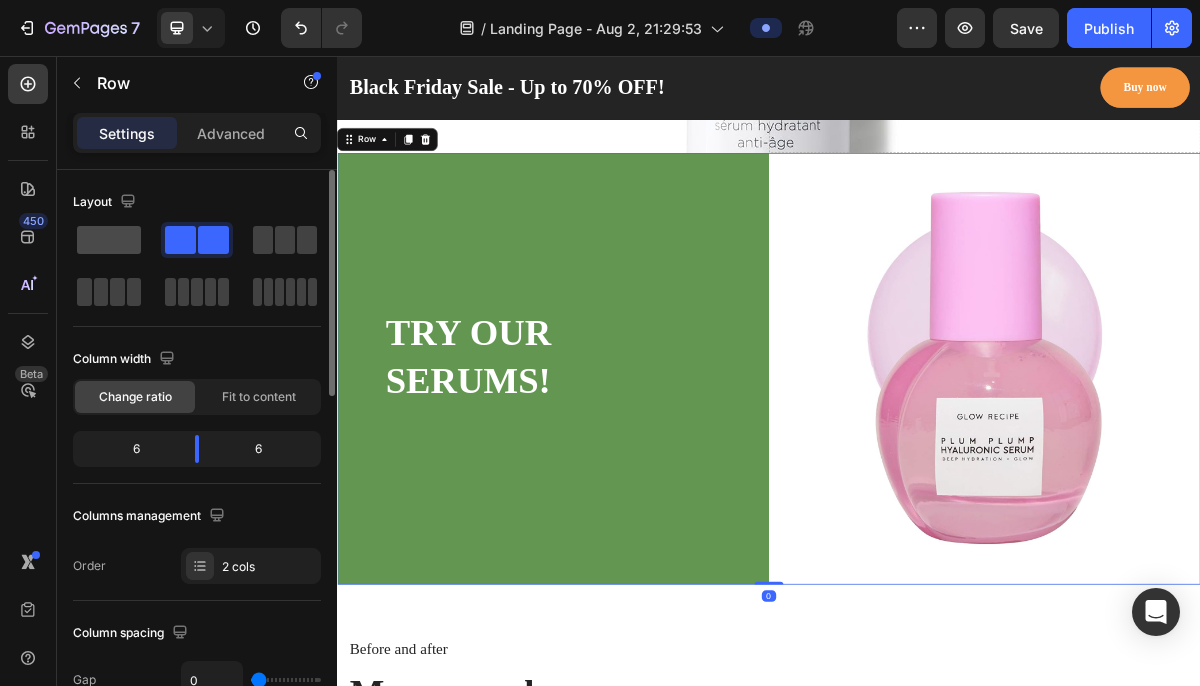 click 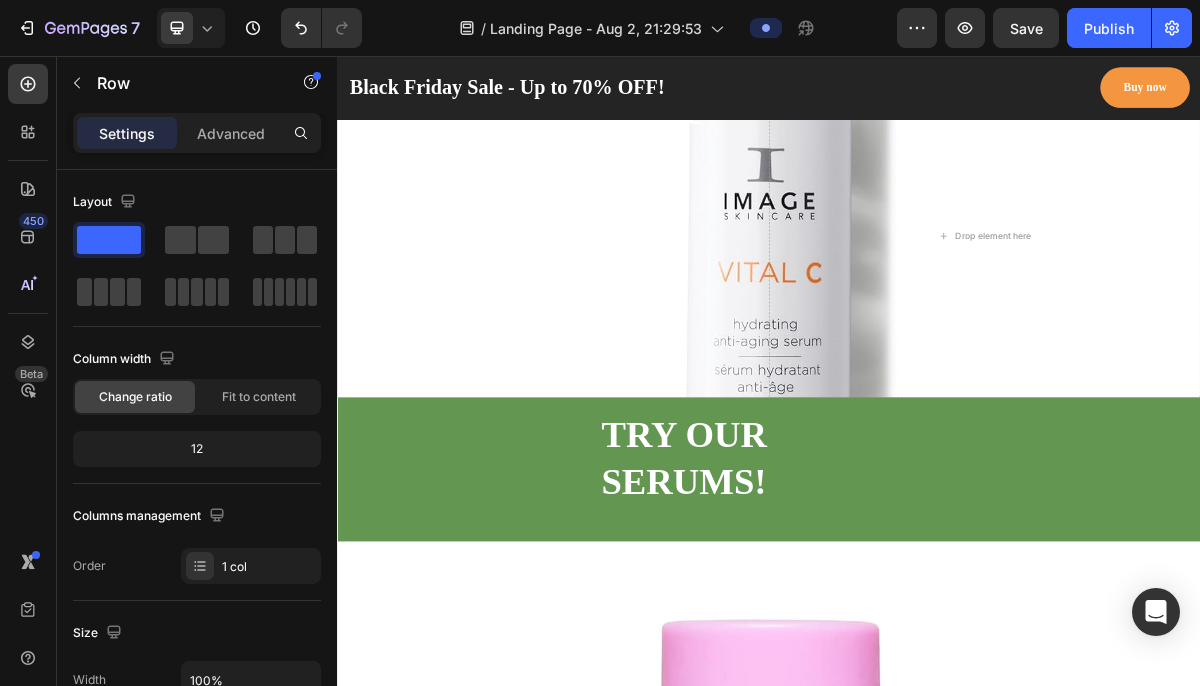 scroll, scrollTop: 3959, scrollLeft: 0, axis: vertical 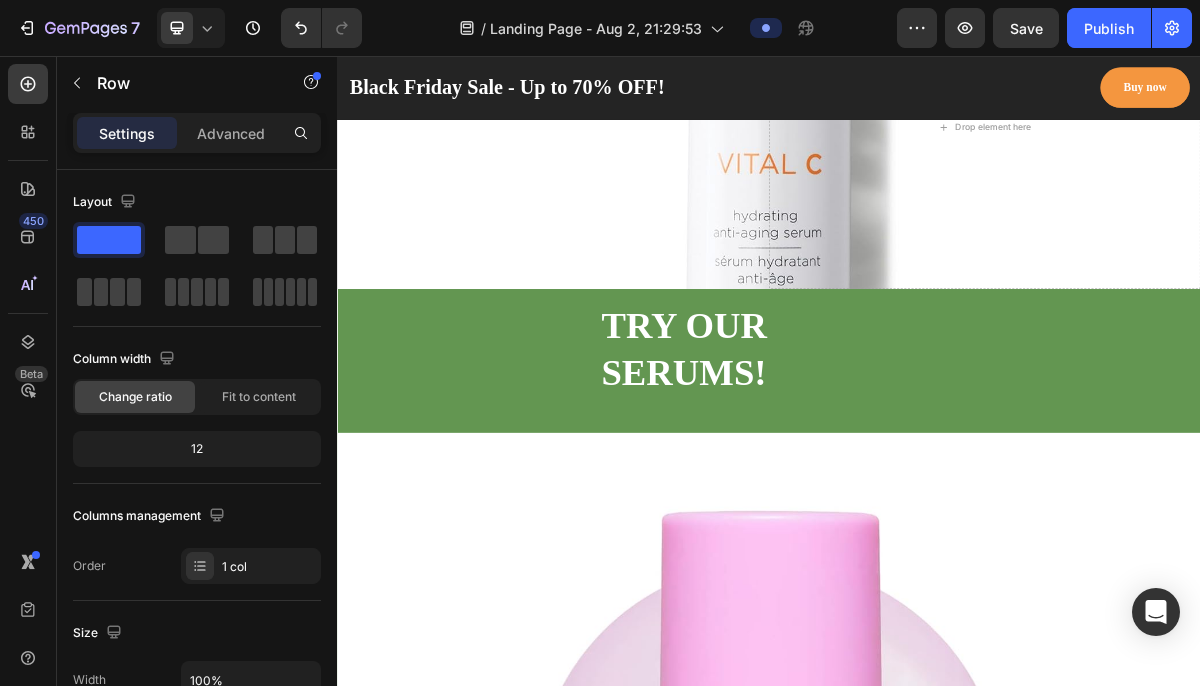 click on "TRY OUR SERUMS! Heading Row Image" at bounding box center [937, 1080] 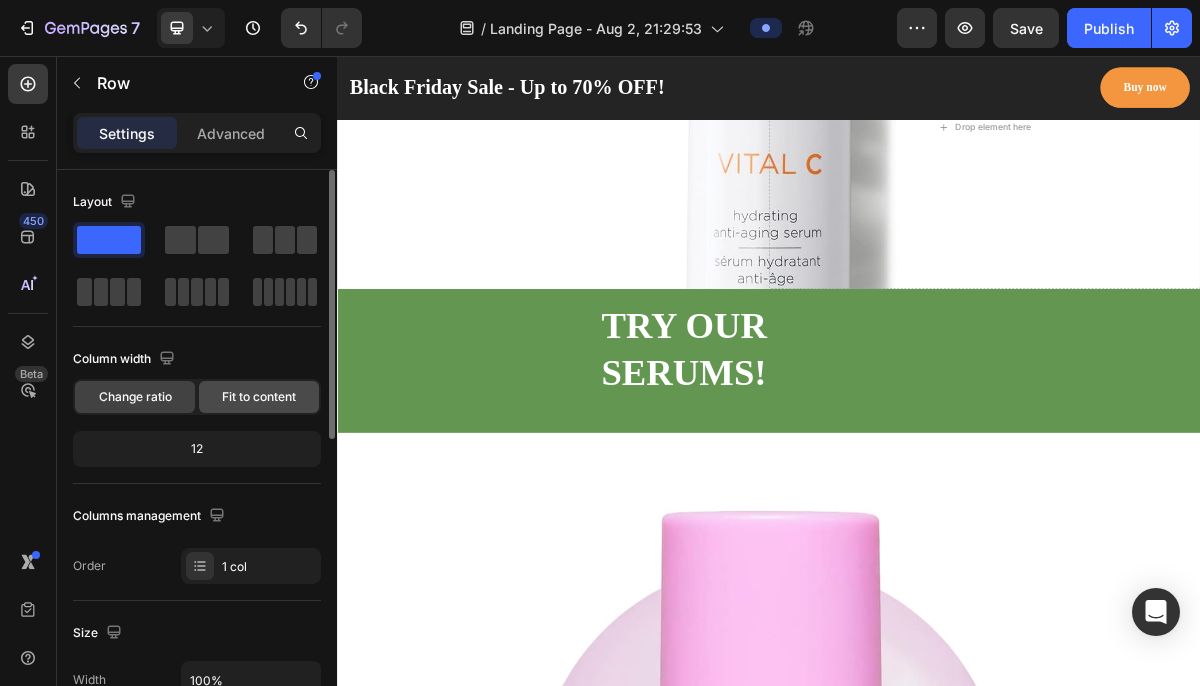 click on "Fit to content" 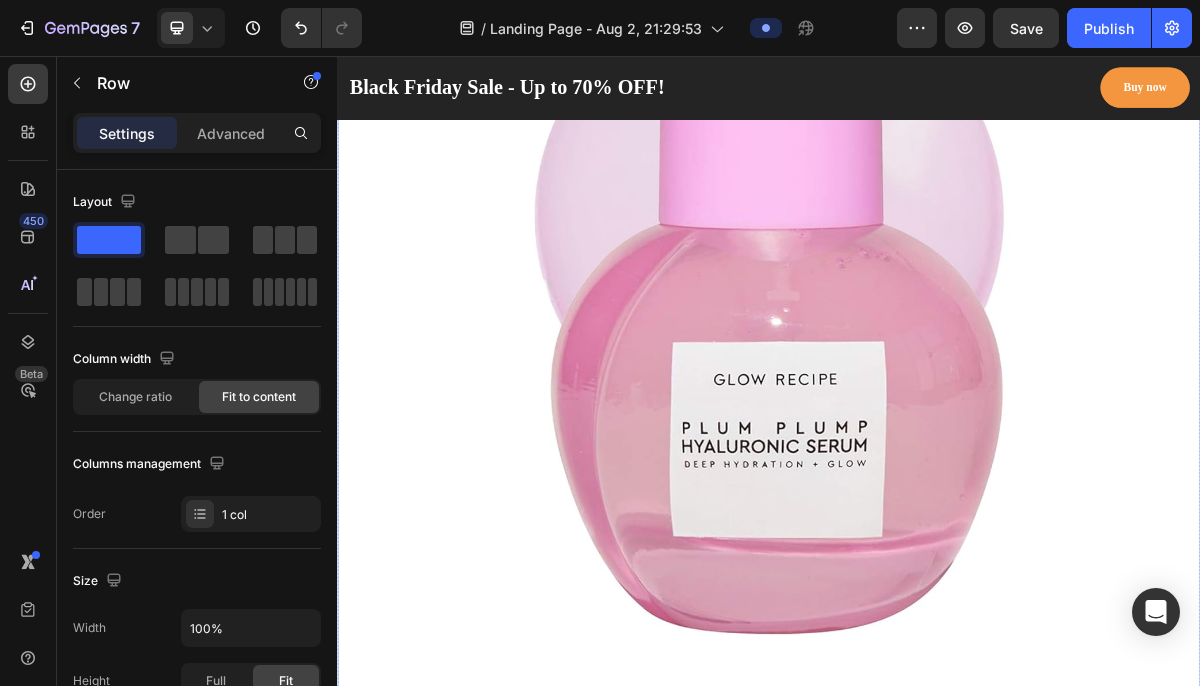 scroll, scrollTop: 4764, scrollLeft: 0, axis: vertical 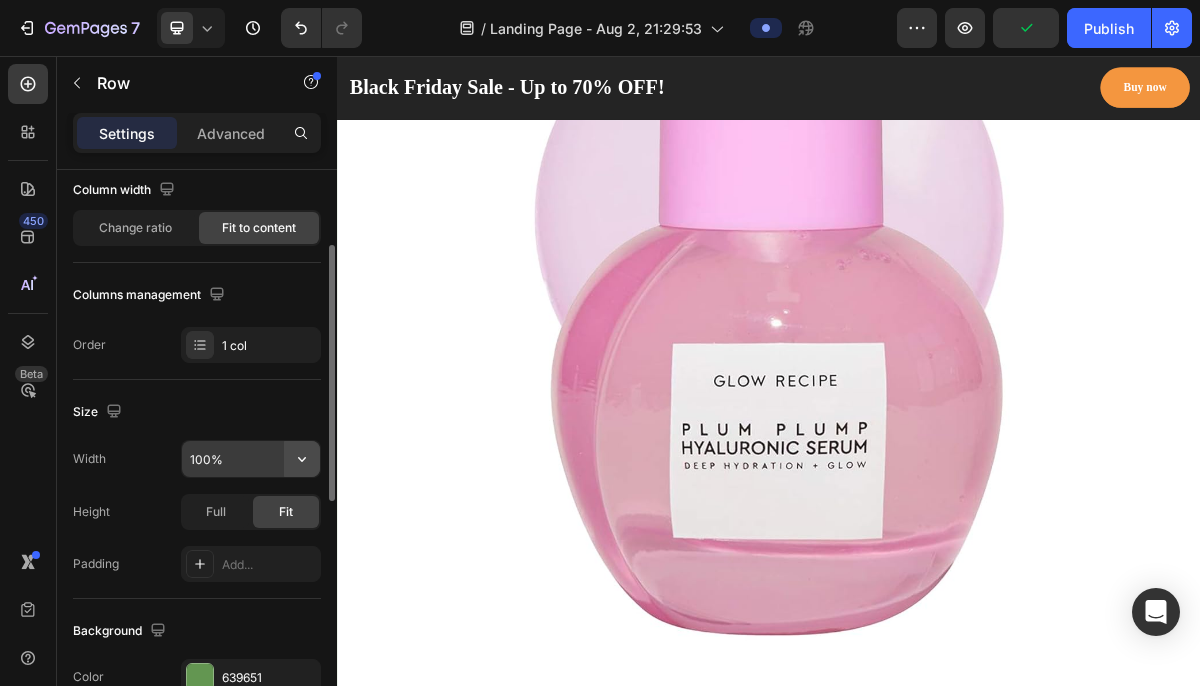 click 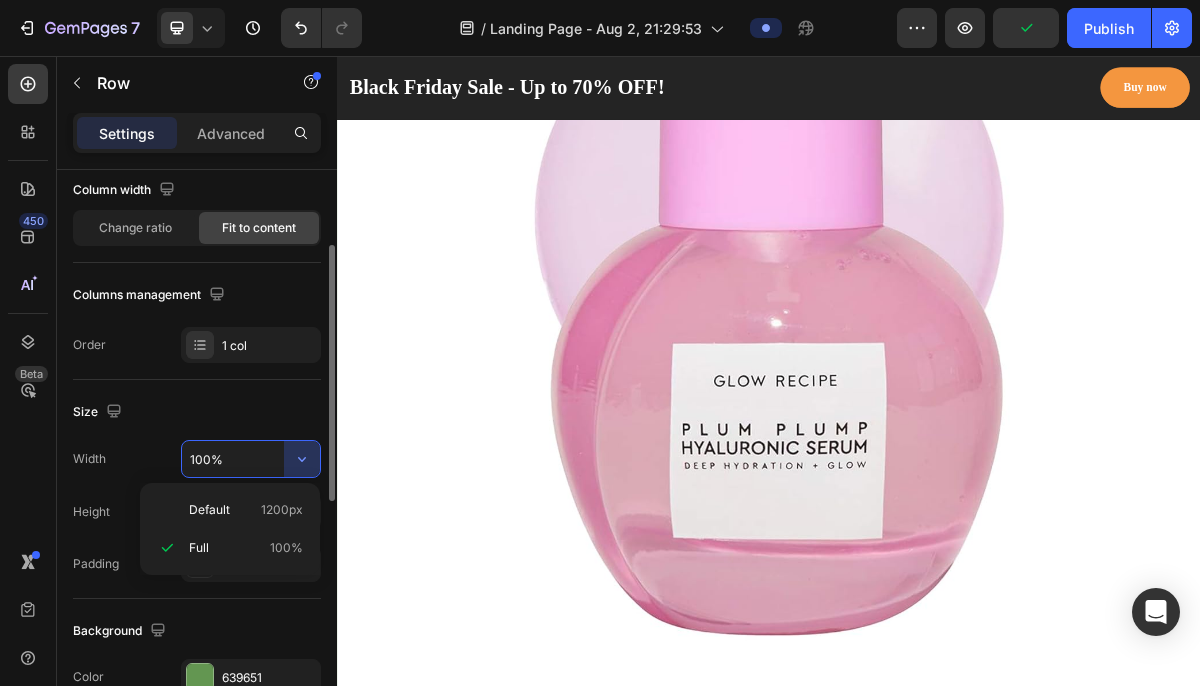 click on "Size Width 100% Height Full Fit Padding Add..." 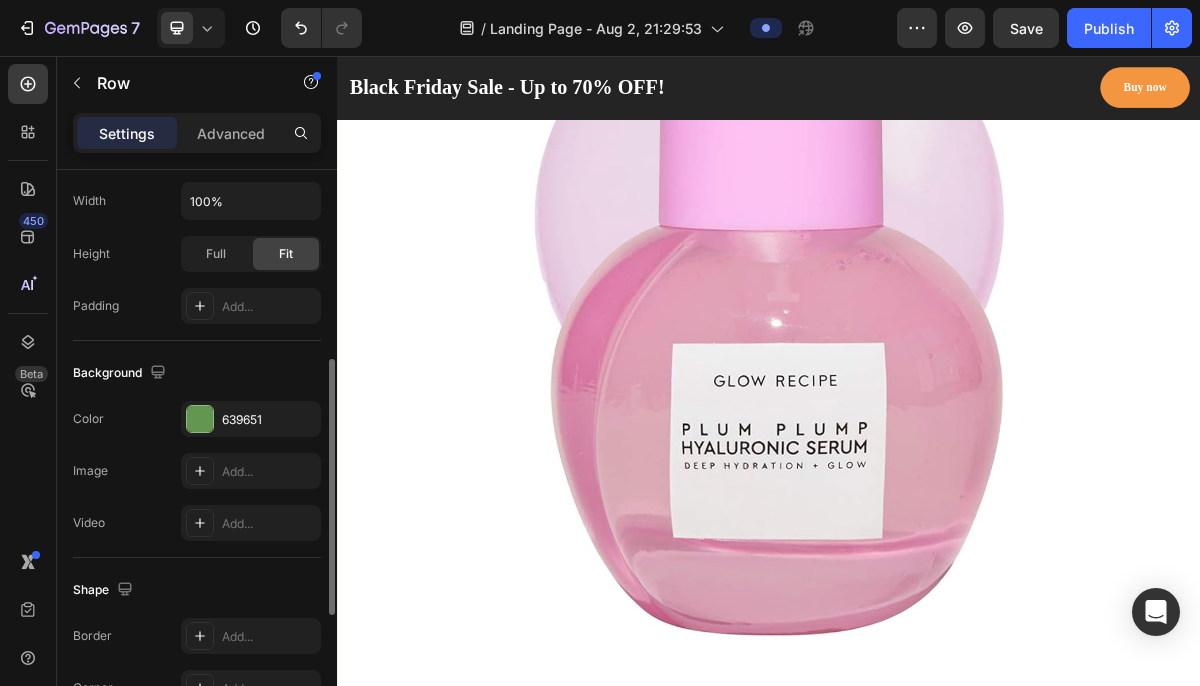 scroll, scrollTop: 429, scrollLeft: 0, axis: vertical 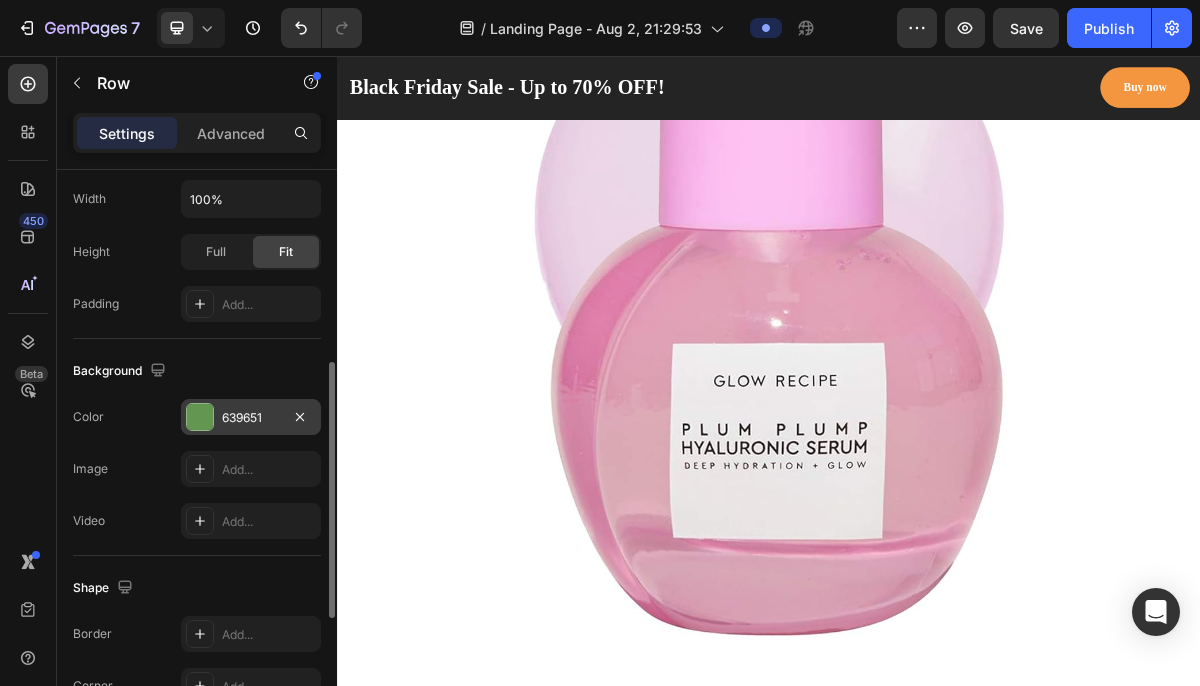 click on "639651" at bounding box center (251, 418) 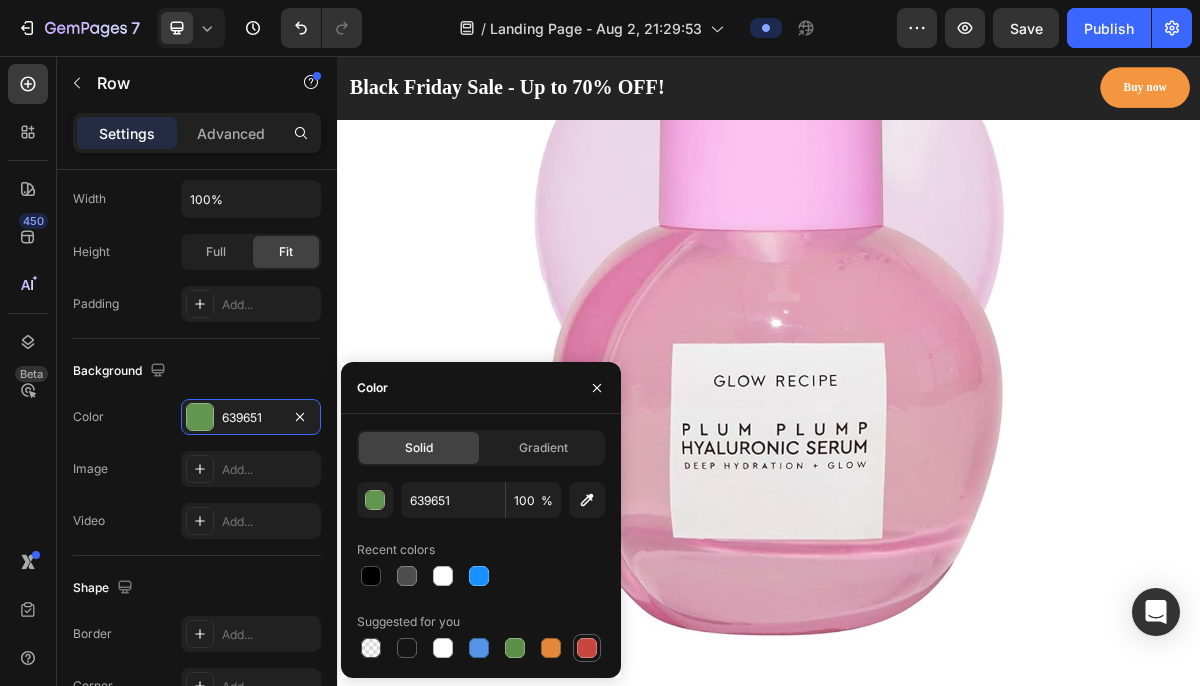 click at bounding box center [587, 648] 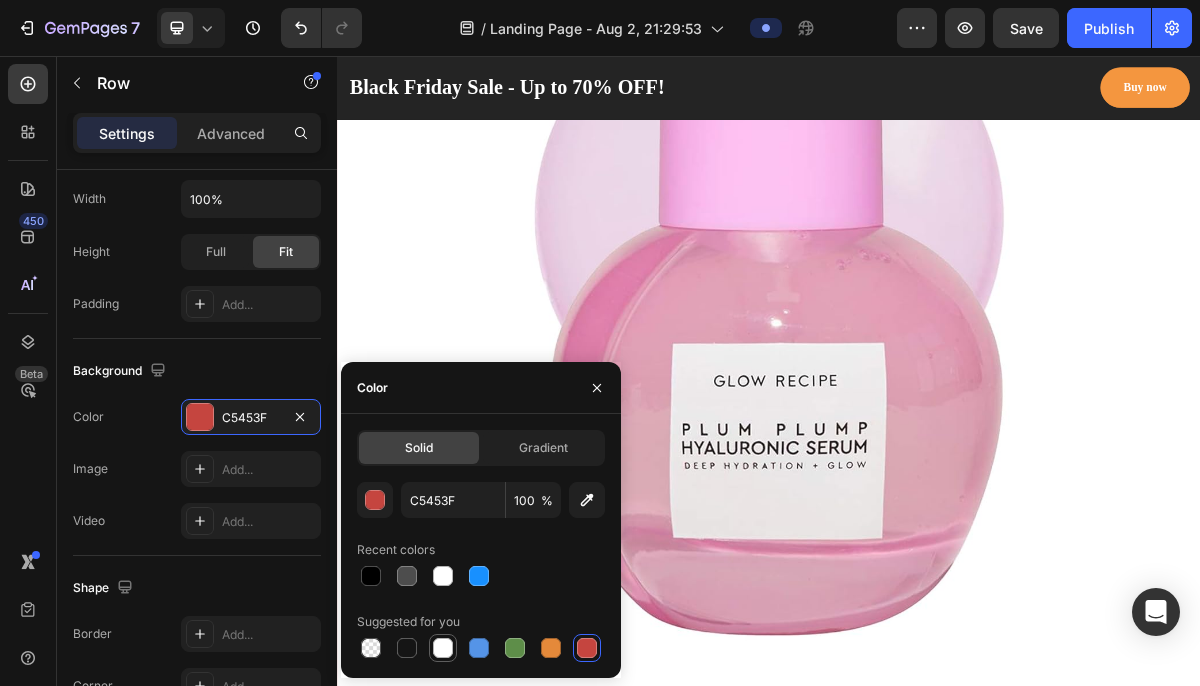 click at bounding box center (443, 648) 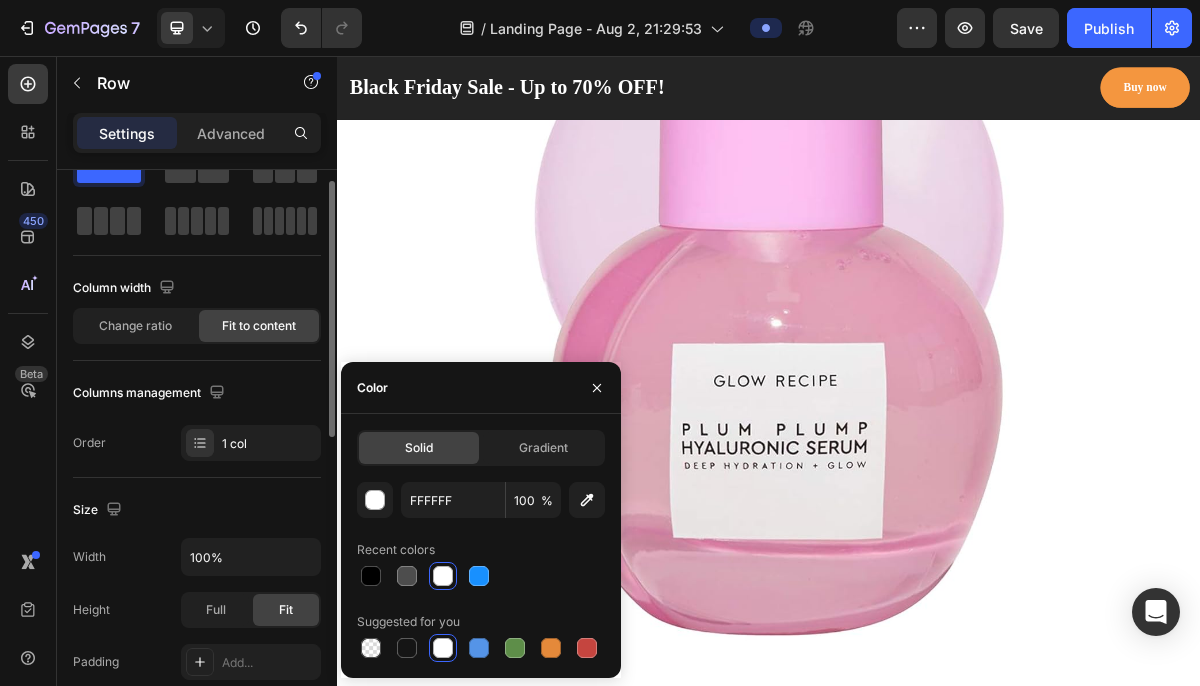 scroll, scrollTop: 26, scrollLeft: 0, axis: vertical 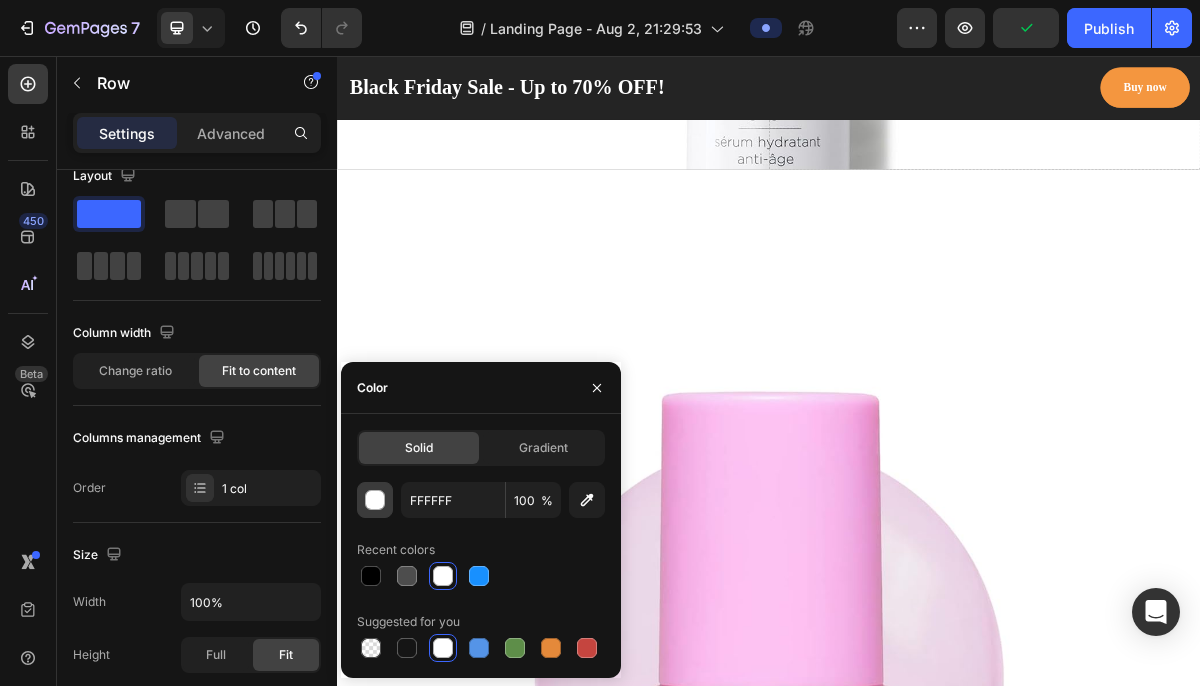 click at bounding box center (376, 501) 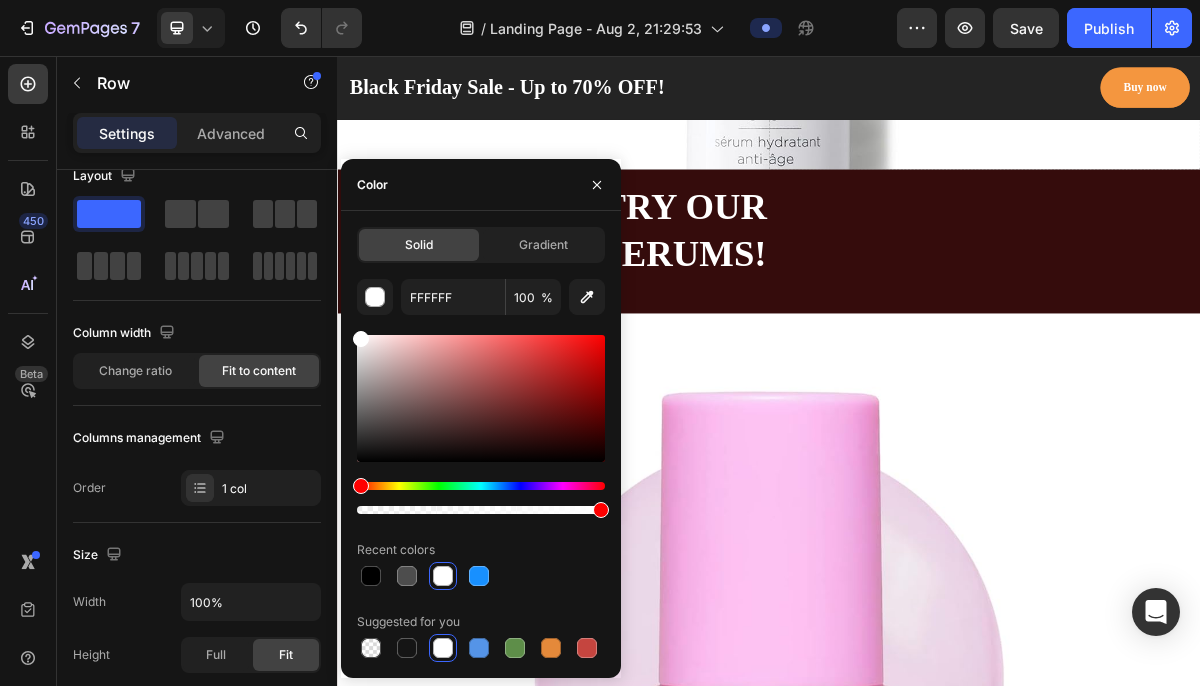 click at bounding box center [481, 398] 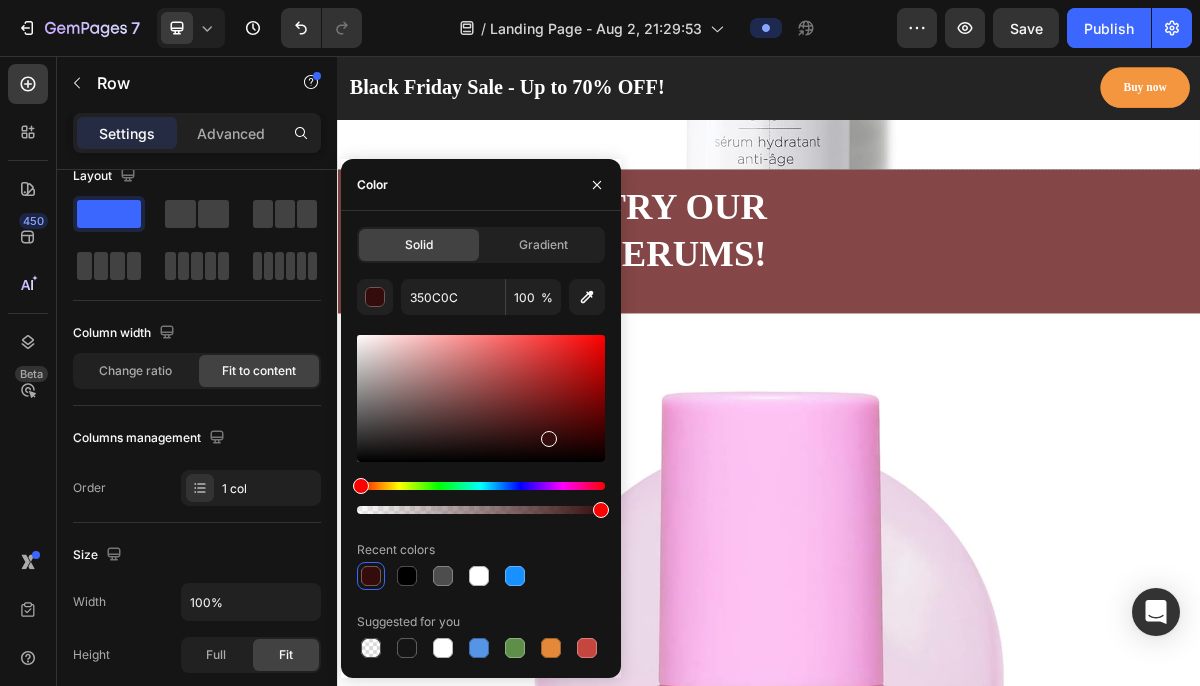 click at bounding box center [481, 398] 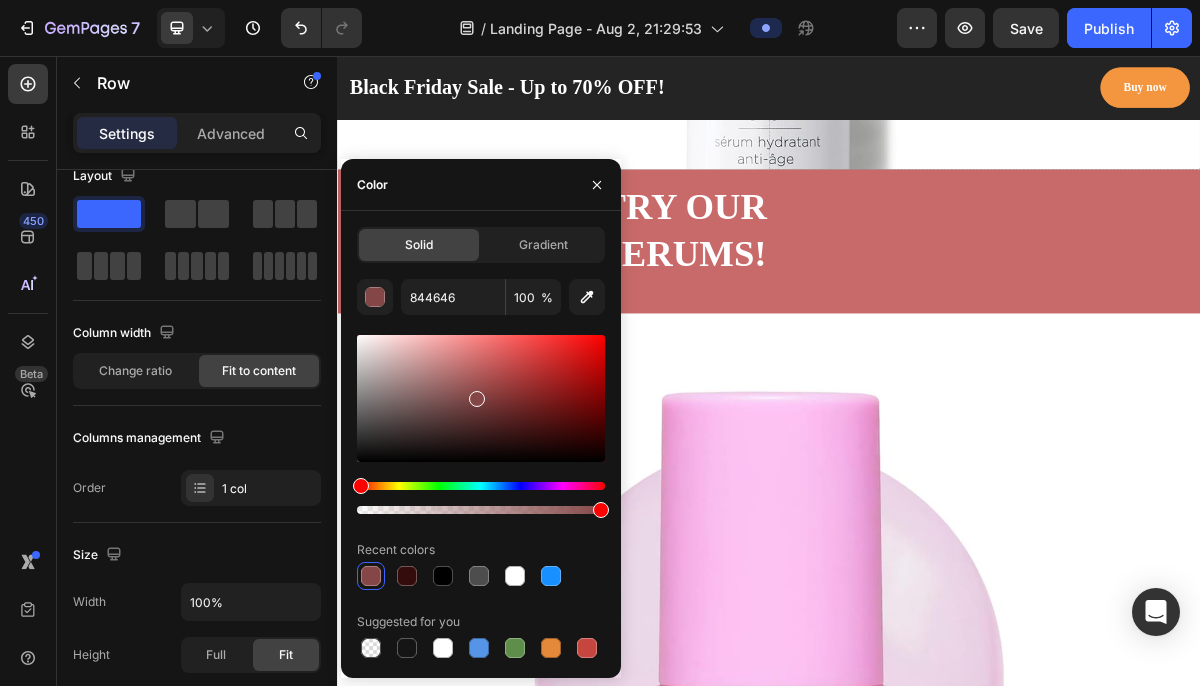 click at bounding box center [481, 398] 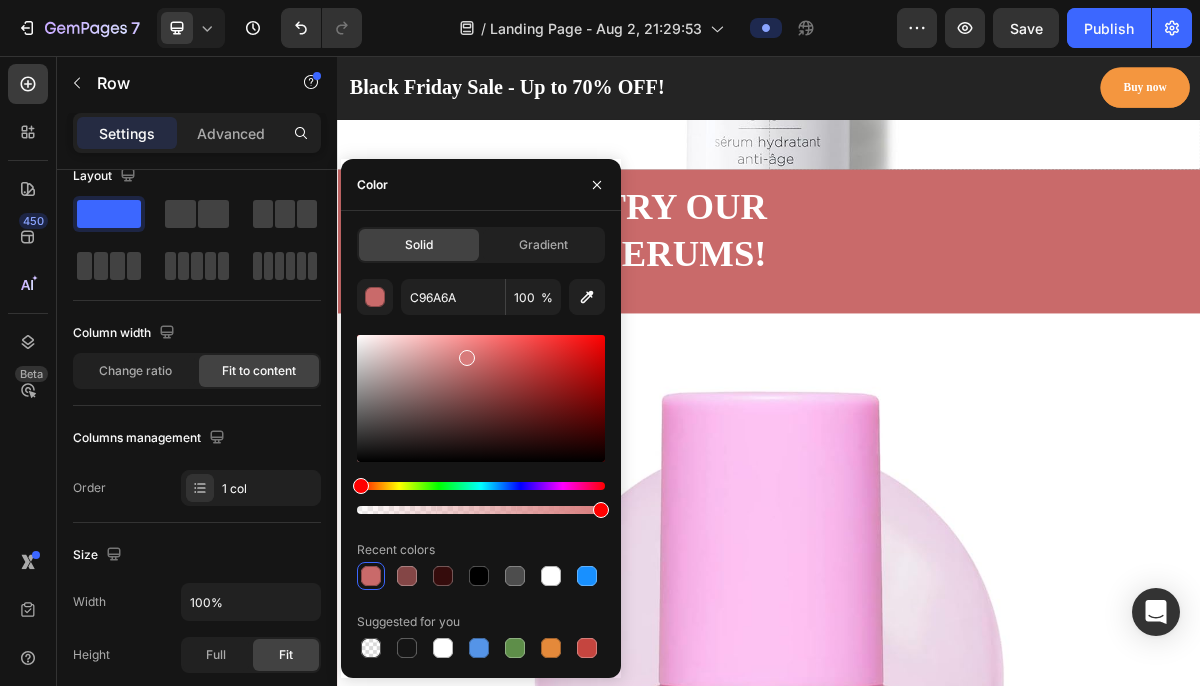 click at bounding box center (481, 398) 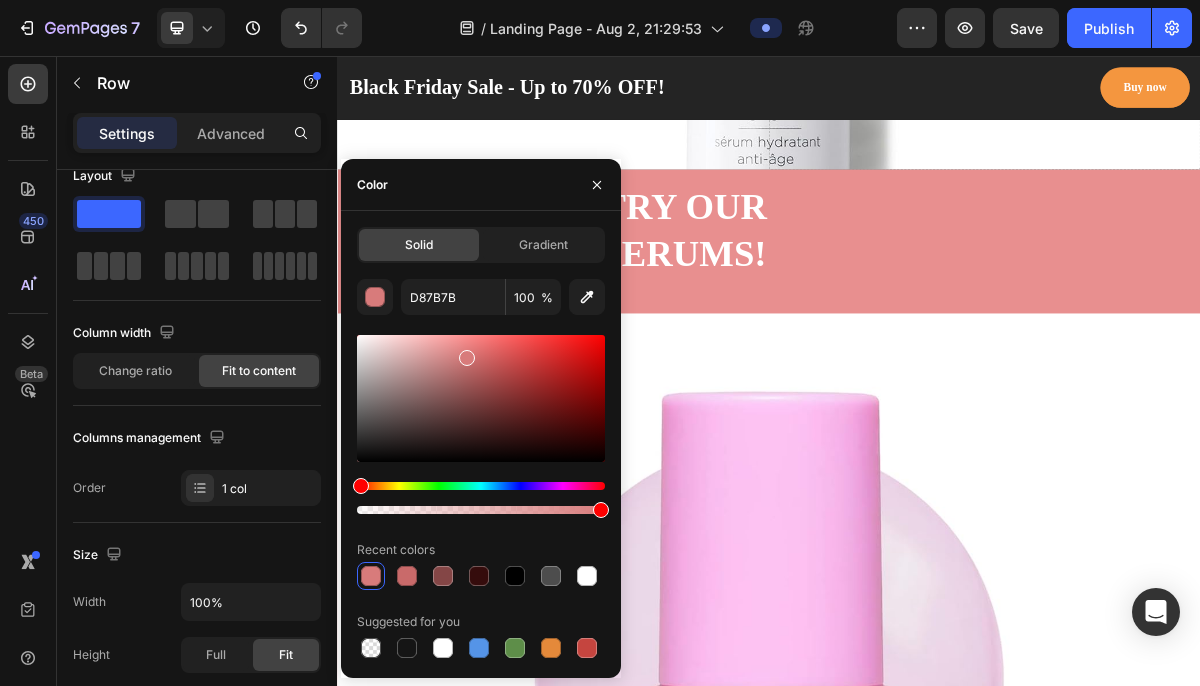 click at bounding box center [481, 398] 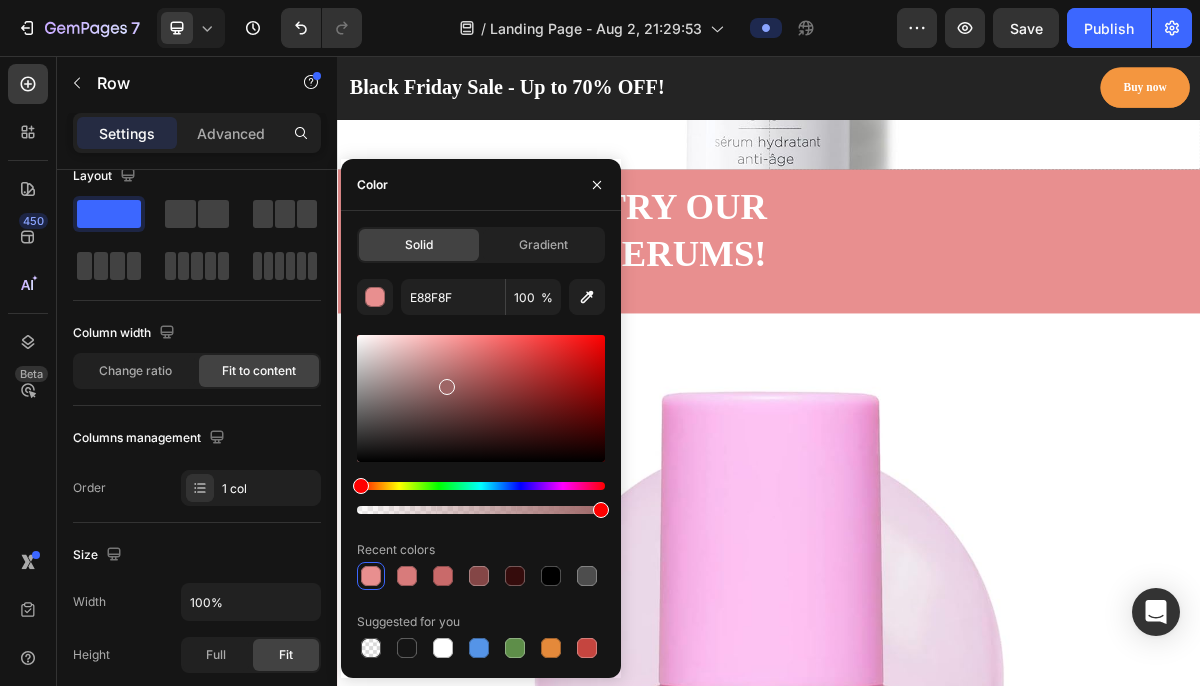 click at bounding box center [481, 398] 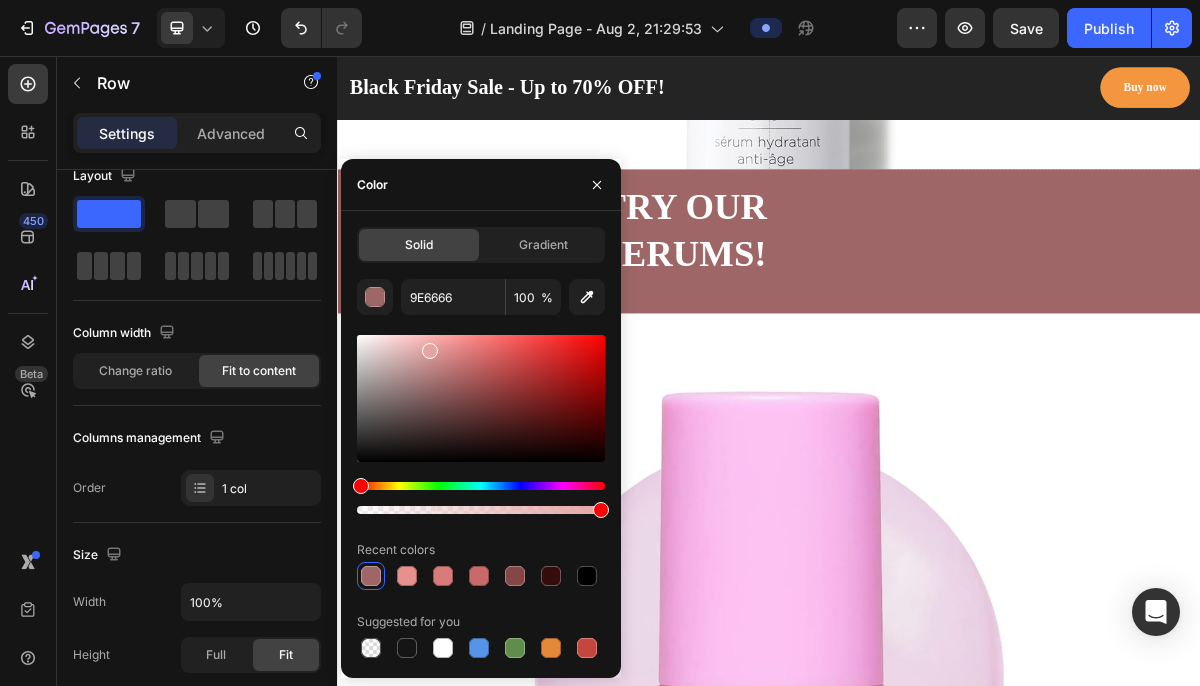 click at bounding box center (481, 398) 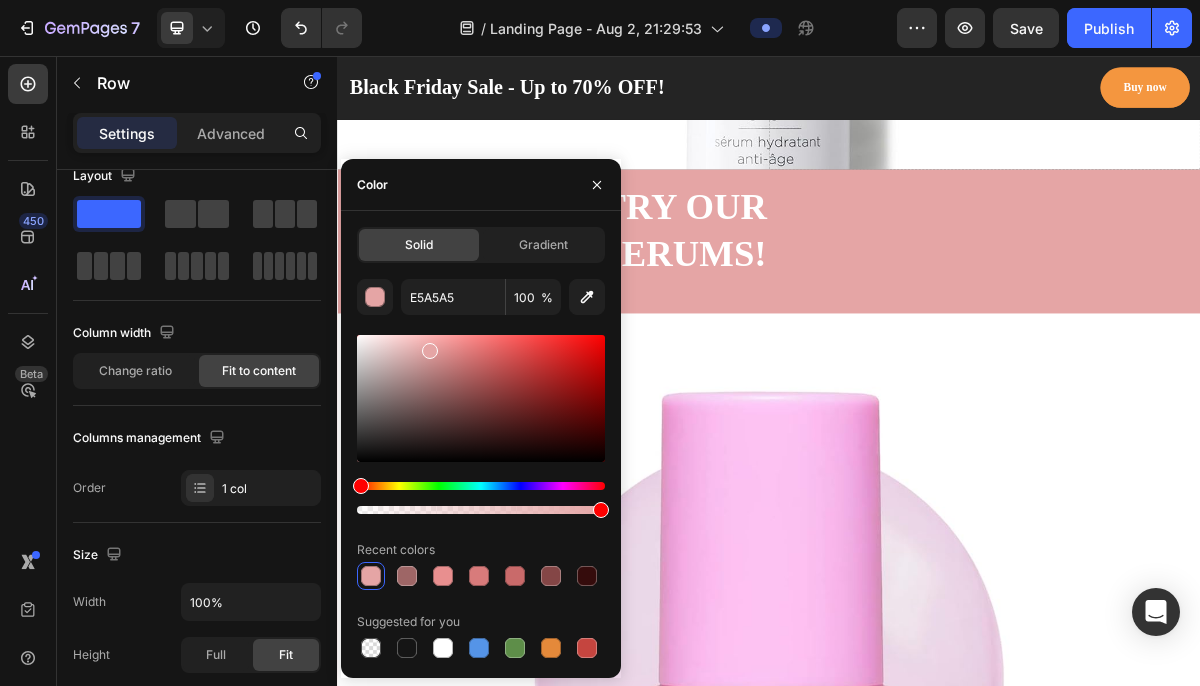 click on "E5A5A5 100 % Recent colors Suggested for you" at bounding box center [481, 470] 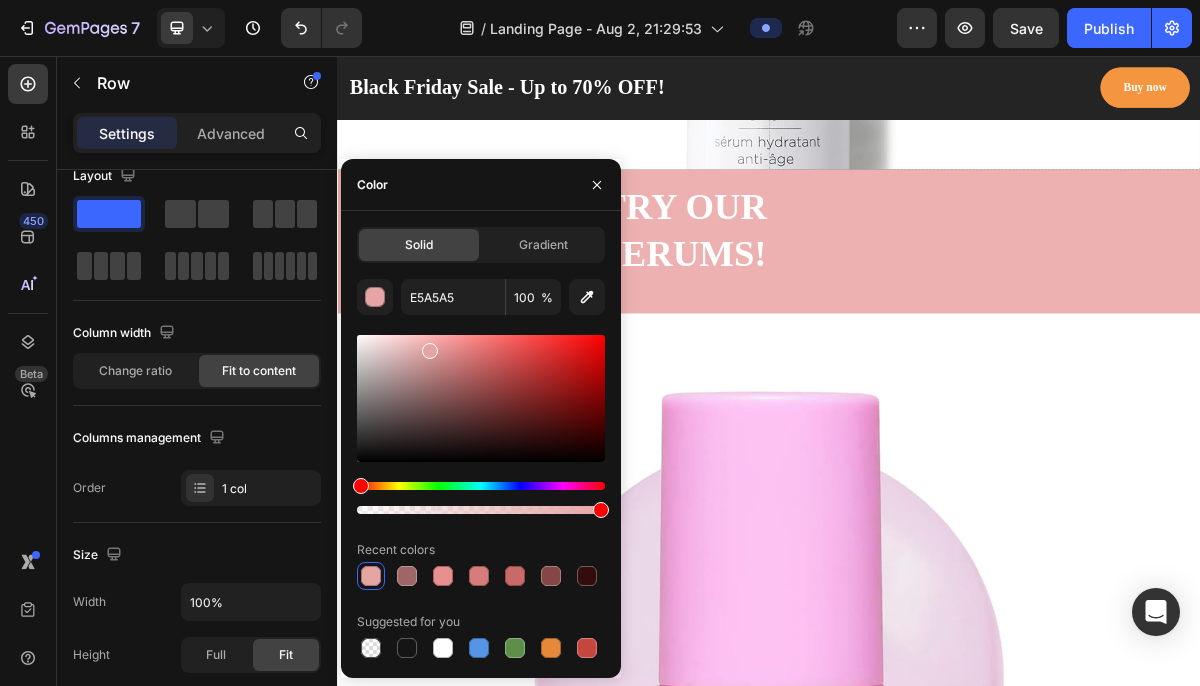 click at bounding box center (481, 398) 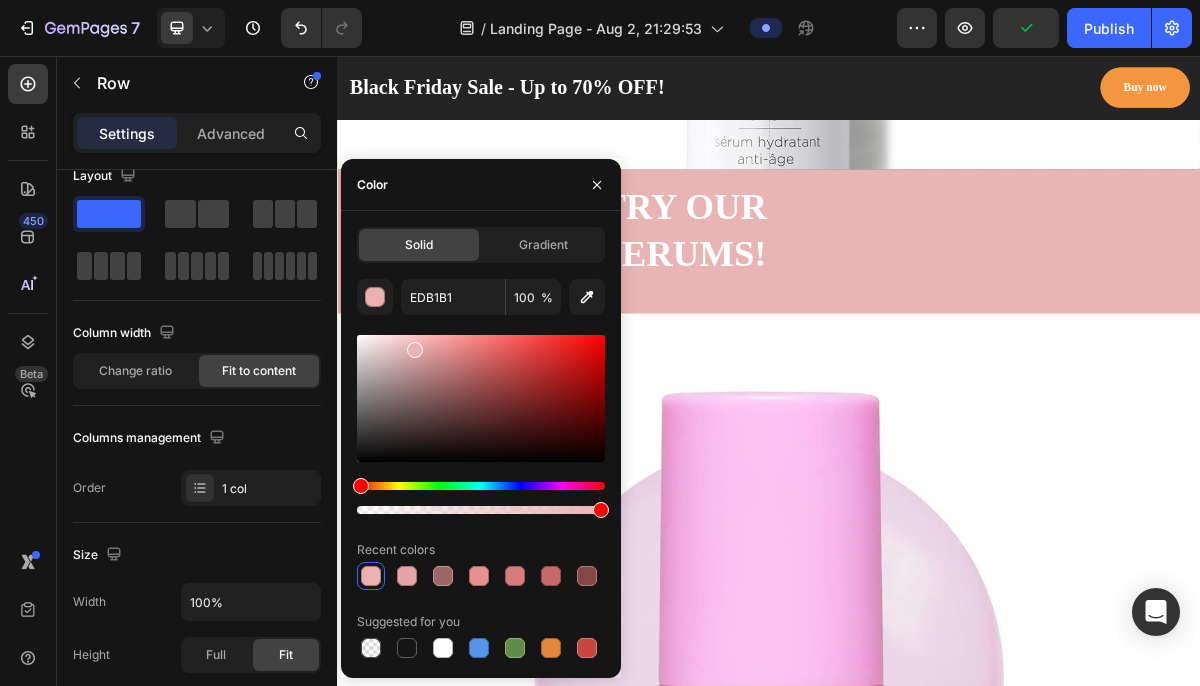drag, startPoint x: 424, startPoint y: 344, endPoint x: 412, endPoint y: 346, distance: 12.165525 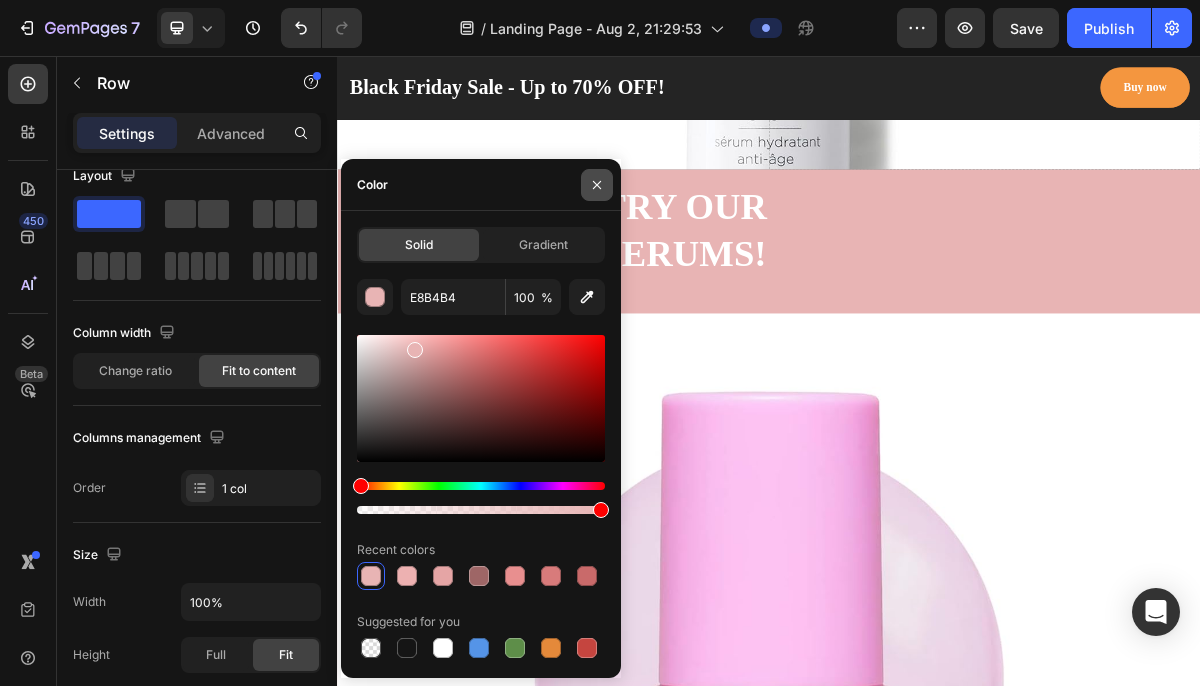 click 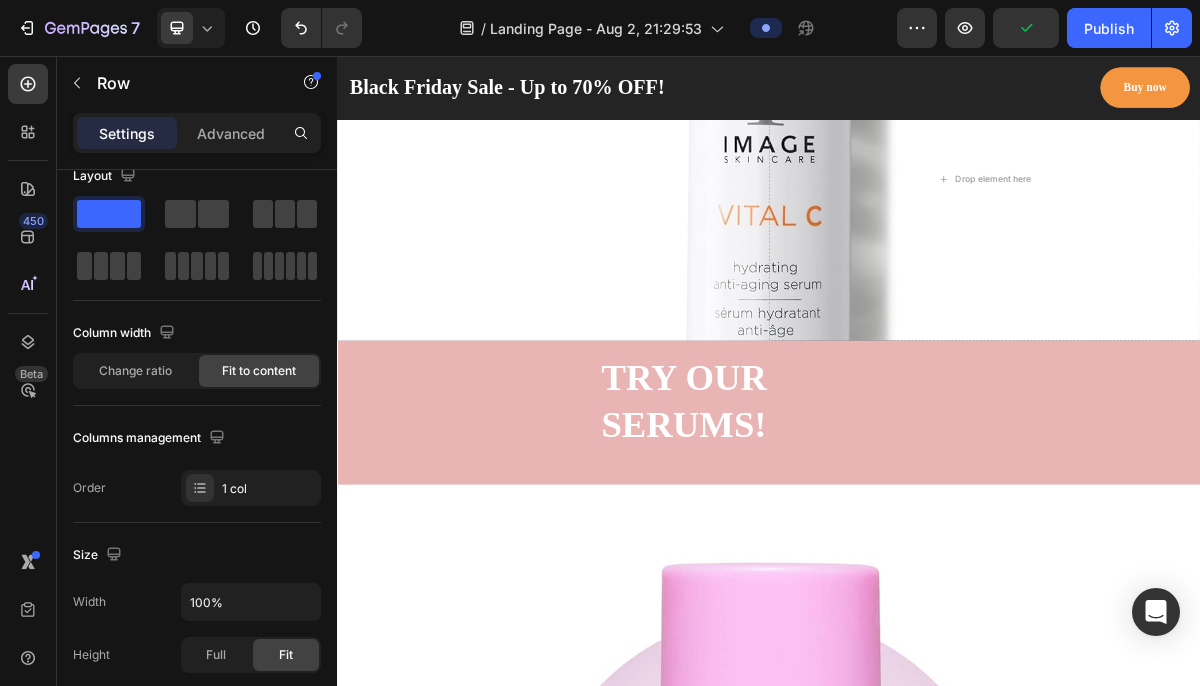 scroll, scrollTop: 3890, scrollLeft: 0, axis: vertical 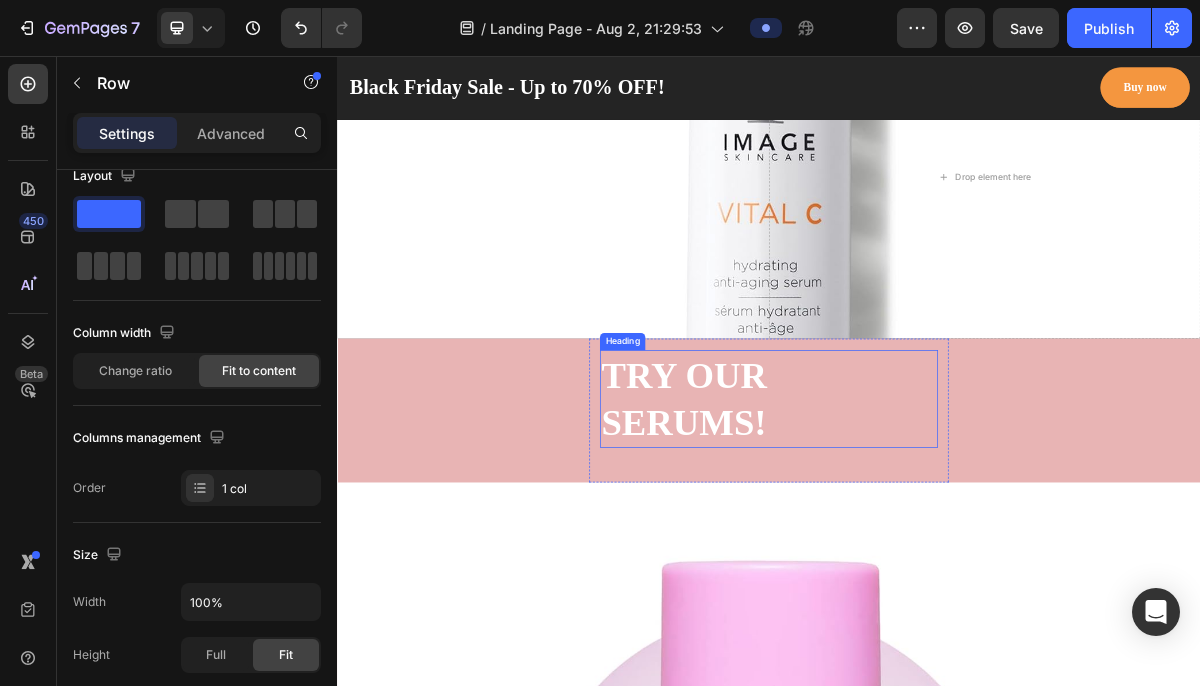 click on "TRY OUR SERUMS!" at bounding box center [937, 533] 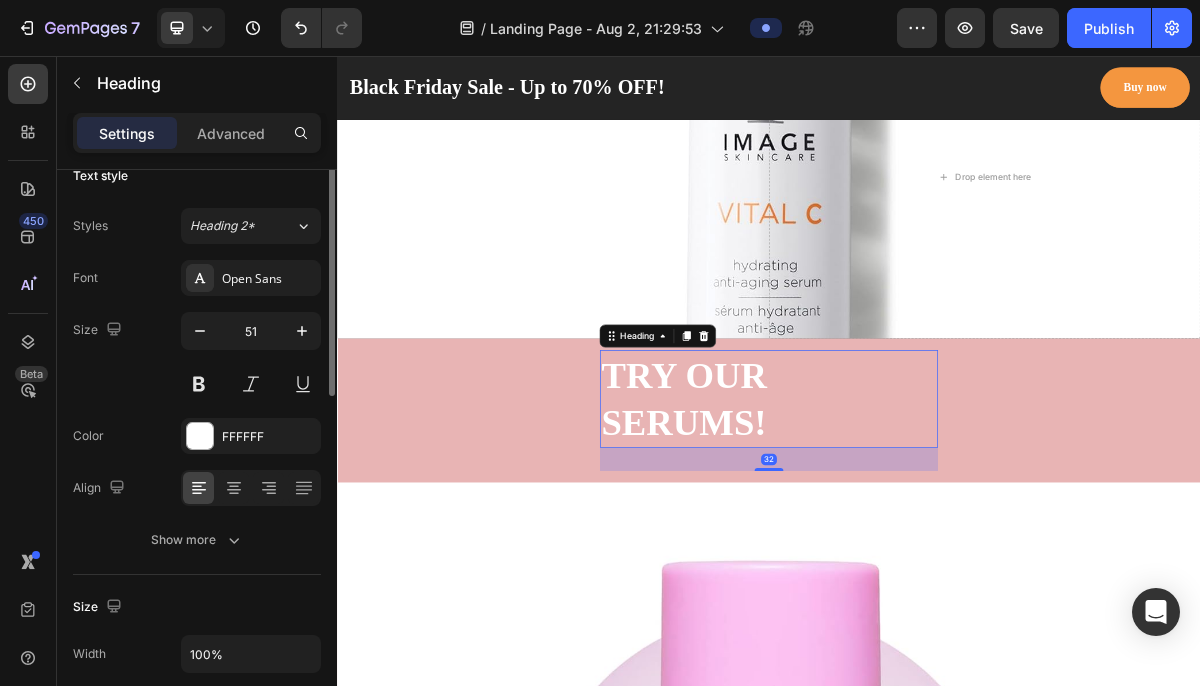 scroll, scrollTop: 0, scrollLeft: 0, axis: both 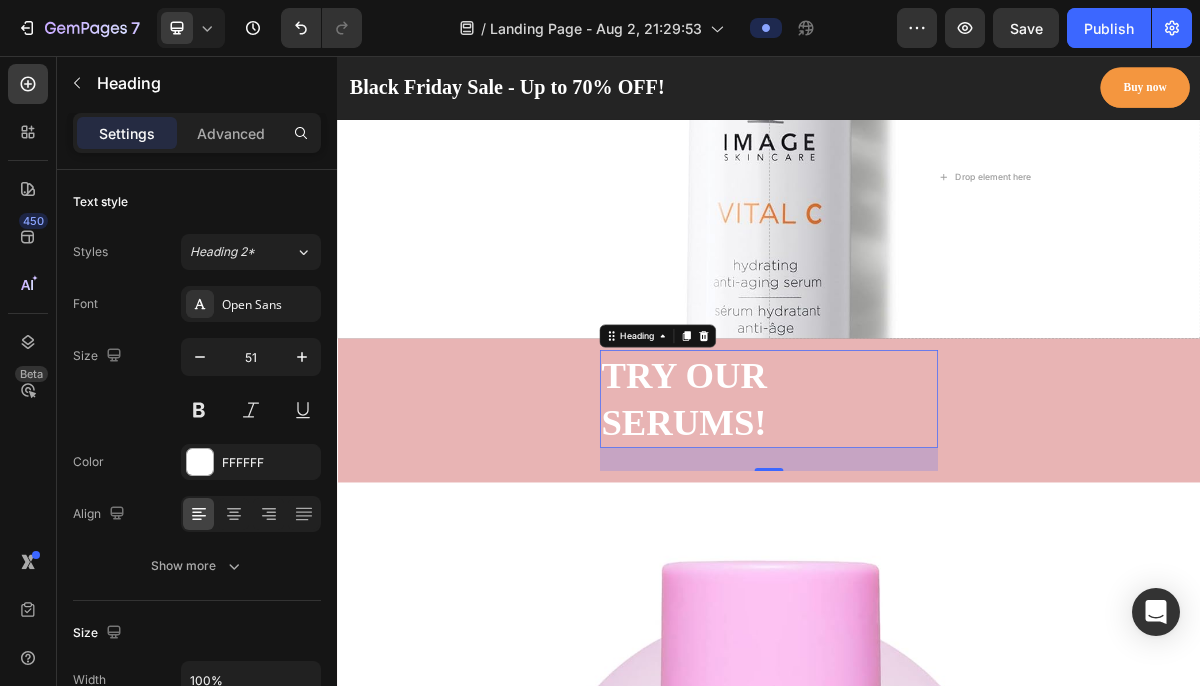 click on "TRY OUR SERUMS!" at bounding box center [937, 533] 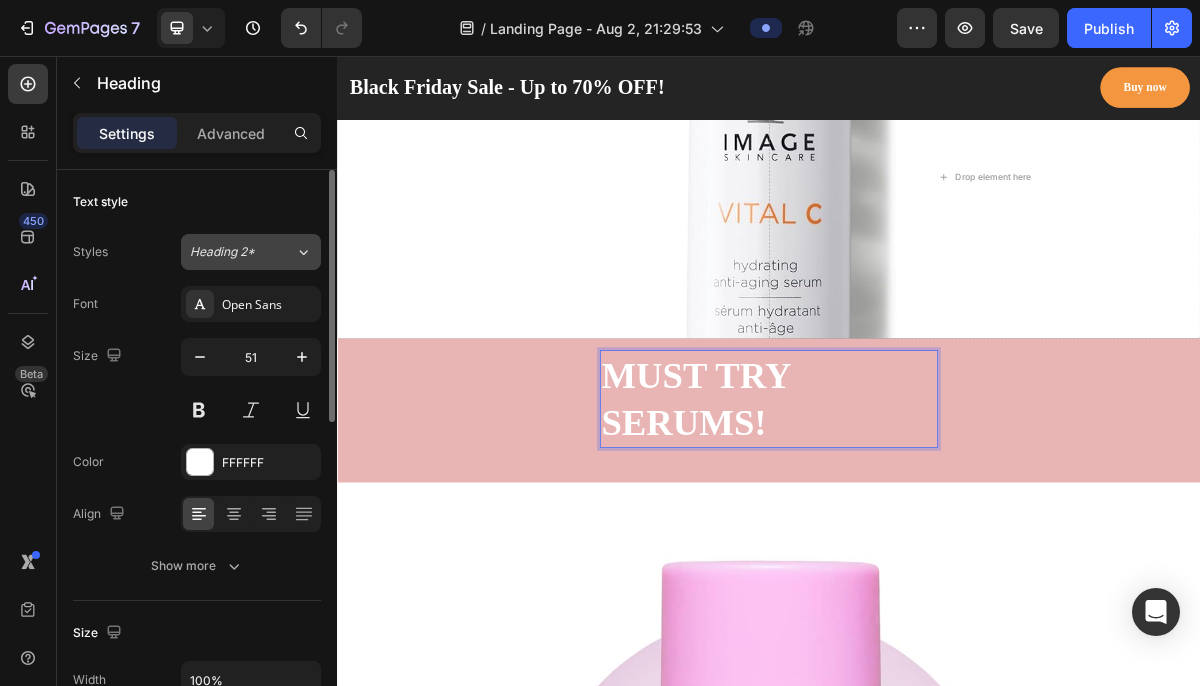 click on "Heading 2*" at bounding box center [242, 252] 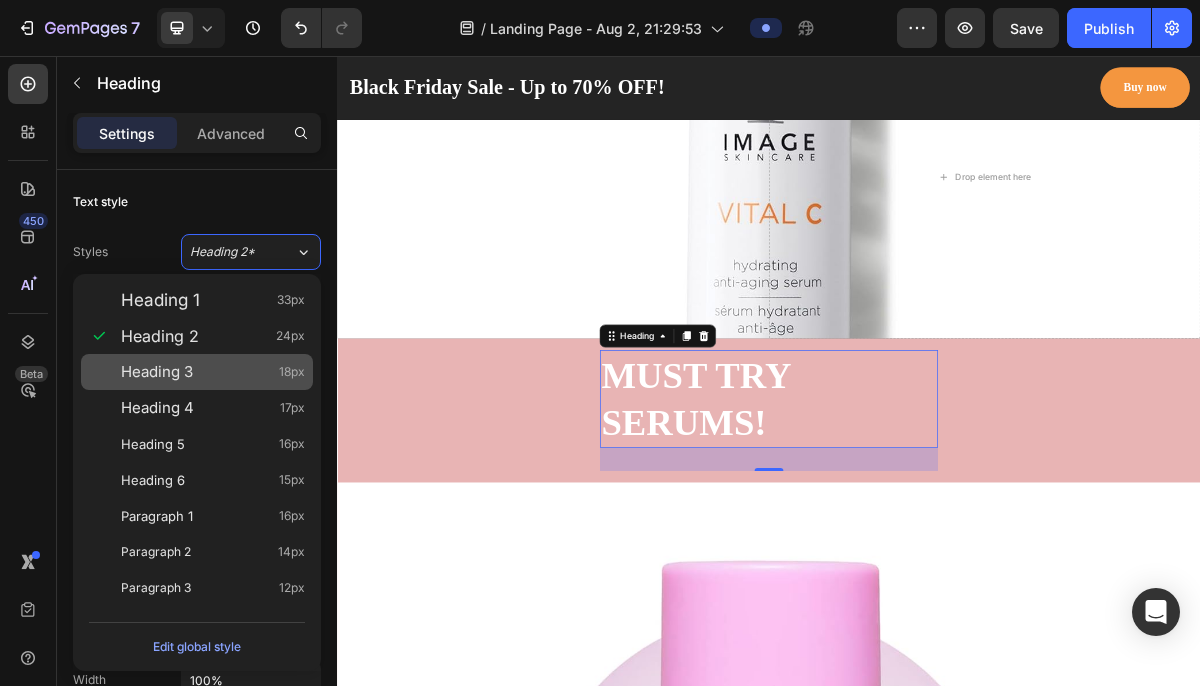 click on "Heading 3 18px" at bounding box center [213, 372] 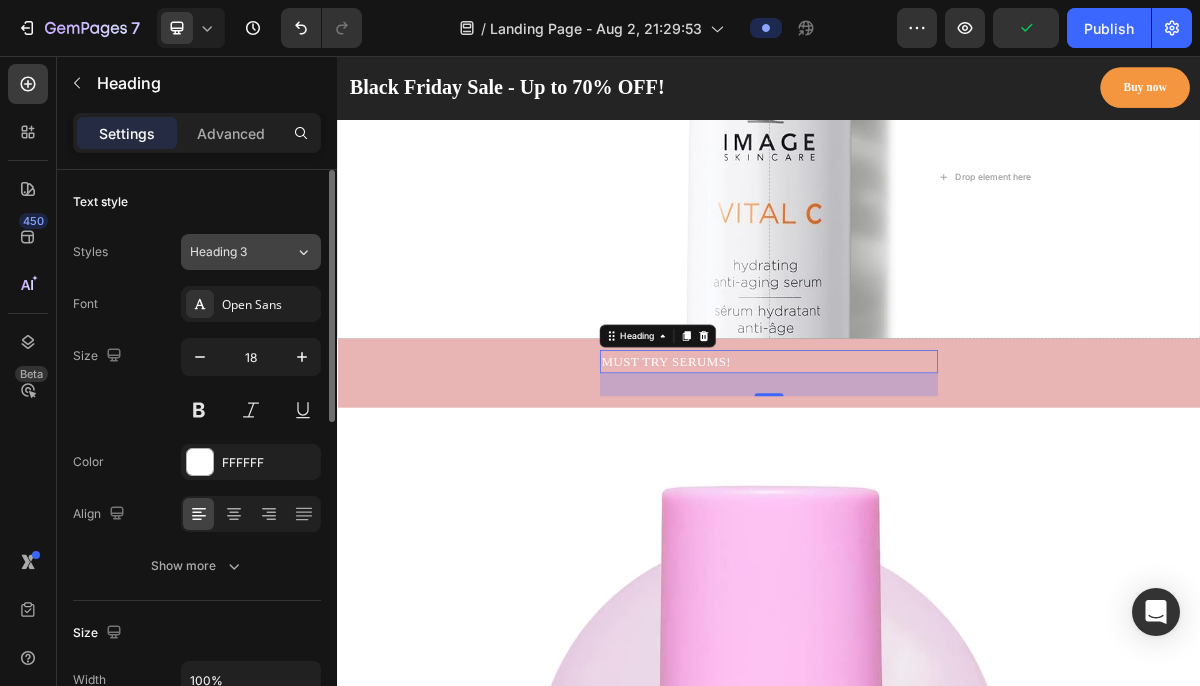 click on "Heading 3" 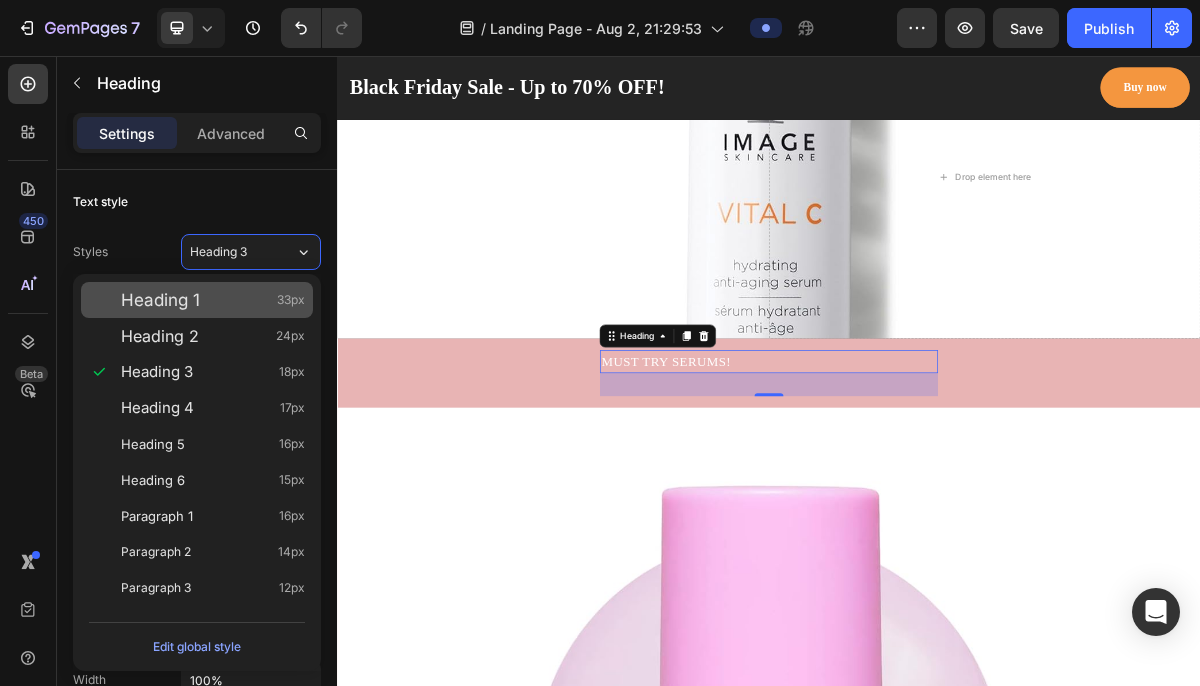 click on "Heading 1 33px" at bounding box center [213, 300] 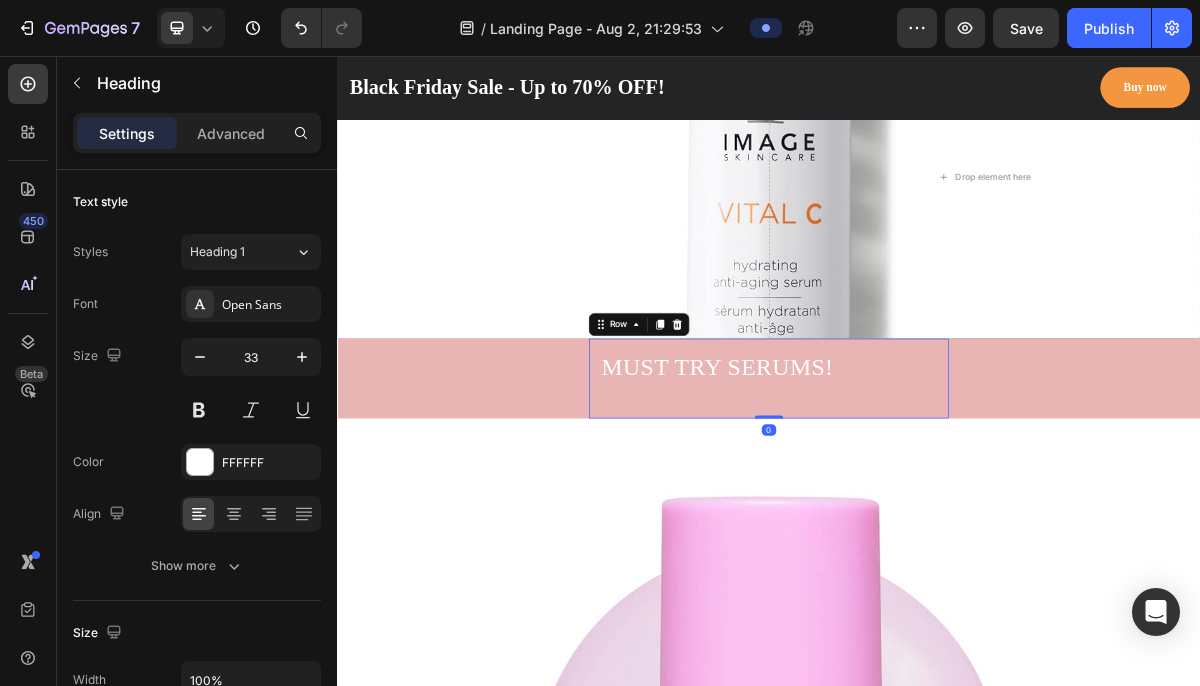 click on "MUST TRY SERUMS! Heading" at bounding box center [937, 504] 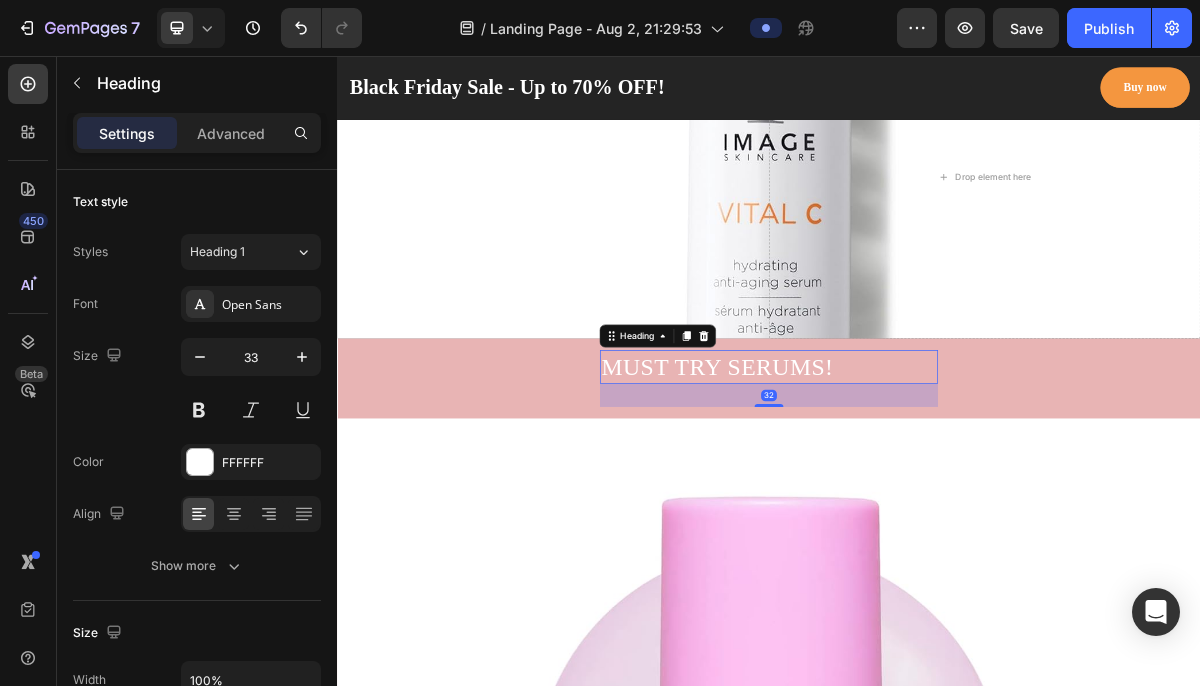 click on "MUST TRY SERUMS!" at bounding box center [937, 488] 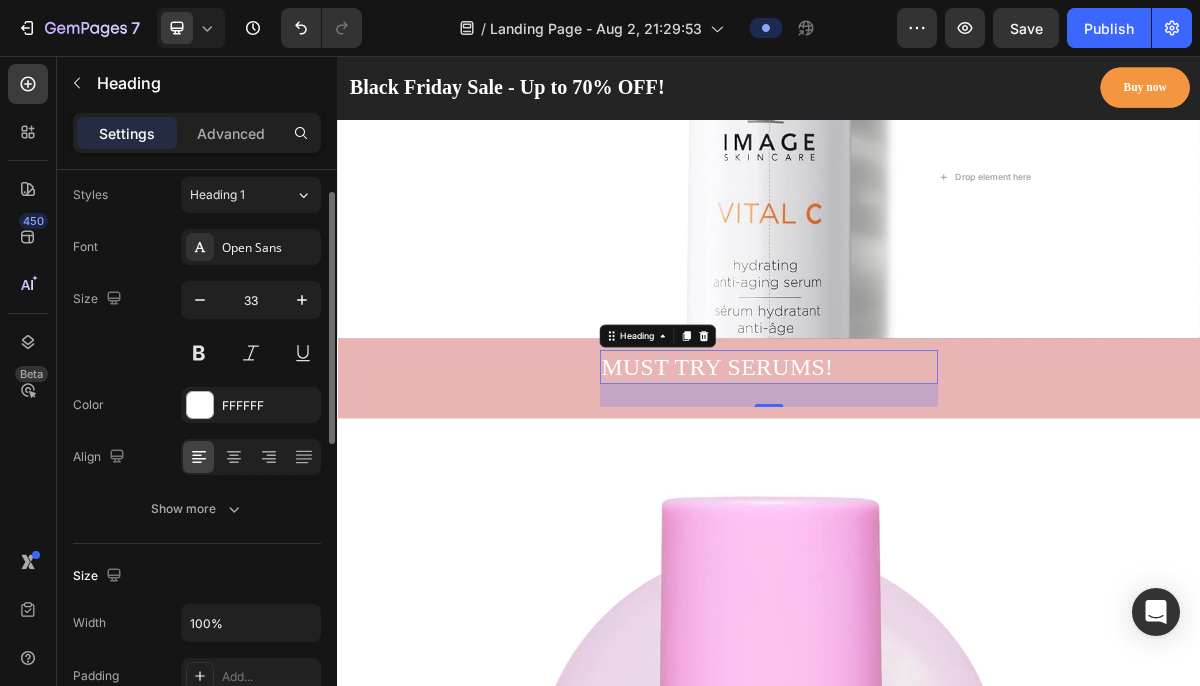 scroll, scrollTop: 55, scrollLeft: 0, axis: vertical 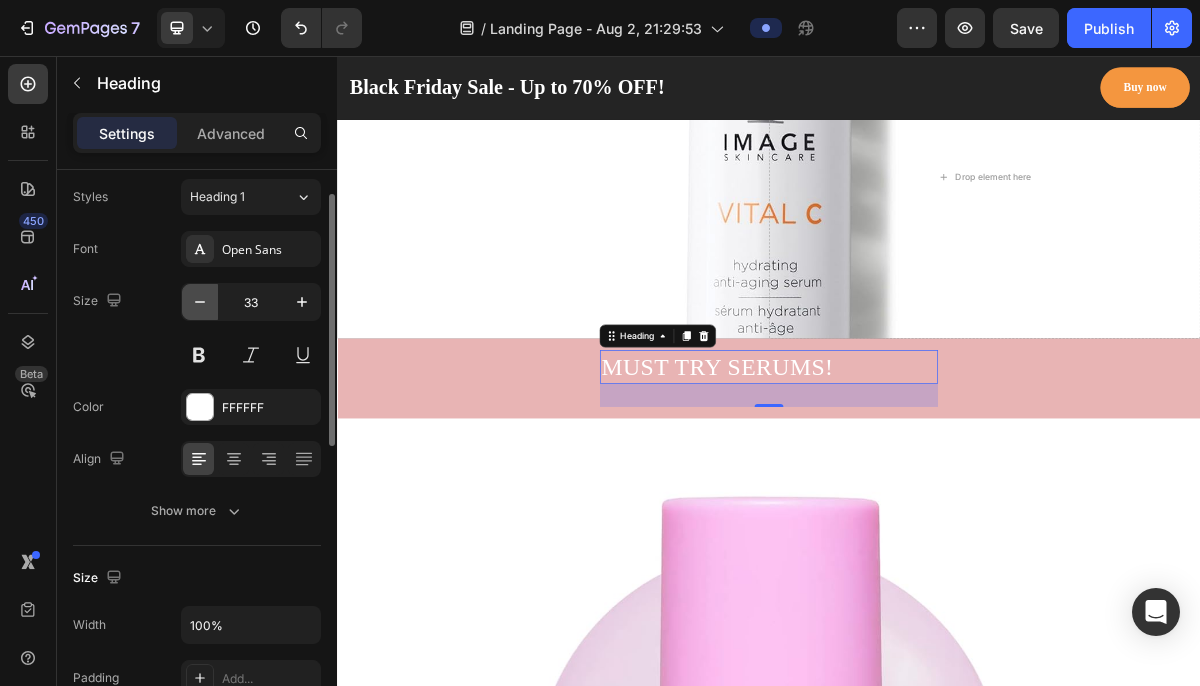 click 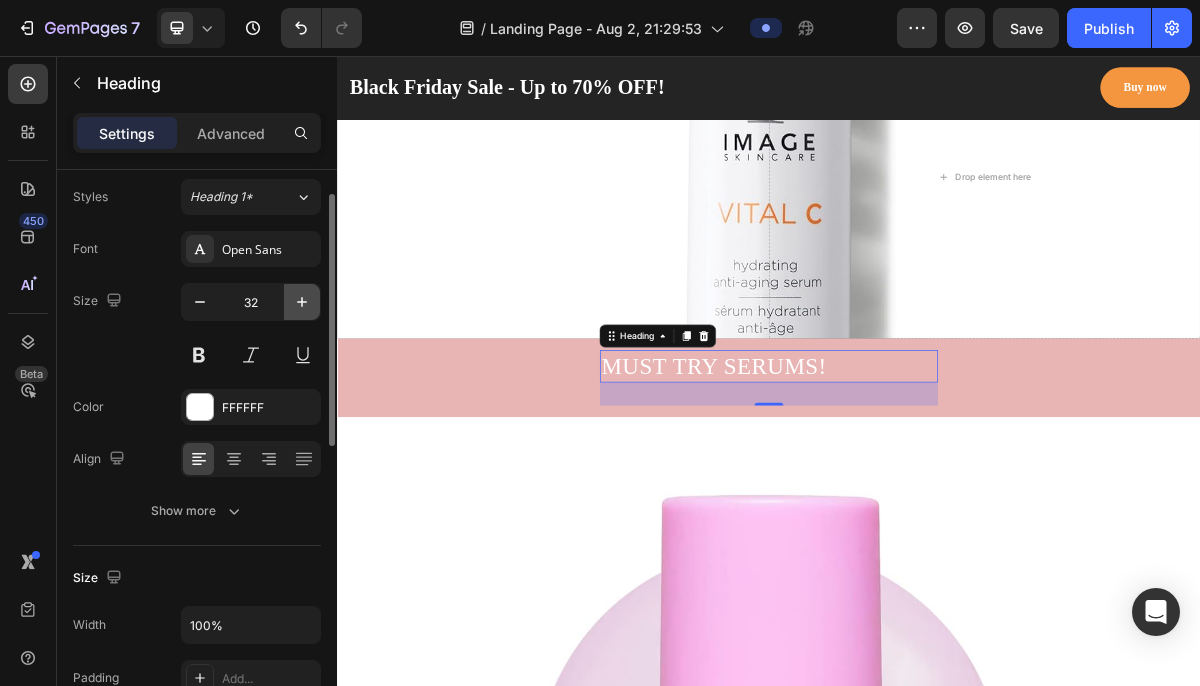 click 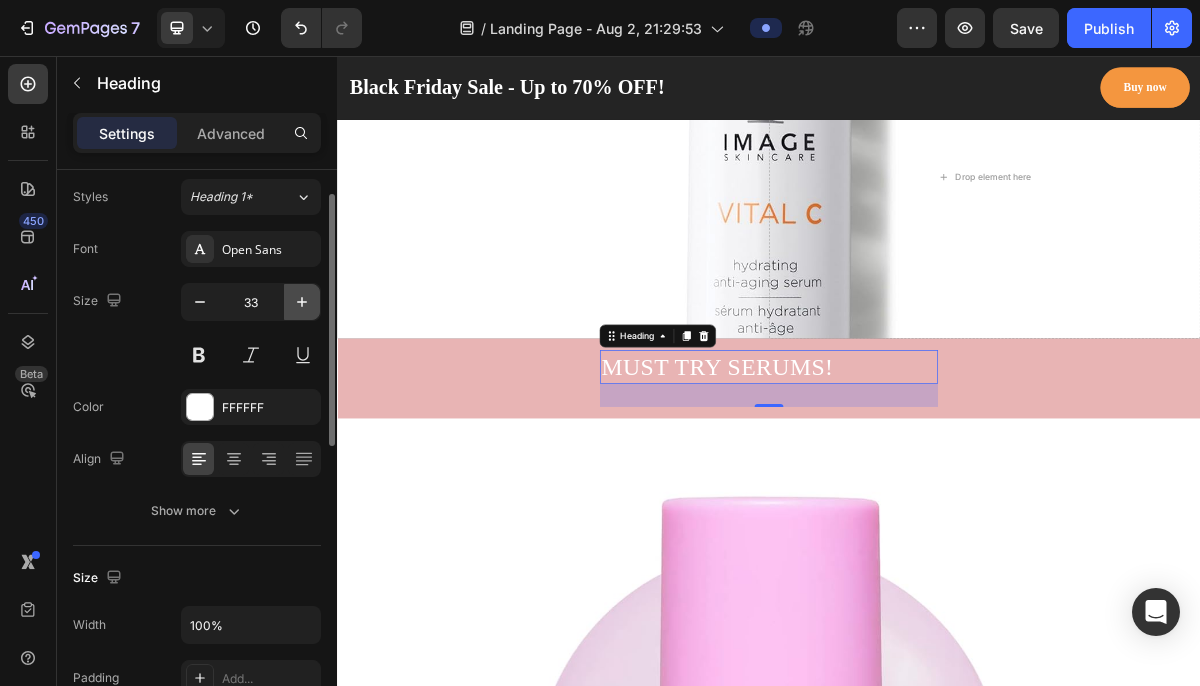 click 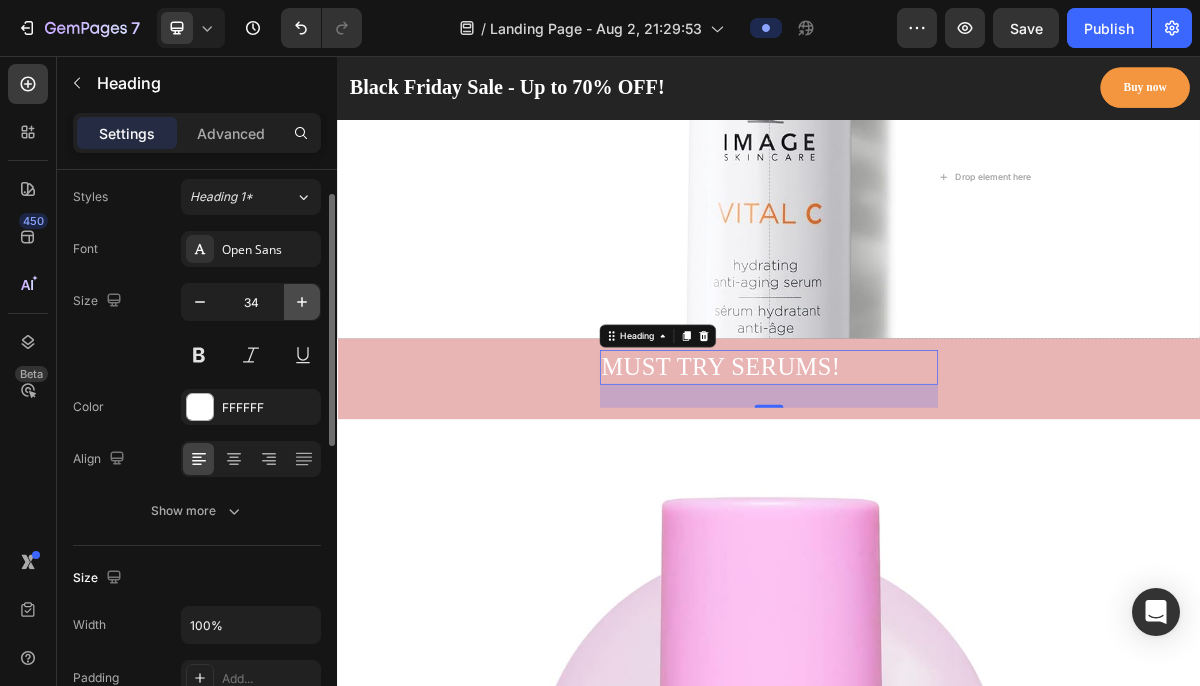 click 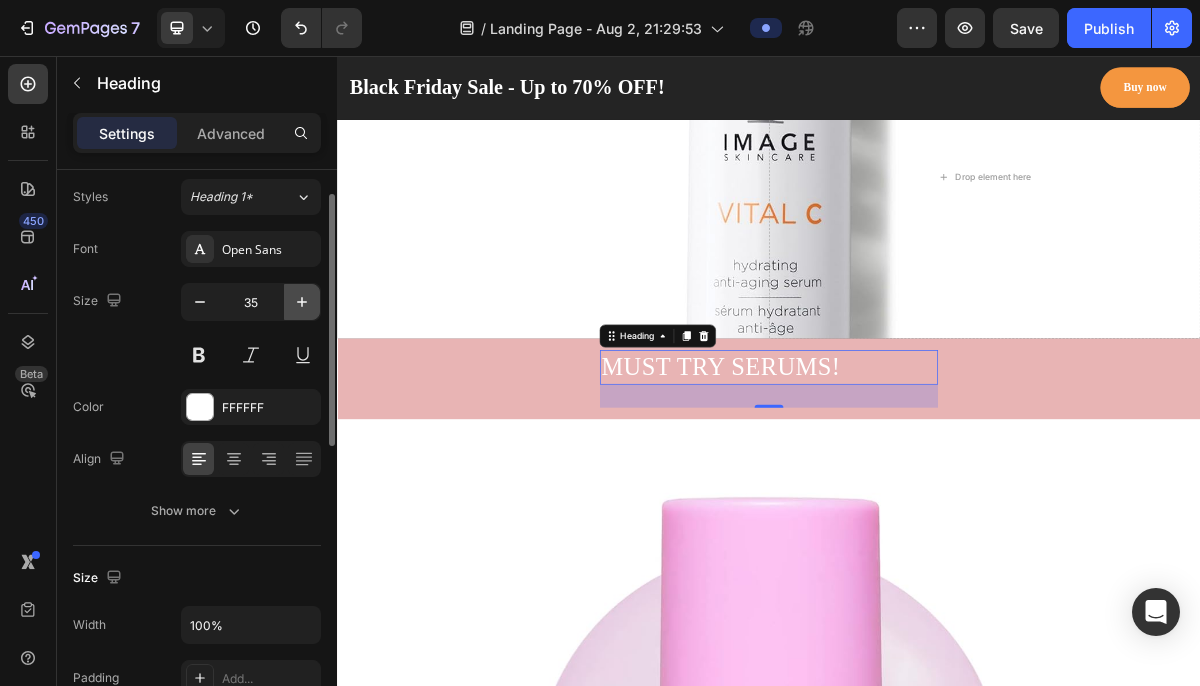 click 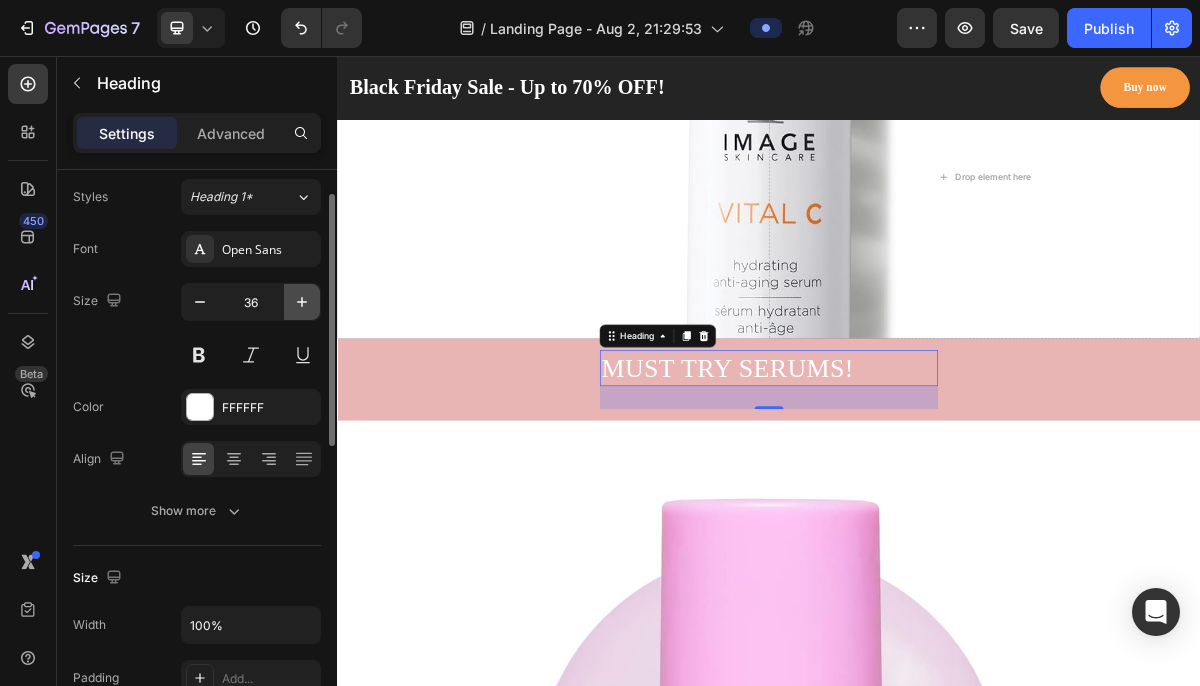 click 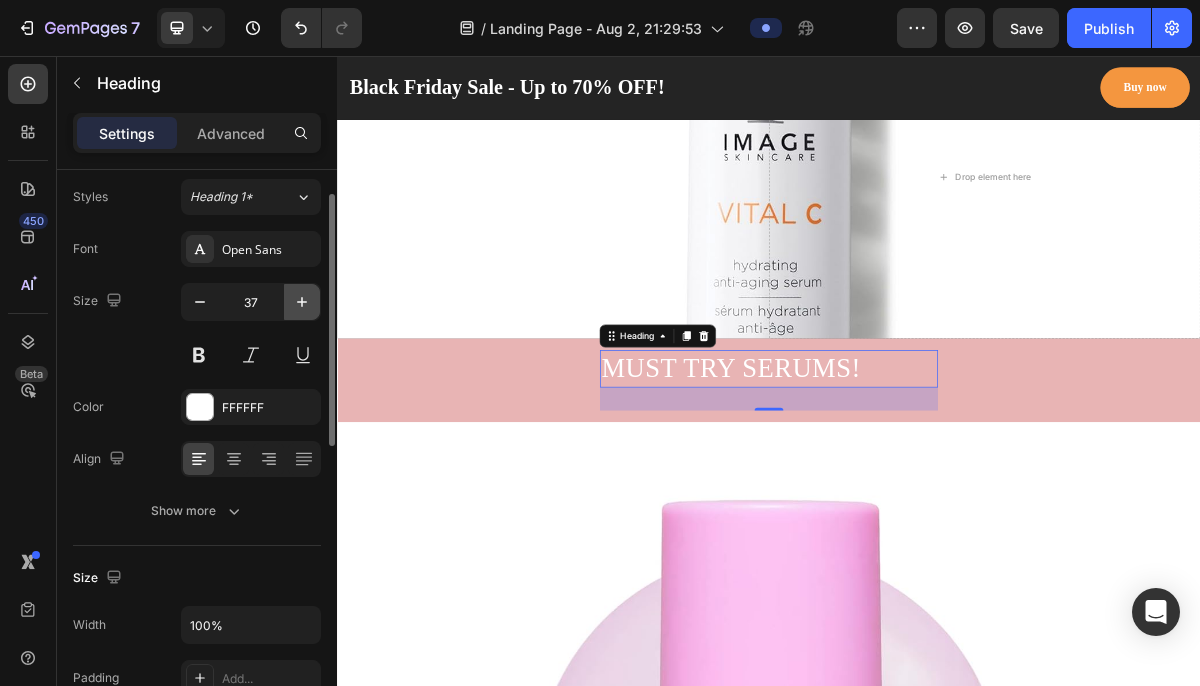 click 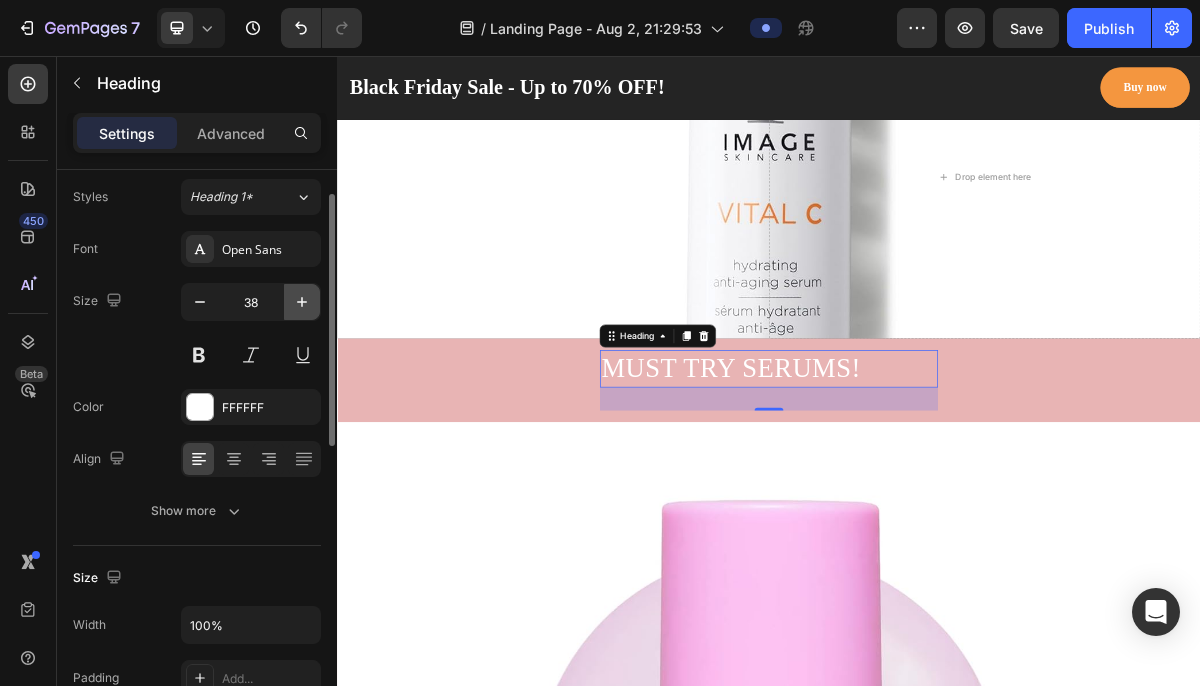 click 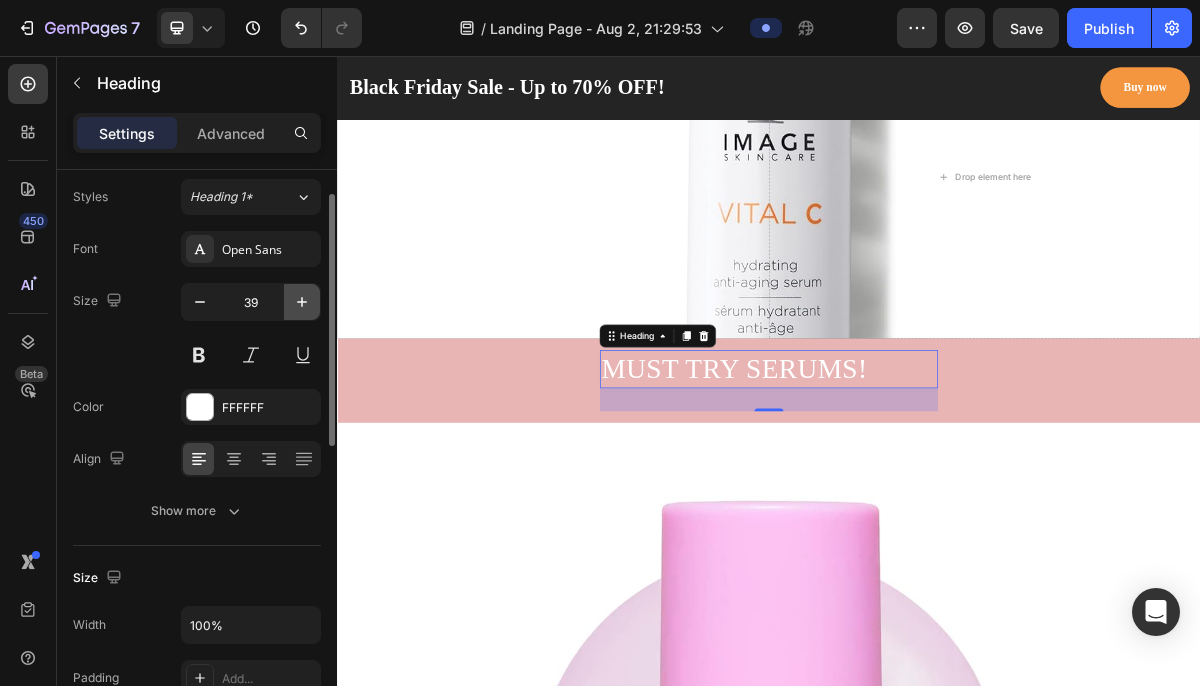 click 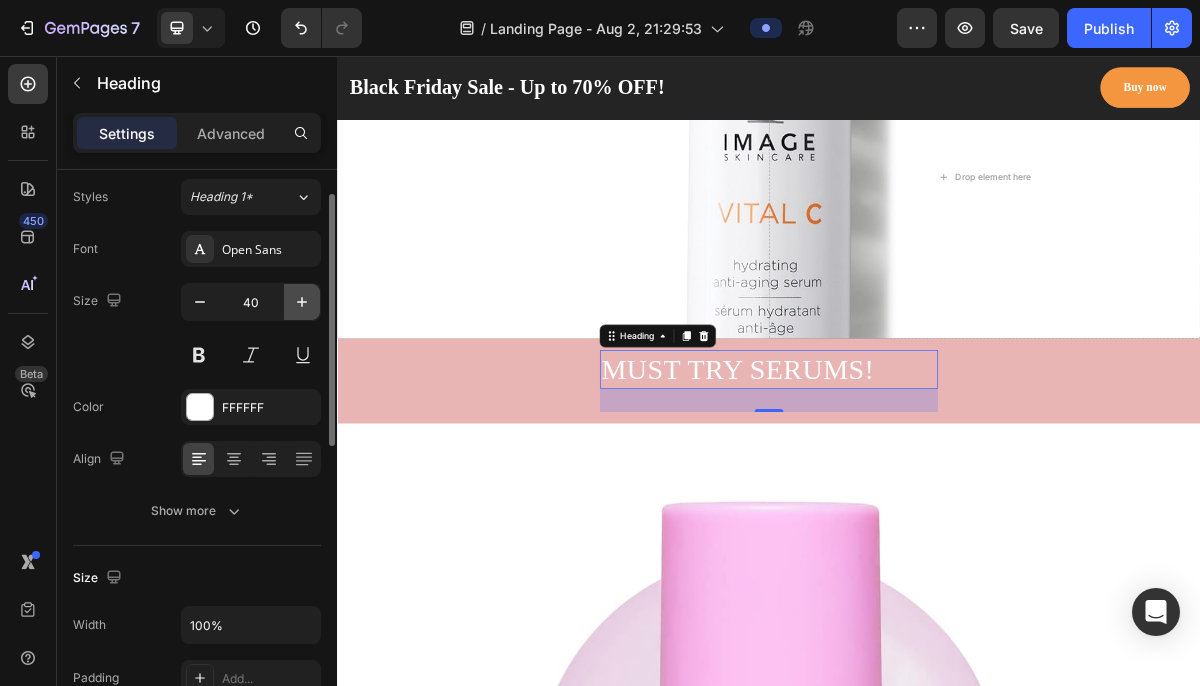click 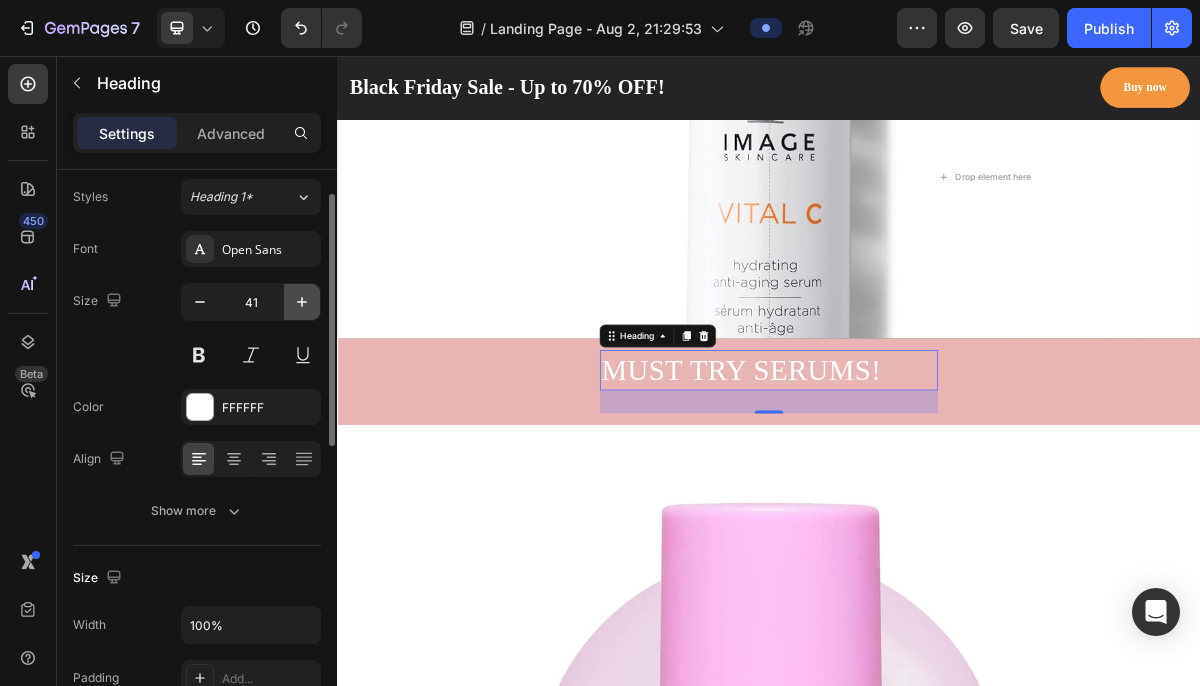 click 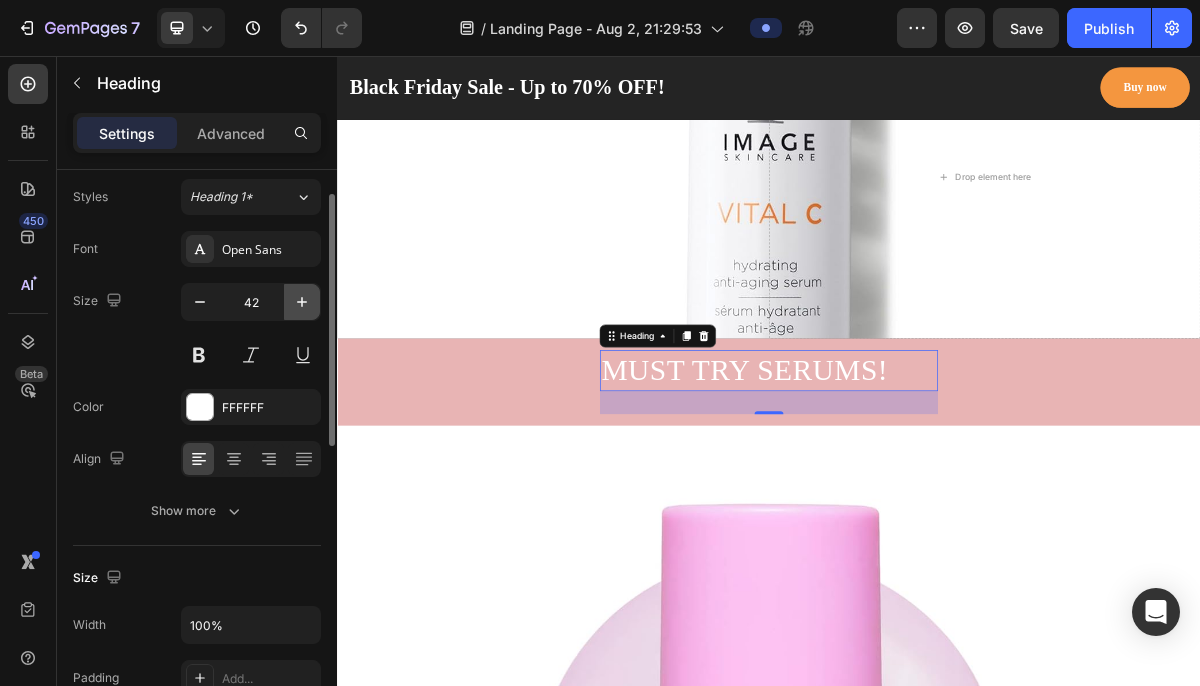 click 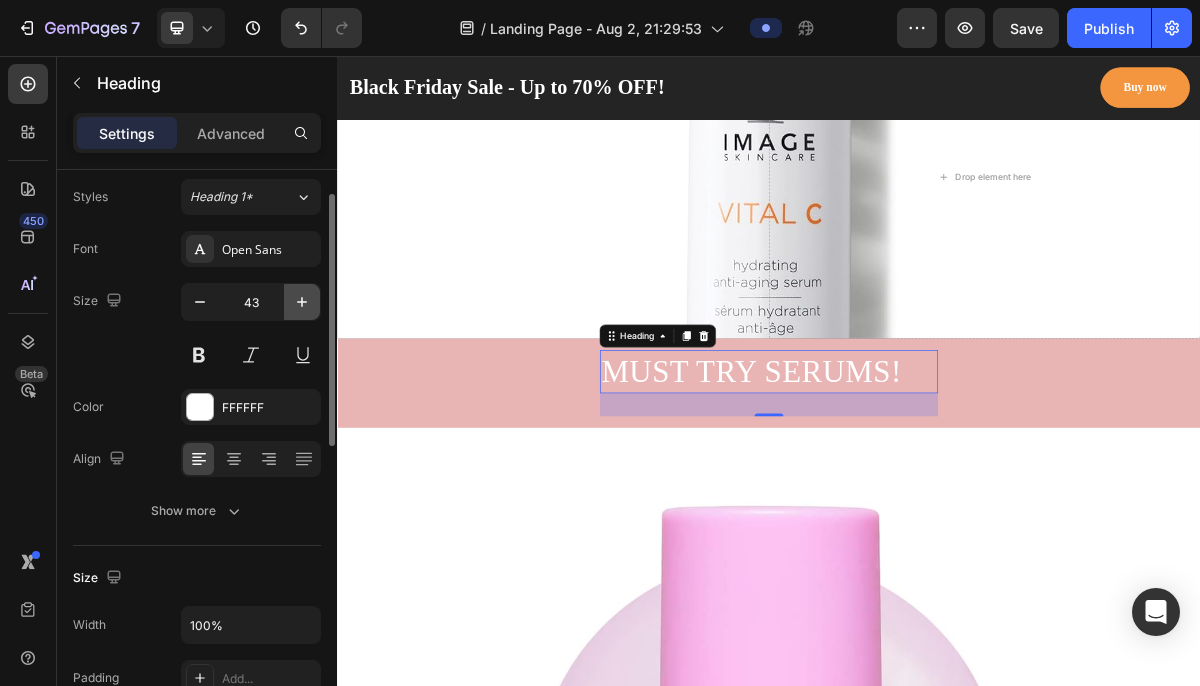 click 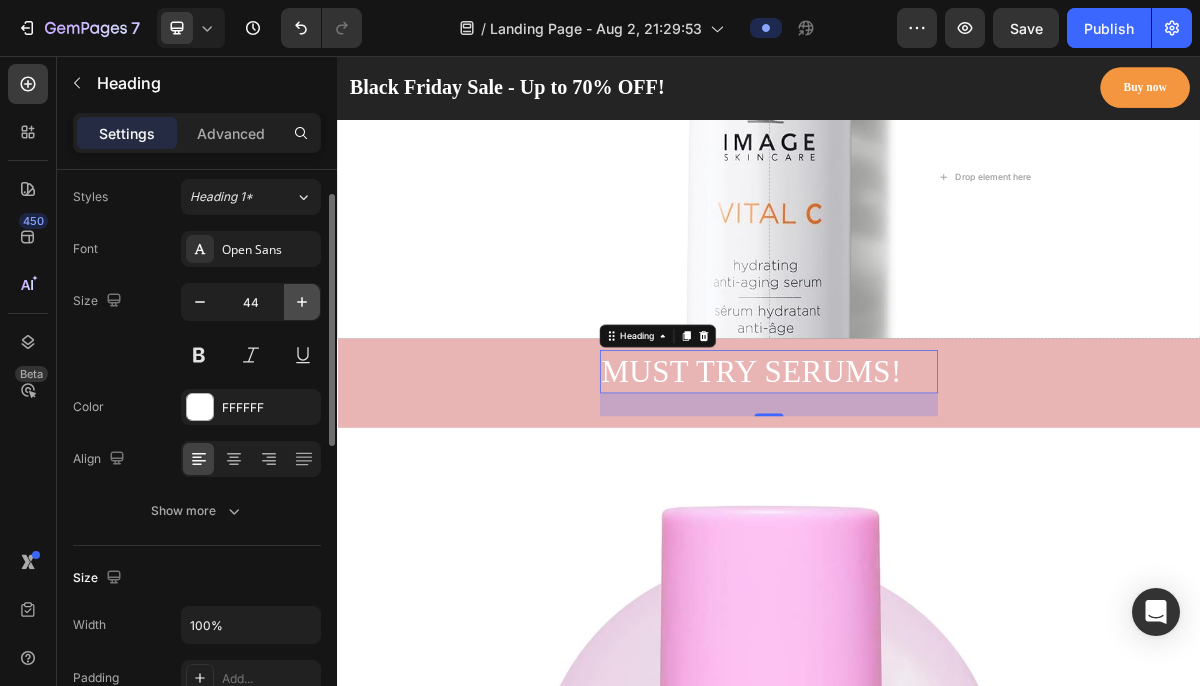 click 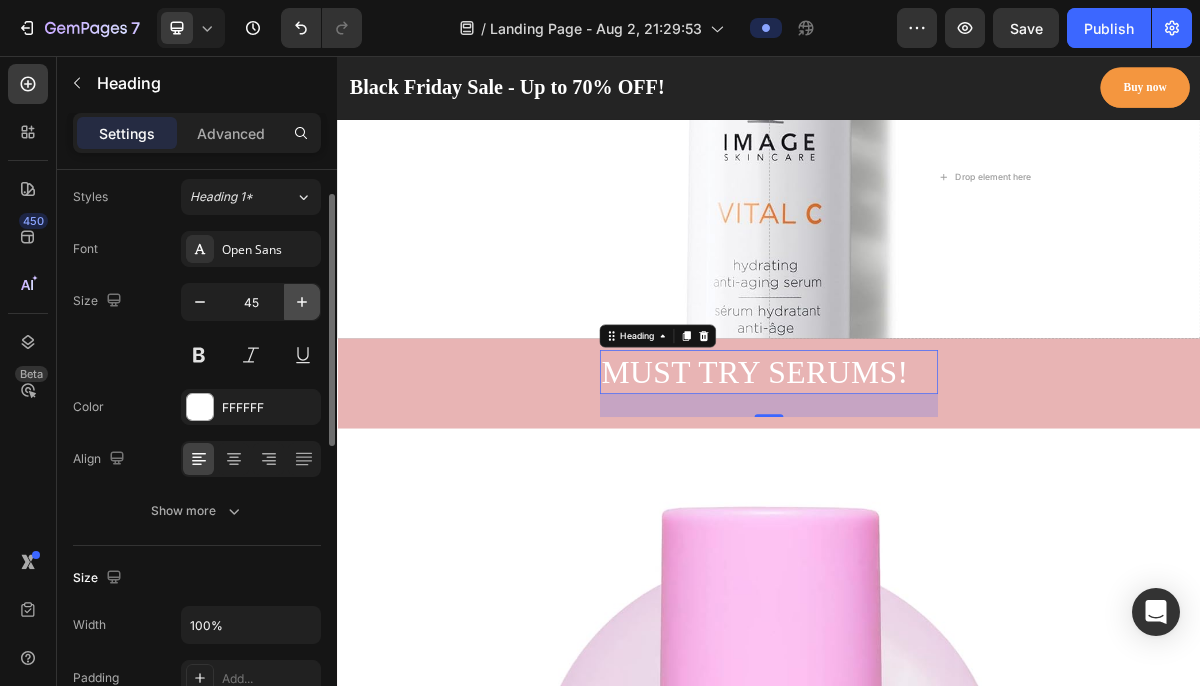 click 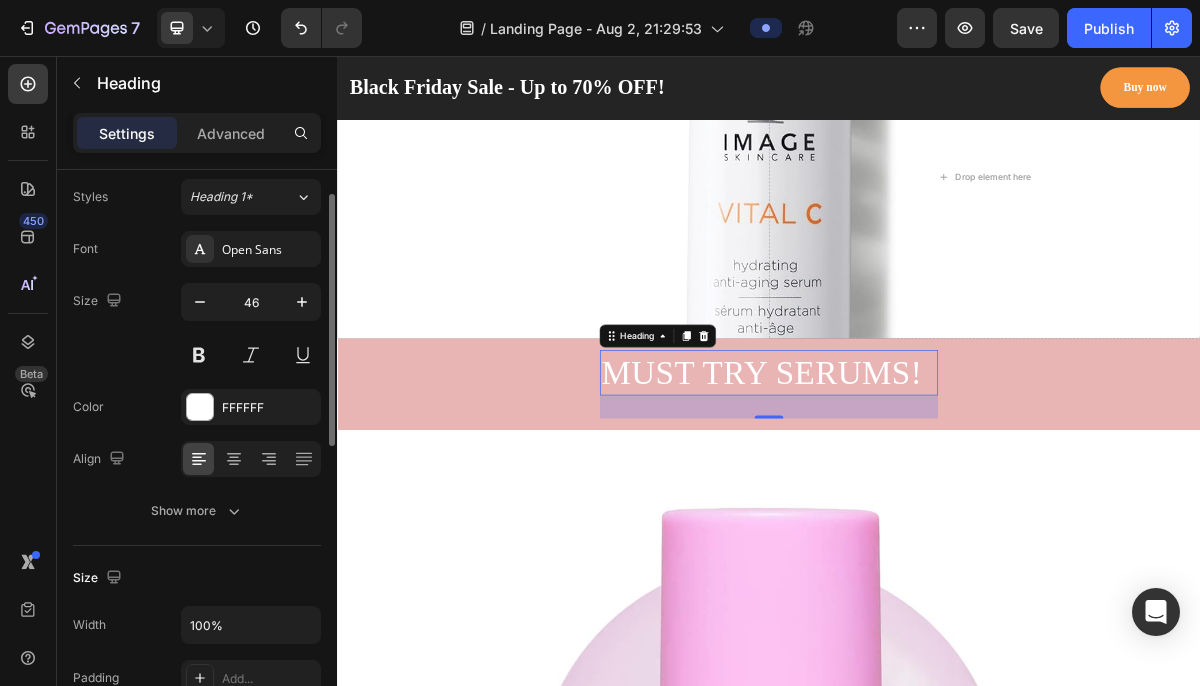 click on "Size Width 100% Padding Add..." 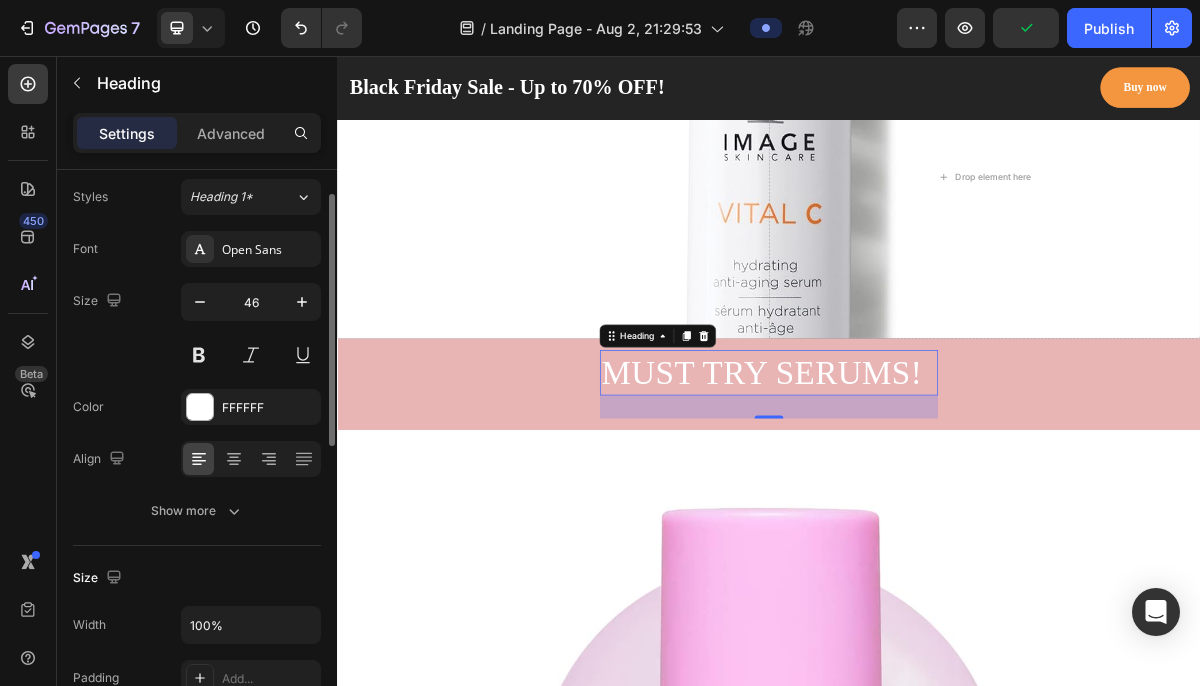 click on "Text style Styles Heading 1* Font Open Sans Size 46 Color FFFFFF Align Show more" 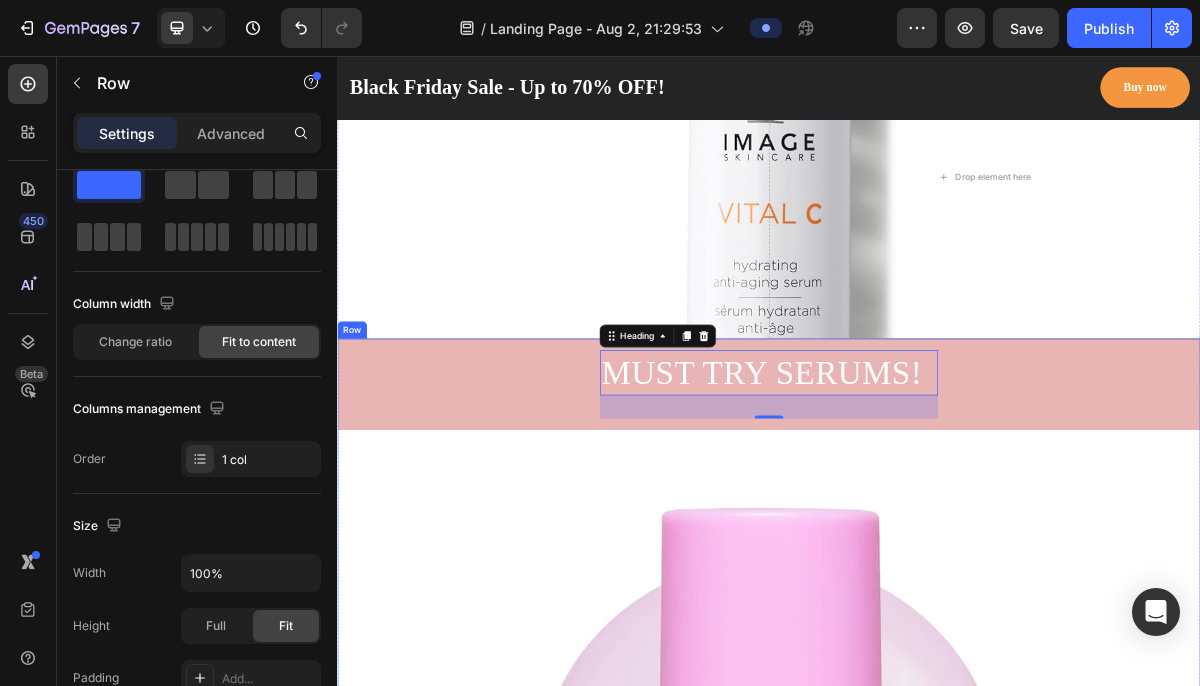 click on "MUST TRY SERUMS! Heading   32 Row Image" at bounding box center (937, 1113) 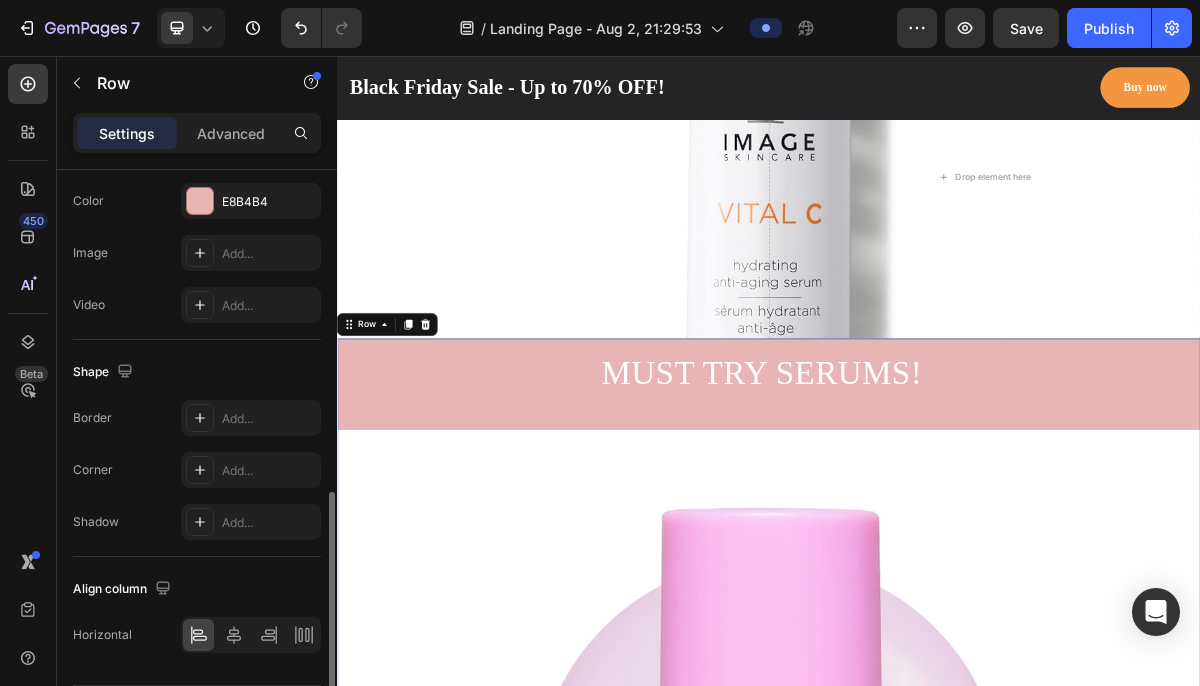 scroll, scrollTop: 708, scrollLeft: 0, axis: vertical 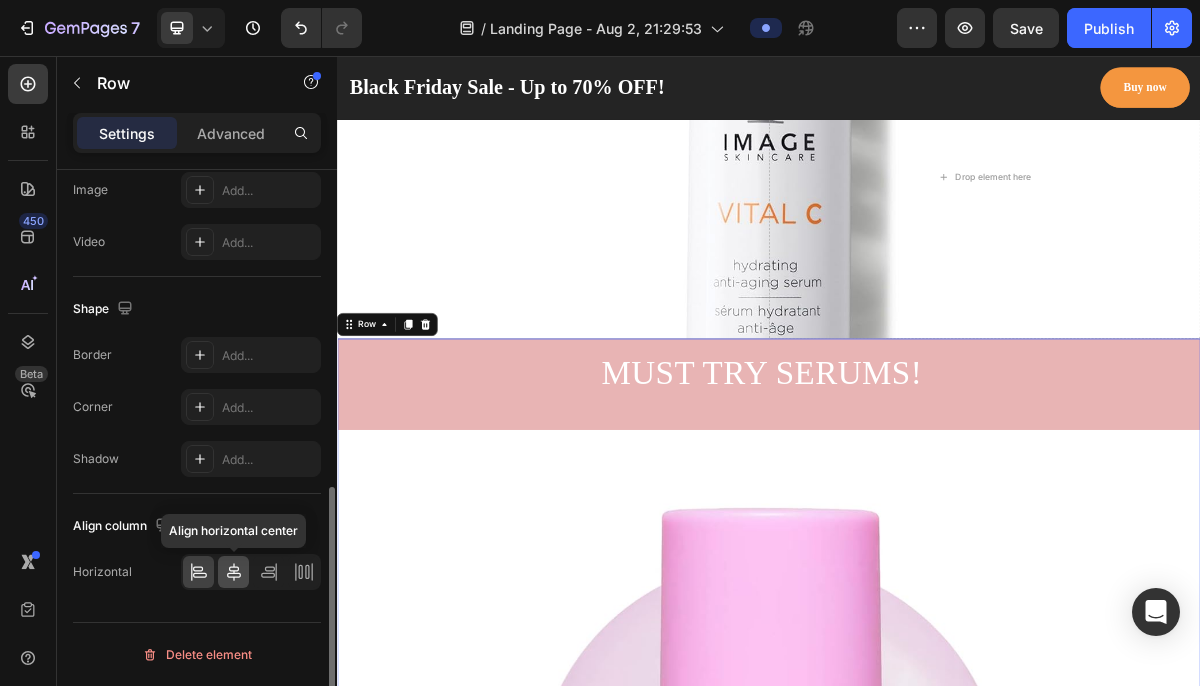 click 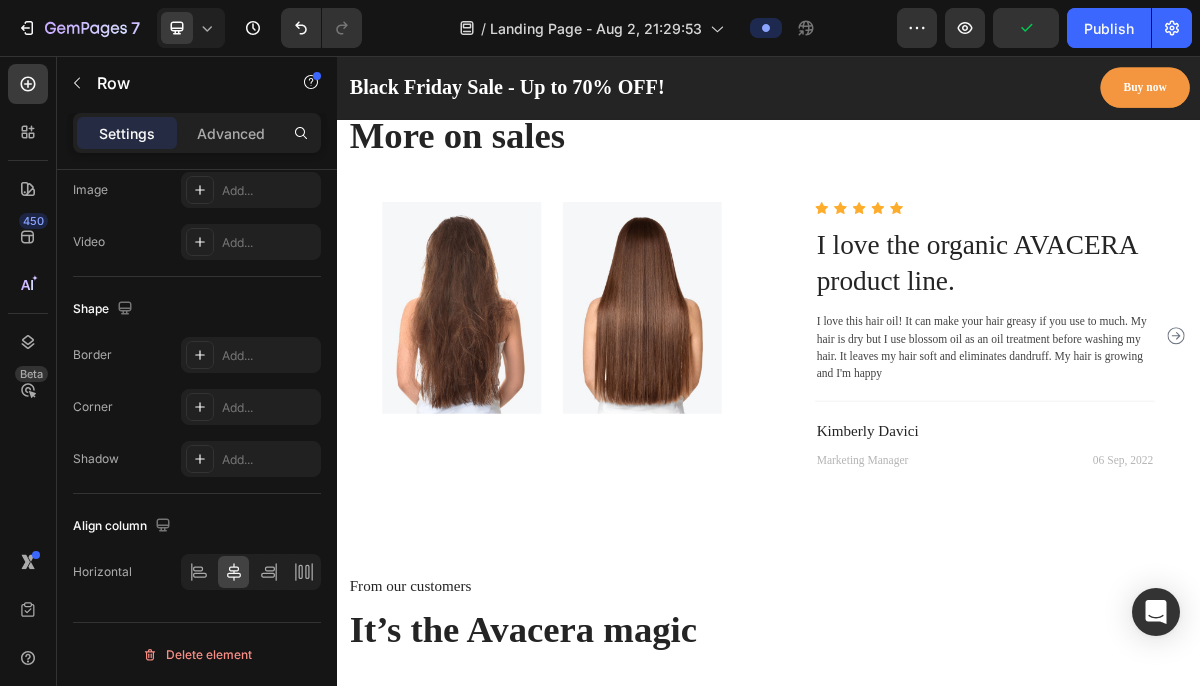 scroll, scrollTop: 5568, scrollLeft: 0, axis: vertical 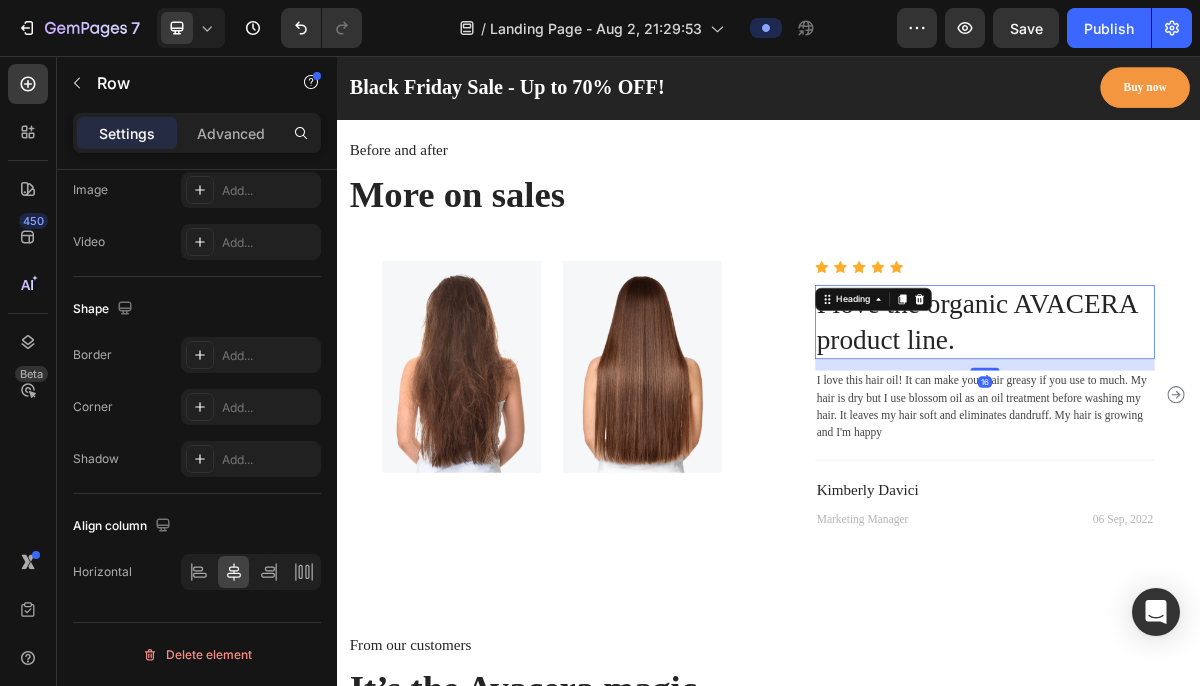 click on "I love the organic AVACERA product line." at bounding box center [1238, 425] 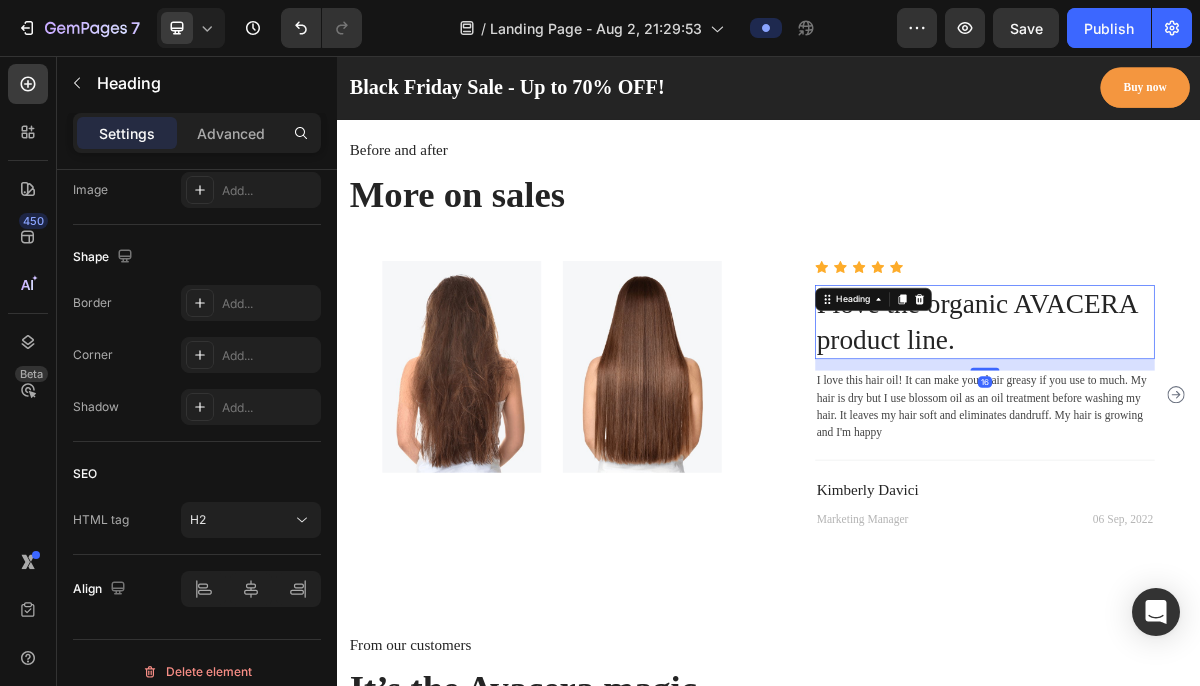 scroll, scrollTop: 0, scrollLeft: 0, axis: both 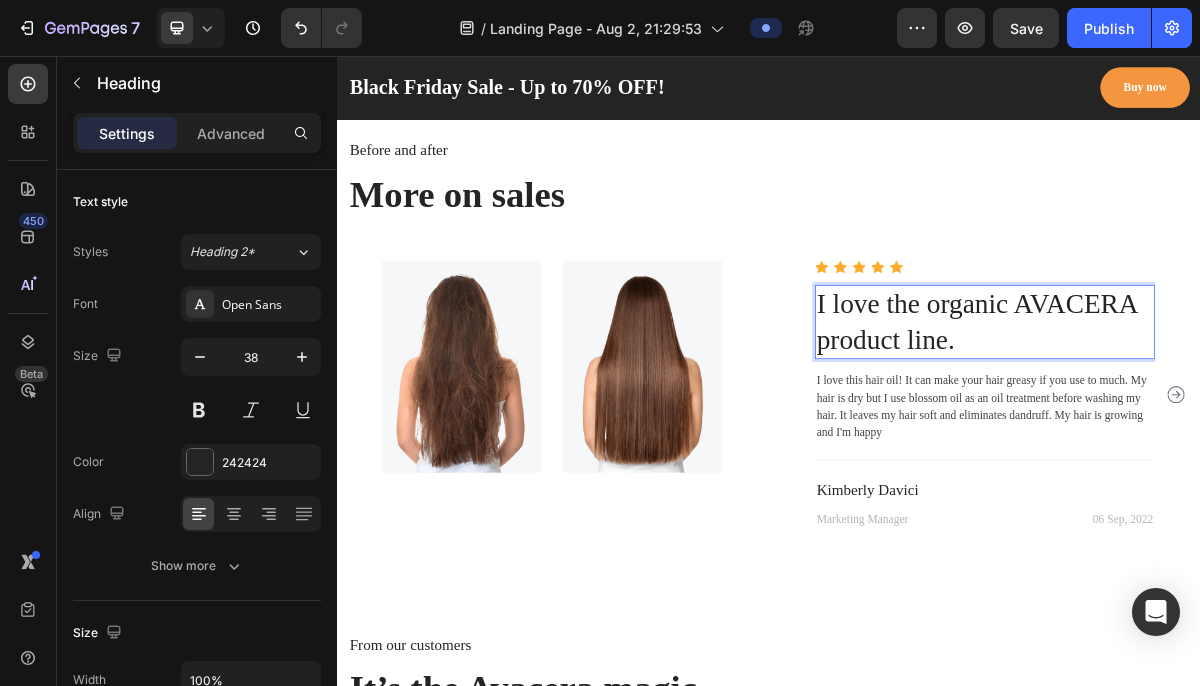 click on "I love the organic AVACERA product line." at bounding box center [1238, 425] 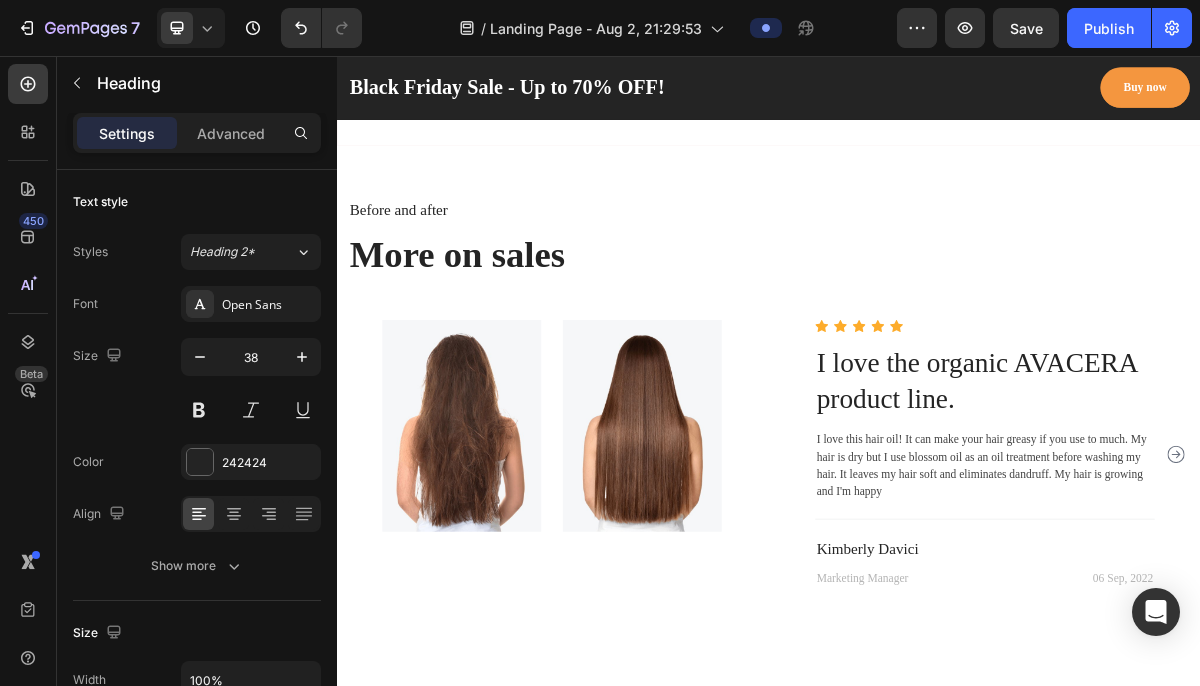 scroll, scrollTop: 5495, scrollLeft: 0, axis: vertical 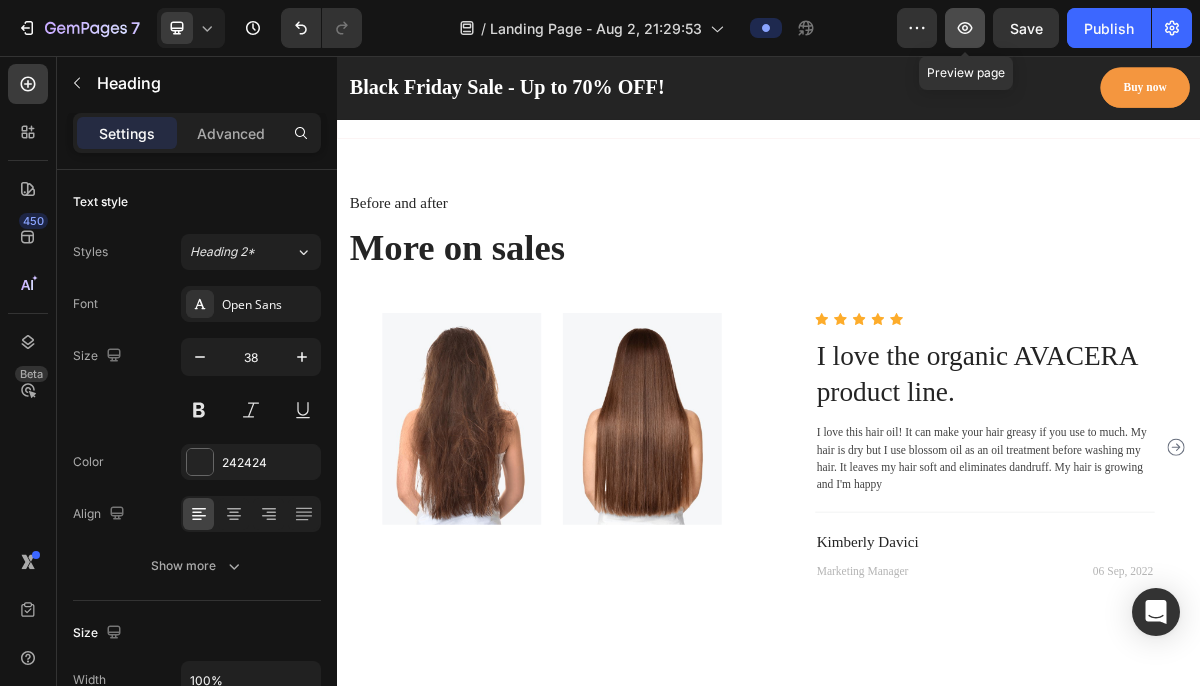click 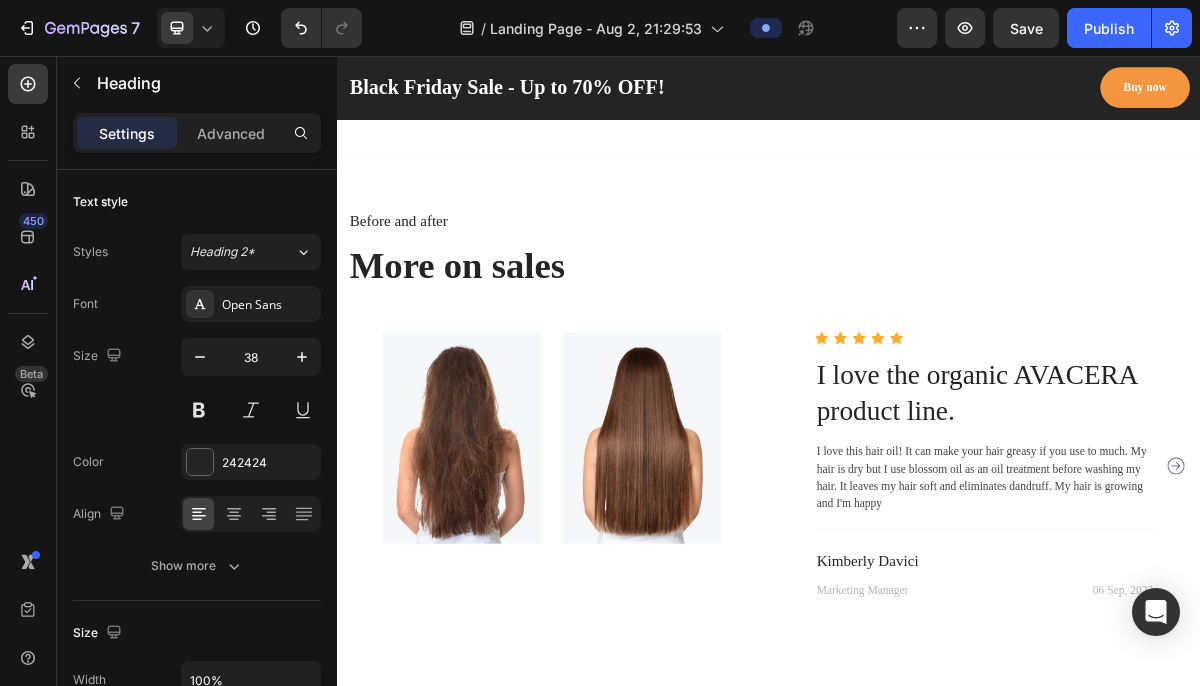scroll, scrollTop: 5472, scrollLeft: 0, axis: vertical 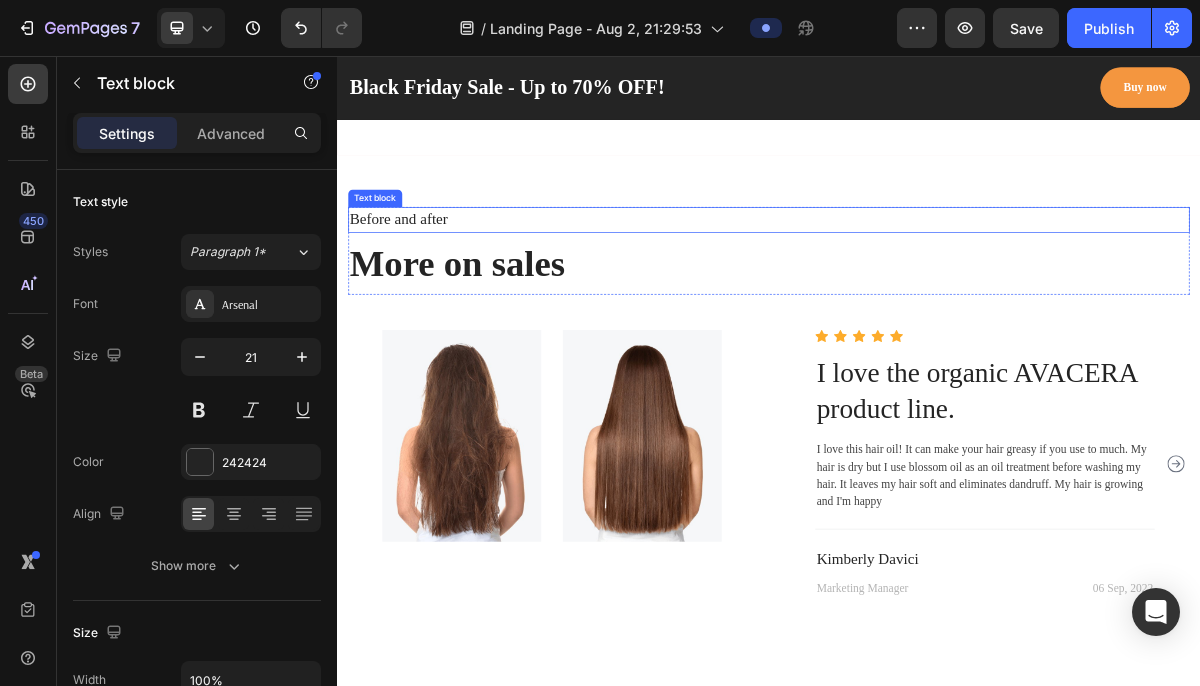 click on "Before and after" at bounding box center [937, 284] 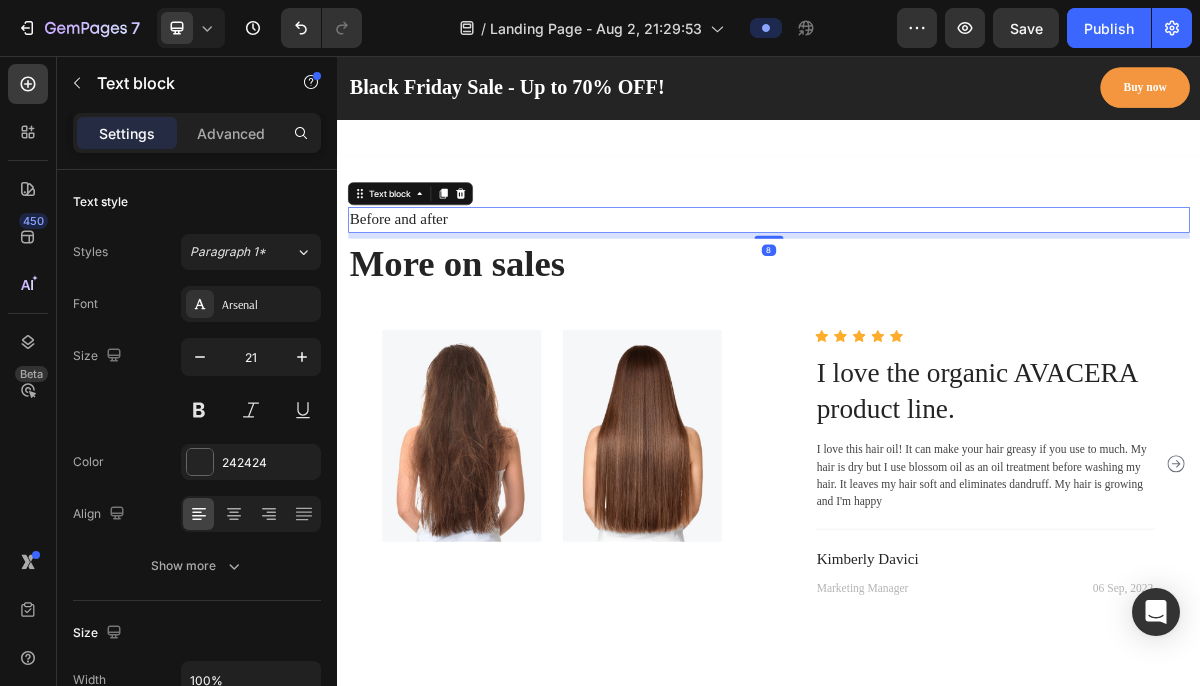click on "Before and after" at bounding box center [937, 284] 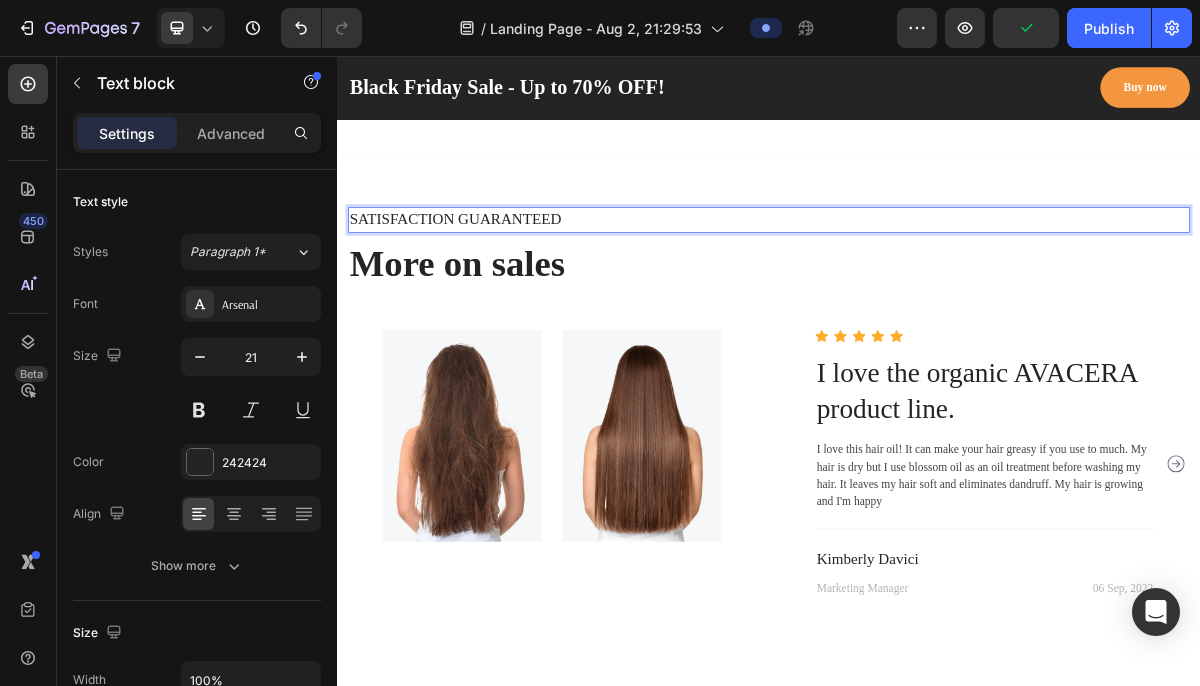 click on "SATISFACTION GUARANTEED" at bounding box center [937, 284] 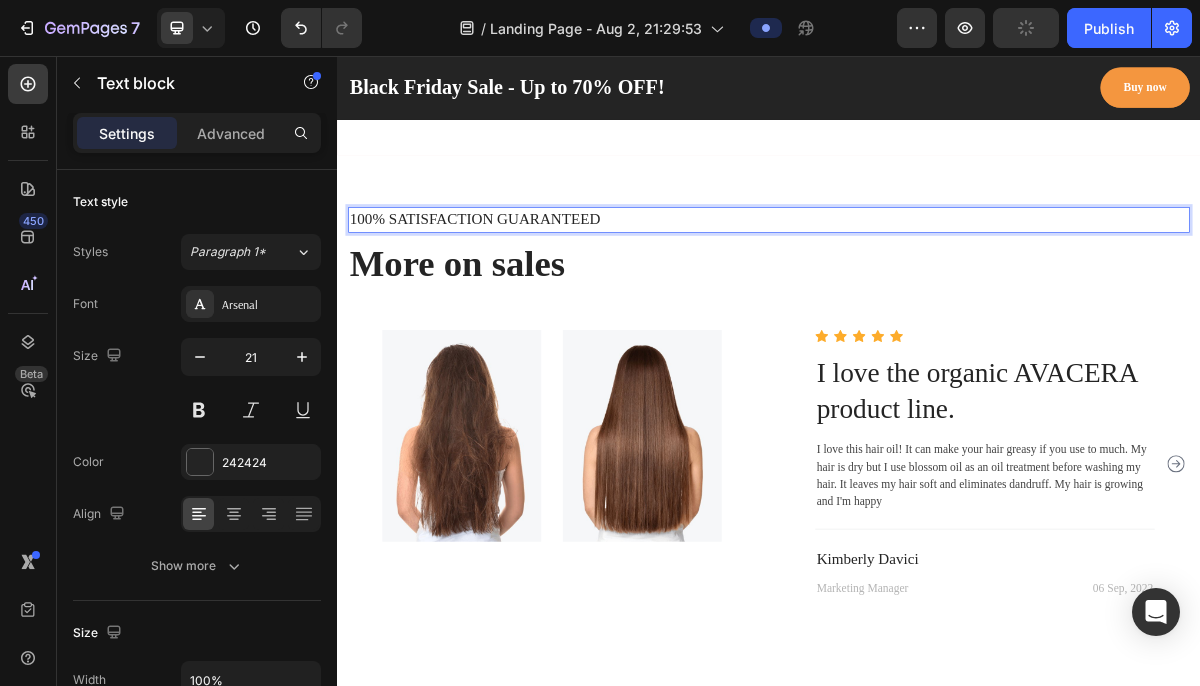 click on "100% SATISFACTION GUARANTEED" at bounding box center (937, 284) 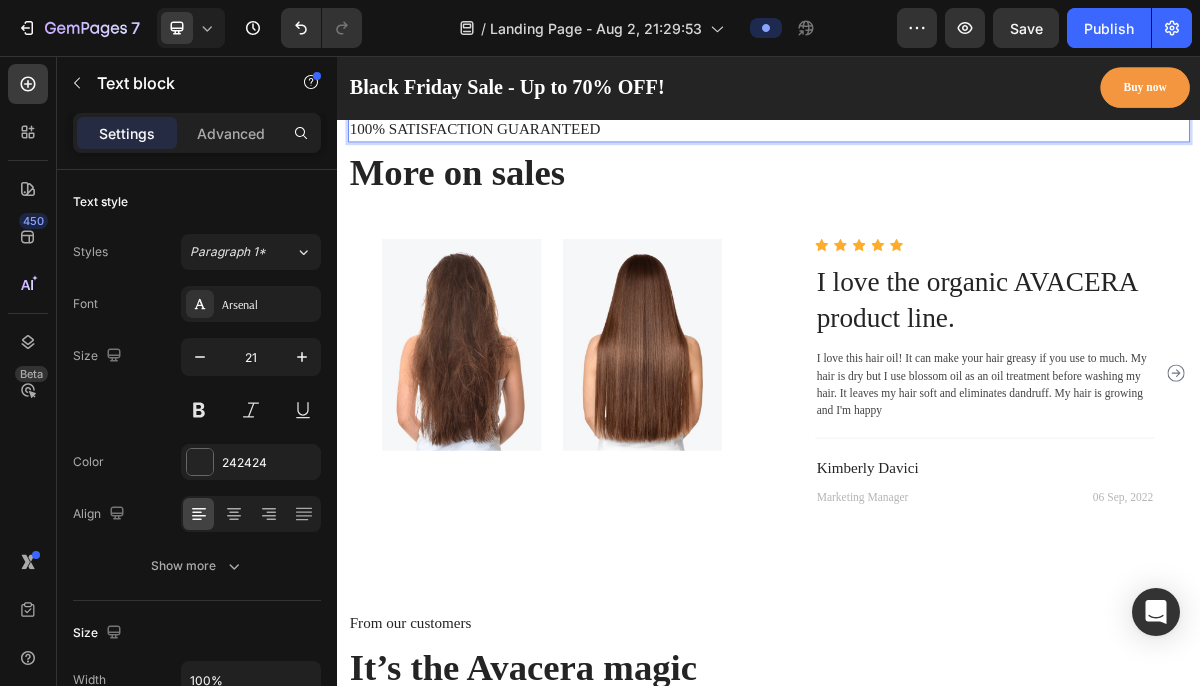 scroll, scrollTop: 5599, scrollLeft: 0, axis: vertical 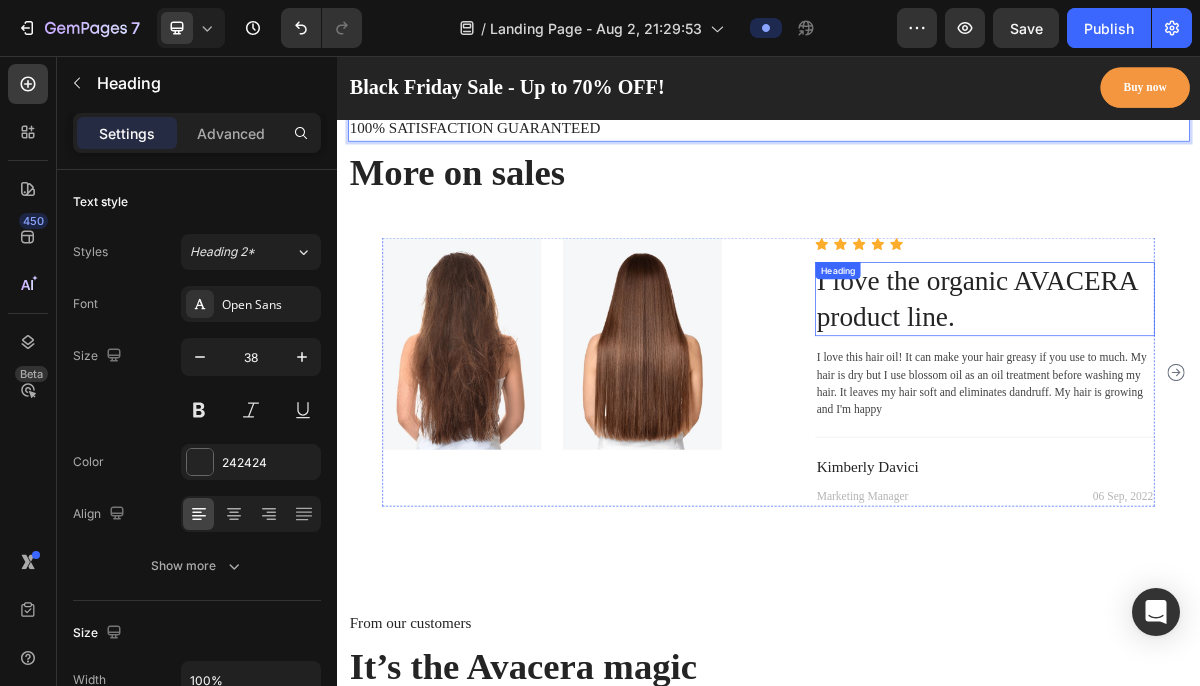 click on "I love the organic AVACERA product line." at bounding box center (1238, 394) 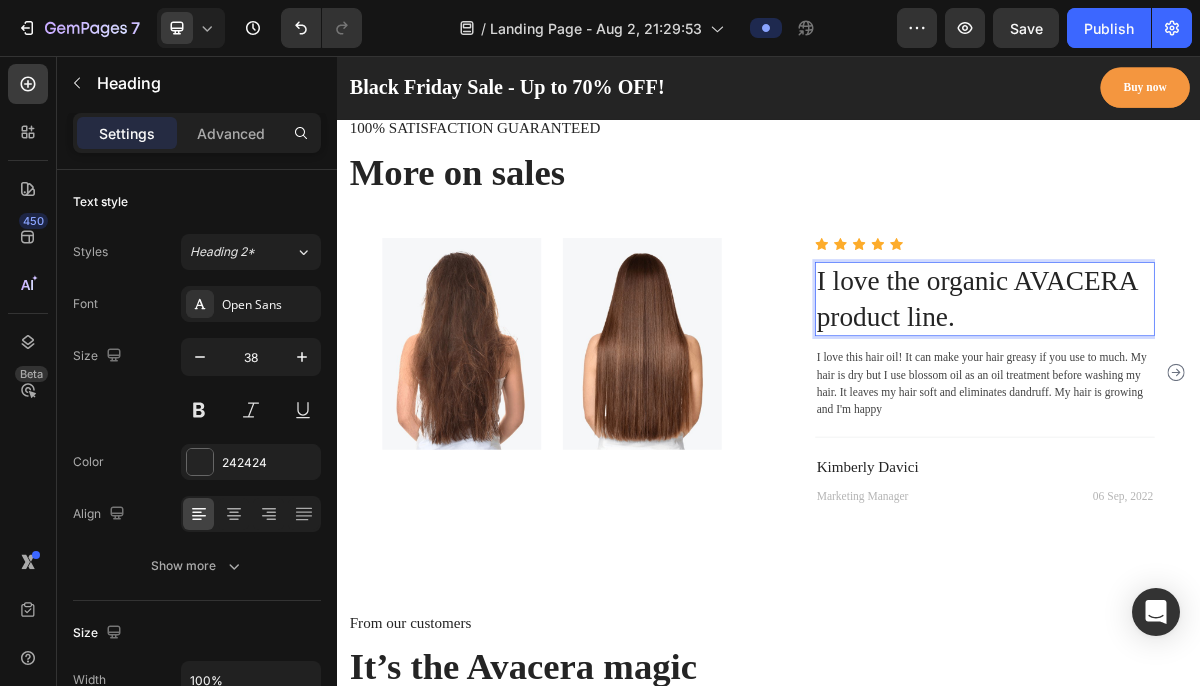 click on "I love the organic AVACERA product line." at bounding box center (1238, 394) 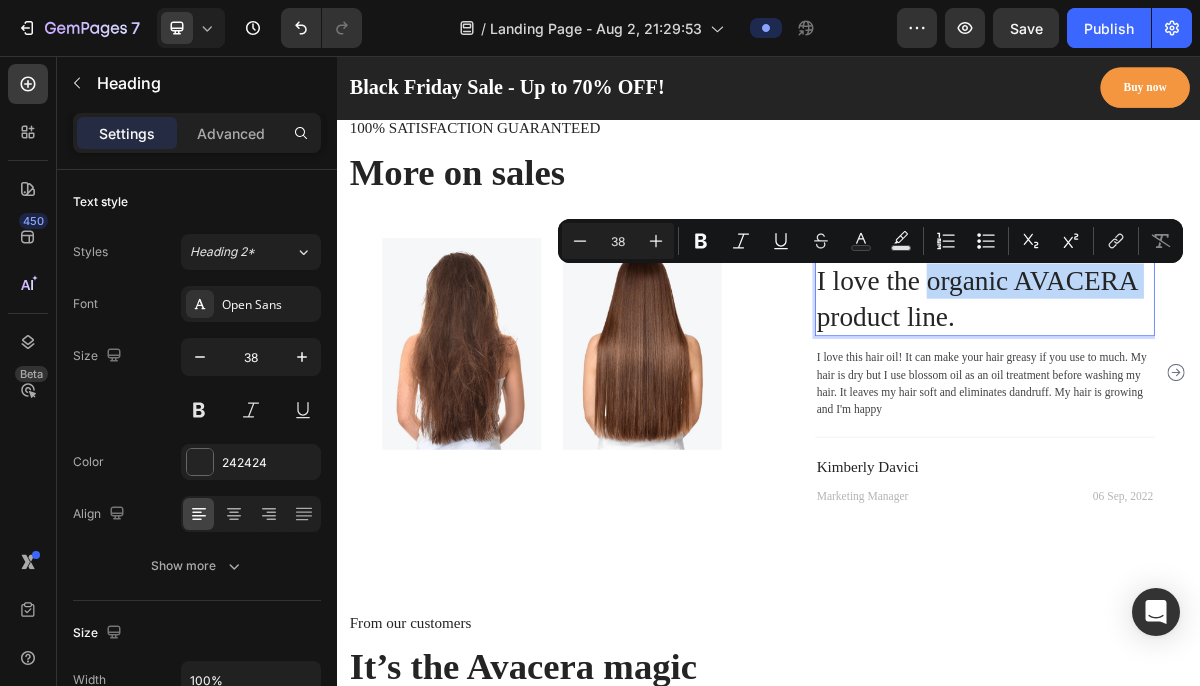 drag, startPoint x: 1451, startPoint y: 372, endPoint x: 1219, endPoint y: 366, distance: 232.07758 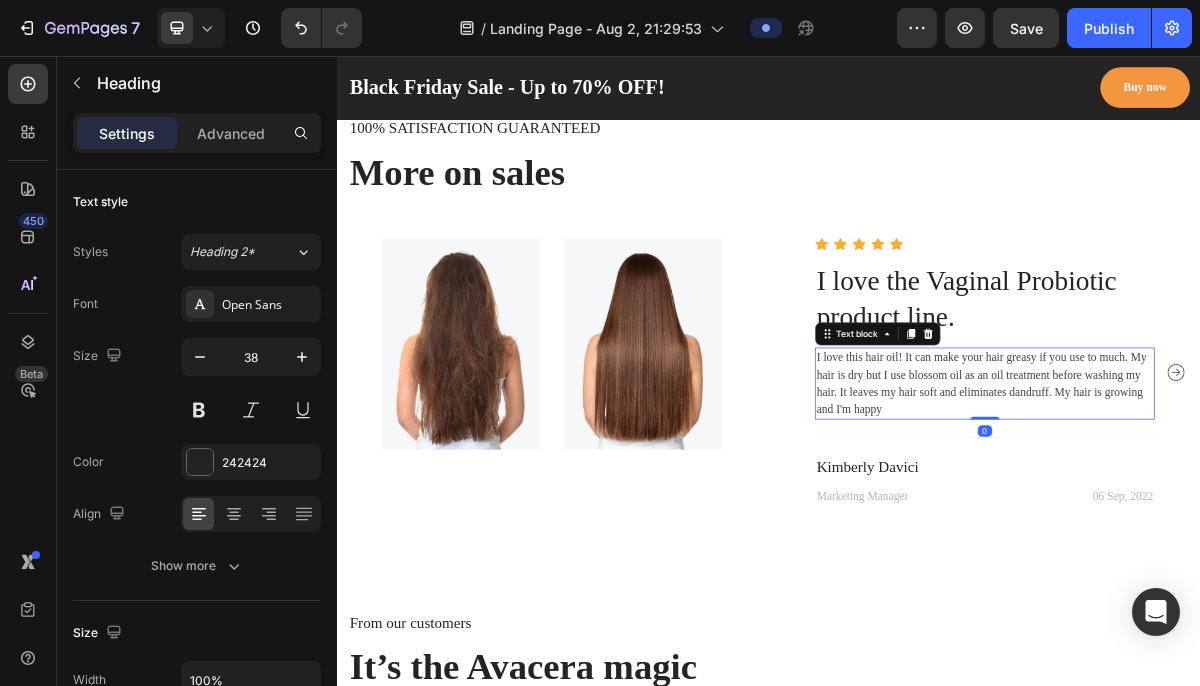 click on "I love this hair oil! It can make your hair greasy if you use to much. My hair is dry but I use blossom oil as an oil treatment before washing my hair. It leaves my hair soft and eliminates dandruff. My hair is growing and I'm happy" at bounding box center [1238, 512] 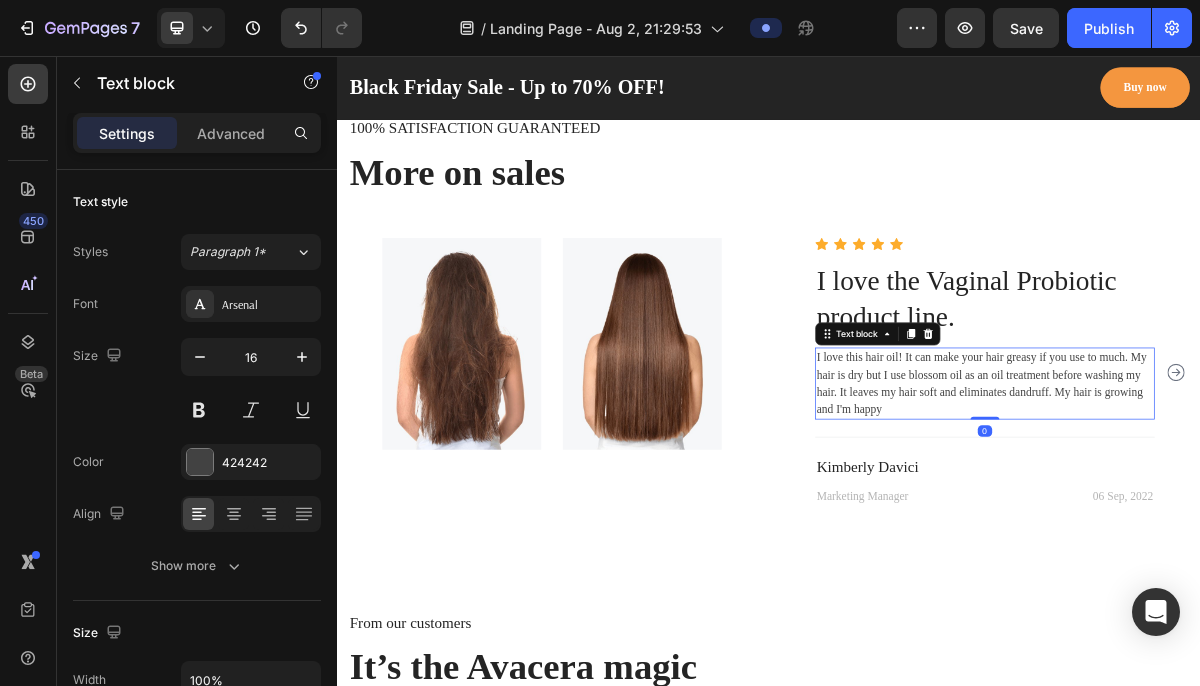 click on "I love this hair oil! It can make your hair greasy if you use to much. My hair is dry but I use blossom oil as an oil treatment before washing my hair. It leaves my hair soft and eliminates dandruff. My hair is growing and I'm happy" at bounding box center [1238, 512] 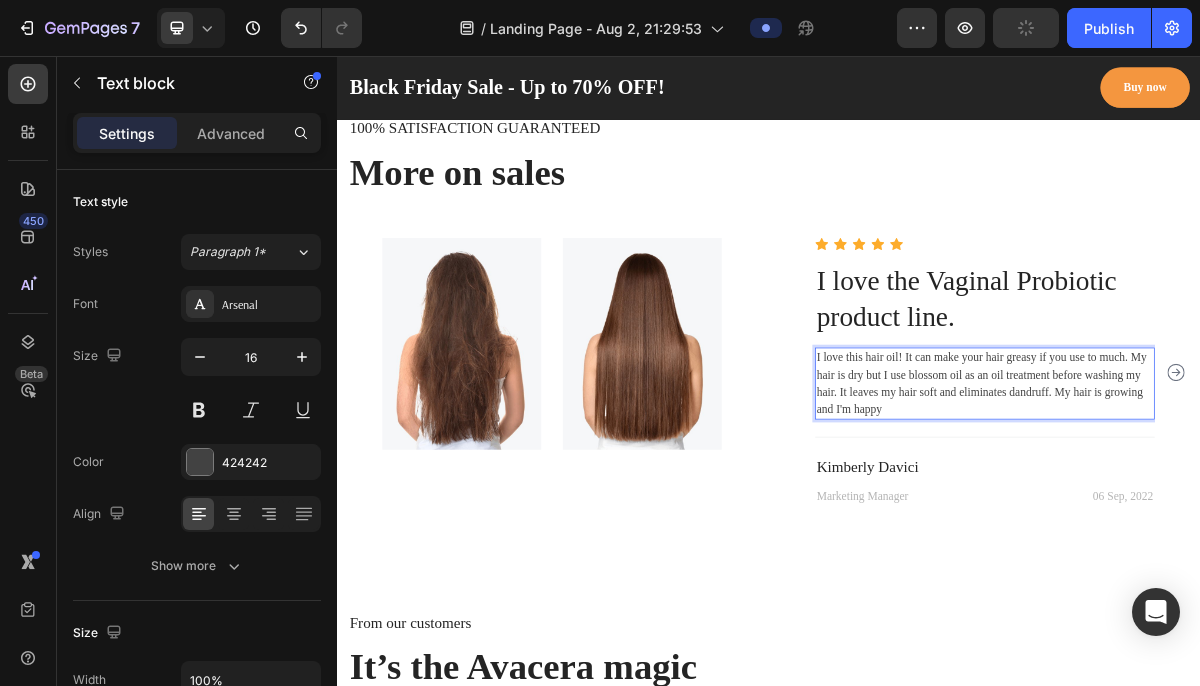click on "I love this hair oil! It can make your hair greasy if you use to much. My hair is dry but I use blossom oil as an oil treatment before washing my hair. It leaves my hair soft and eliminates dandruff. My hair is growing and I'm happy" at bounding box center (1238, 512) 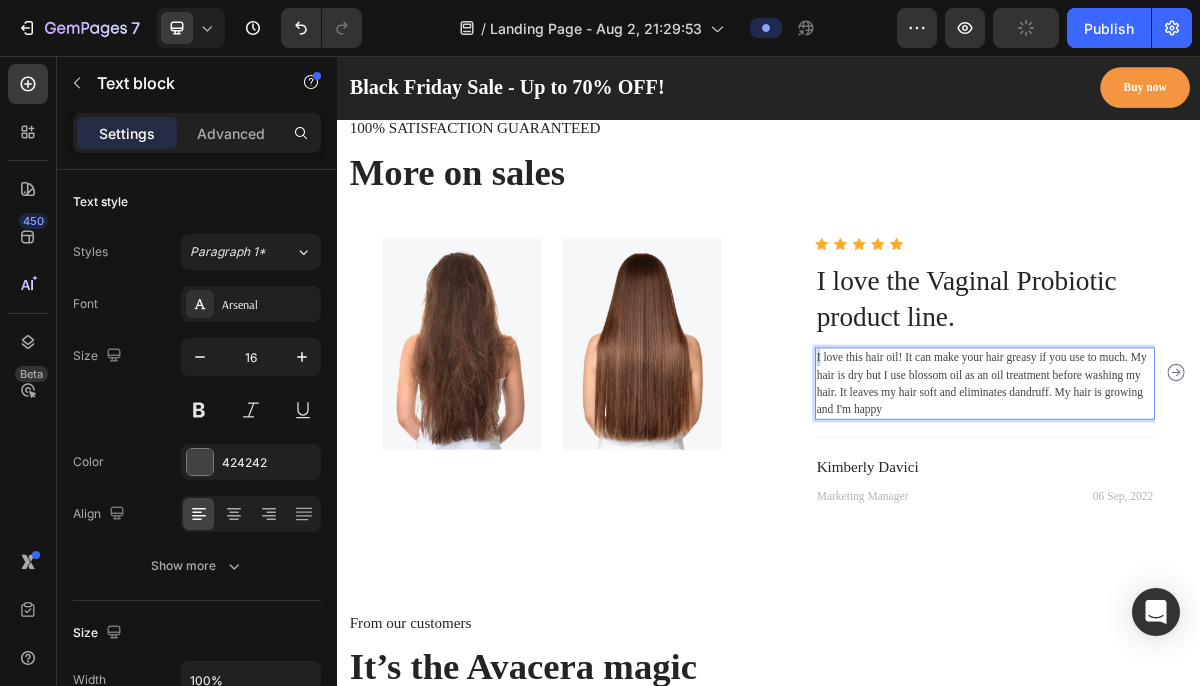 click on "I love this hair oil! It can make your hair greasy if you use to much. My hair is dry but I use blossom oil as an oil treatment before washing my hair. It leaves my hair soft and eliminates dandruff. My hair is growing and I'm happy" at bounding box center [1238, 512] 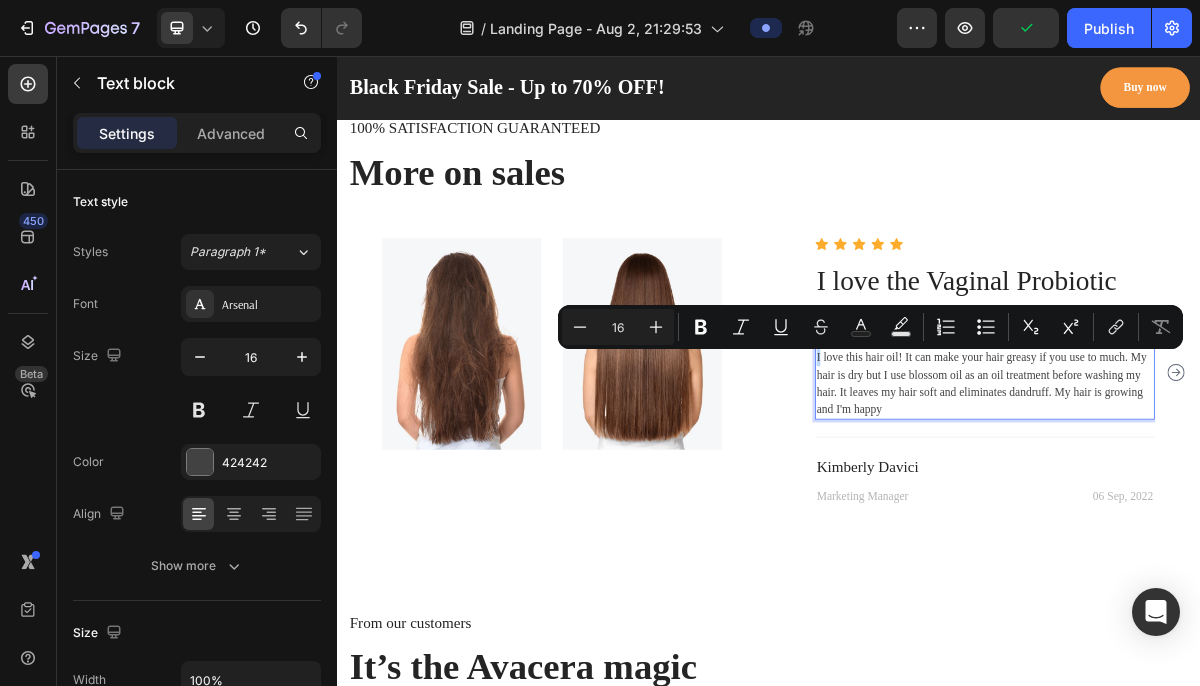 click on "I love this hair oil! It can make your hair greasy if you use to much. My hair is dry but I use blossom oil as an oil treatment before washing my hair. It leaves my hair soft and eliminates dandruff. My hair is growing and I'm happy" at bounding box center [1238, 512] 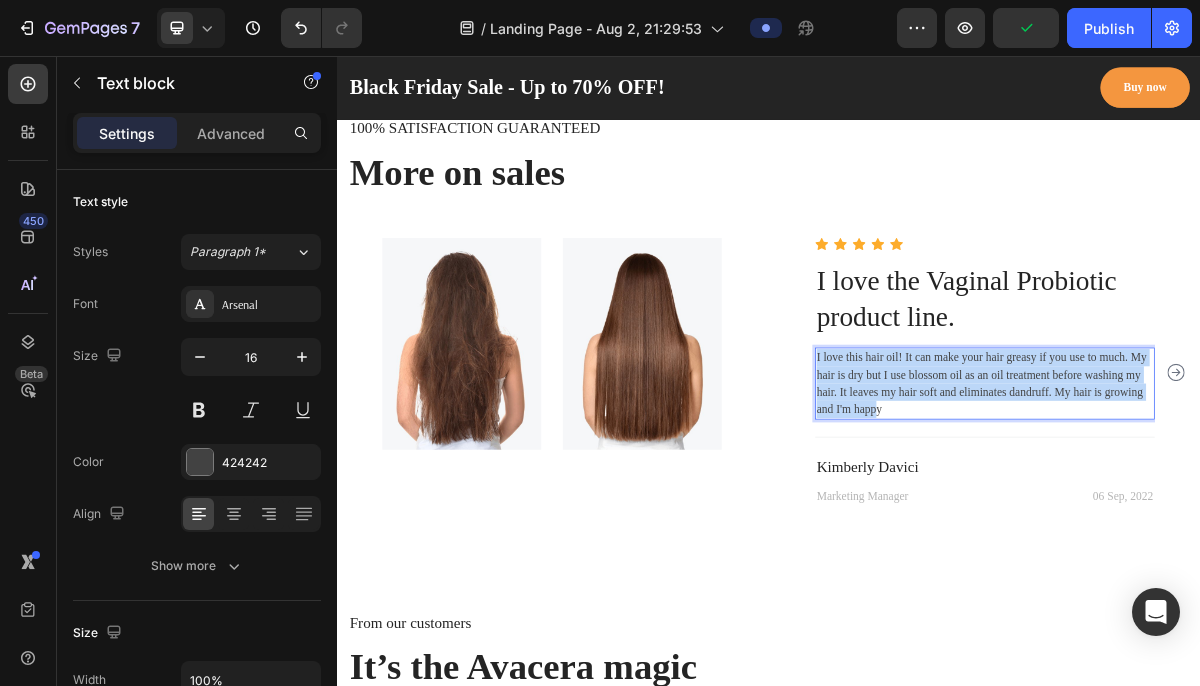 drag, startPoint x: 1005, startPoint y: 466, endPoint x: 1090, endPoint y: 547, distance: 117.413795 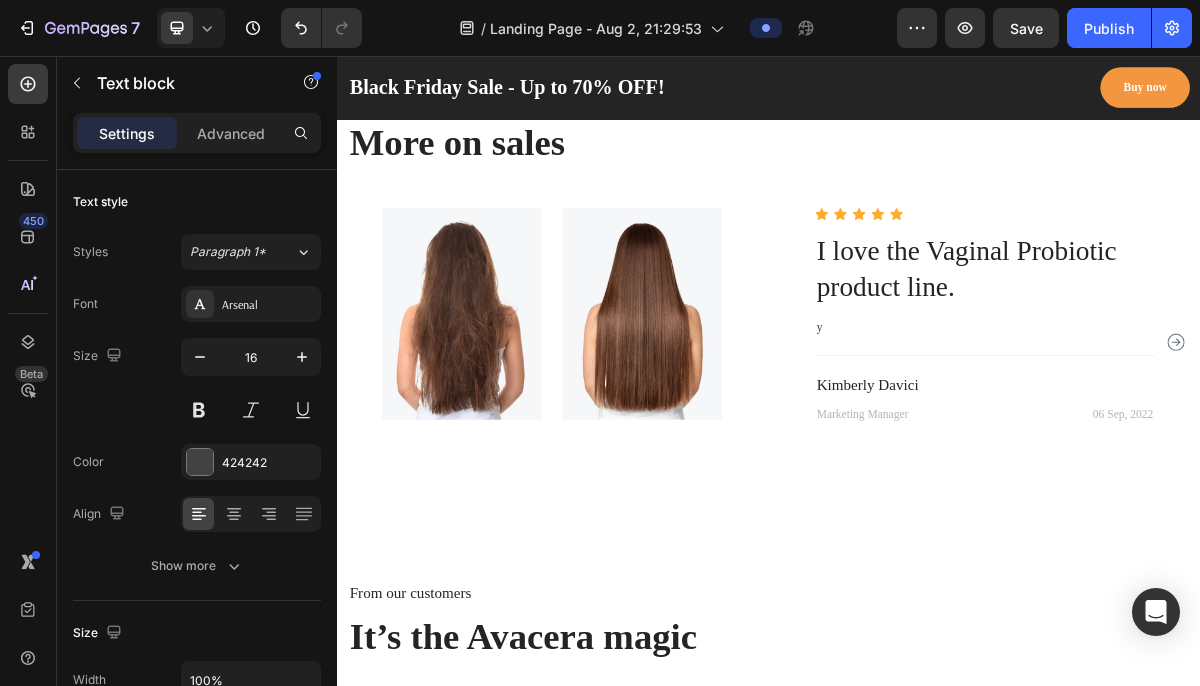 scroll, scrollTop: 5596, scrollLeft: 0, axis: vertical 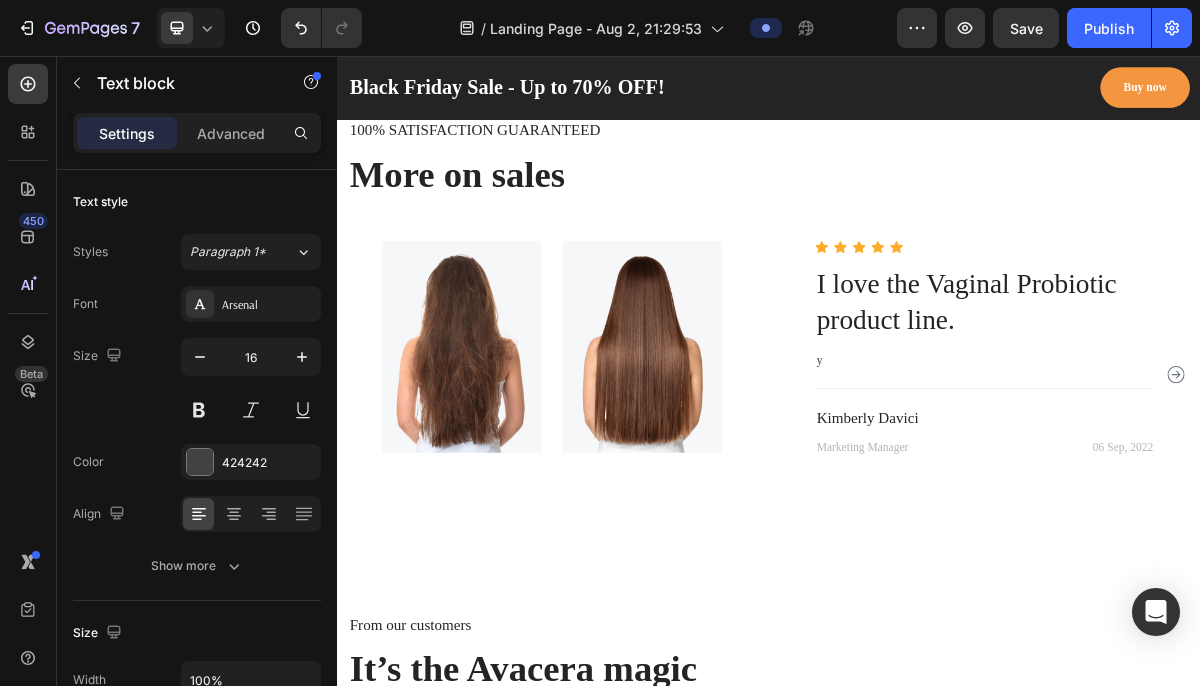 click on "y" at bounding box center (1238, 479) 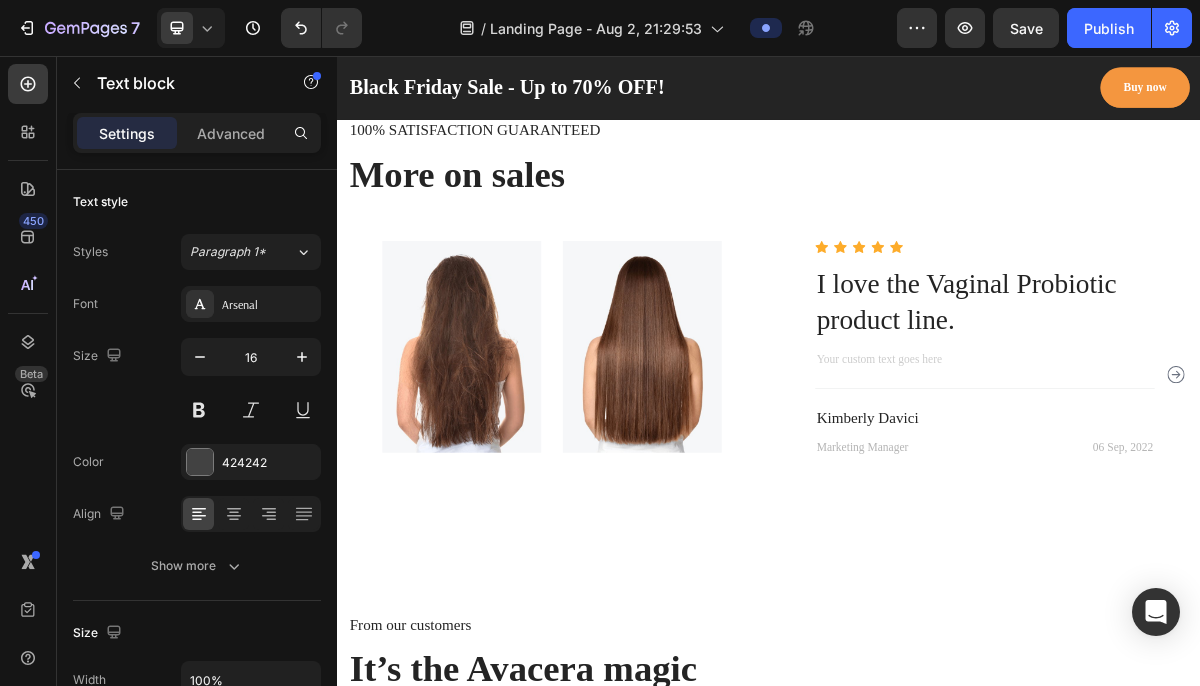 click at bounding box center (1238, 479) 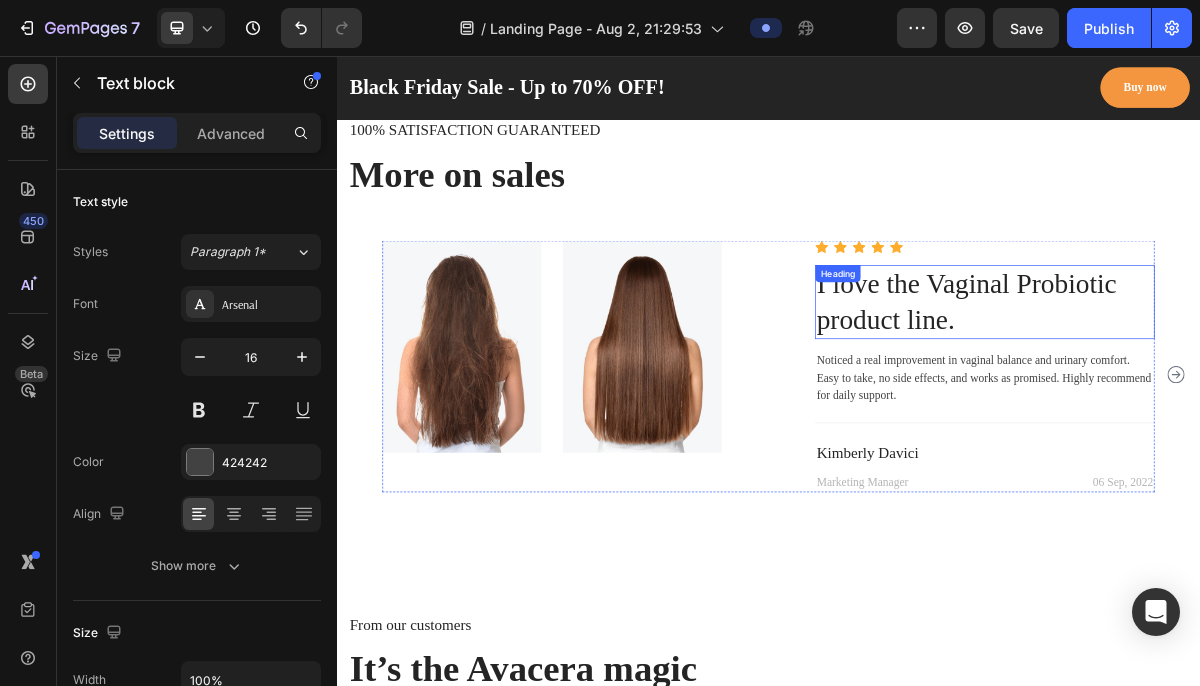 click on "I love the Vaginal Probiotic product line. Heading" at bounding box center [1238, 397] 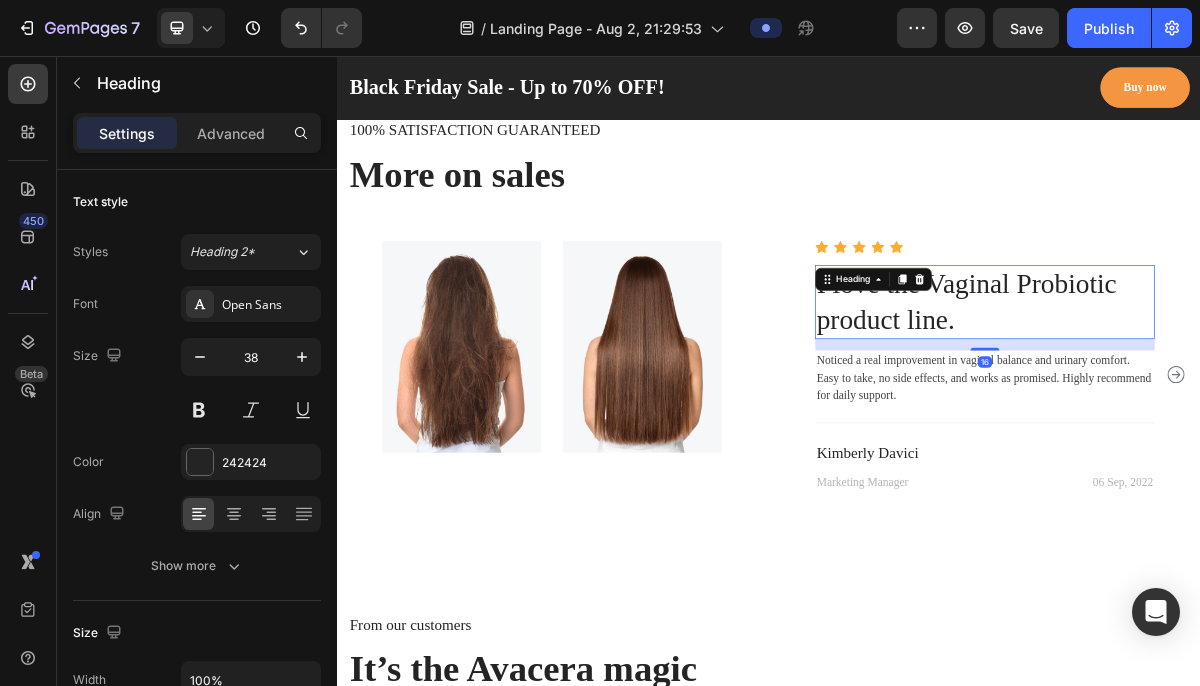 click on "I love the Vaginal Probiotic product line." at bounding box center (1238, 397) 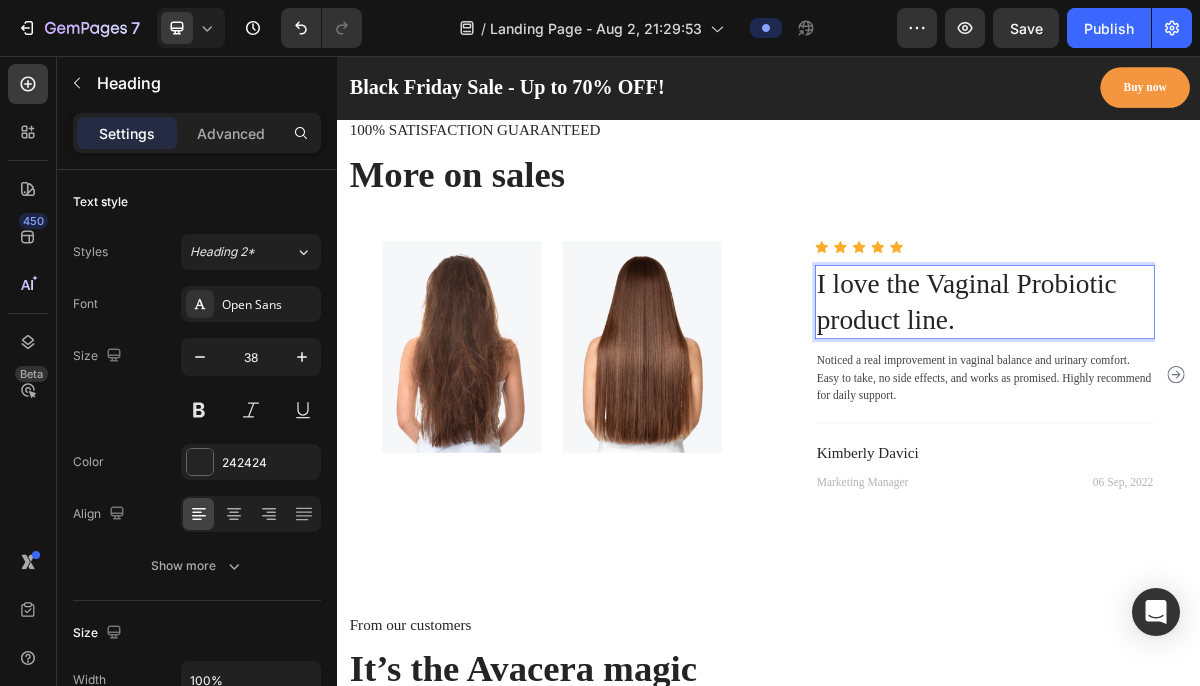 click on "I love the Vaginal Probiotic product line." at bounding box center (1238, 397) 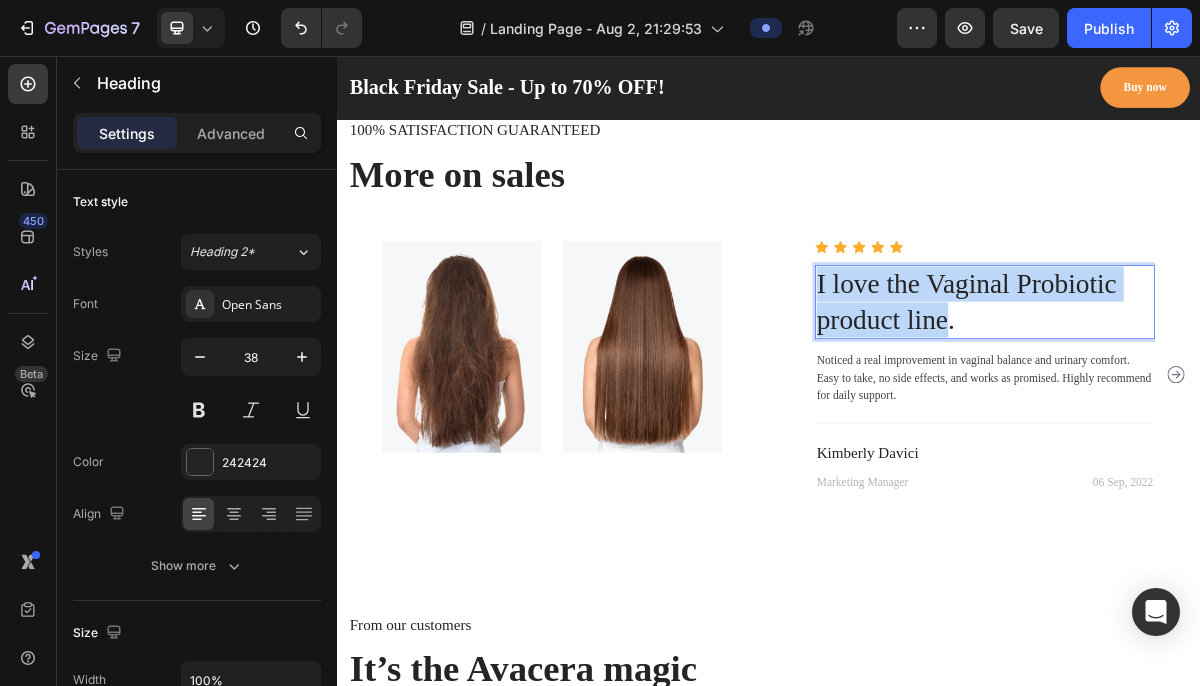drag, startPoint x: 1003, startPoint y: 372, endPoint x: 1190, endPoint y: 434, distance: 197.01015 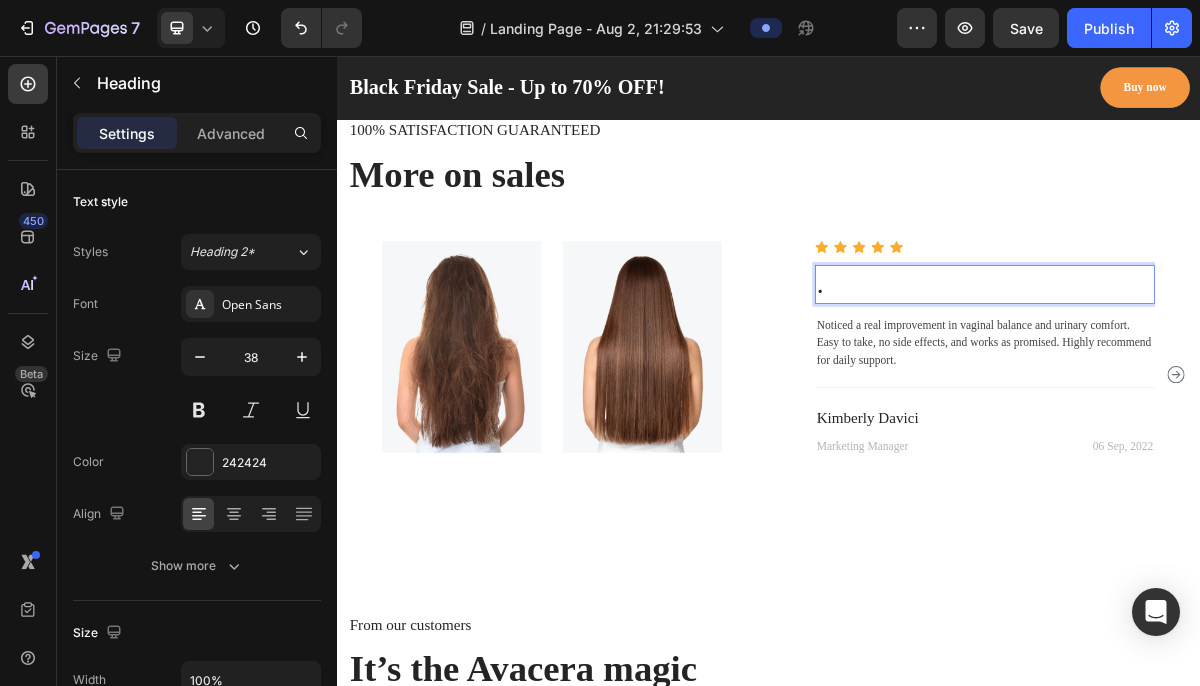 click on "." at bounding box center [1238, 372] 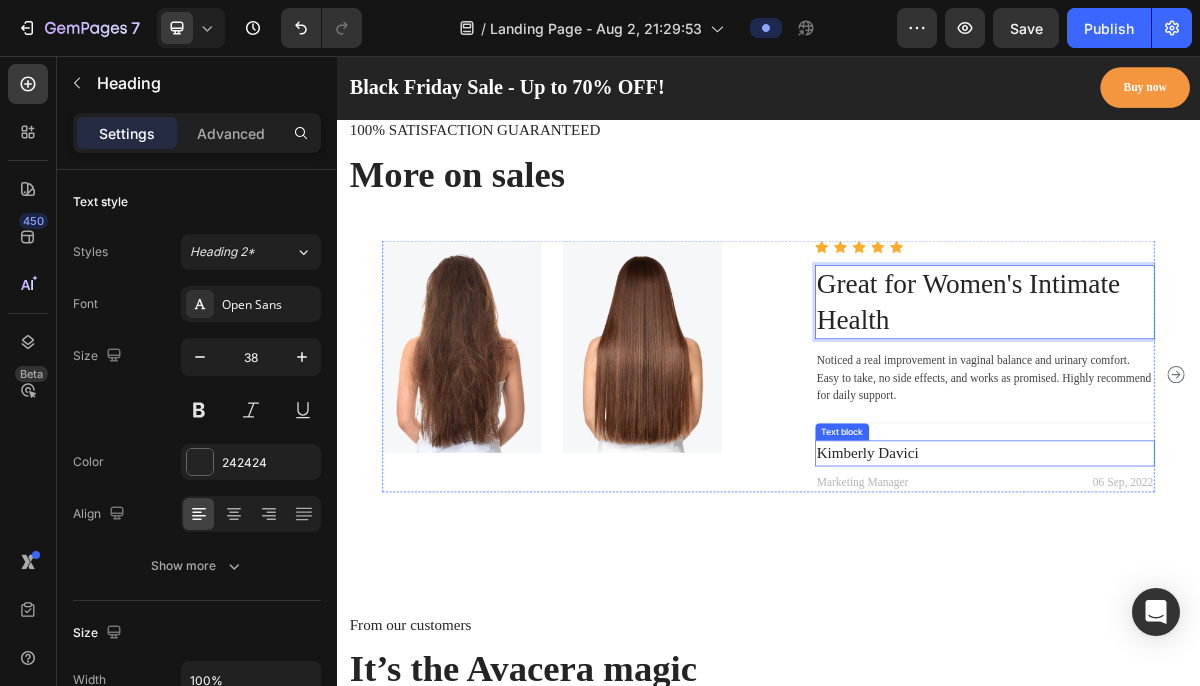 click on "Kimberly Davici" at bounding box center [1238, 608] 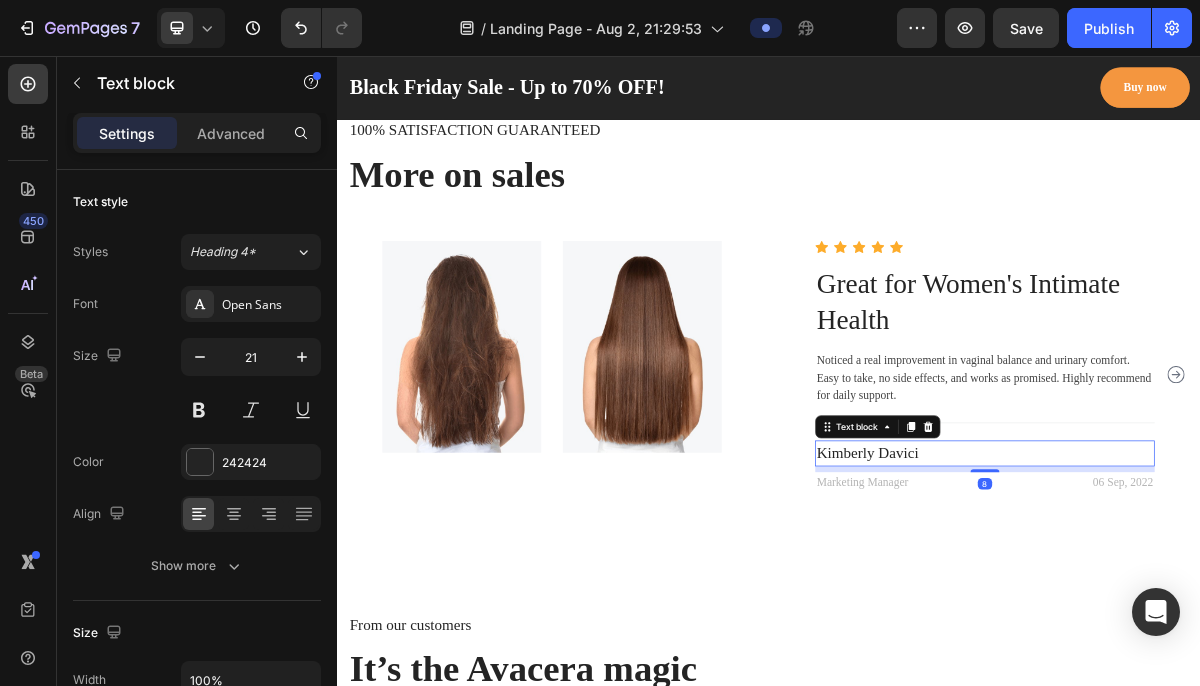 click on "Kimberly Davici" at bounding box center [1238, 608] 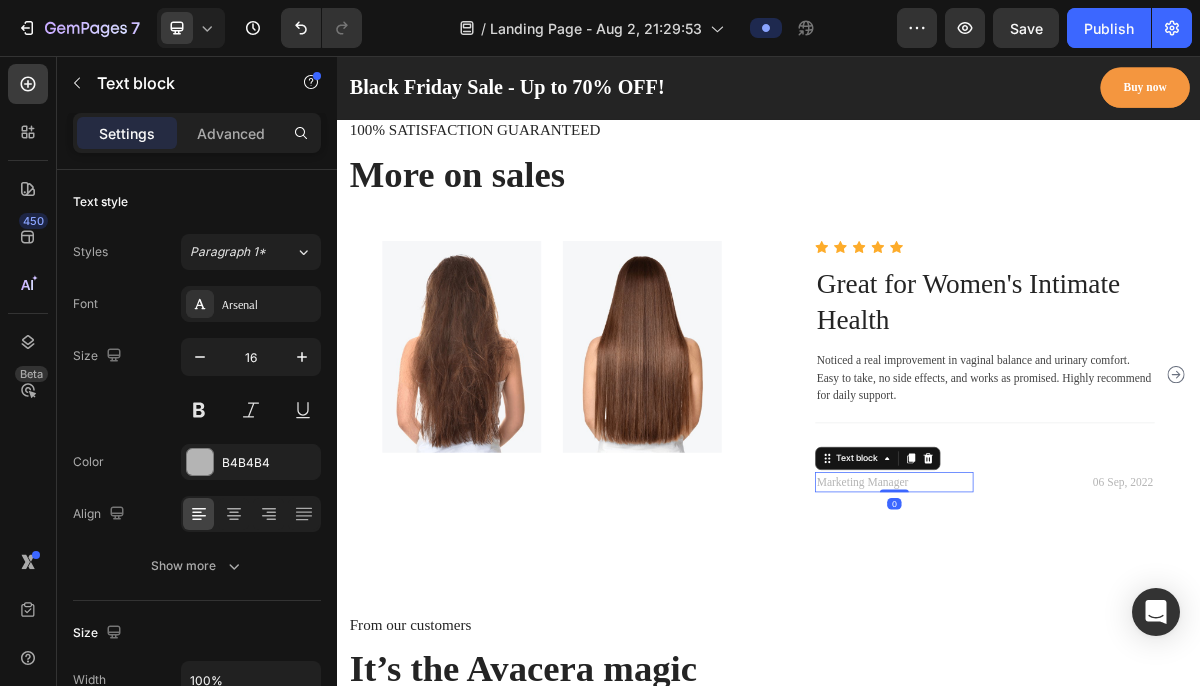 click on "[ALPHANUMERIC] [LAST] Text block   0" at bounding box center (1112, 648) 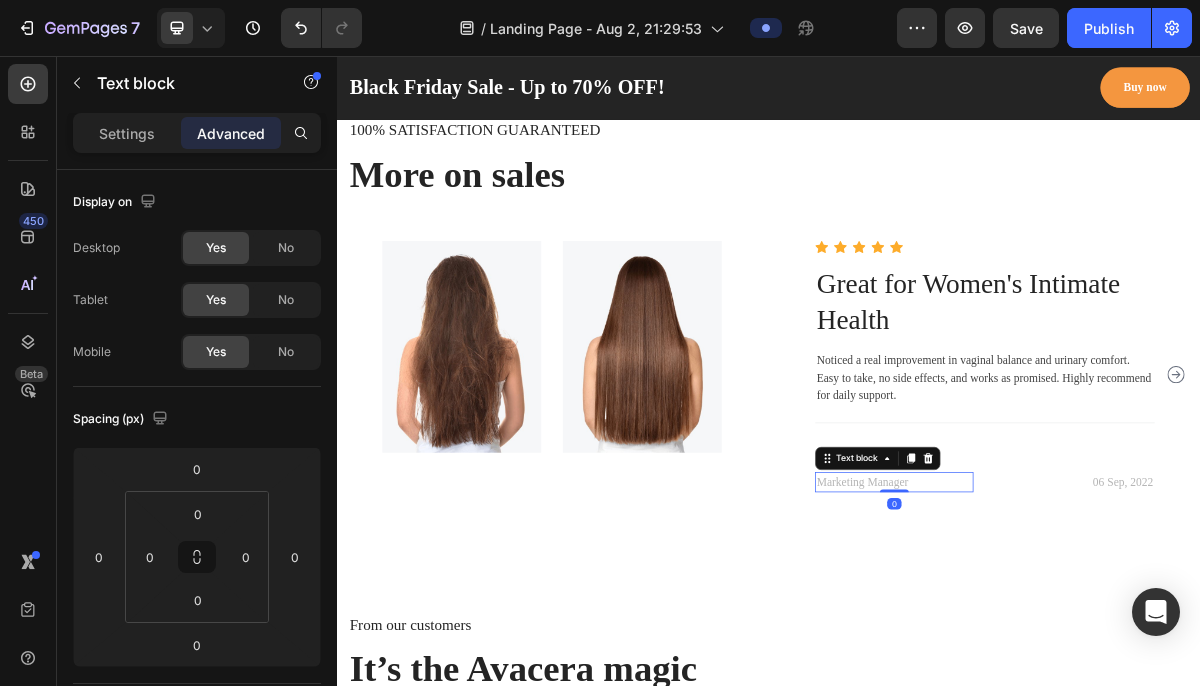 click on "Marketing Manager" at bounding box center [1112, 648] 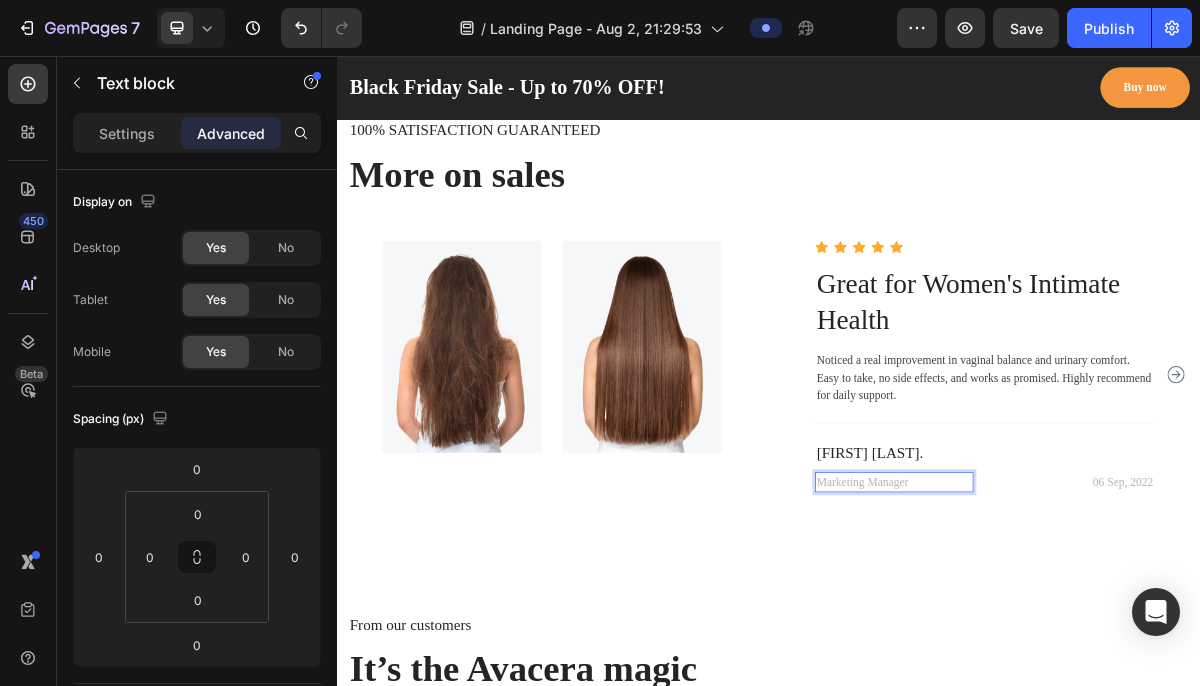click on "Marketing Manager" at bounding box center [1112, 648] 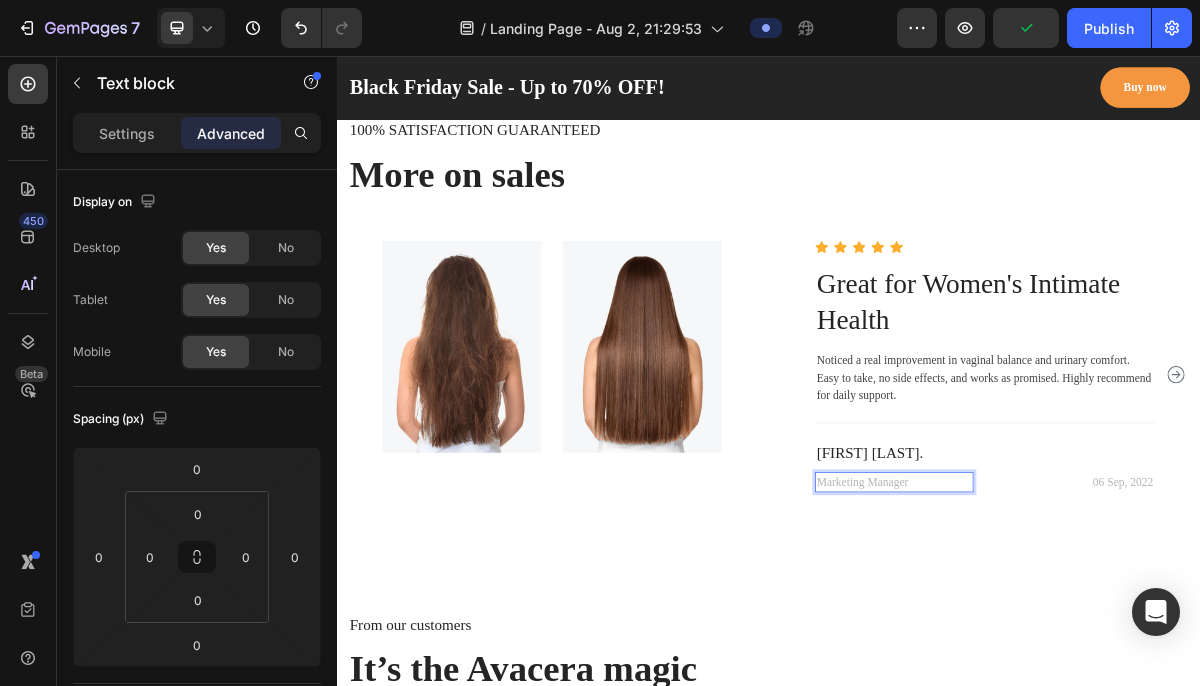 click on "Marketing Manager" at bounding box center [1112, 648] 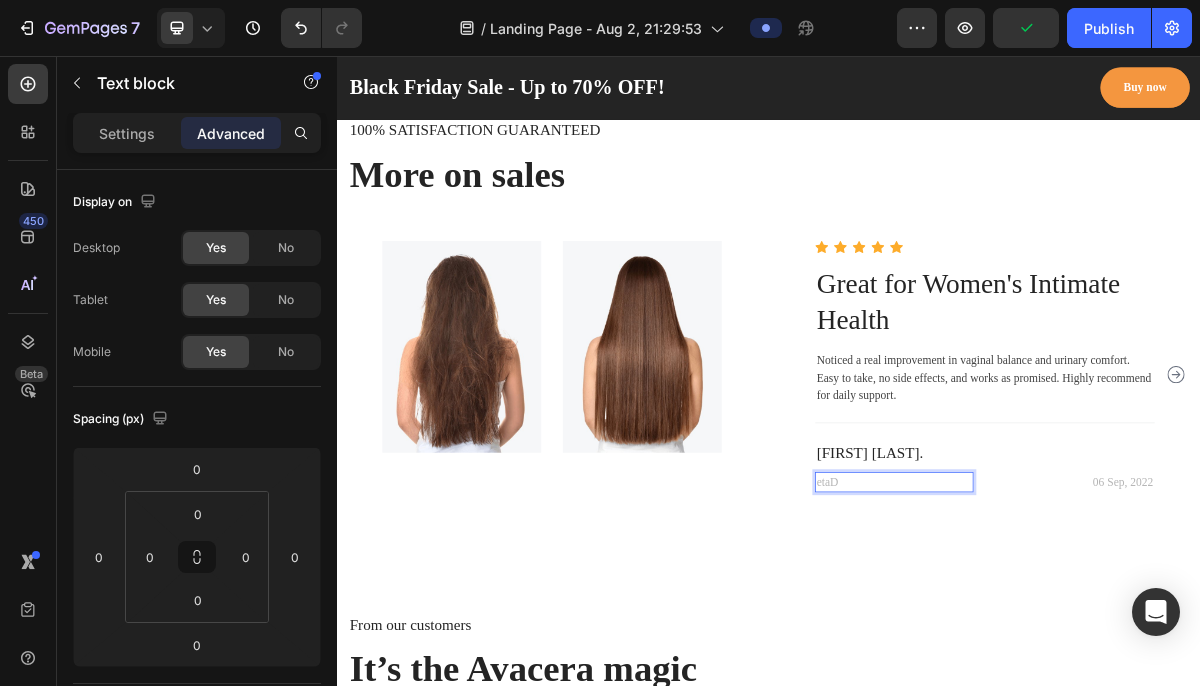 click on "etaD" at bounding box center (1112, 648) 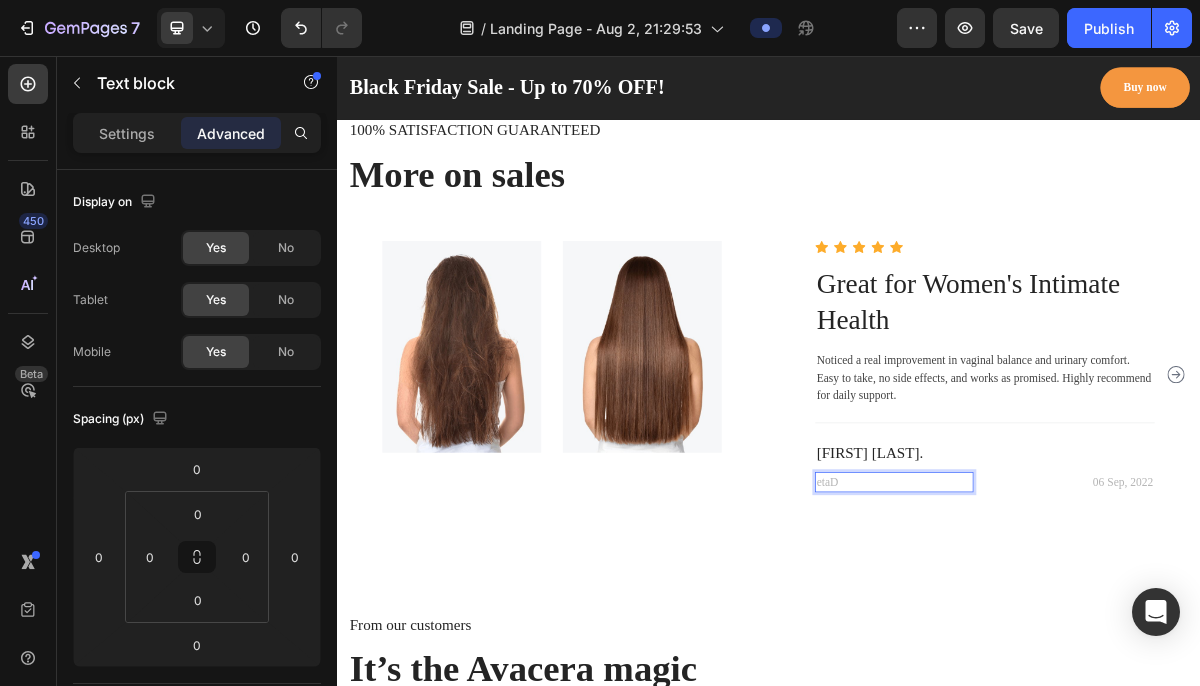 click on "etaD" at bounding box center [1112, 648] 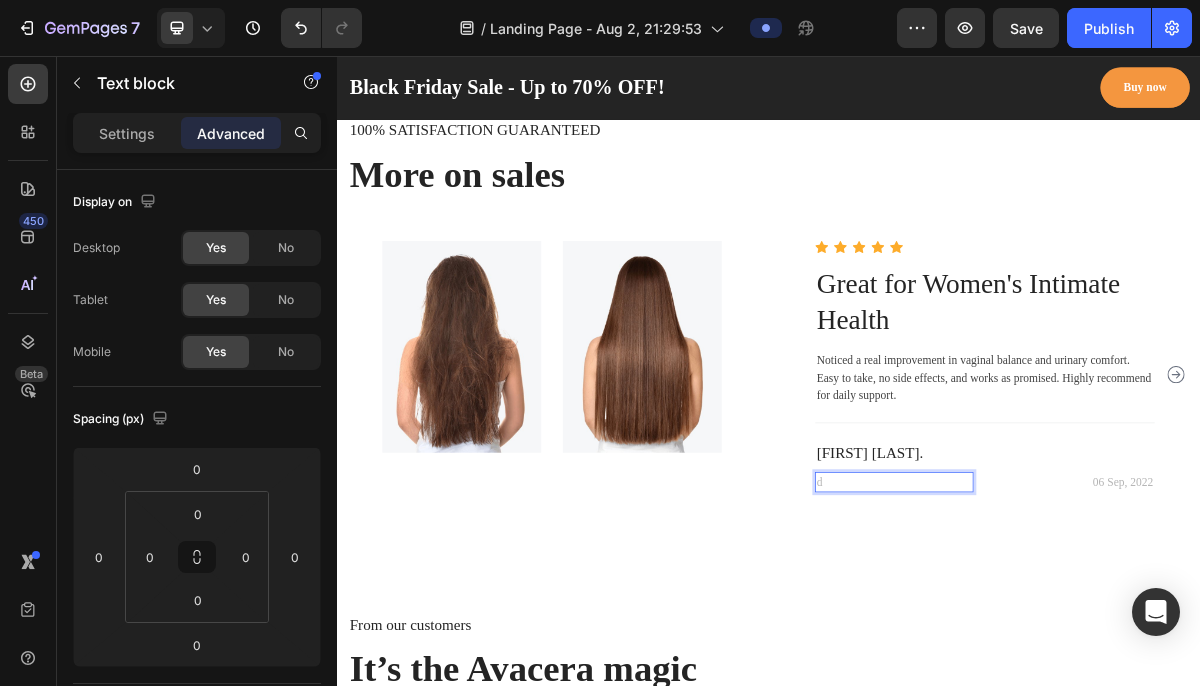 click on "d" at bounding box center [1112, 648] 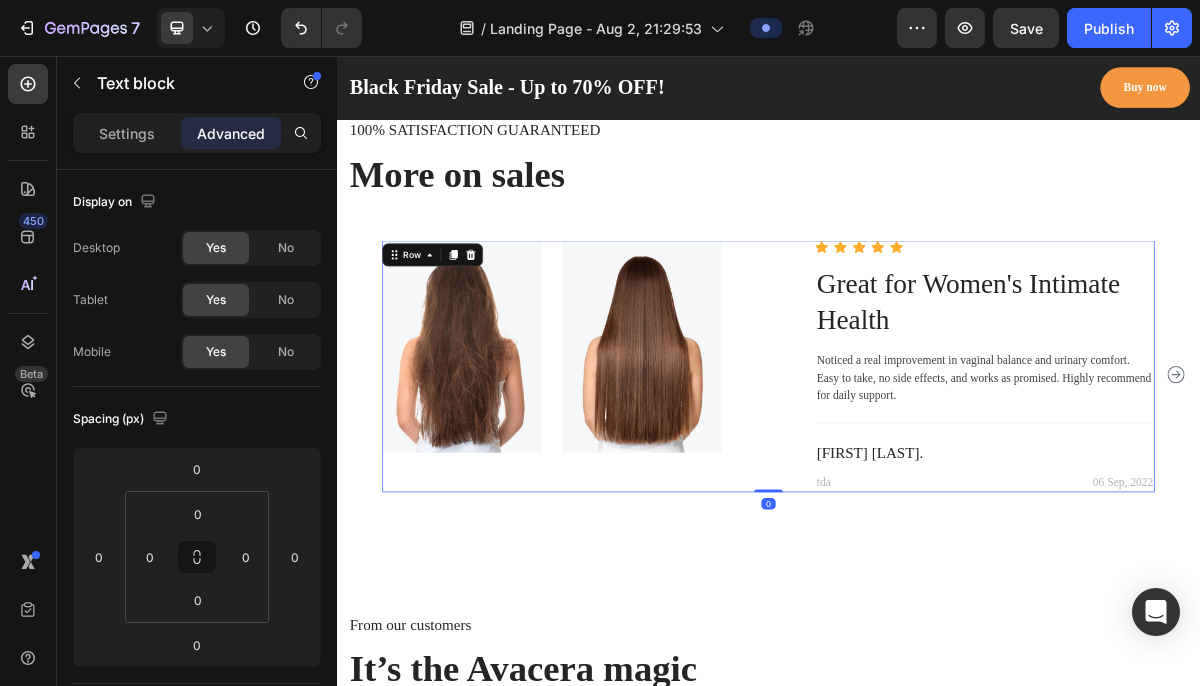 click on "Icon Icon Icon Icon Icon Icon List Hoz Great for Women's Intimate Health Heading Noticed a real improvement in vaginal balance and urinary comfort. Easy to take, no side effects, and works as promised. Highly recommend for daily support. Text block Title Line [FIRST] [LAST]. Text block tda Text block 06 Sep, 2022 Text block Row" at bounding box center (1238, 486) 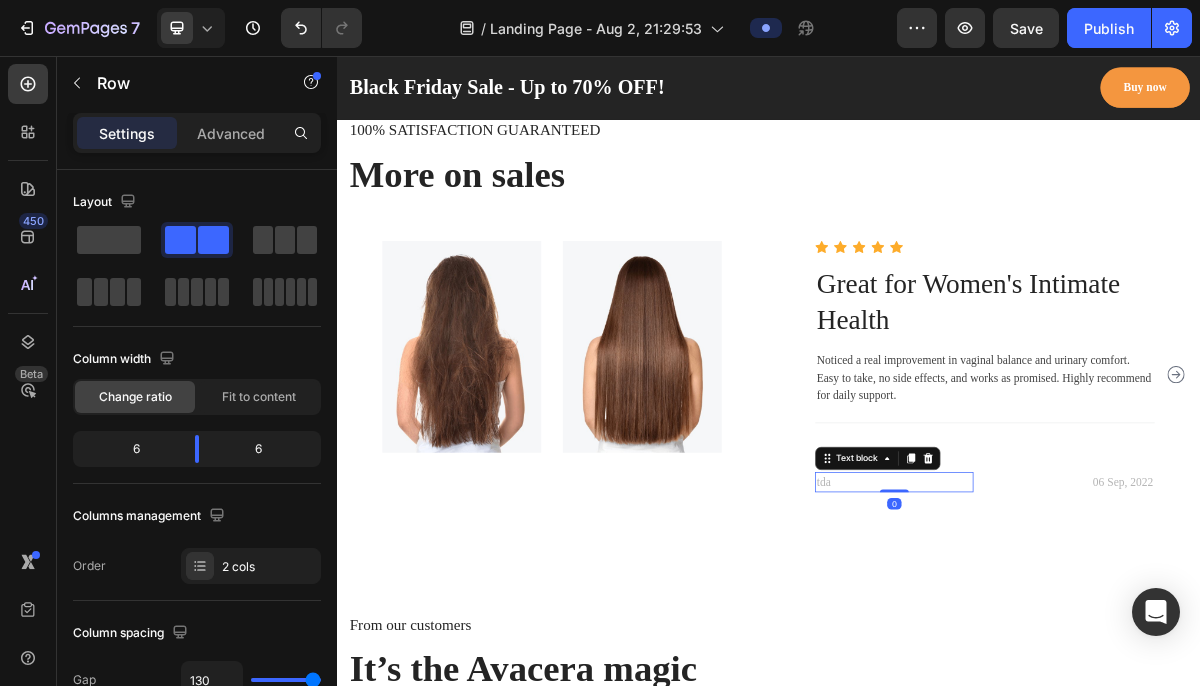 click on "tda" at bounding box center [1112, 648] 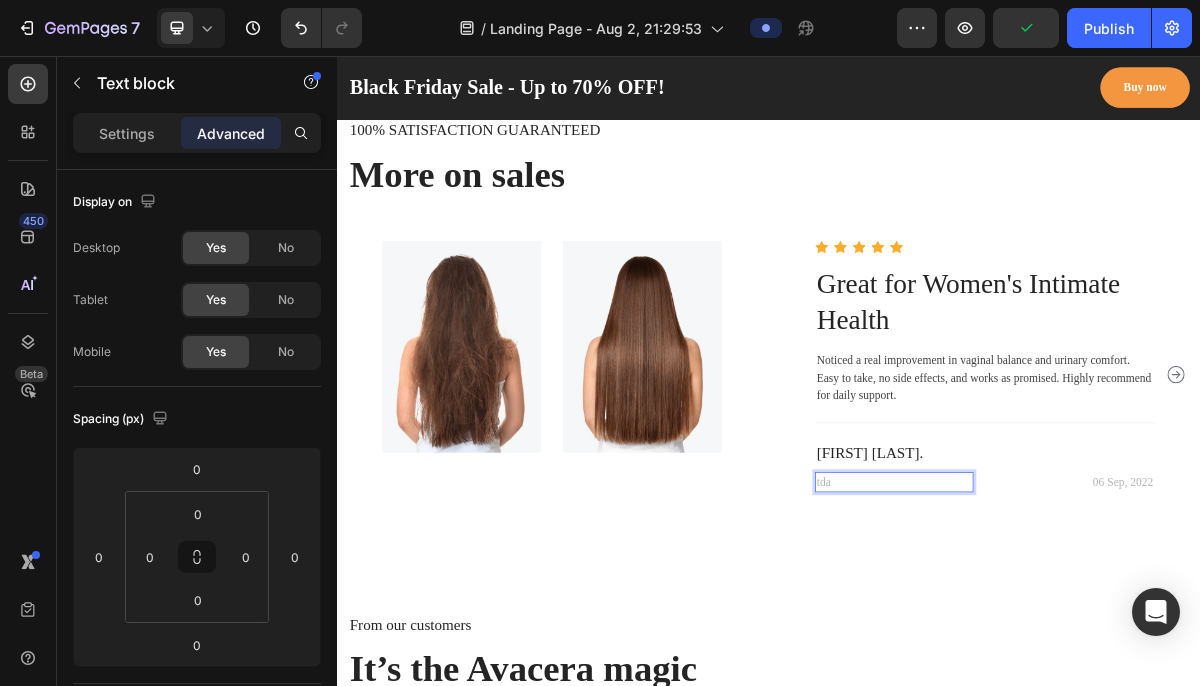click on "tda" at bounding box center [1112, 648] 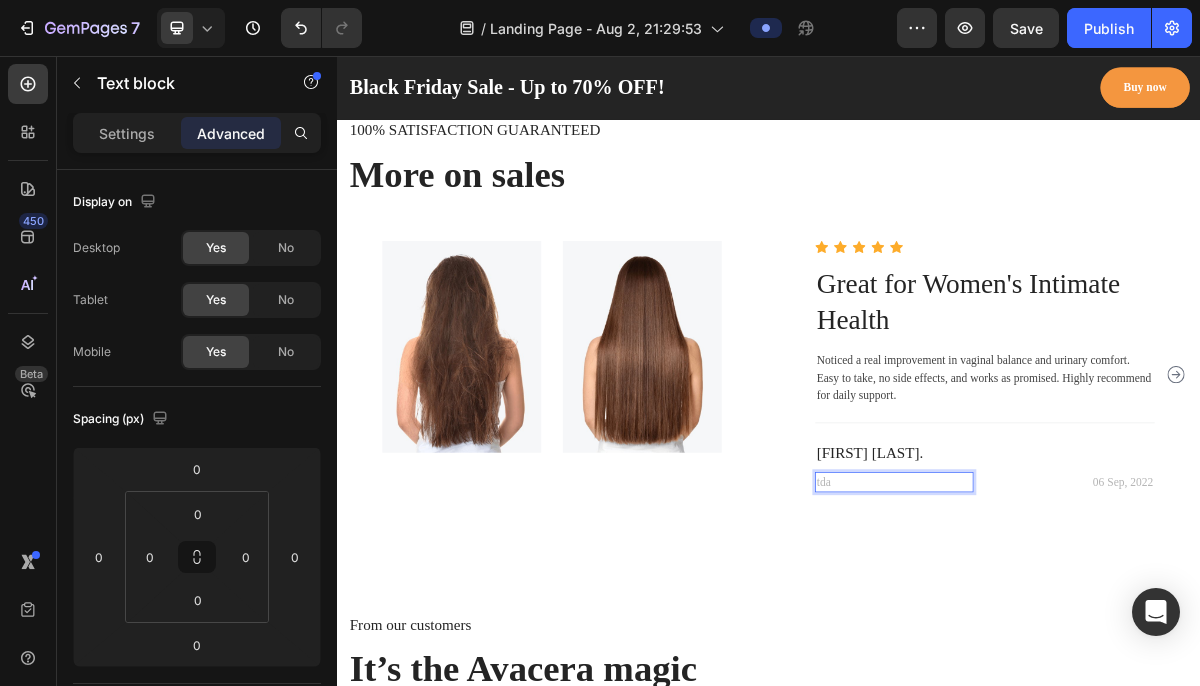 click on "tda" at bounding box center [1112, 648] 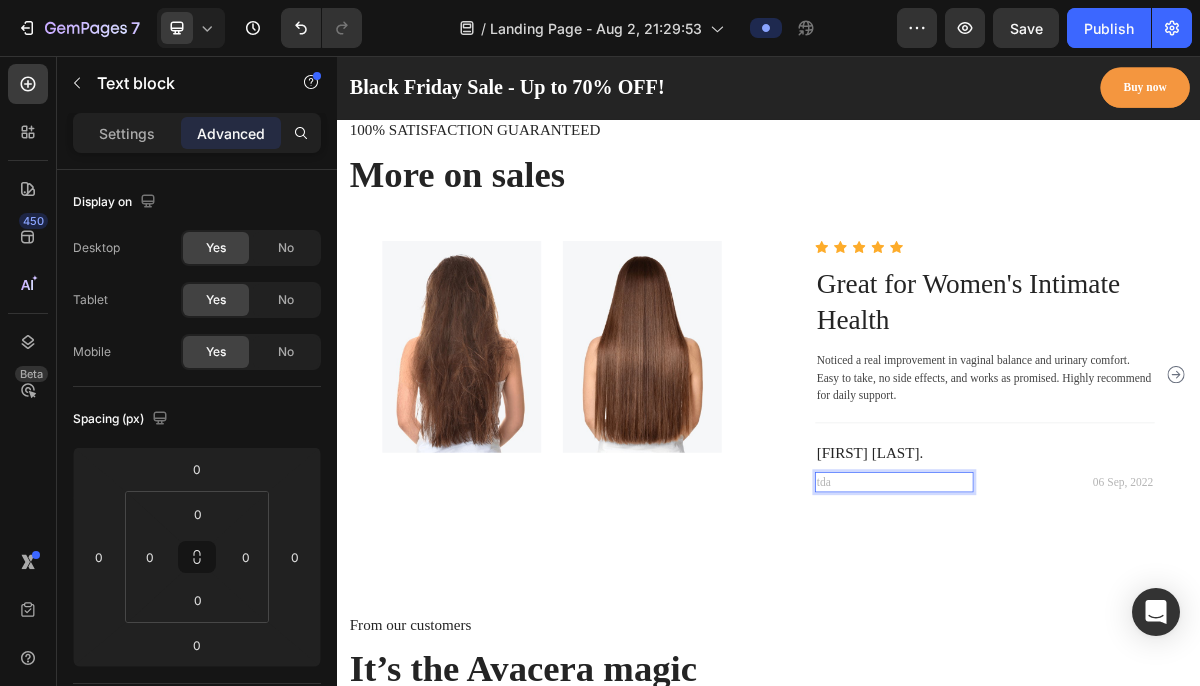 click on "tda" at bounding box center (1112, 648) 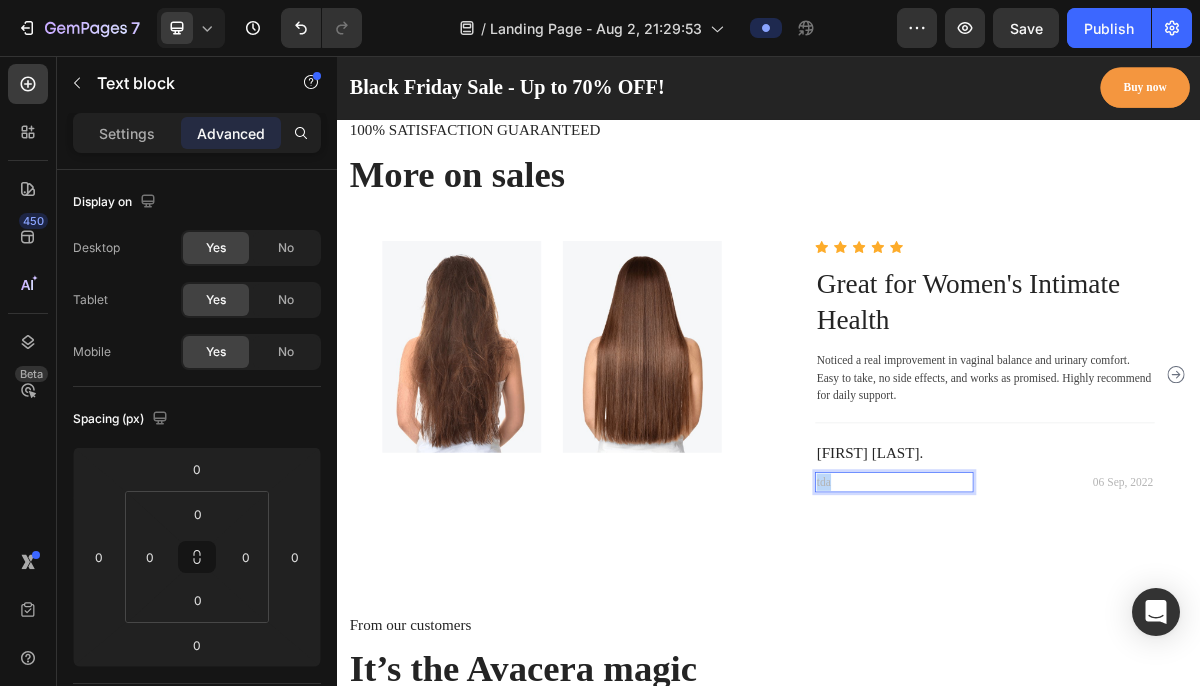 click on "tda" at bounding box center (1112, 648) 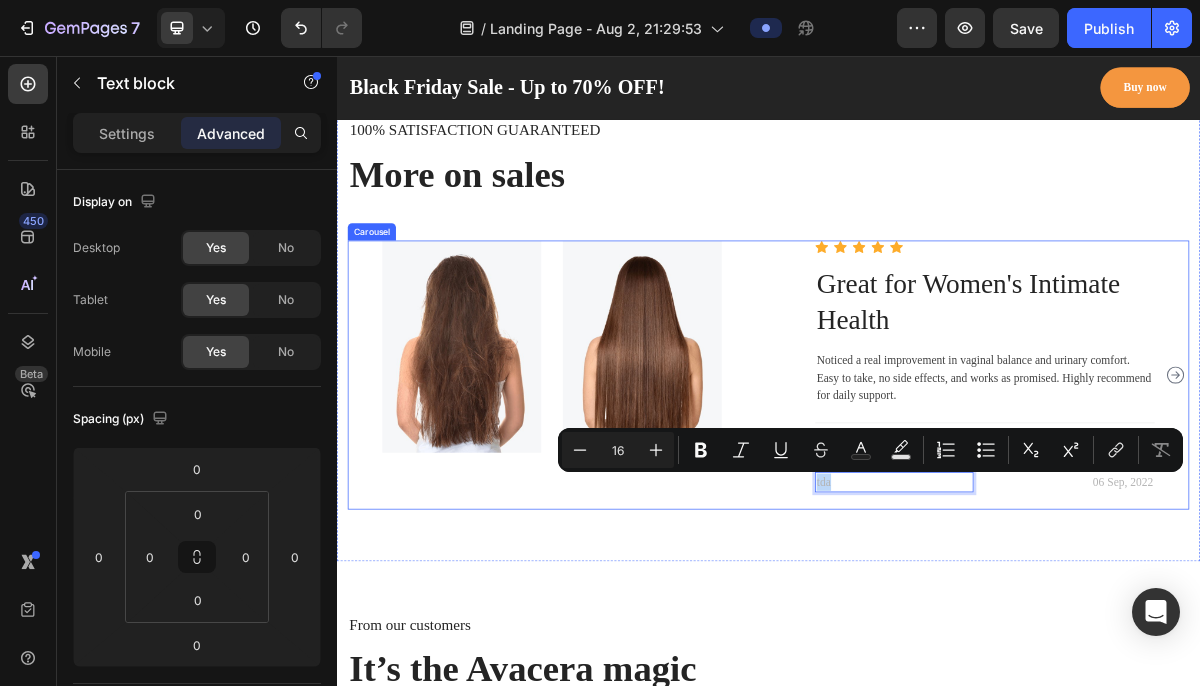 click on "Image Image Row Icon Icon Icon Icon Icon Icon List Hoz Great for Women's Intimate Health Heading Noticed a real improvement in vaginal balance and urinary comfort. Easy to take, no side effects, and works as promised. Highly recommend for daily support. Text block Title Line [FIRST] [LAST]. Text block tda Text block 0 06 Sep, 2022 Text block Row Row" at bounding box center [937, 498] 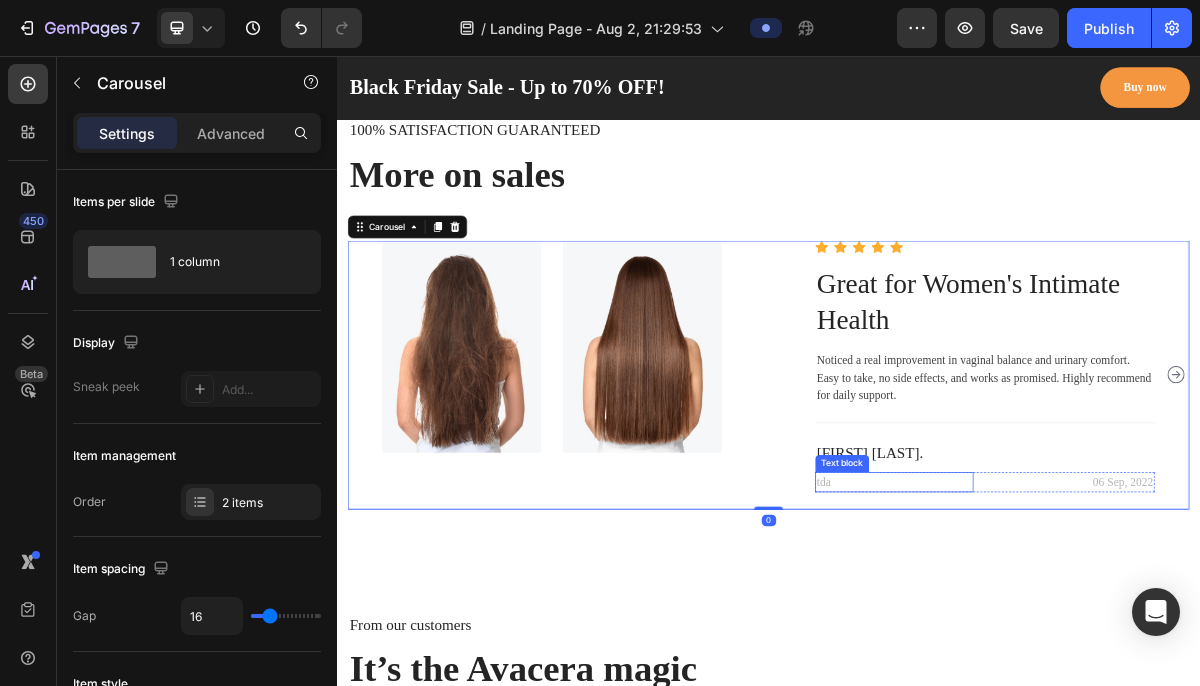 click on "tda" at bounding box center (1112, 648) 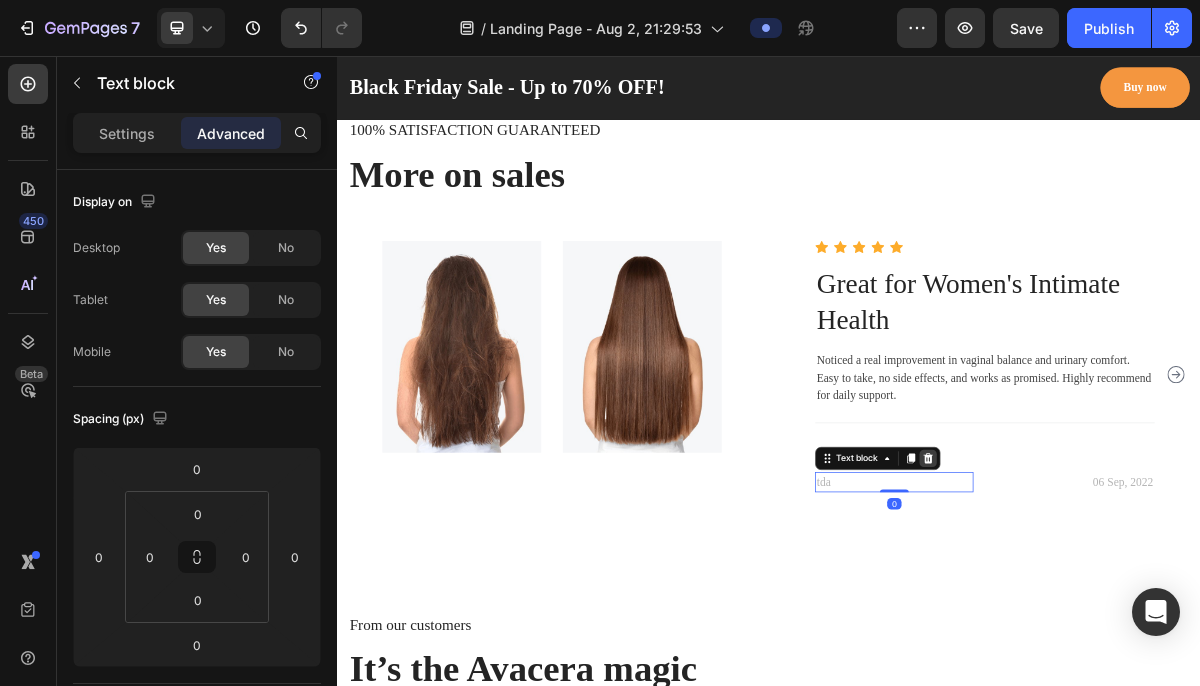 click 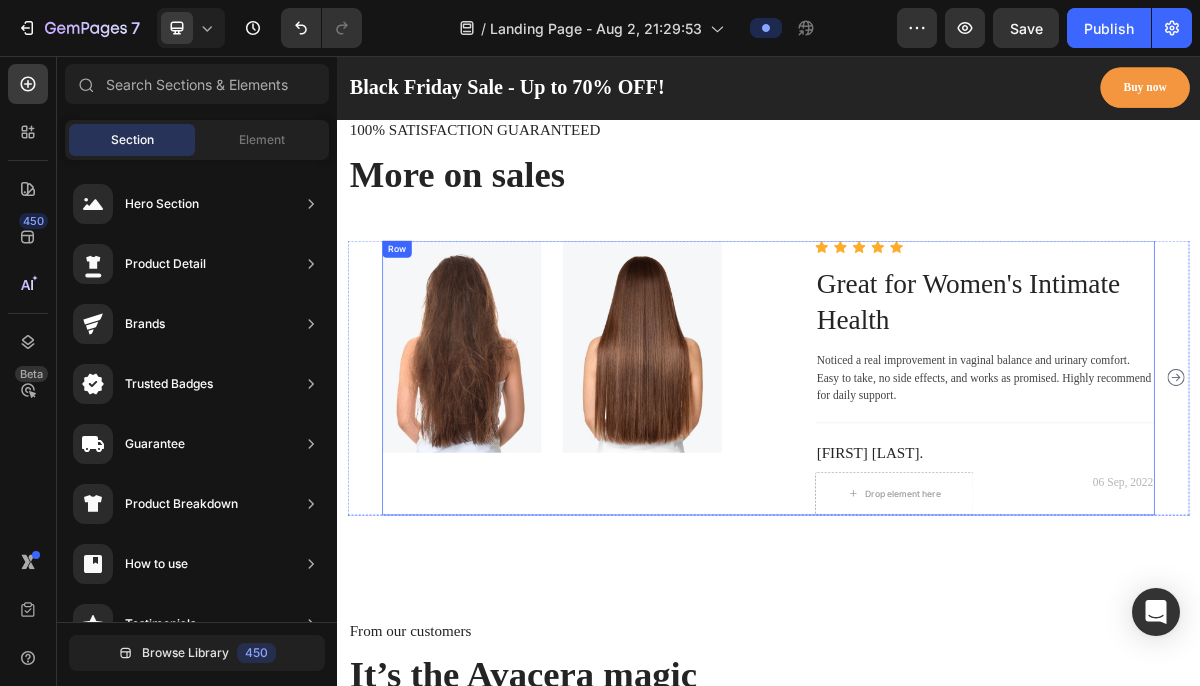 scroll, scrollTop: 5799, scrollLeft: 0, axis: vertical 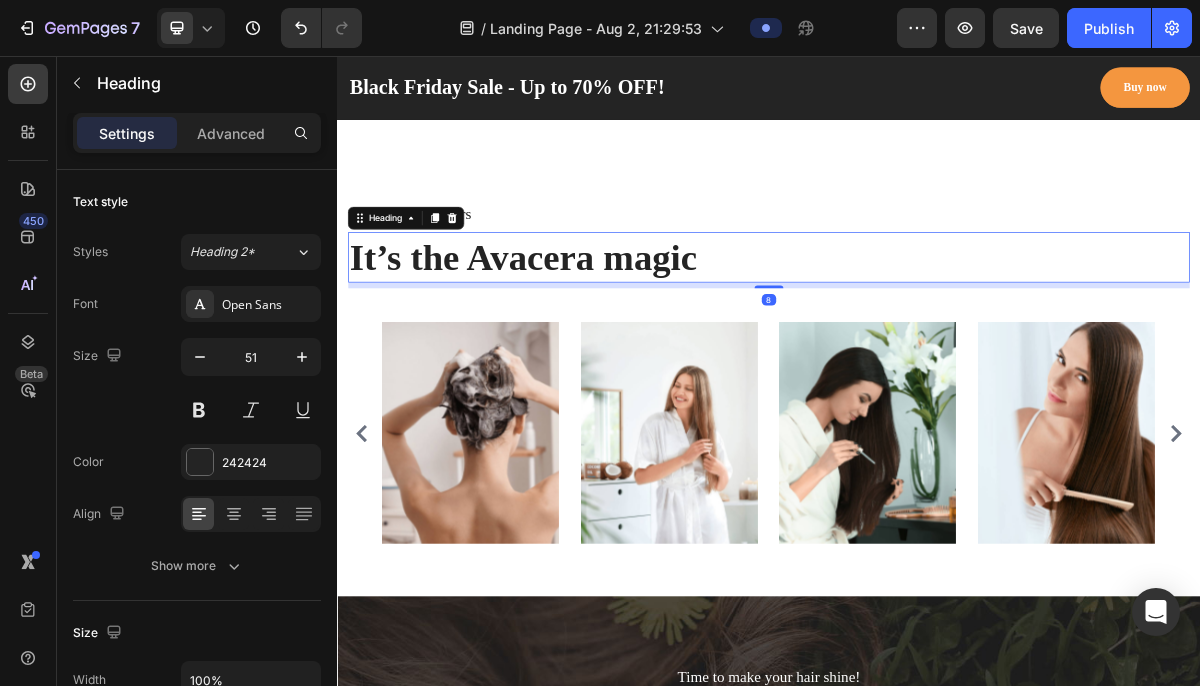 click on "It’s the Avacera magic" at bounding box center (937, 336) 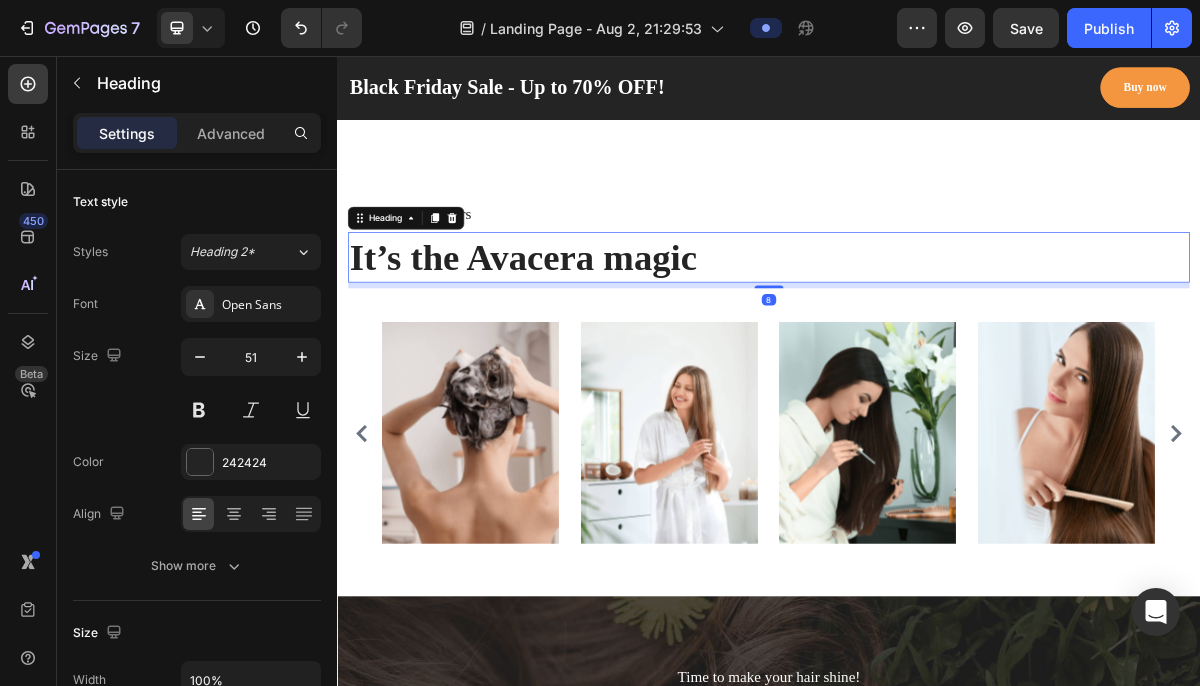 click on "It’s the Avacera magic" at bounding box center (937, 336) 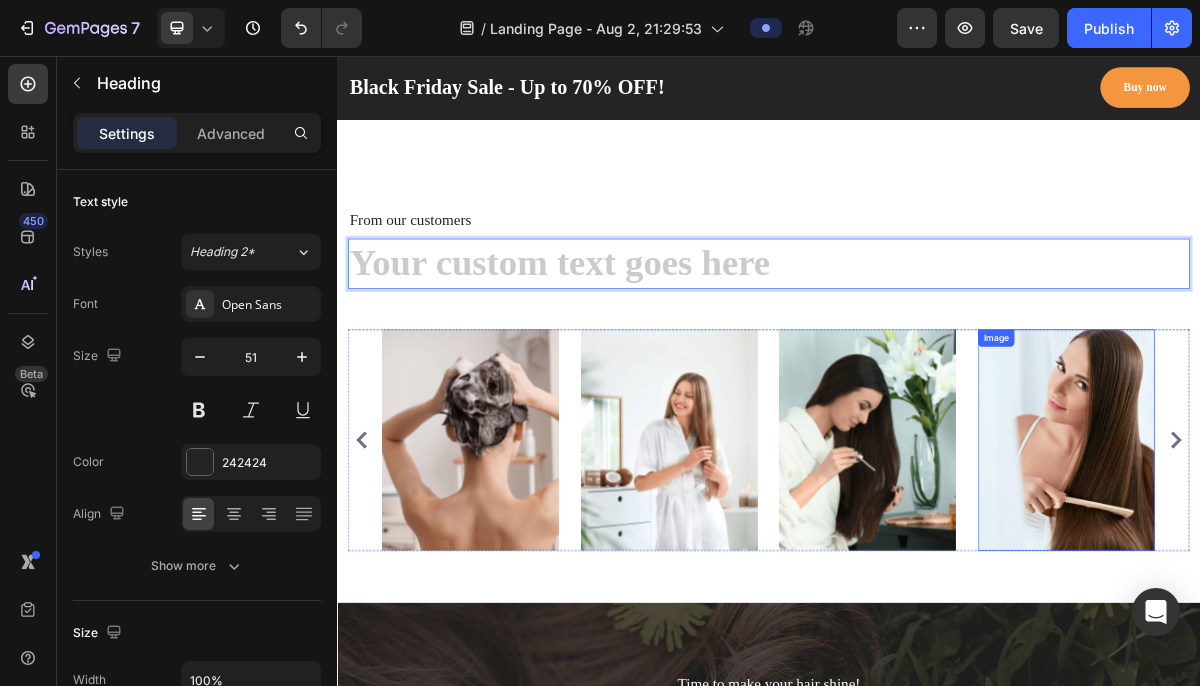 scroll, scrollTop: 6198, scrollLeft: 0, axis: vertical 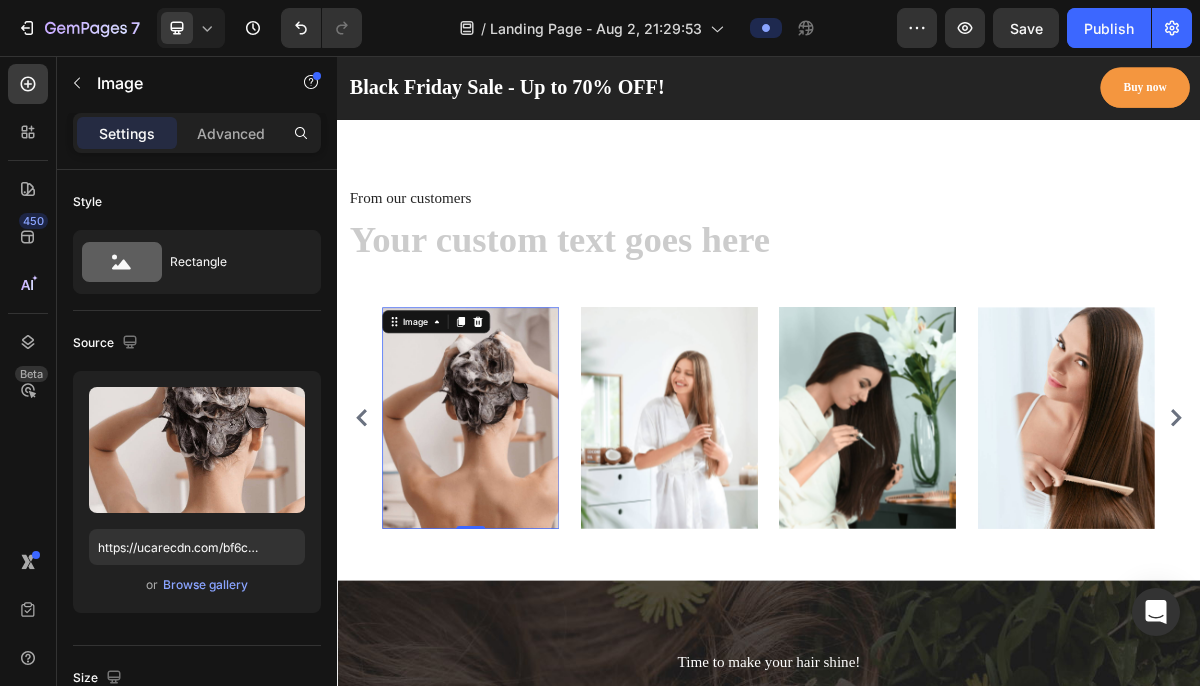 click at bounding box center [523, 559] 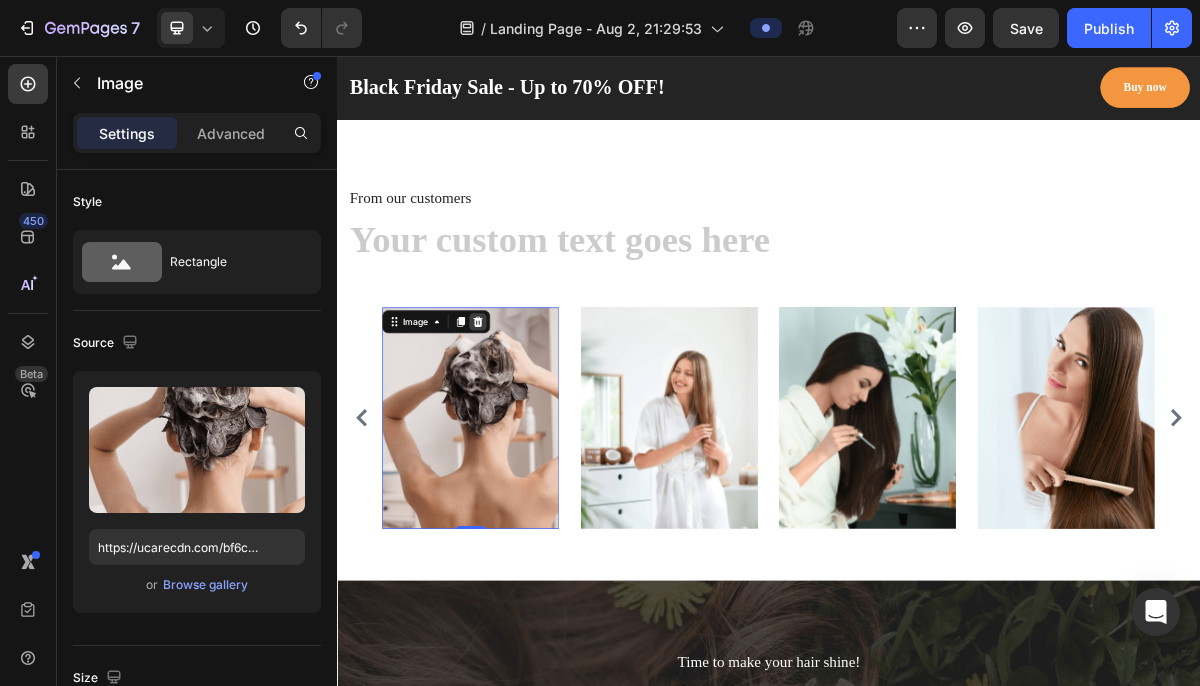 click 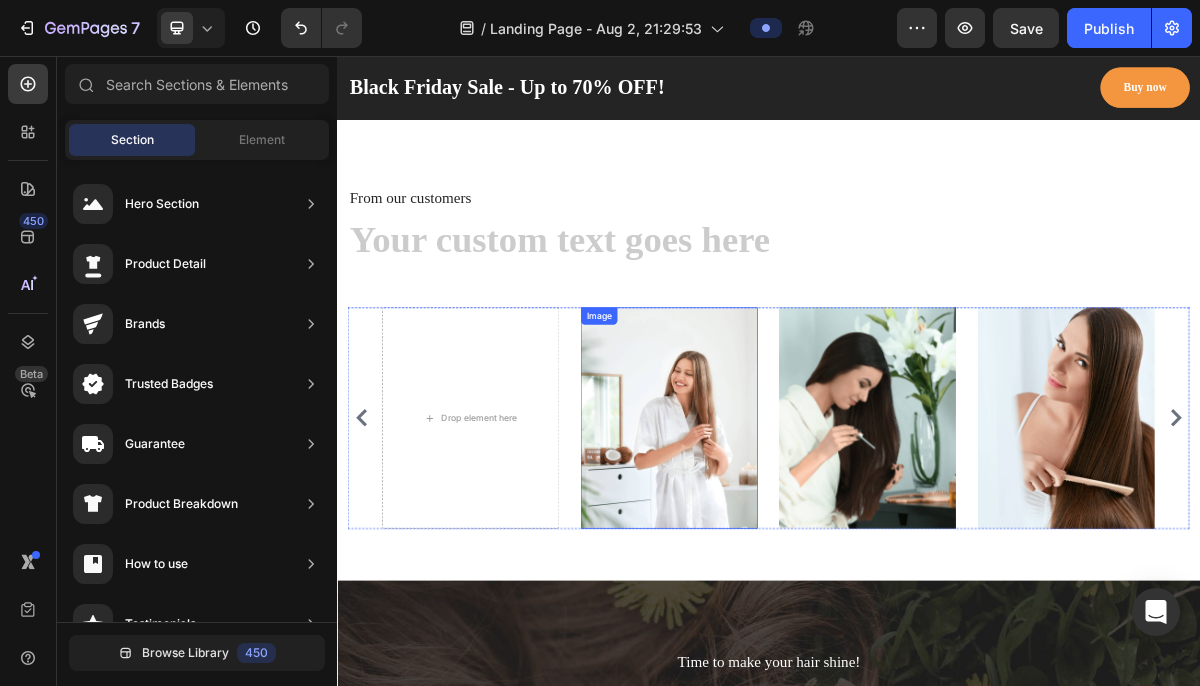 click at bounding box center [799, 559] 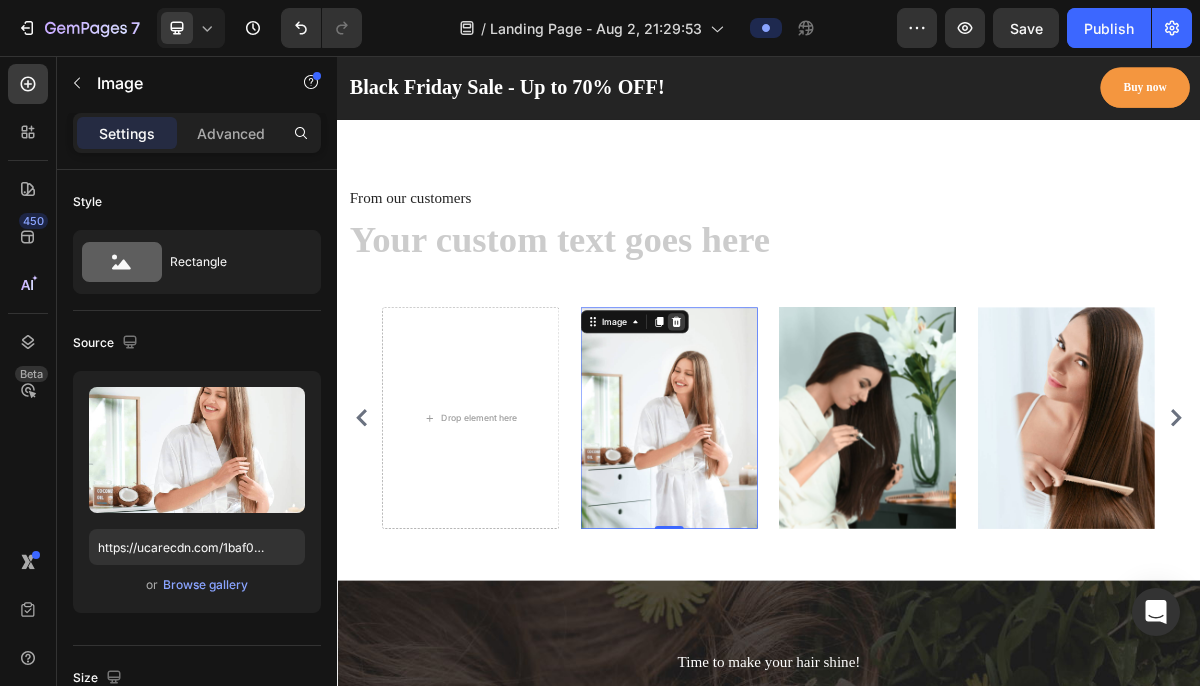 click 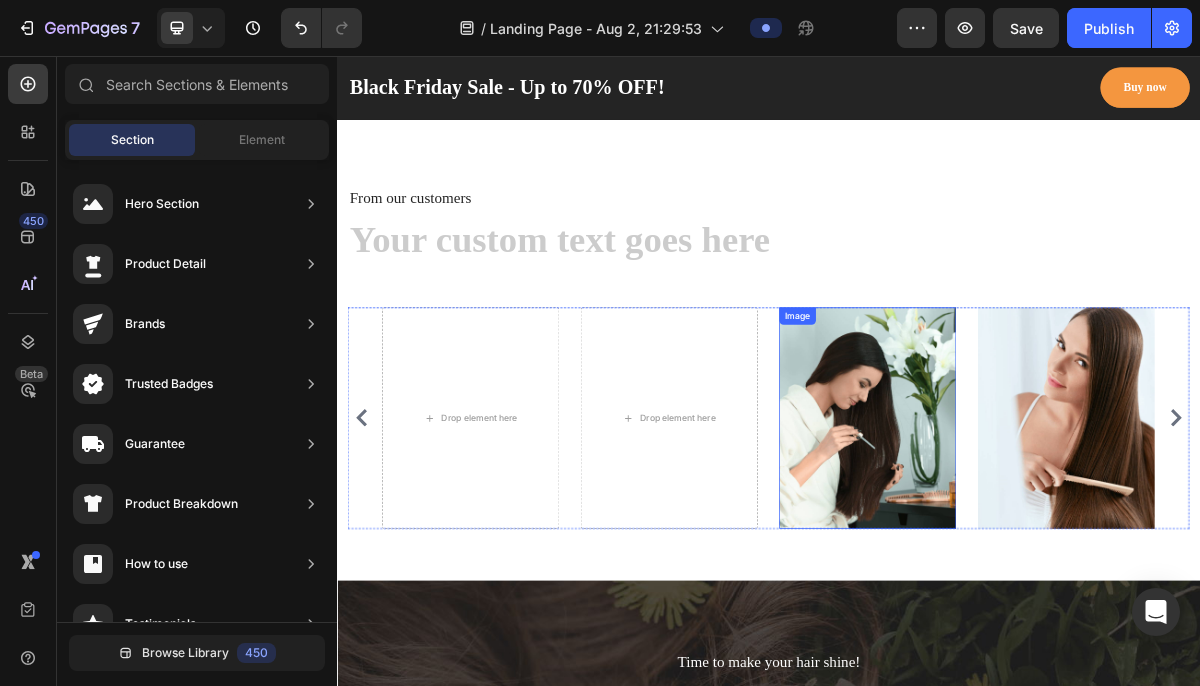 click at bounding box center (1075, 559) 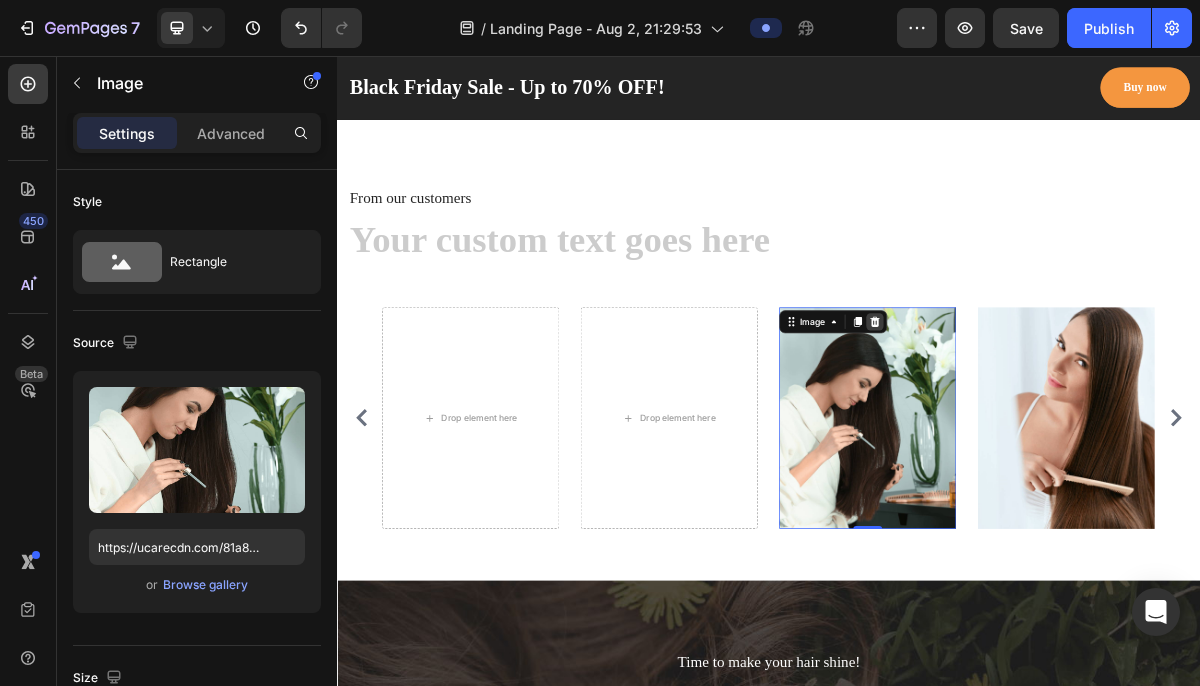 click 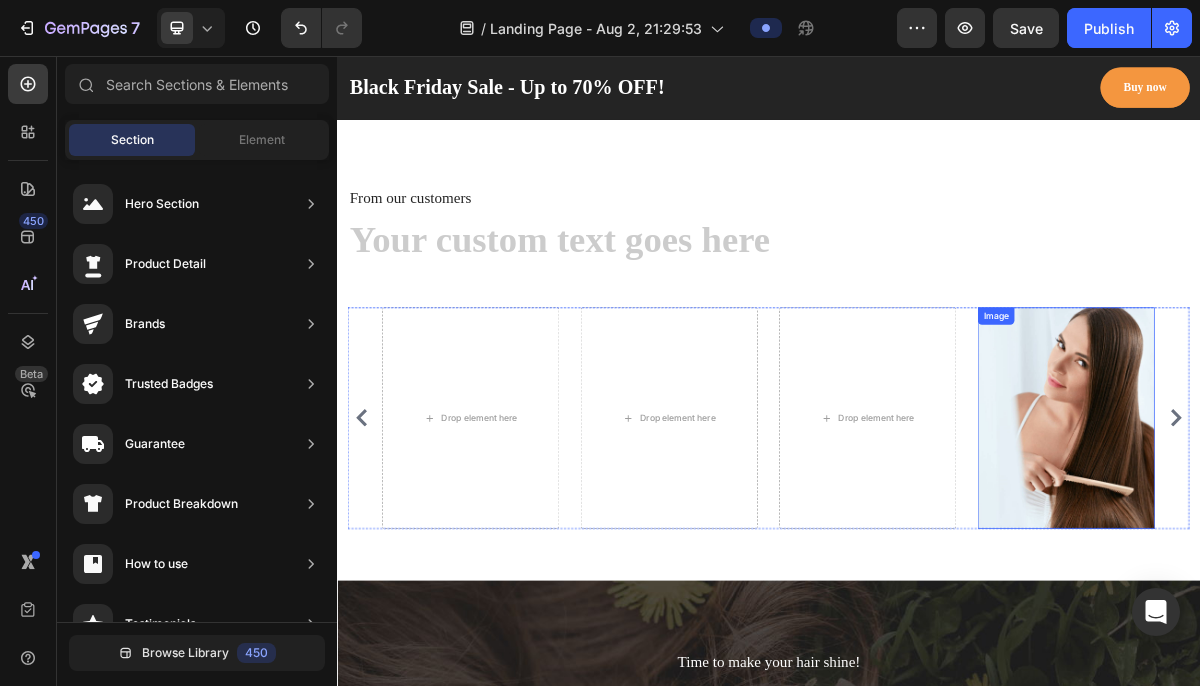 click at bounding box center [1351, 559] 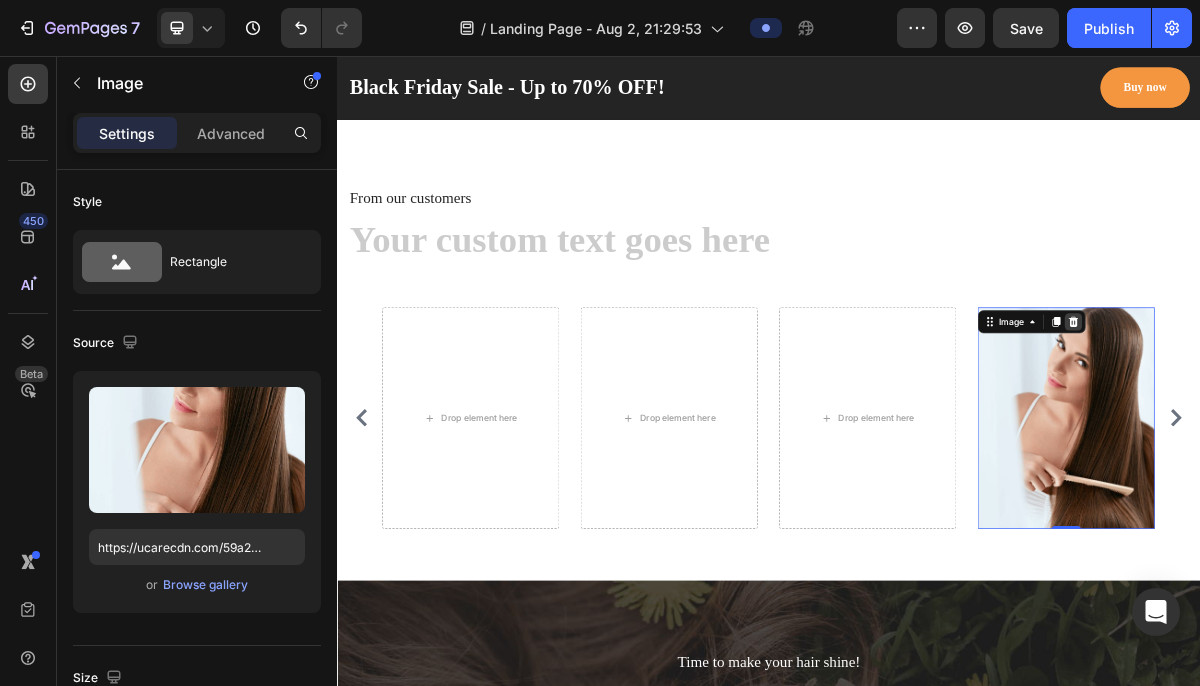 click 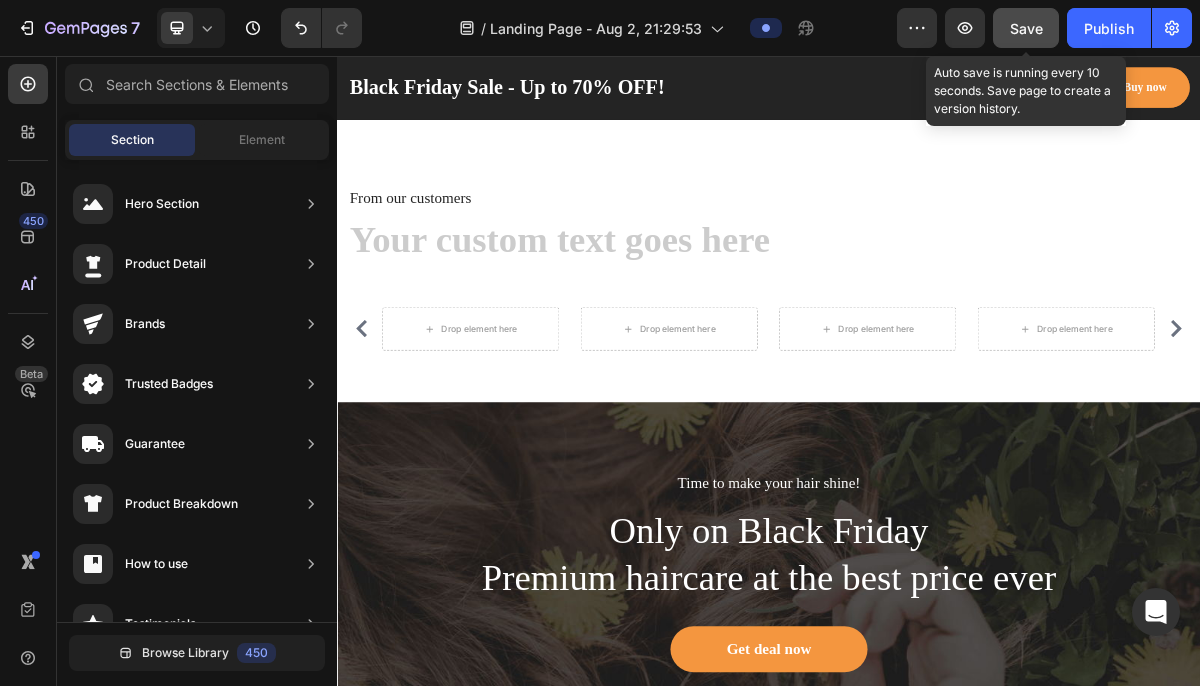 click on "Save" at bounding box center (1026, 28) 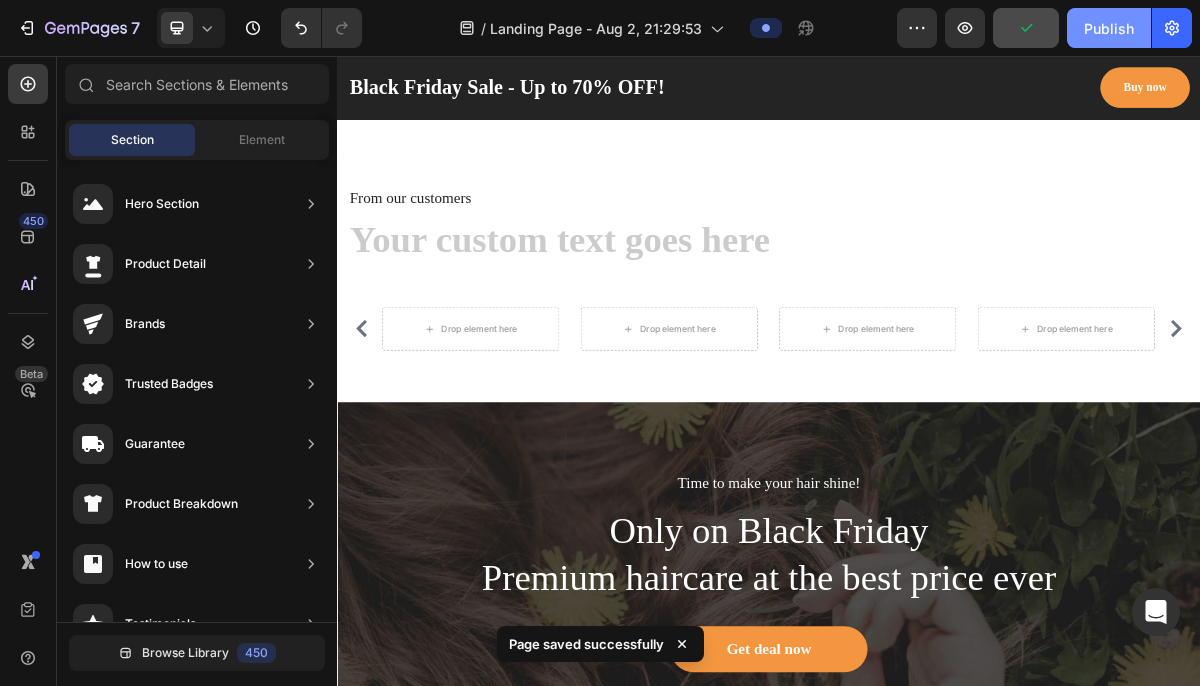 click on "Publish" at bounding box center [1109, 28] 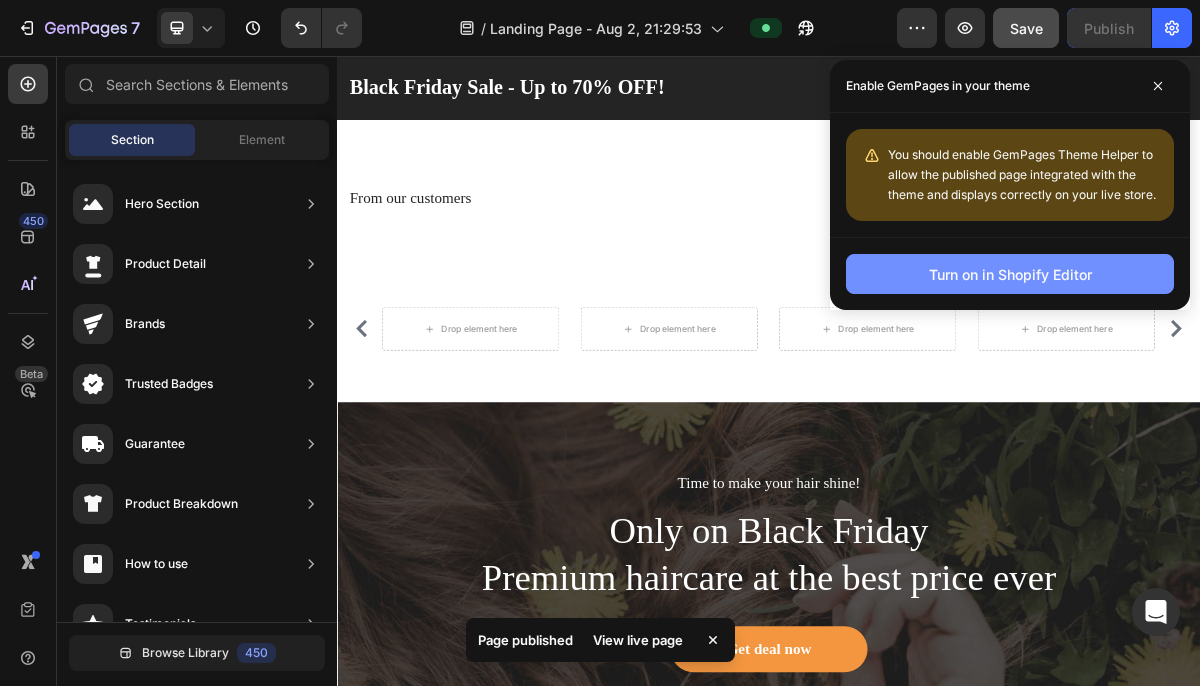 click on "Turn on in Shopify Editor" at bounding box center [1010, 274] 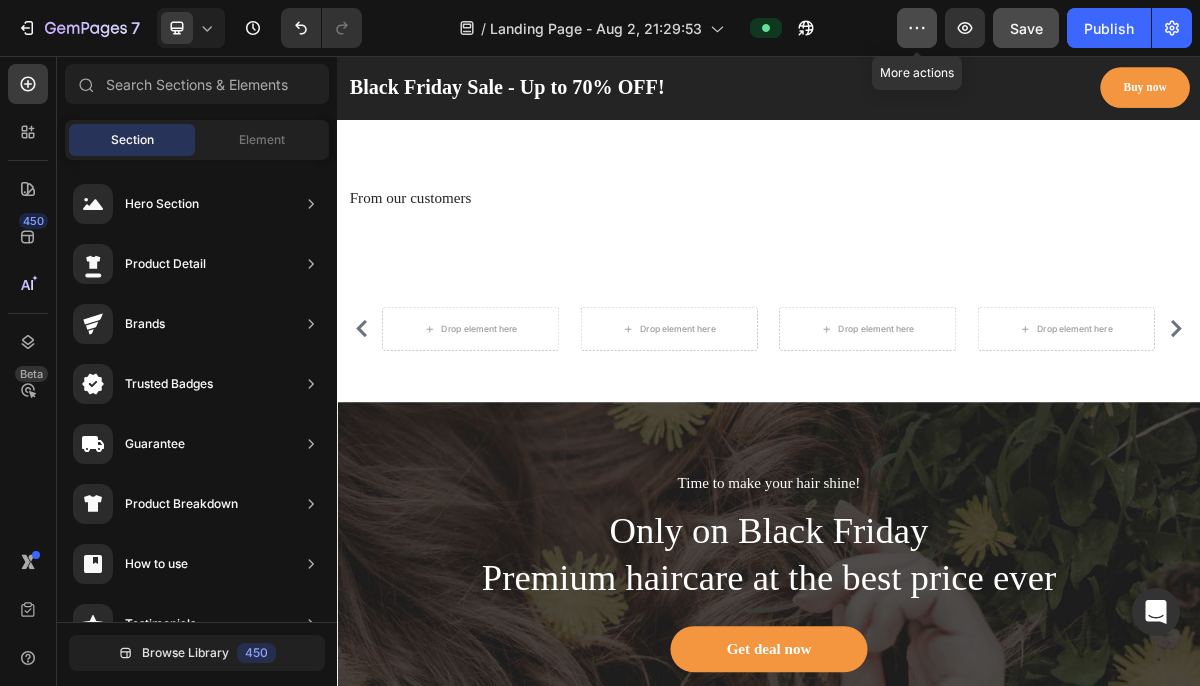 click 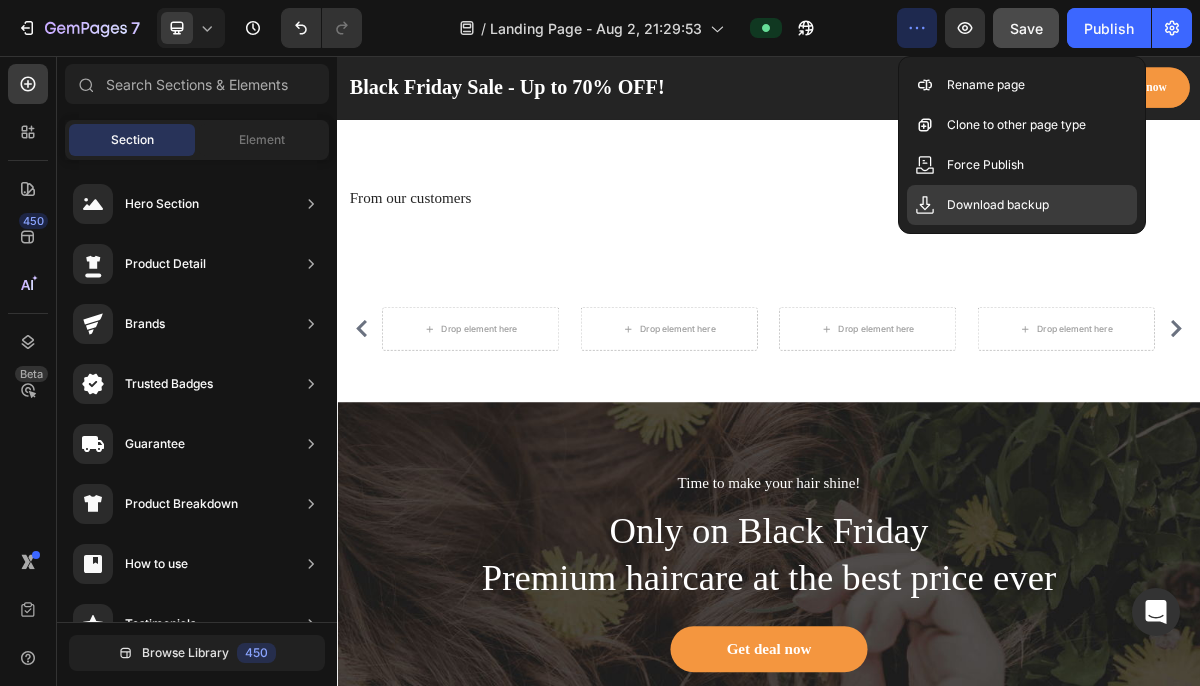 click on "Download backup" at bounding box center [998, 205] 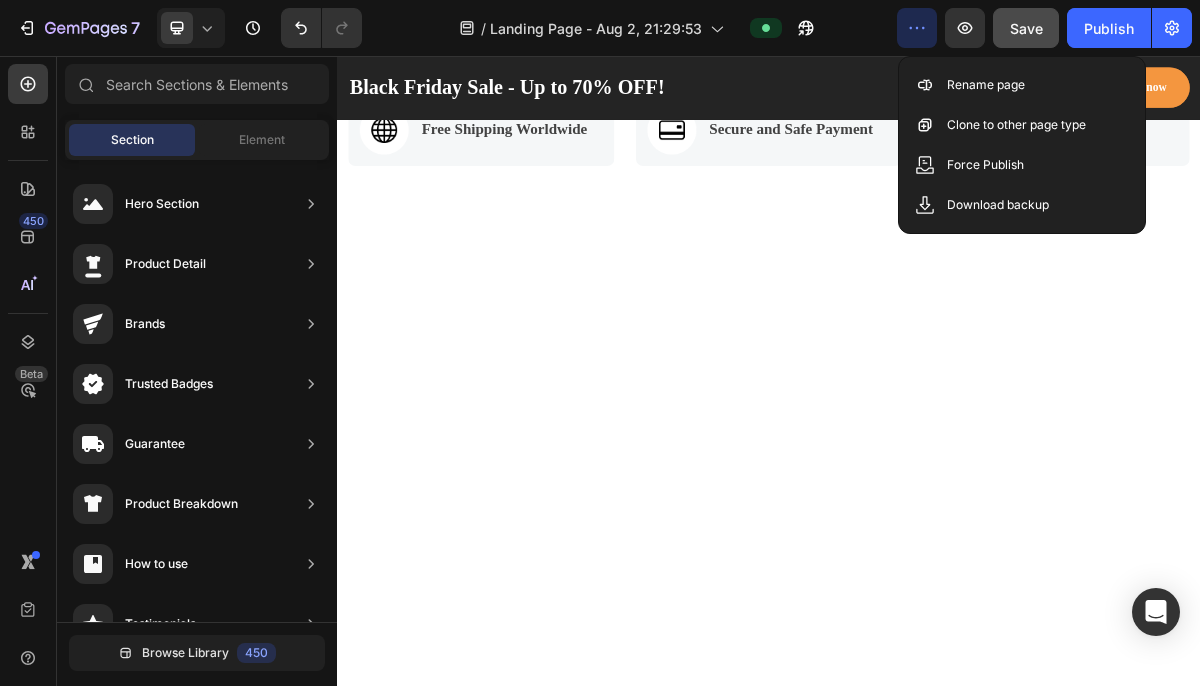 scroll, scrollTop: 0, scrollLeft: 0, axis: both 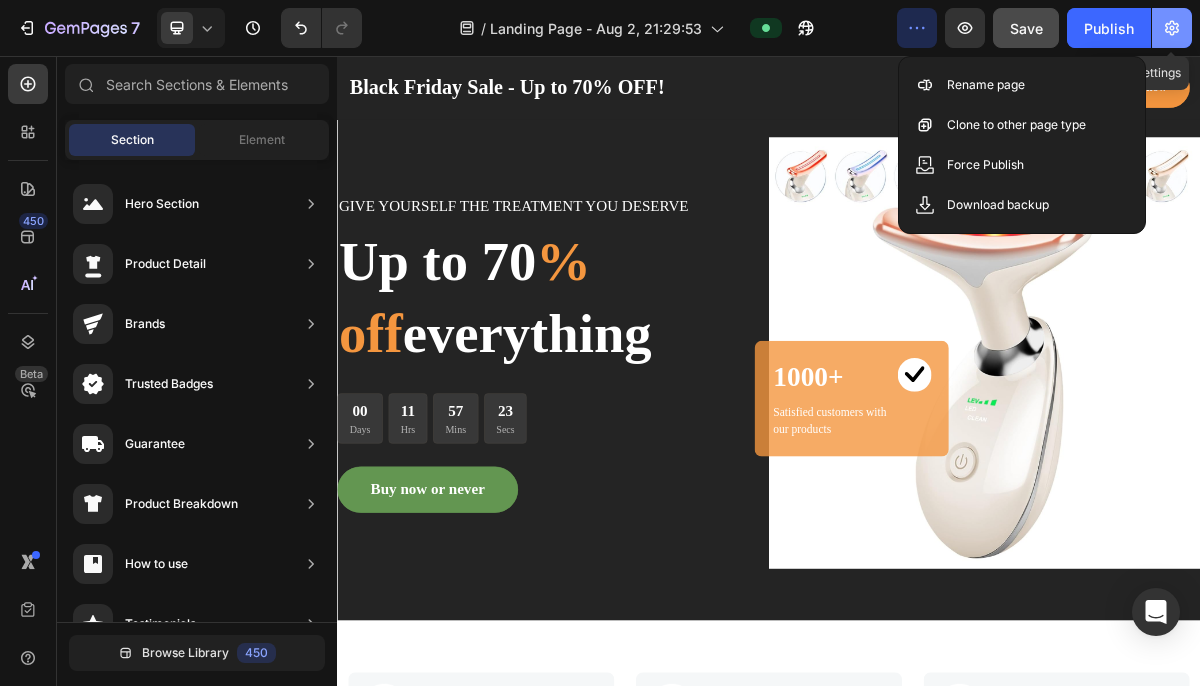 click 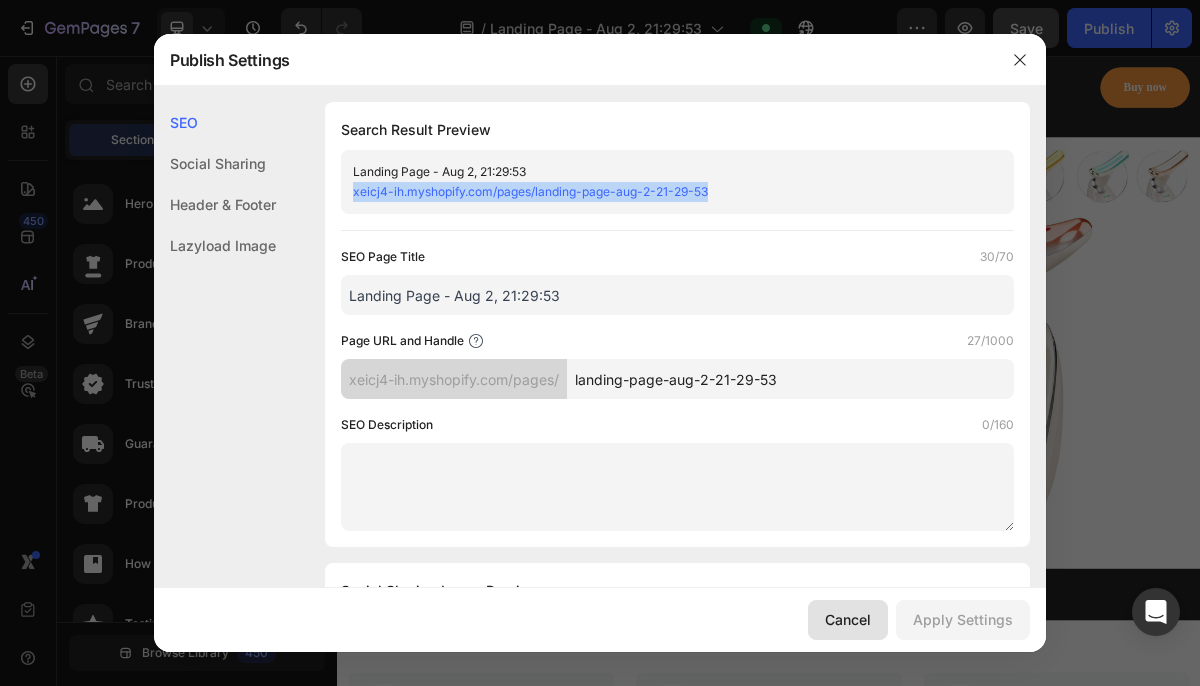 click on "Cancel" at bounding box center [848, 619] 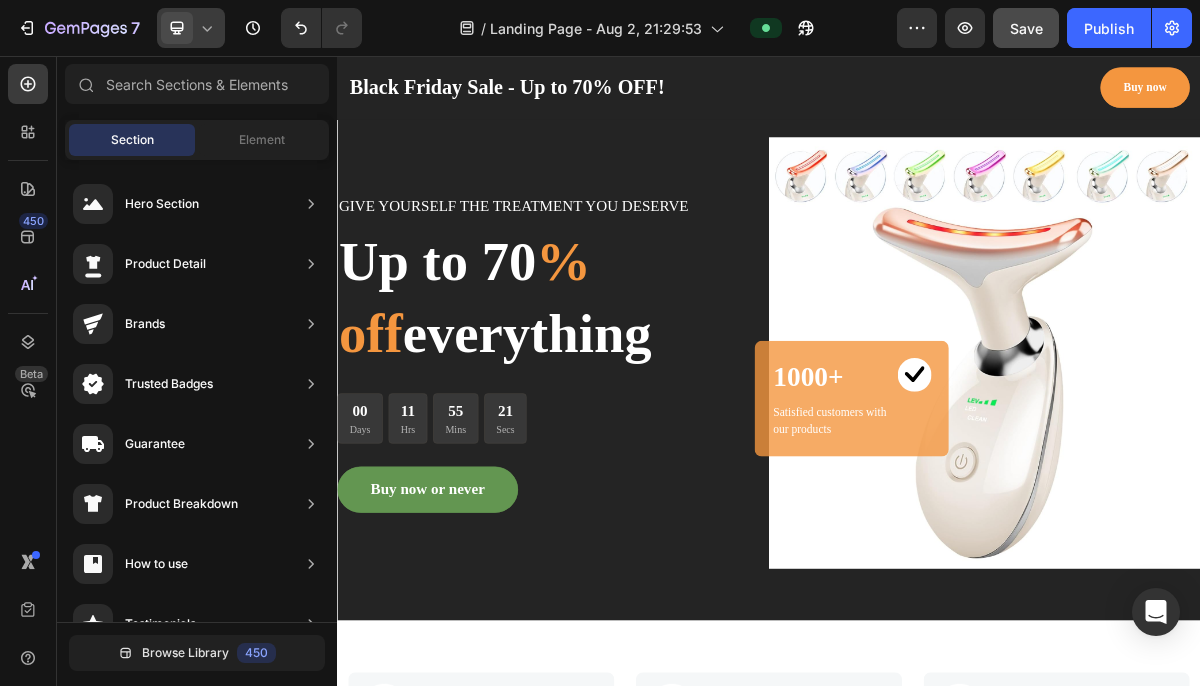 click 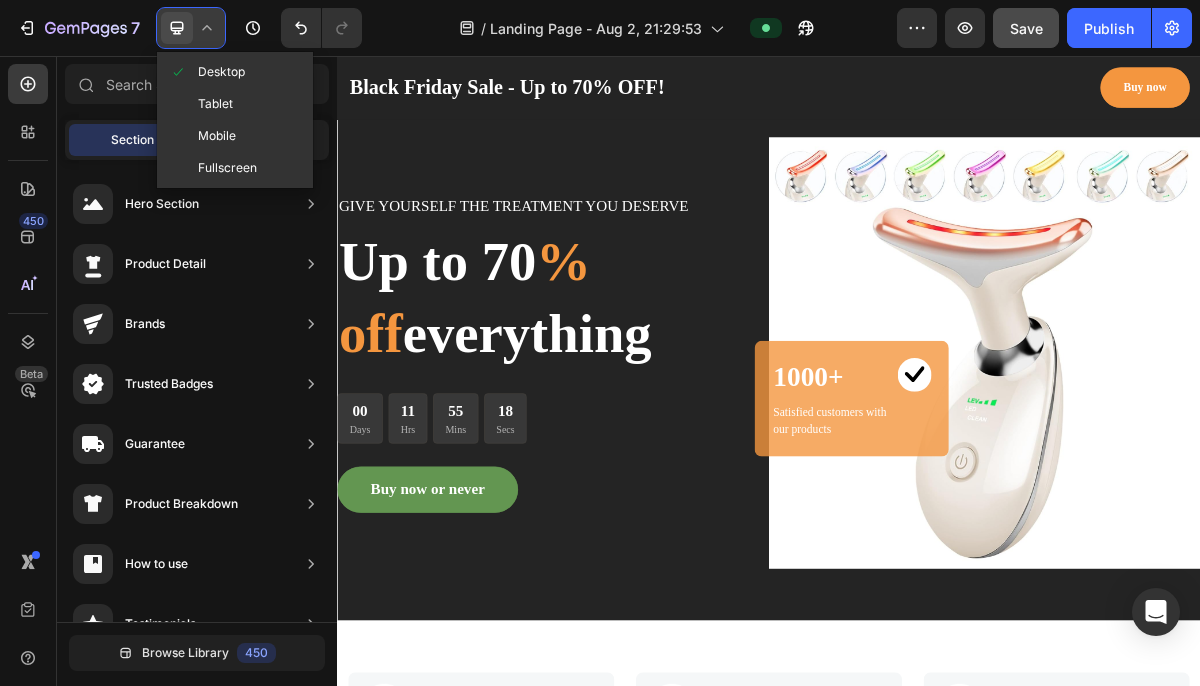 click 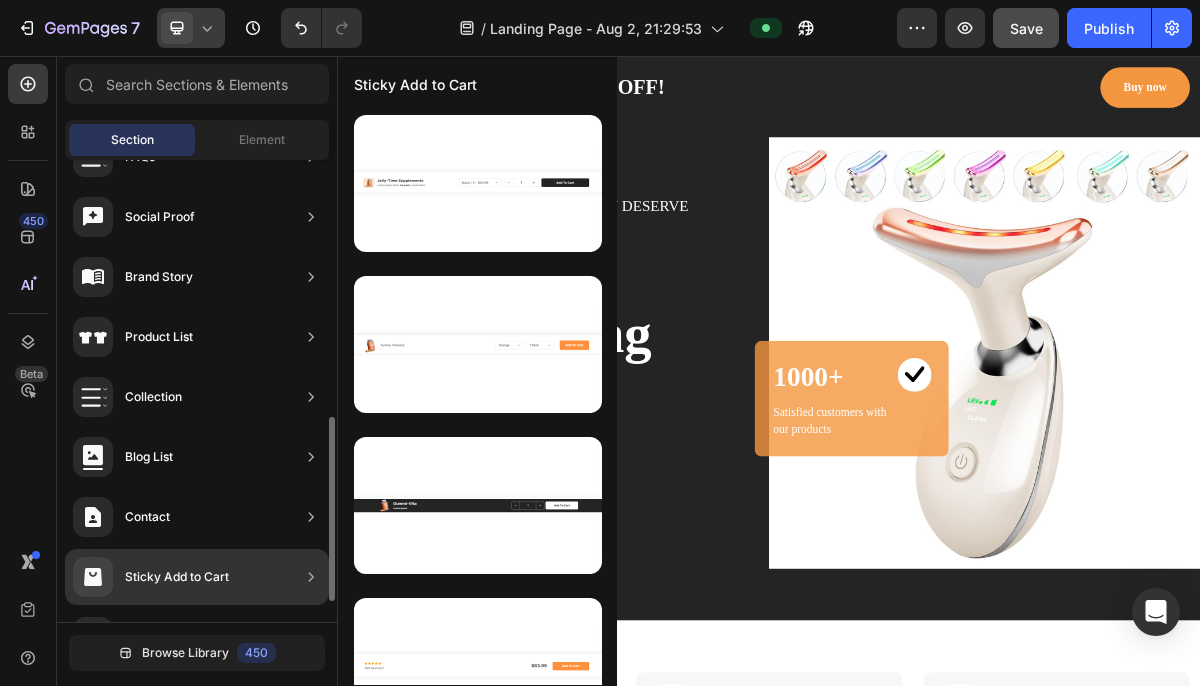 scroll, scrollTop: 638, scrollLeft: 0, axis: vertical 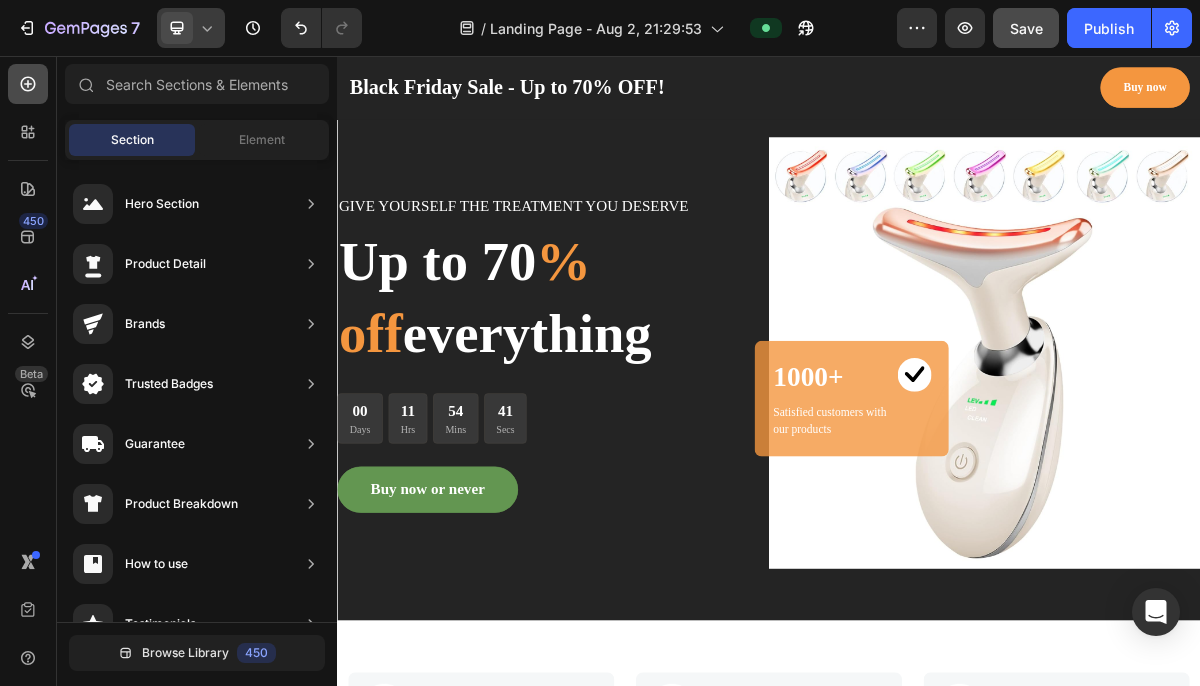 click 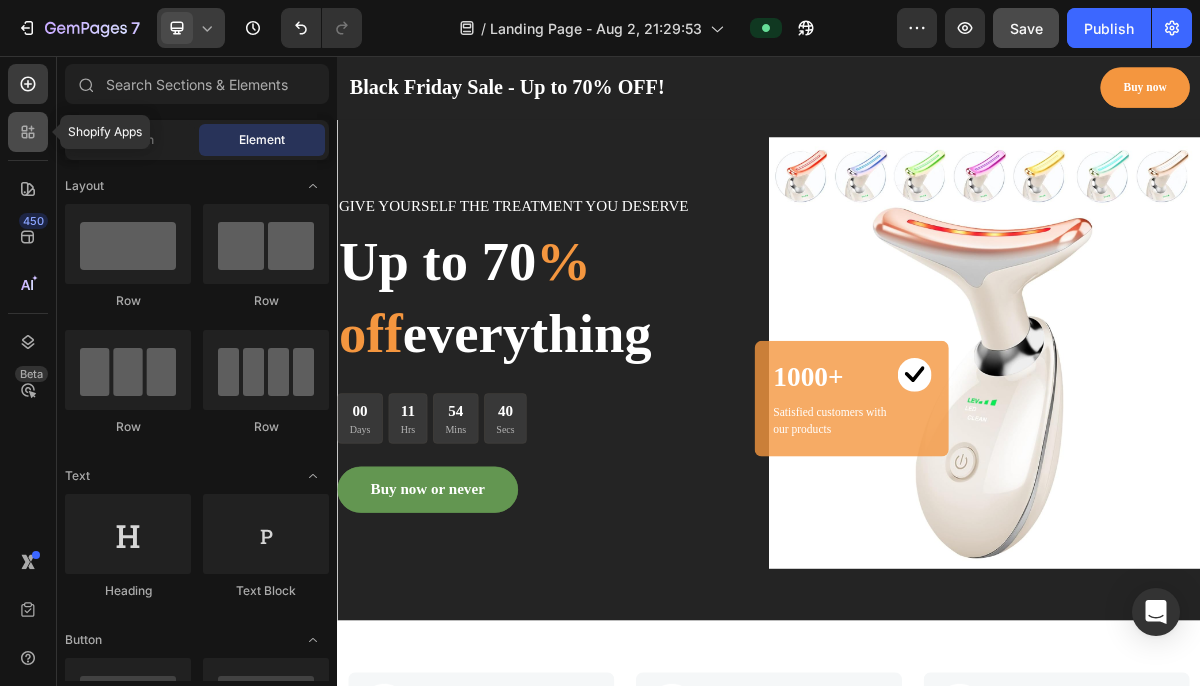 click 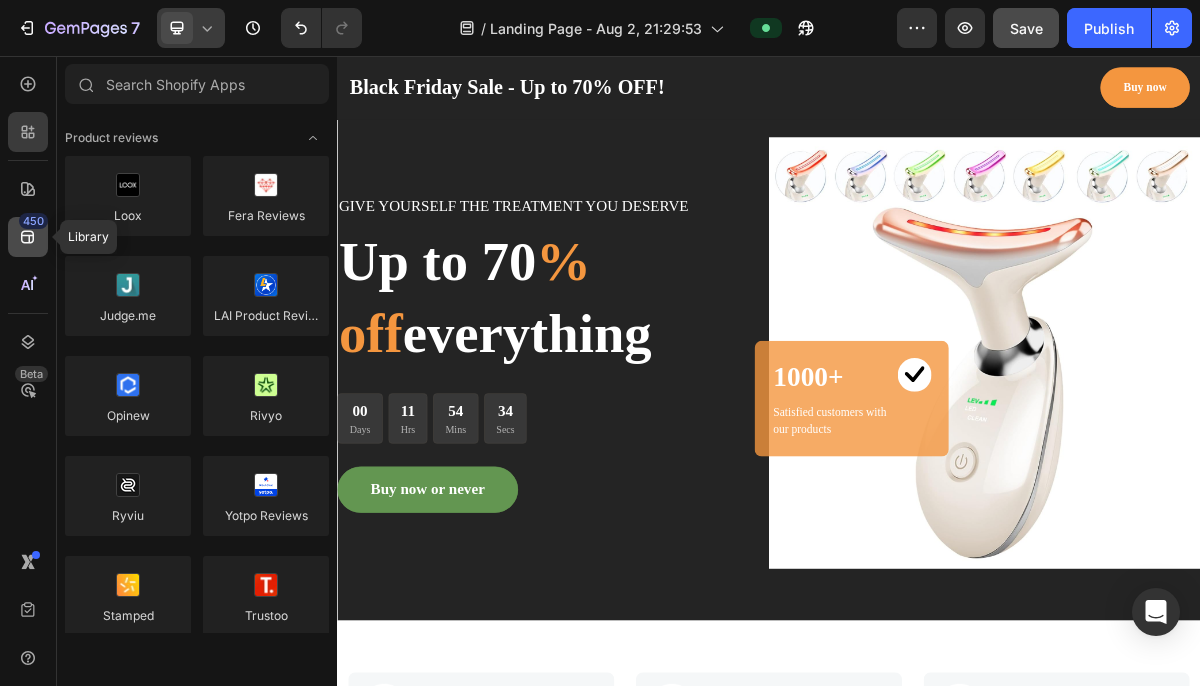 click 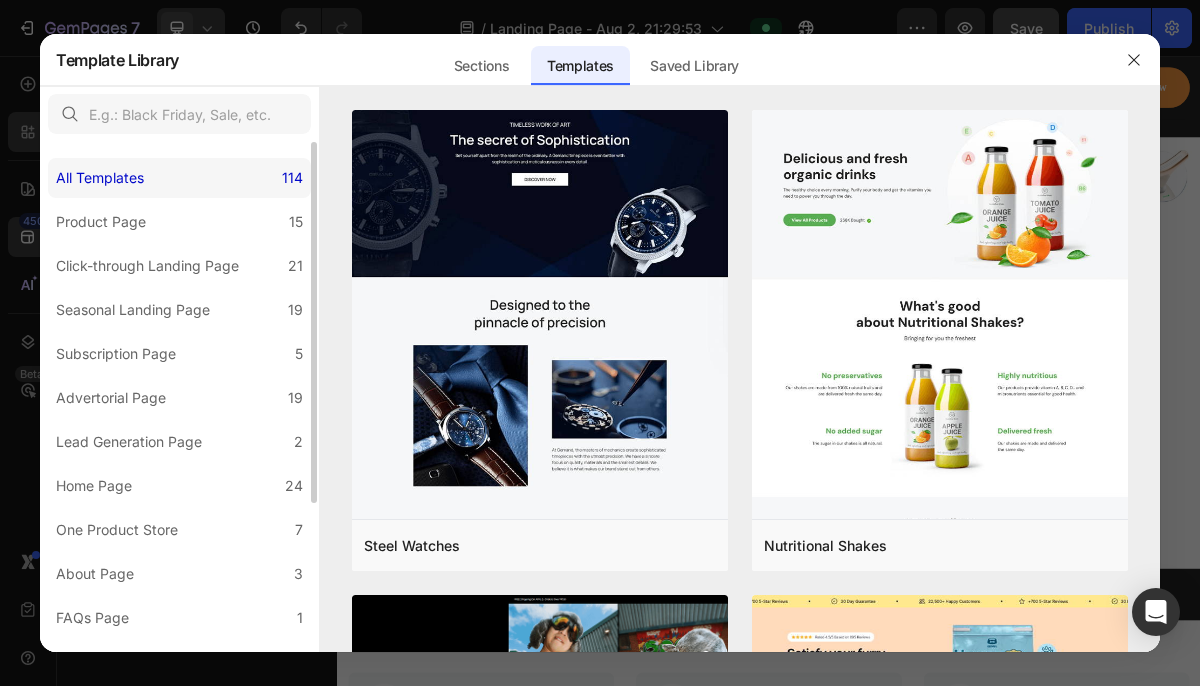 click on "All Templates" at bounding box center (100, 178) 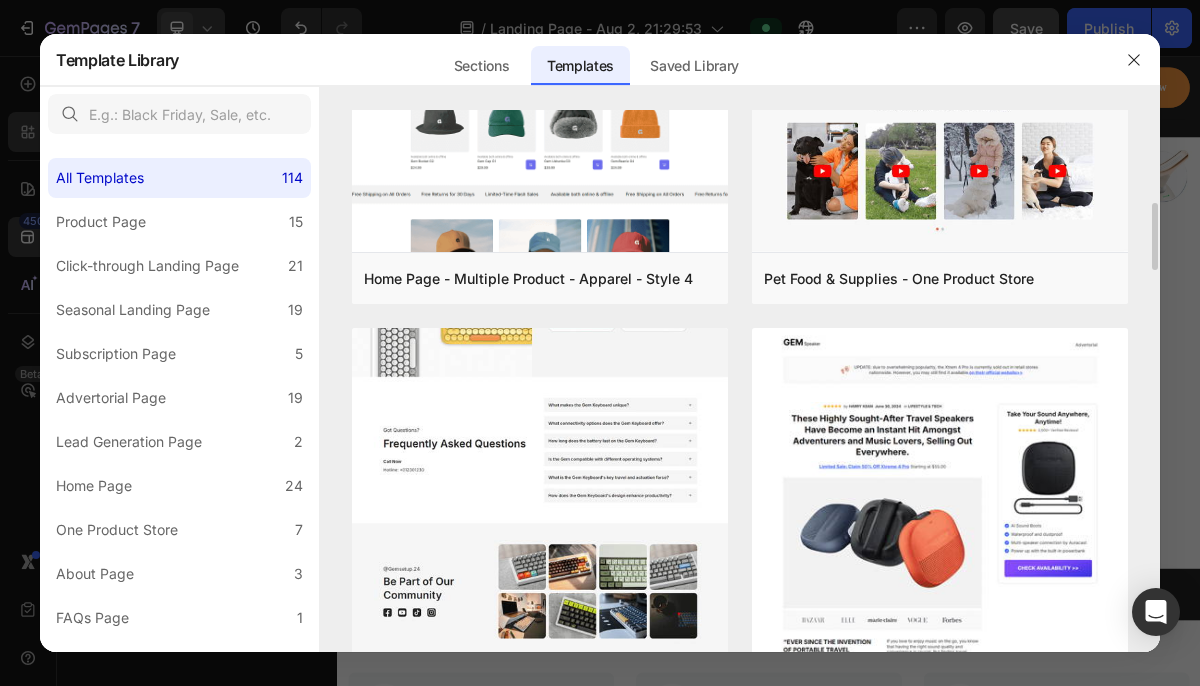 scroll, scrollTop: 0, scrollLeft: 0, axis: both 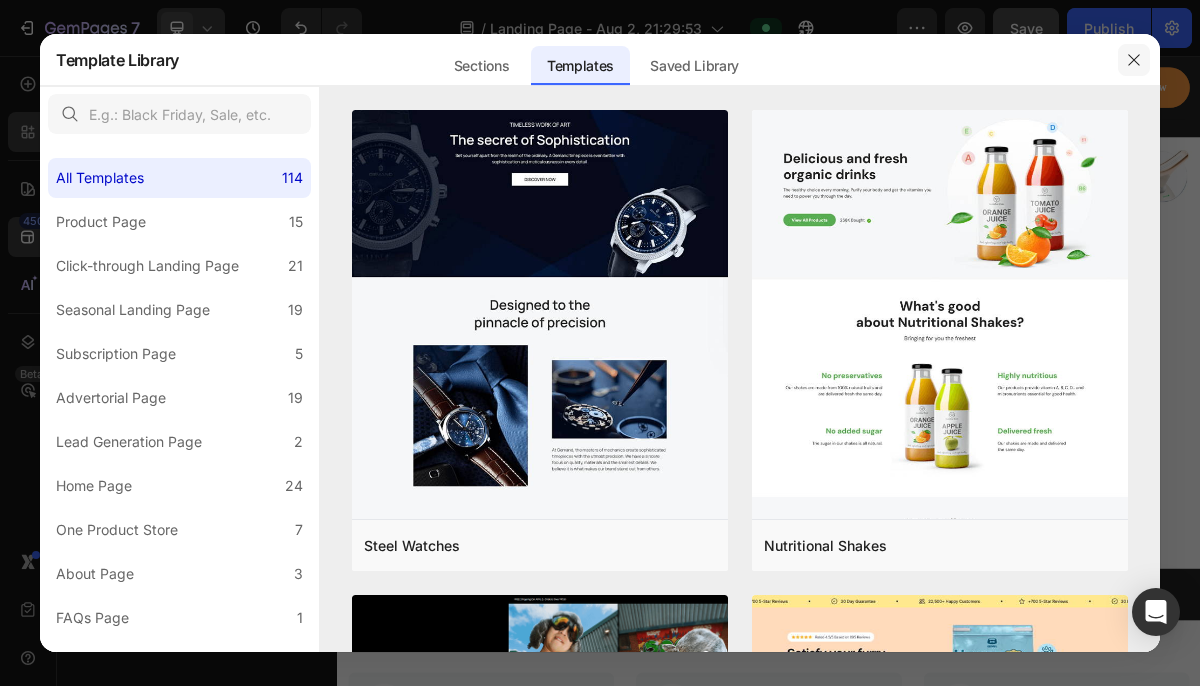 click at bounding box center [1134, 60] 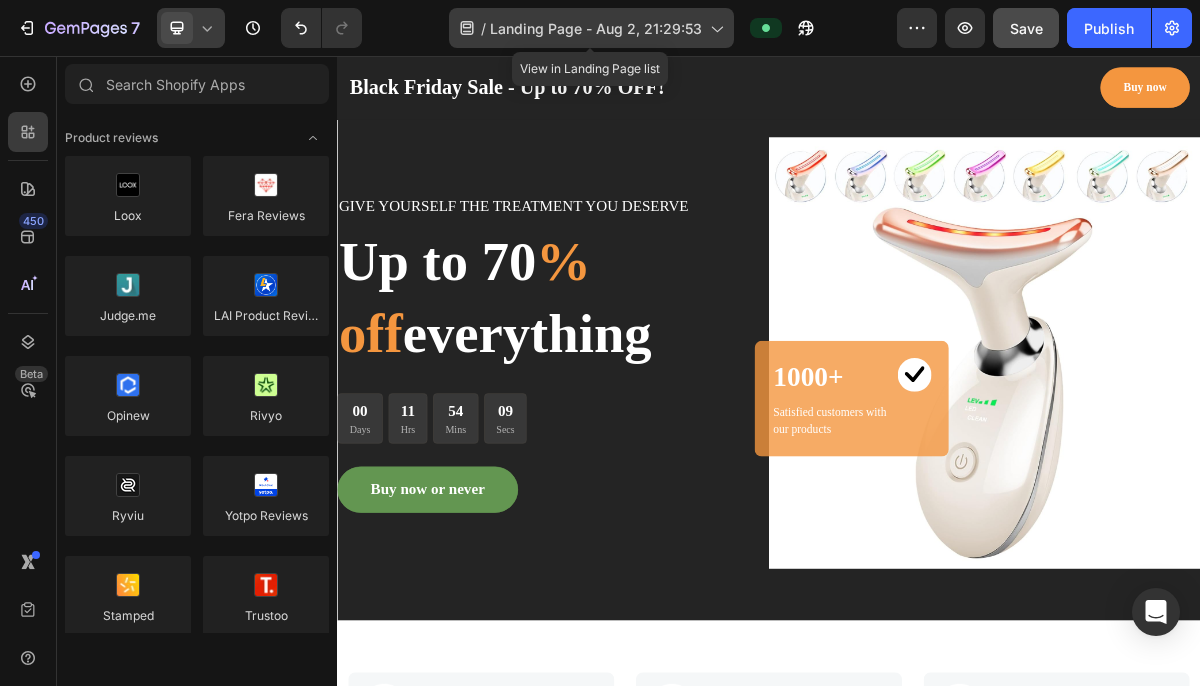 click on "Landing Page - Aug 2, 21:29:53" at bounding box center [596, 28] 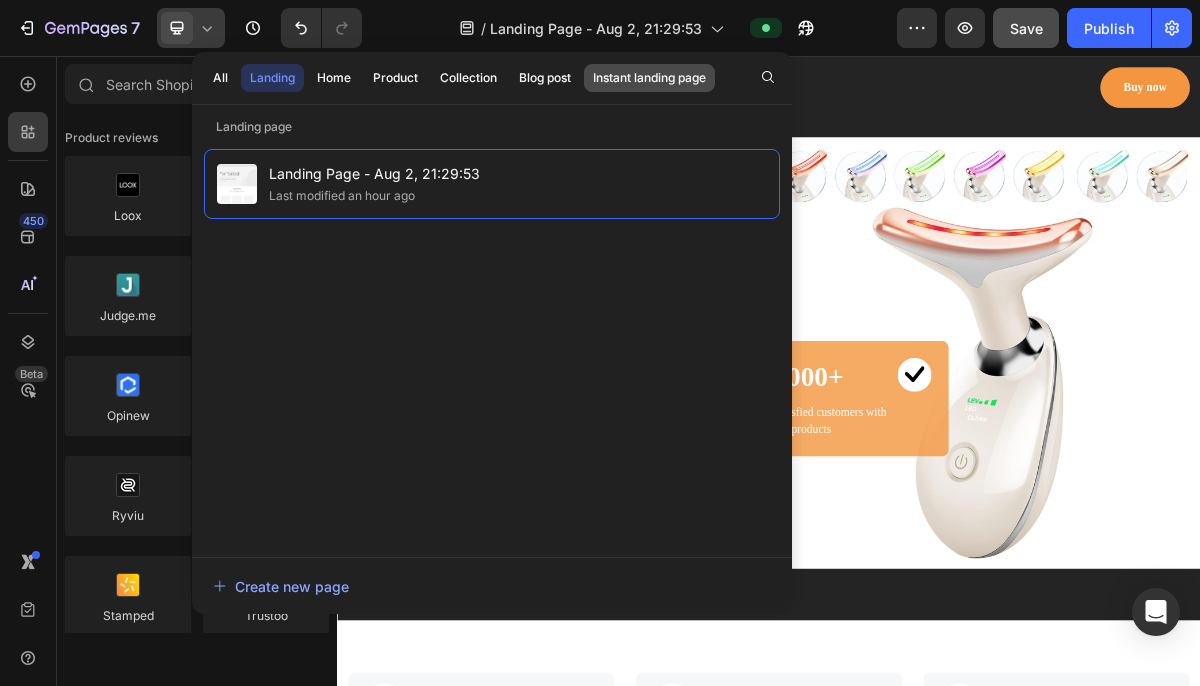 click on "Instant landing page" at bounding box center (649, 78) 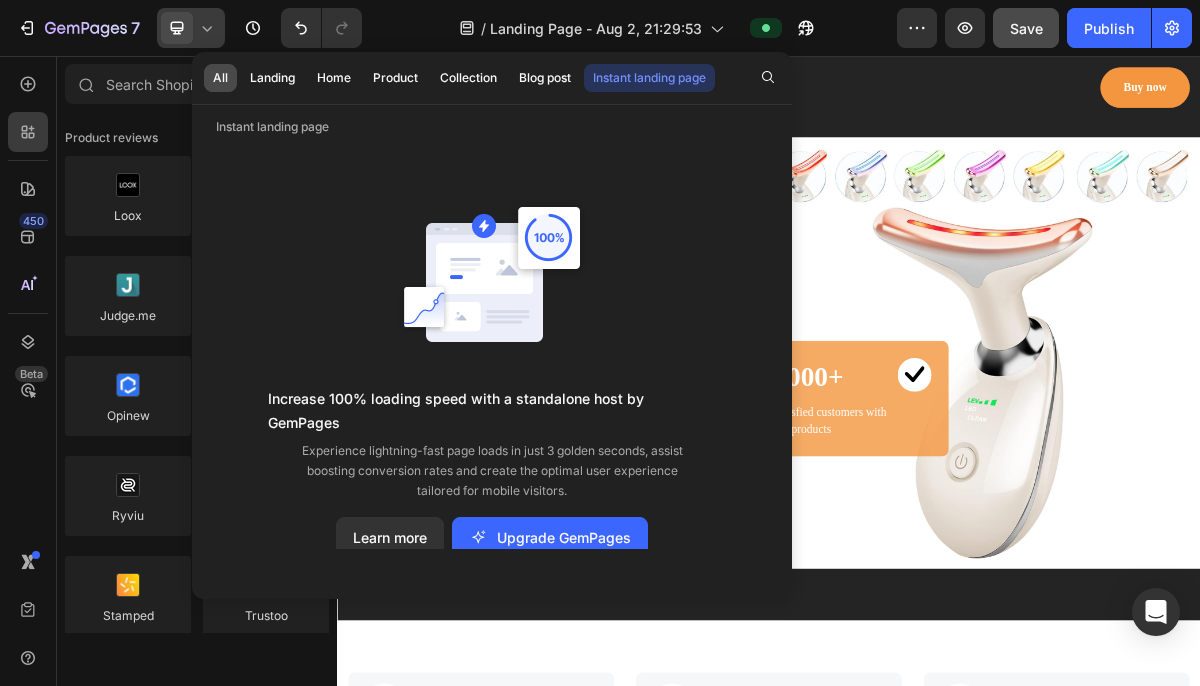 click on "All" at bounding box center [220, 78] 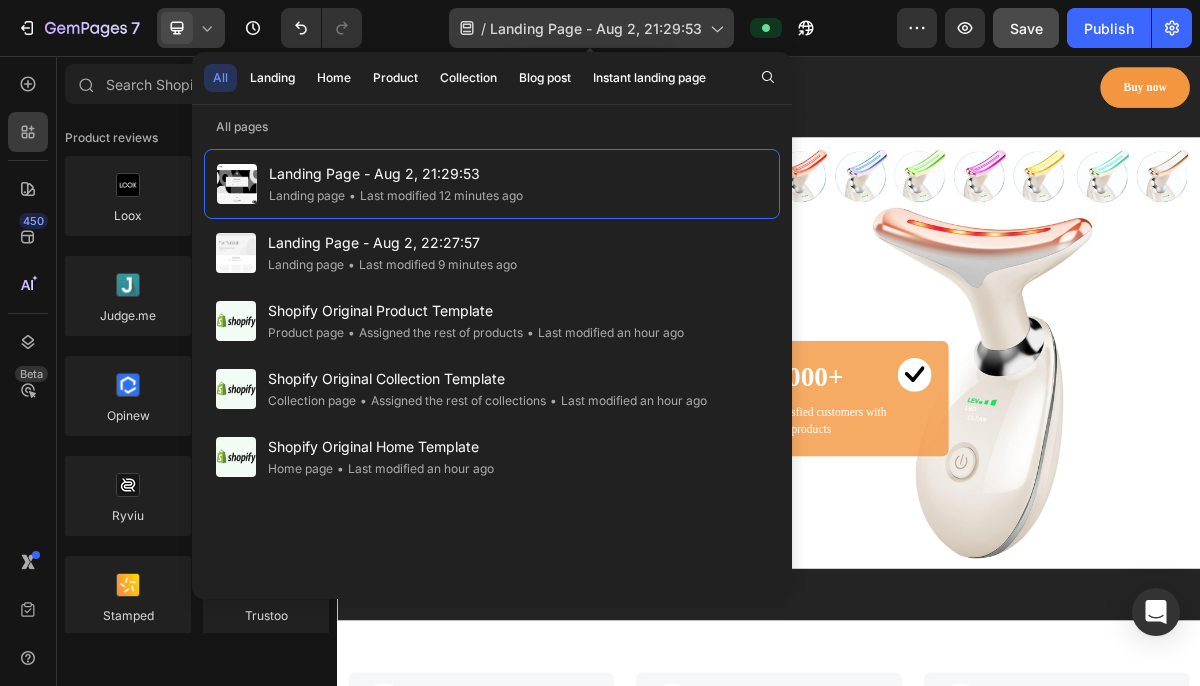 click 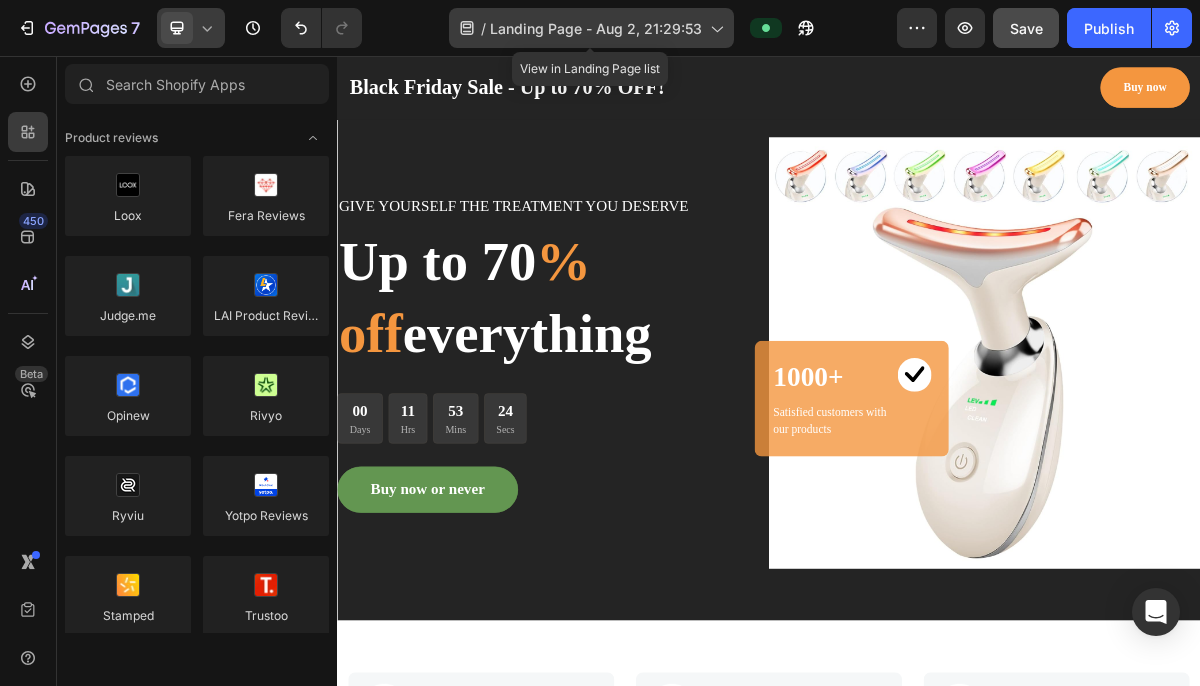 click 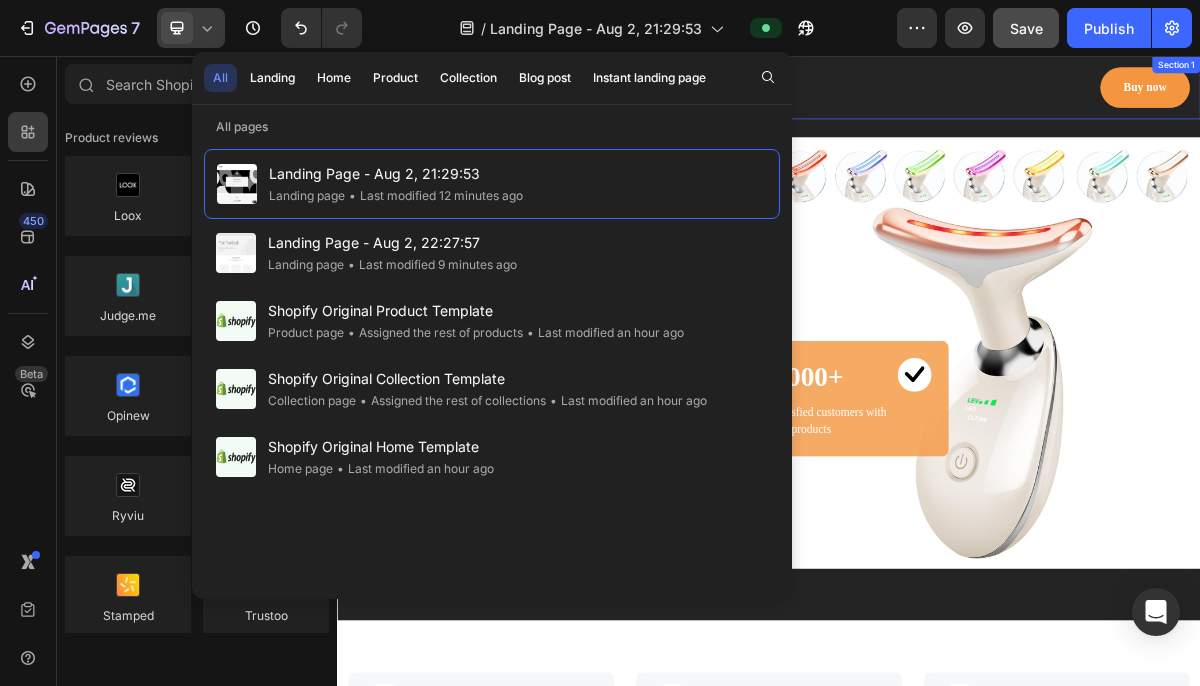 click on "Black Friday Sale - Up to 70% OFF! Text block Buy now Button Row Section 1" at bounding box center [937, 100] 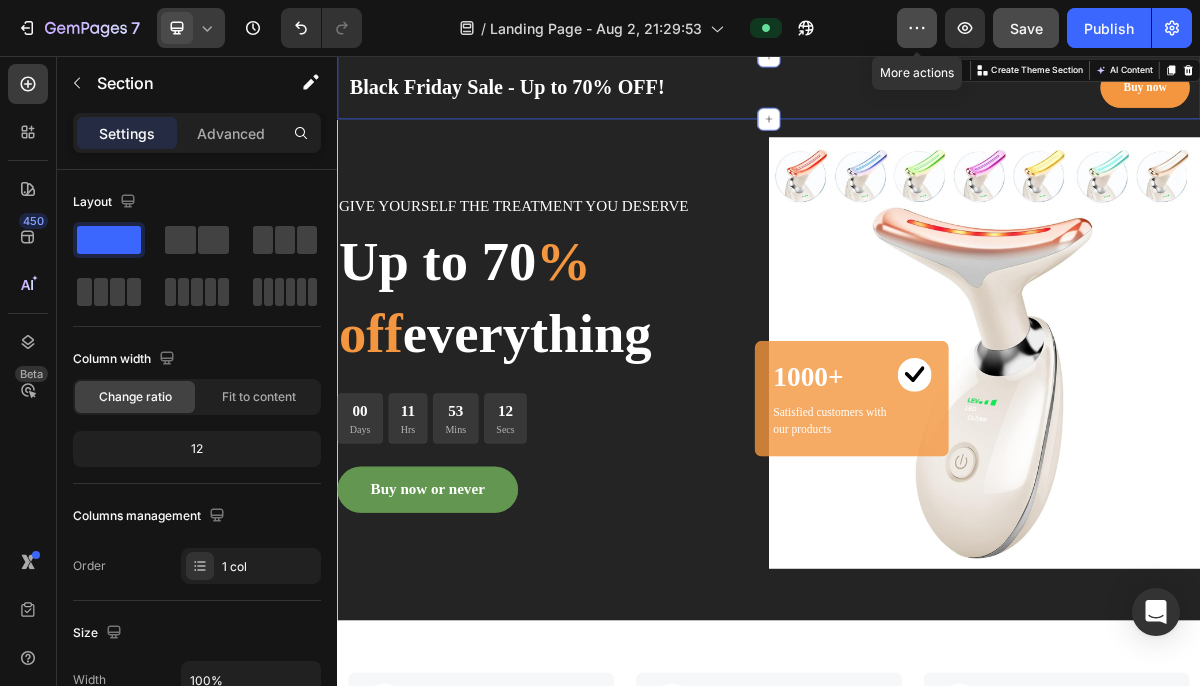 click 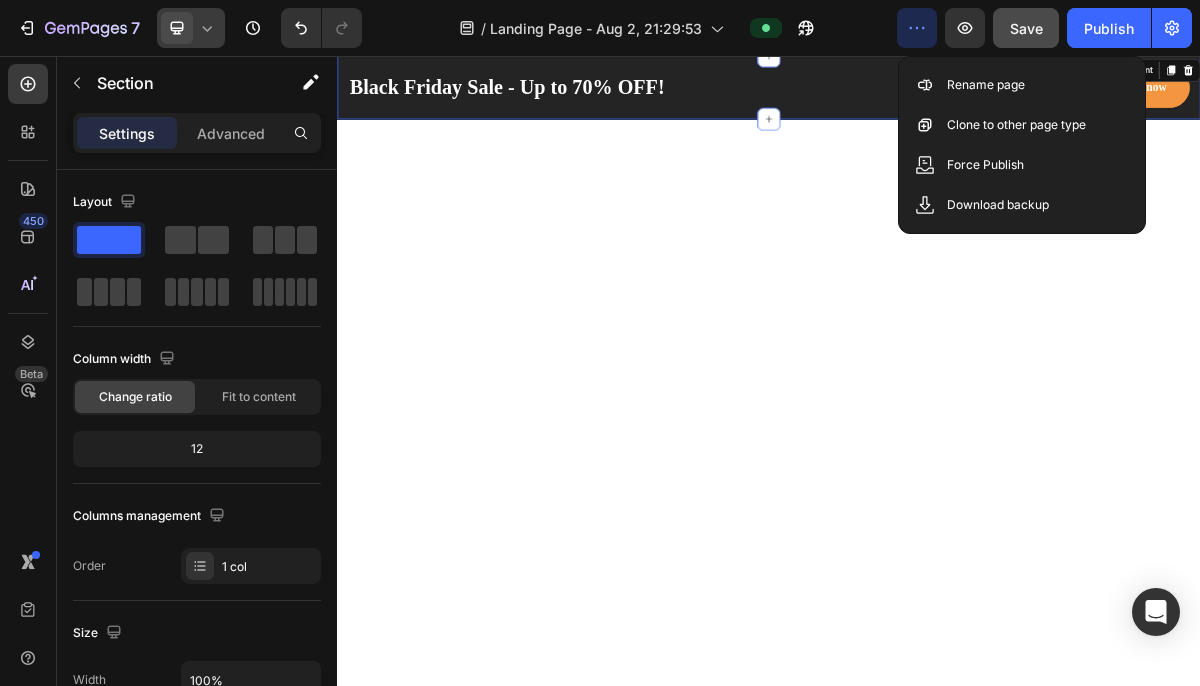 scroll, scrollTop: 7764, scrollLeft: 0, axis: vertical 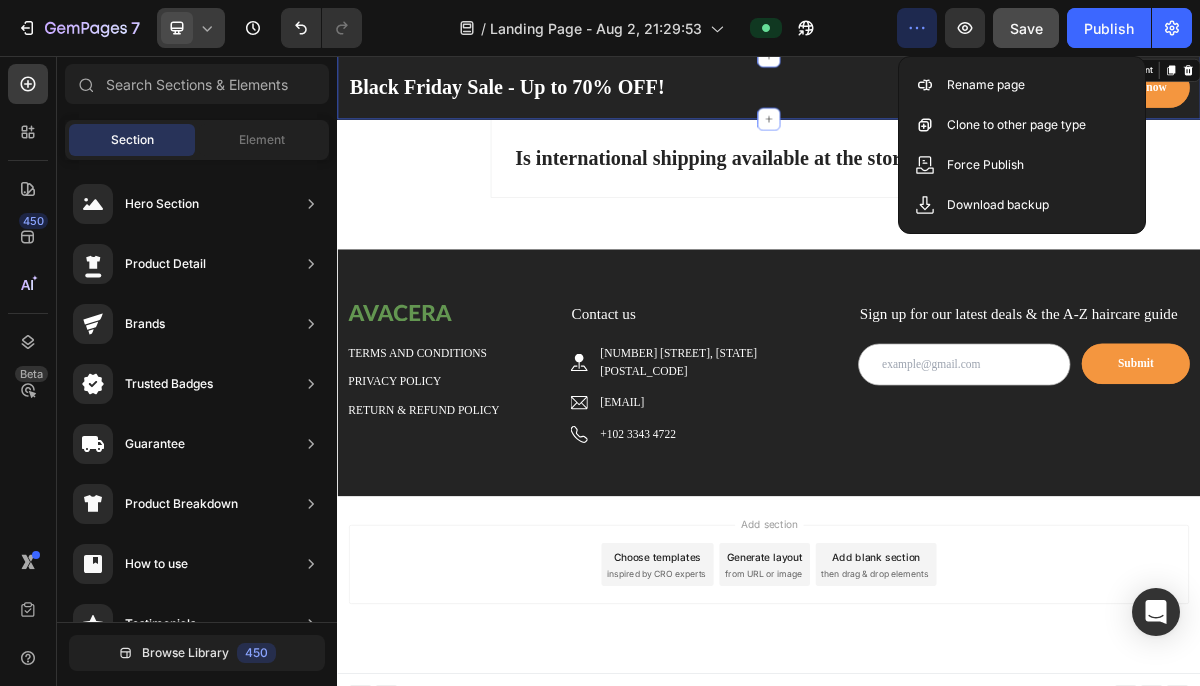 click on "Add section Choose templates inspired by CRO experts Generate layout from URL or image Add blank section then drag & drop elements" at bounding box center [937, 791] 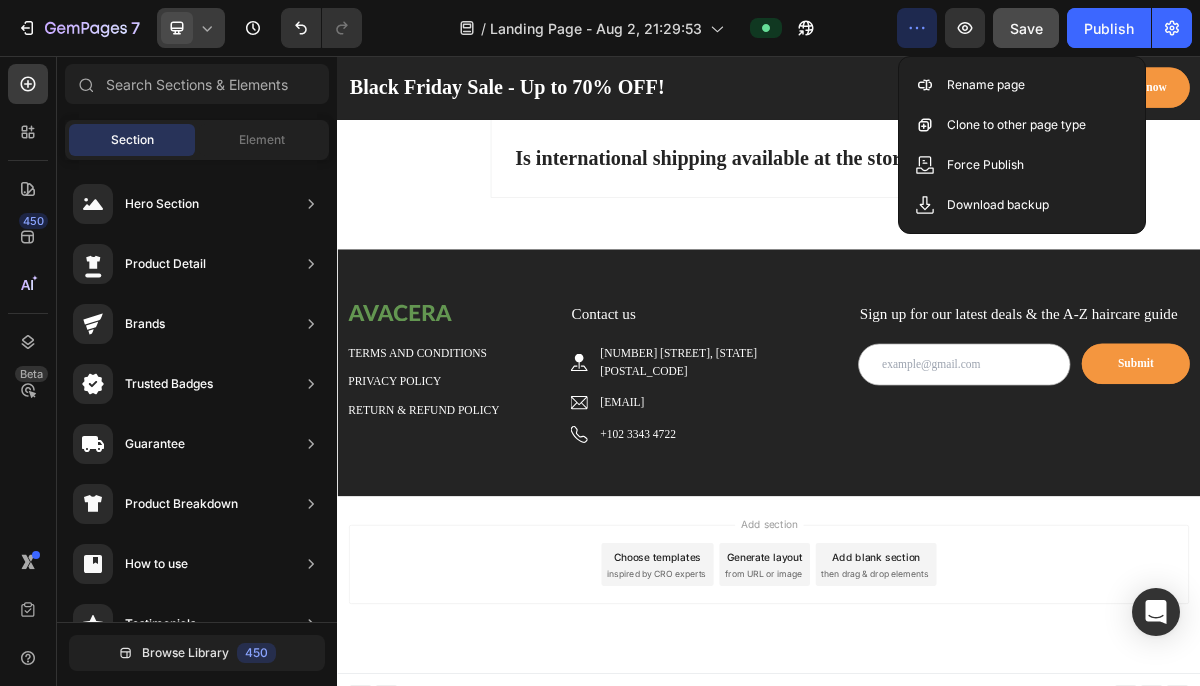 click on "Add section Choose templates inspired by CRO experts Generate layout from URL or image Add blank section then drag & drop elements" at bounding box center [937, 791] 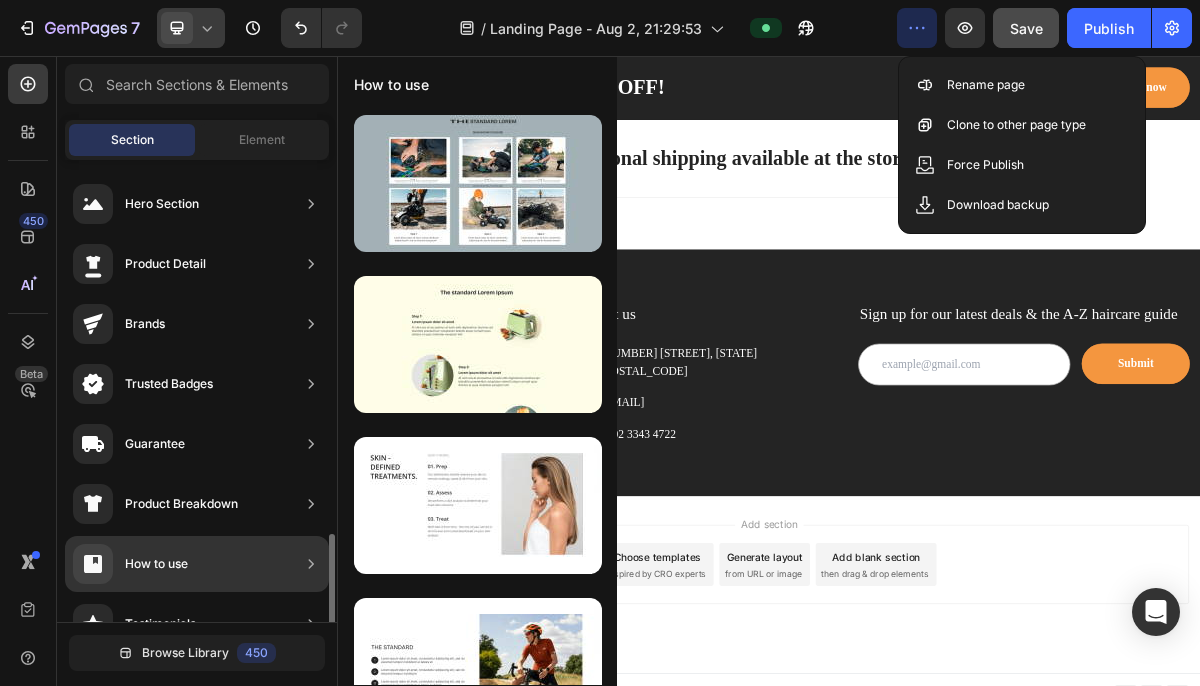 scroll, scrollTop: 698, scrollLeft: 0, axis: vertical 